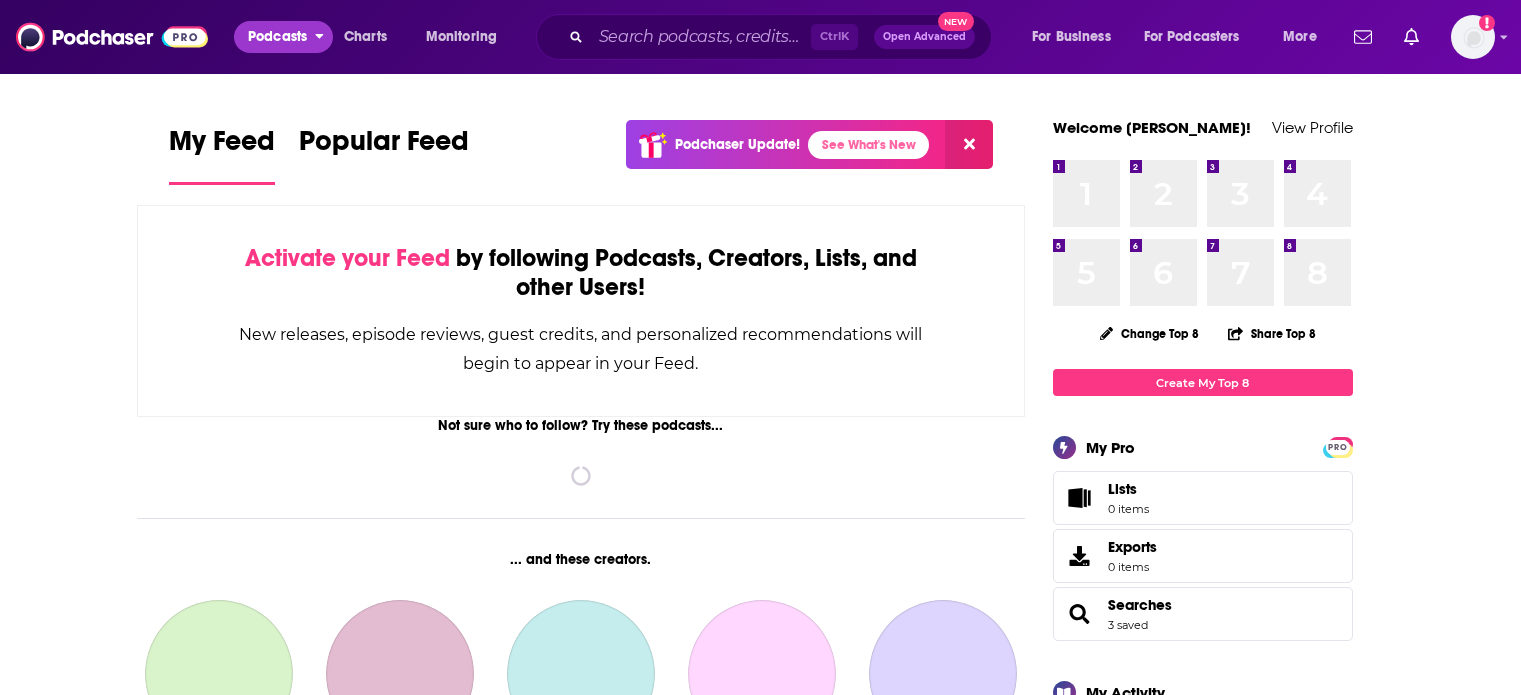 scroll, scrollTop: 0, scrollLeft: 0, axis: both 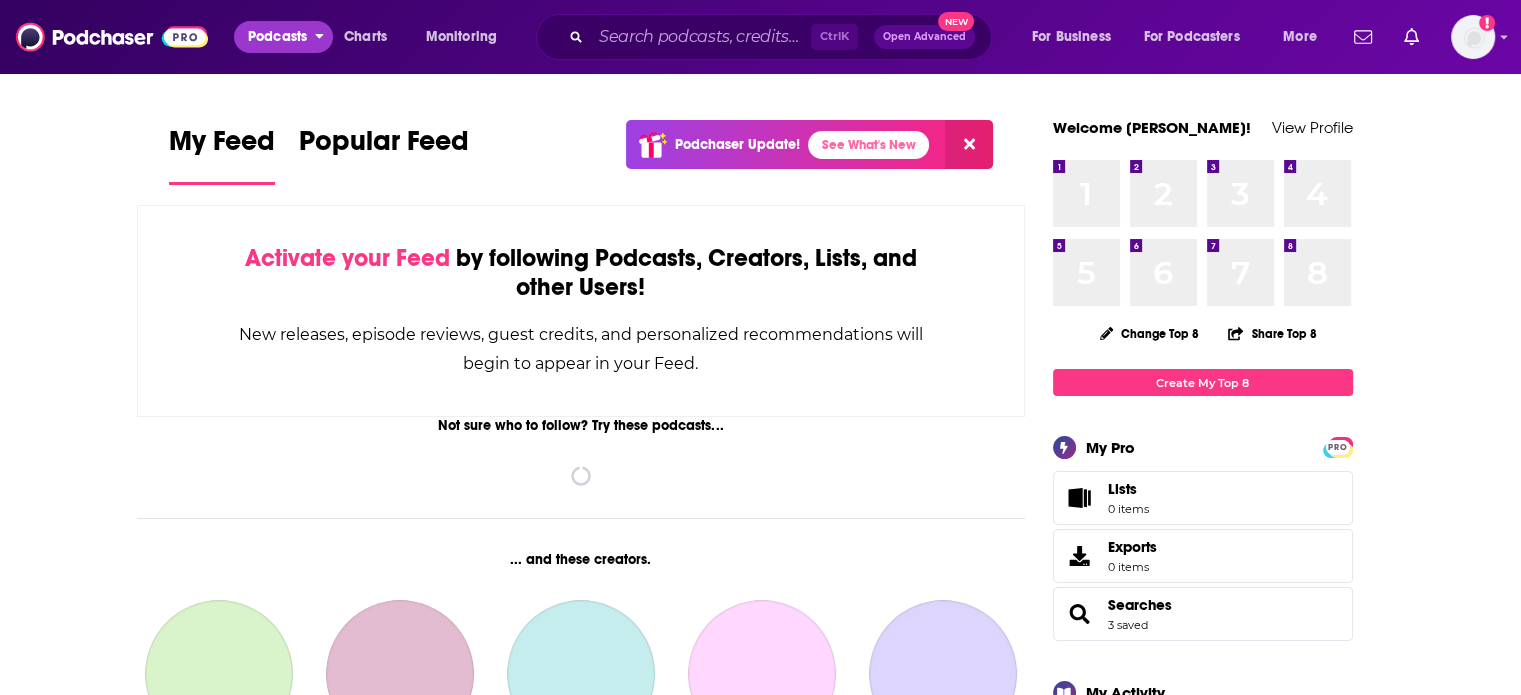 click on "Podcasts" at bounding box center [277, 37] 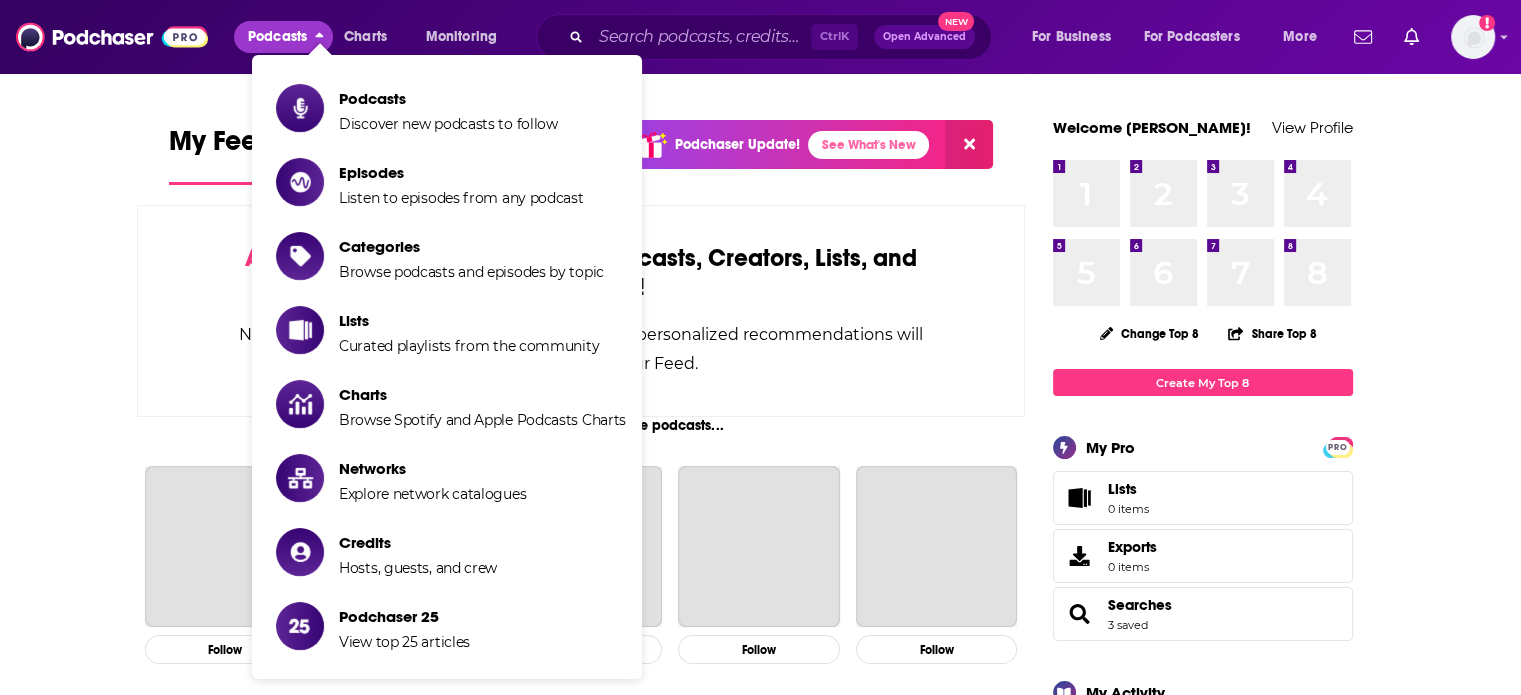 scroll, scrollTop: 0, scrollLeft: 0, axis: both 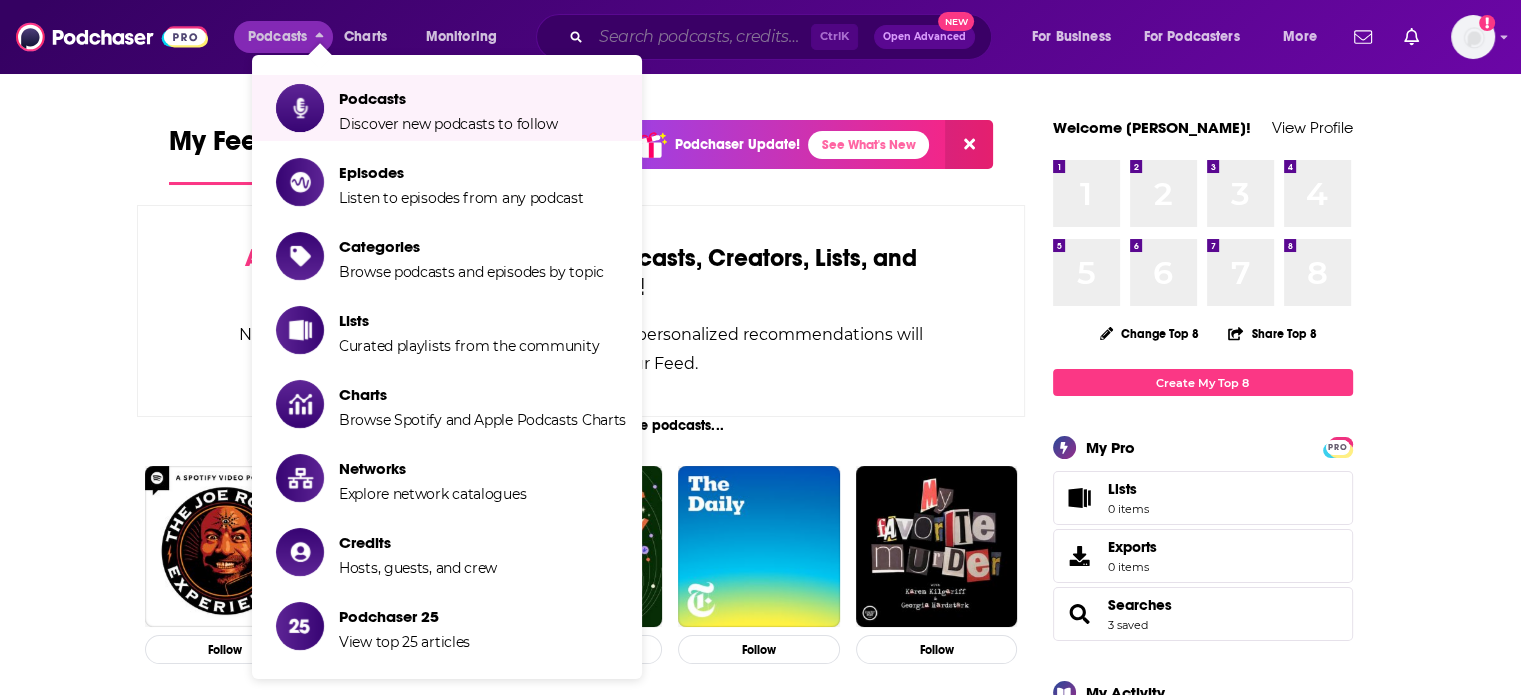 click at bounding box center (701, 37) 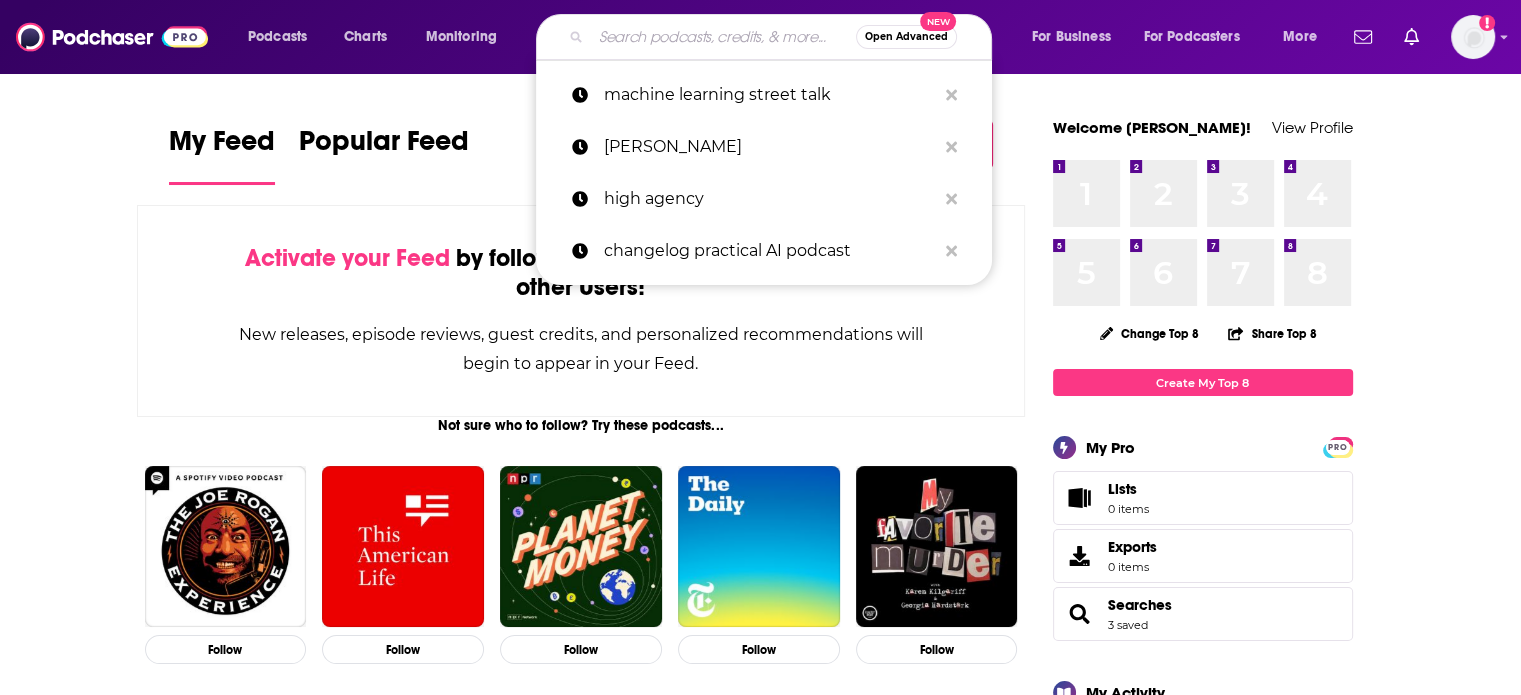 paste on "[PERSON_NAME]" 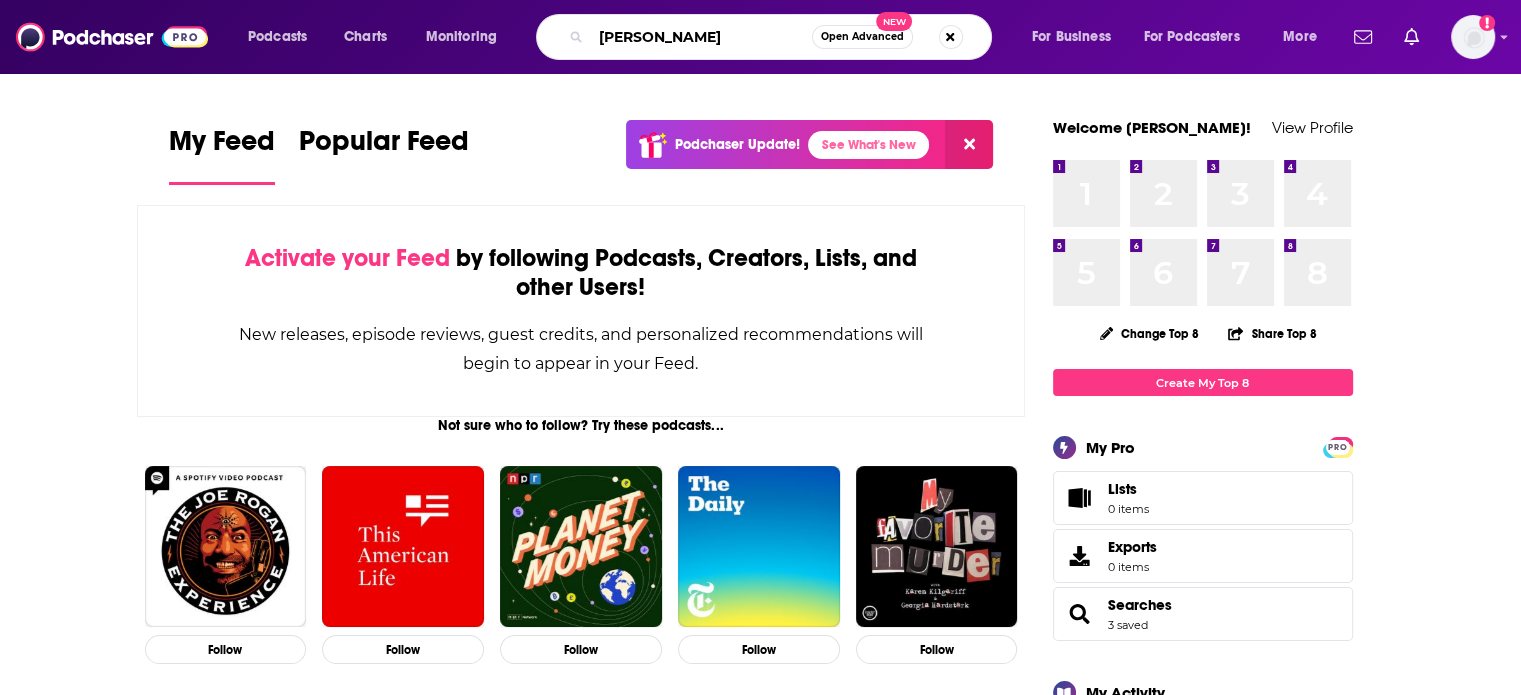 click on "[PERSON_NAME]" at bounding box center [701, 37] 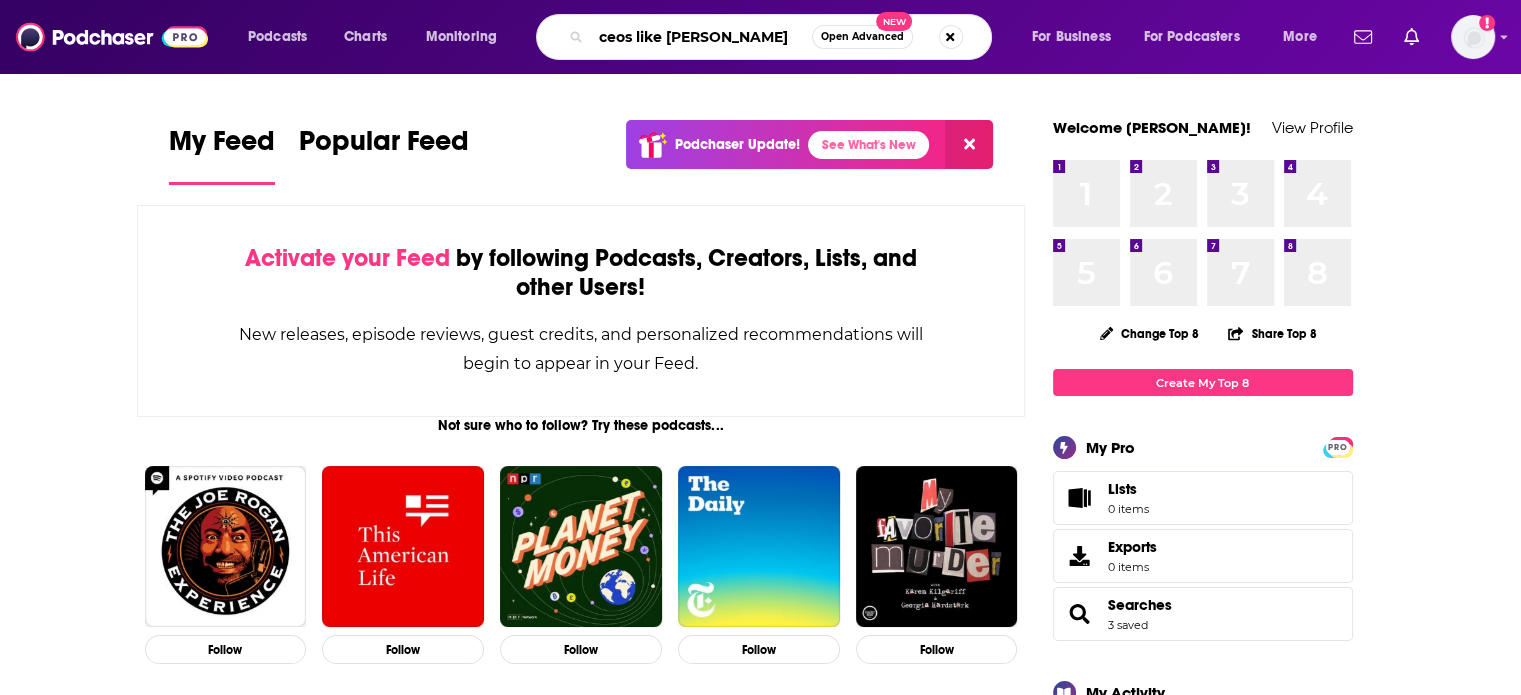 type on "ceos like [PERSON_NAME]" 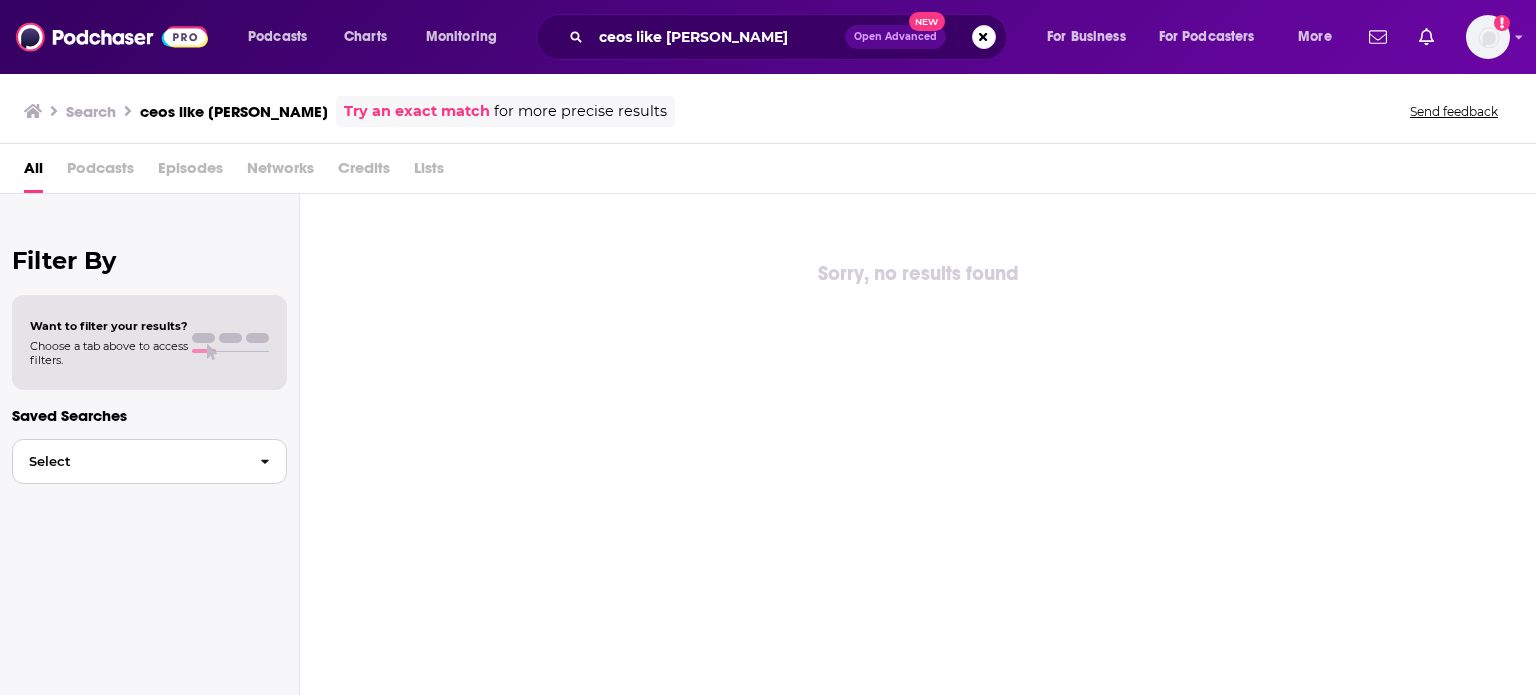 click on "Select" at bounding box center (128, 461) 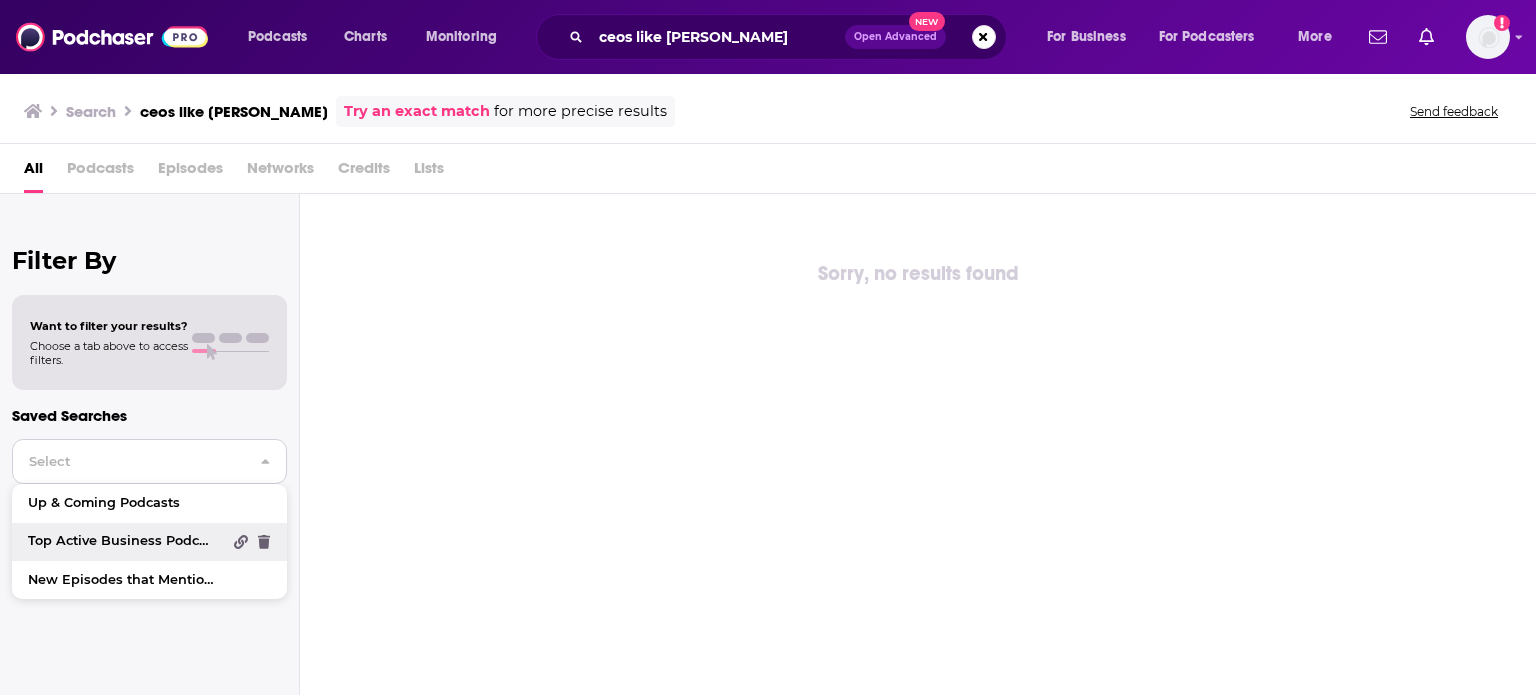 click on "Top Active Business Podcasts" at bounding box center (149, 542) 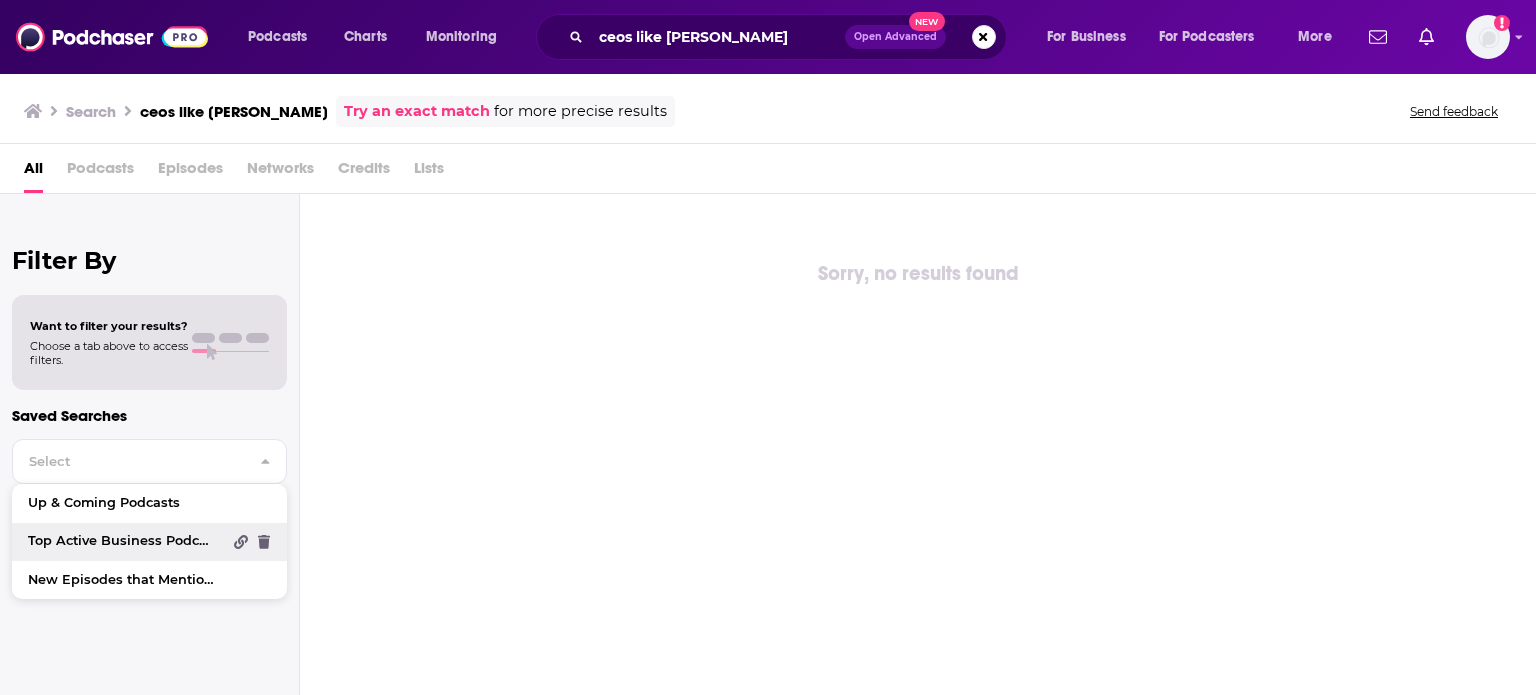 type 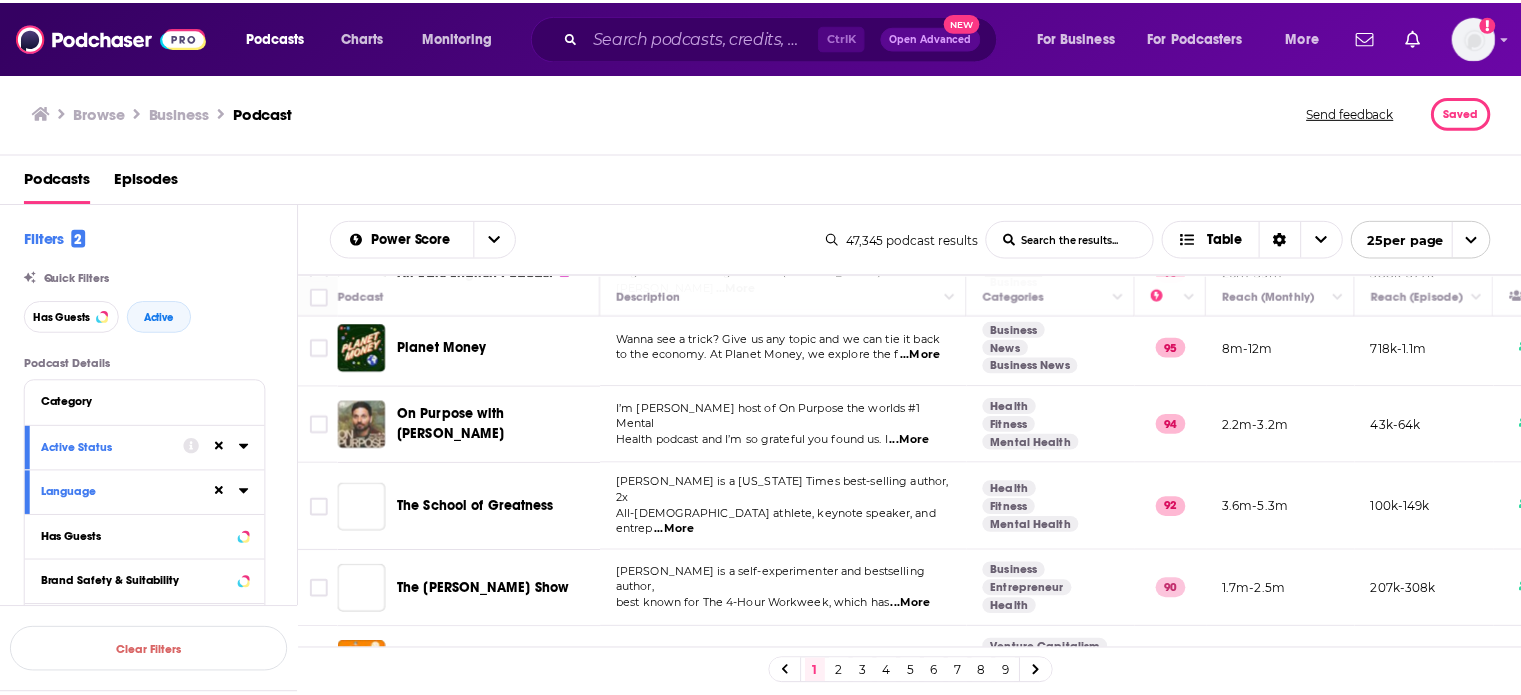 scroll, scrollTop: 0, scrollLeft: 0, axis: both 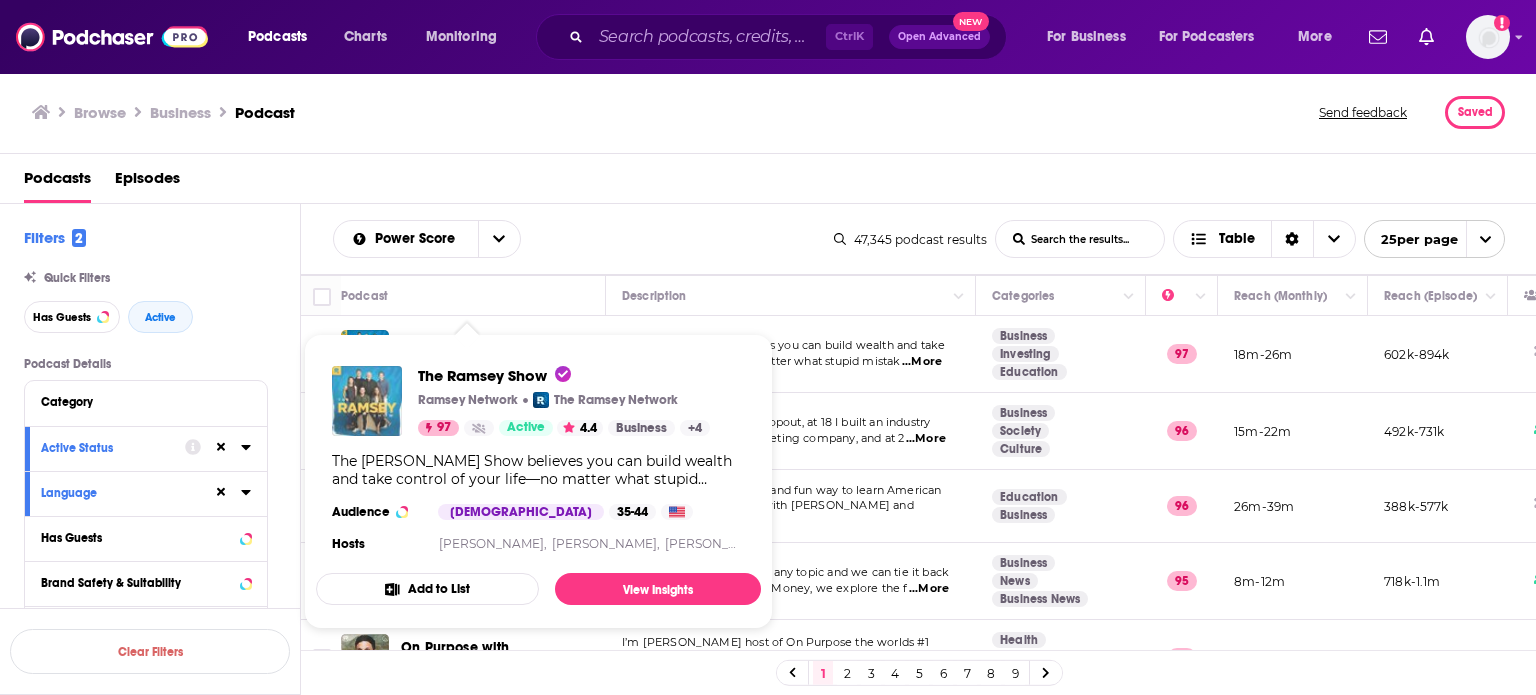 click at bounding box center [367, 401] 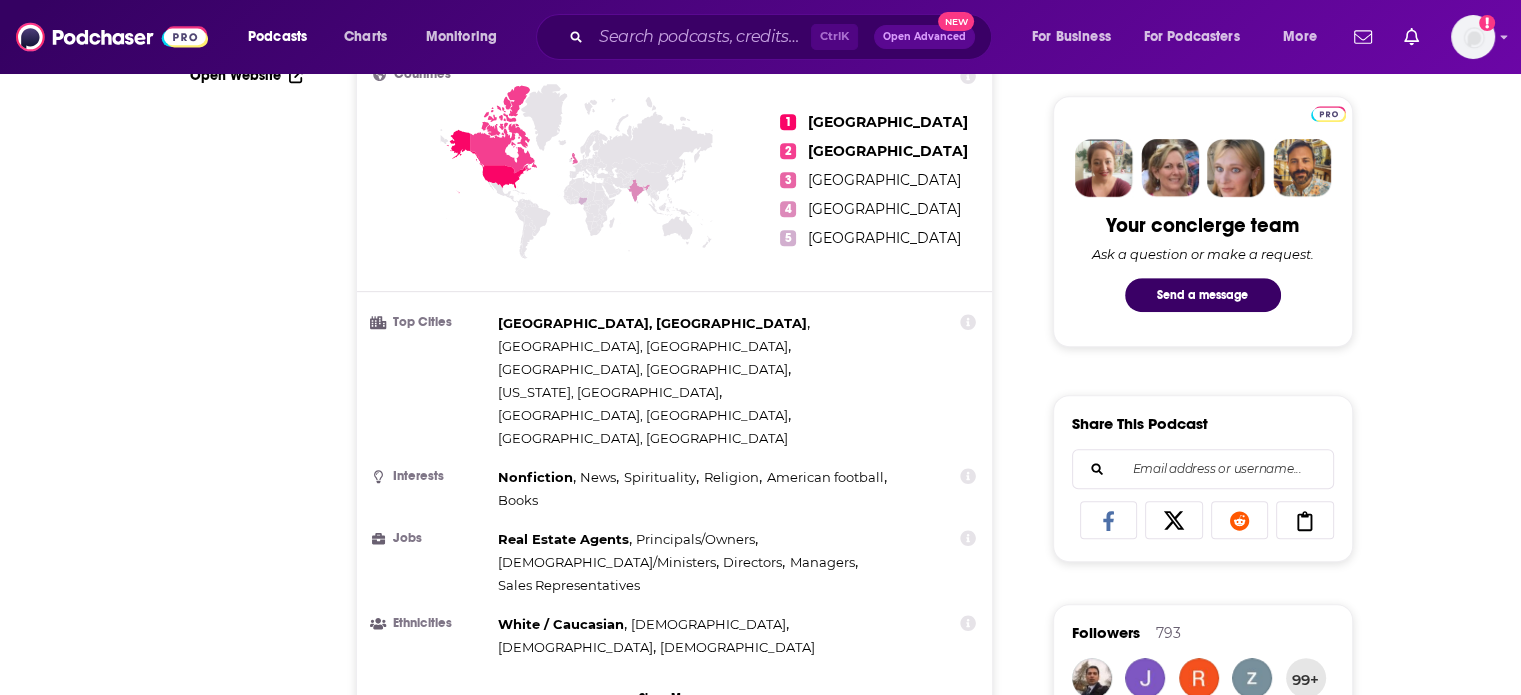 scroll, scrollTop: 0, scrollLeft: 0, axis: both 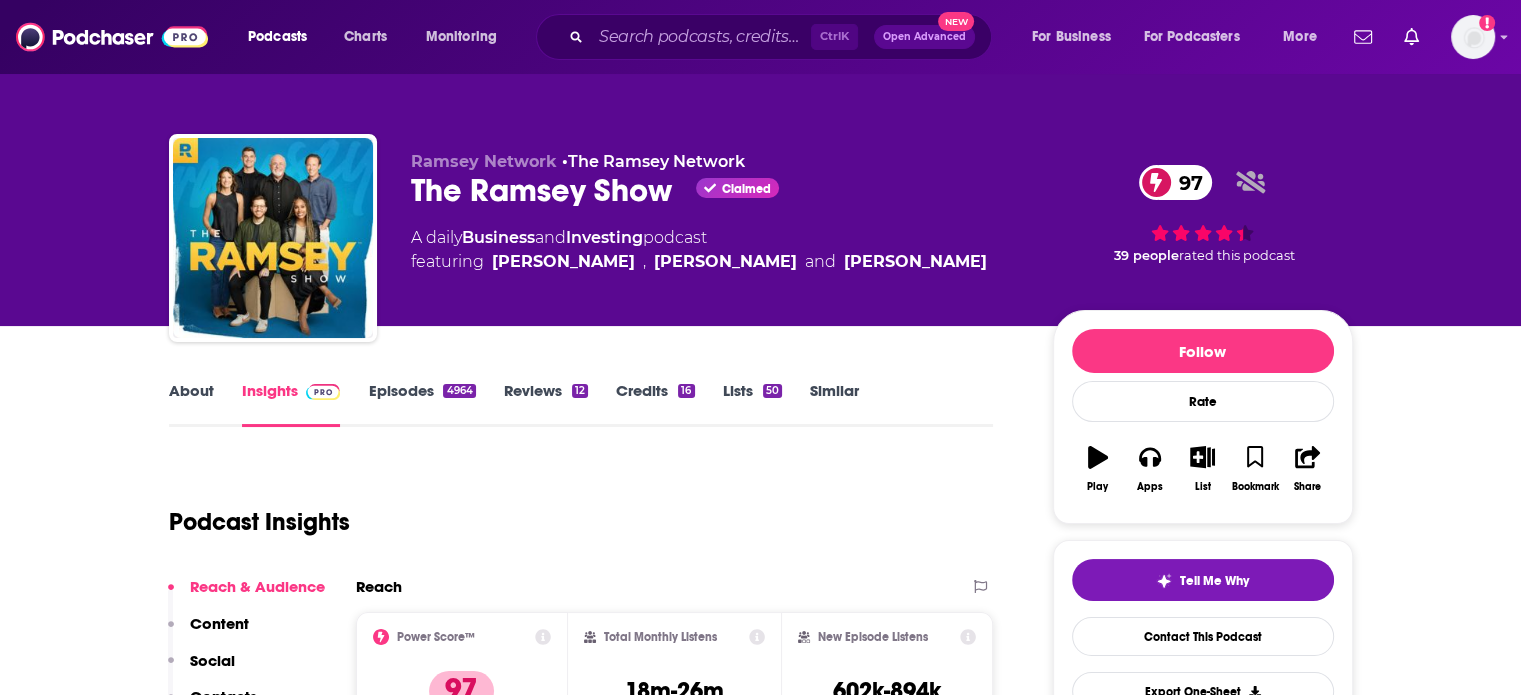 click on "Episodes 4964" at bounding box center (421, 404) 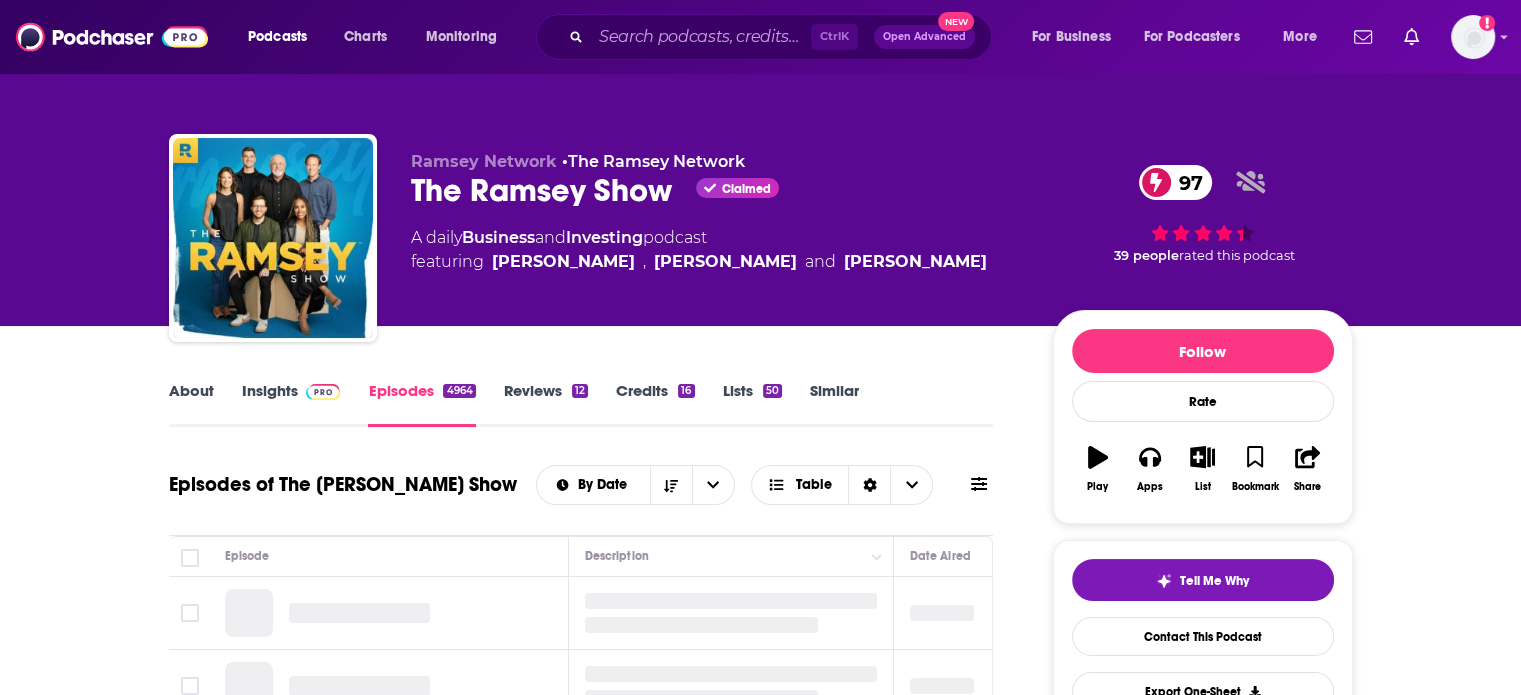 scroll, scrollTop: 233, scrollLeft: 0, axis: vertical 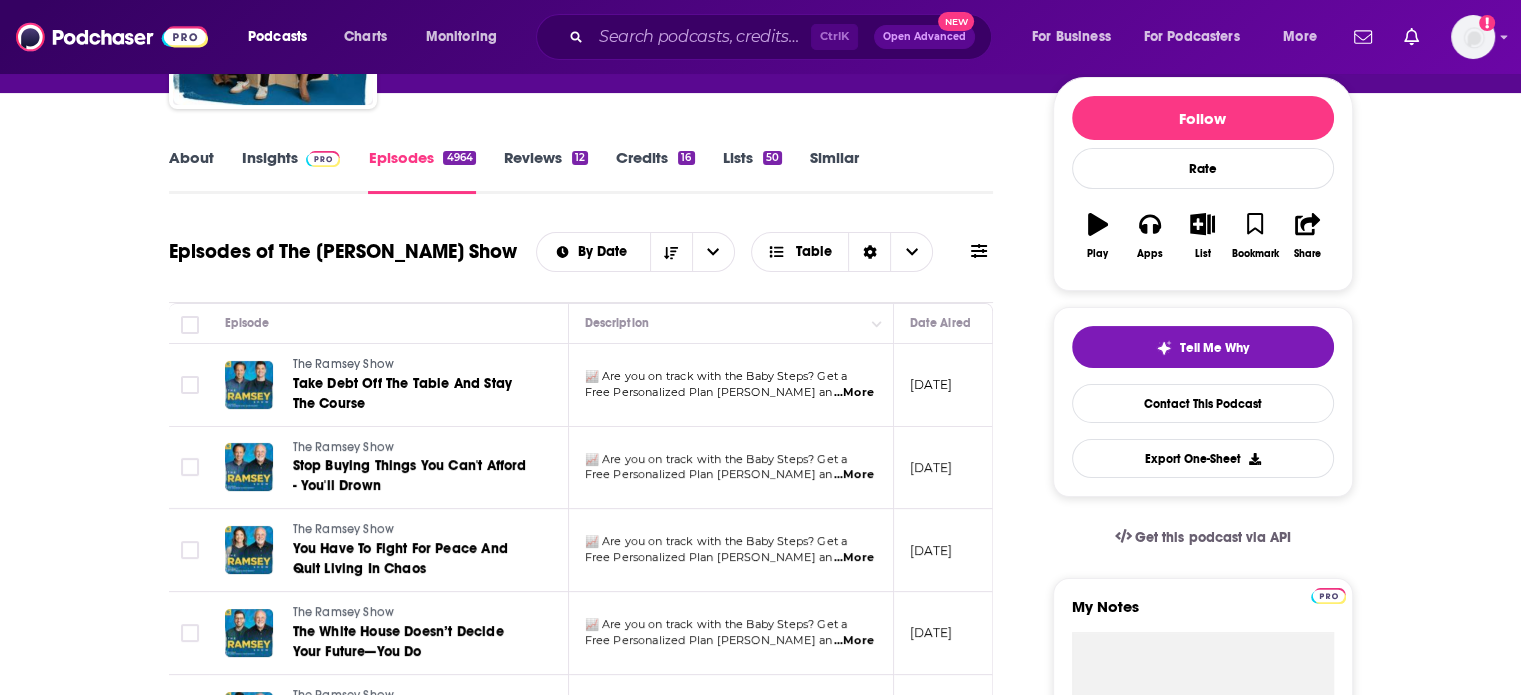 click on "Ctrl  K Open Advanced New" at bounding box center [764, 37] 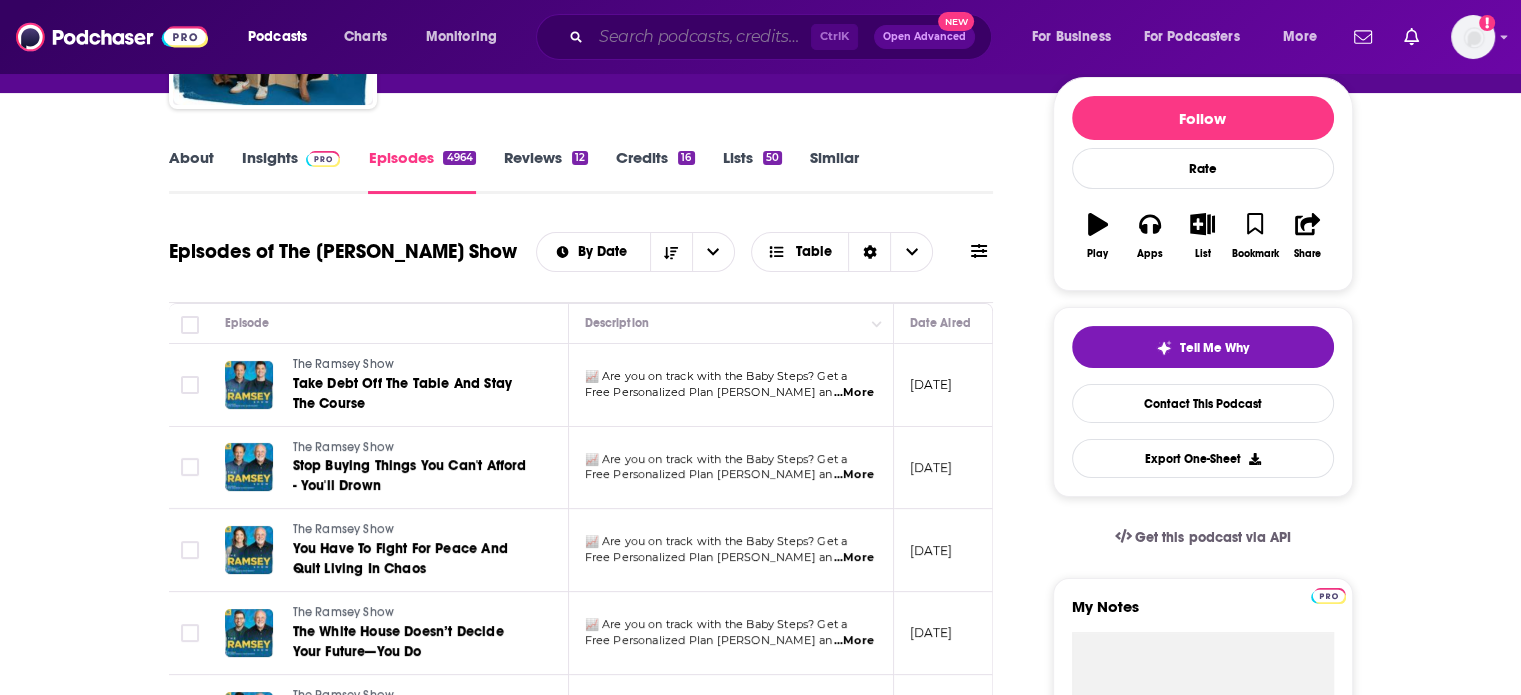 click at bounding box center [701, 37] 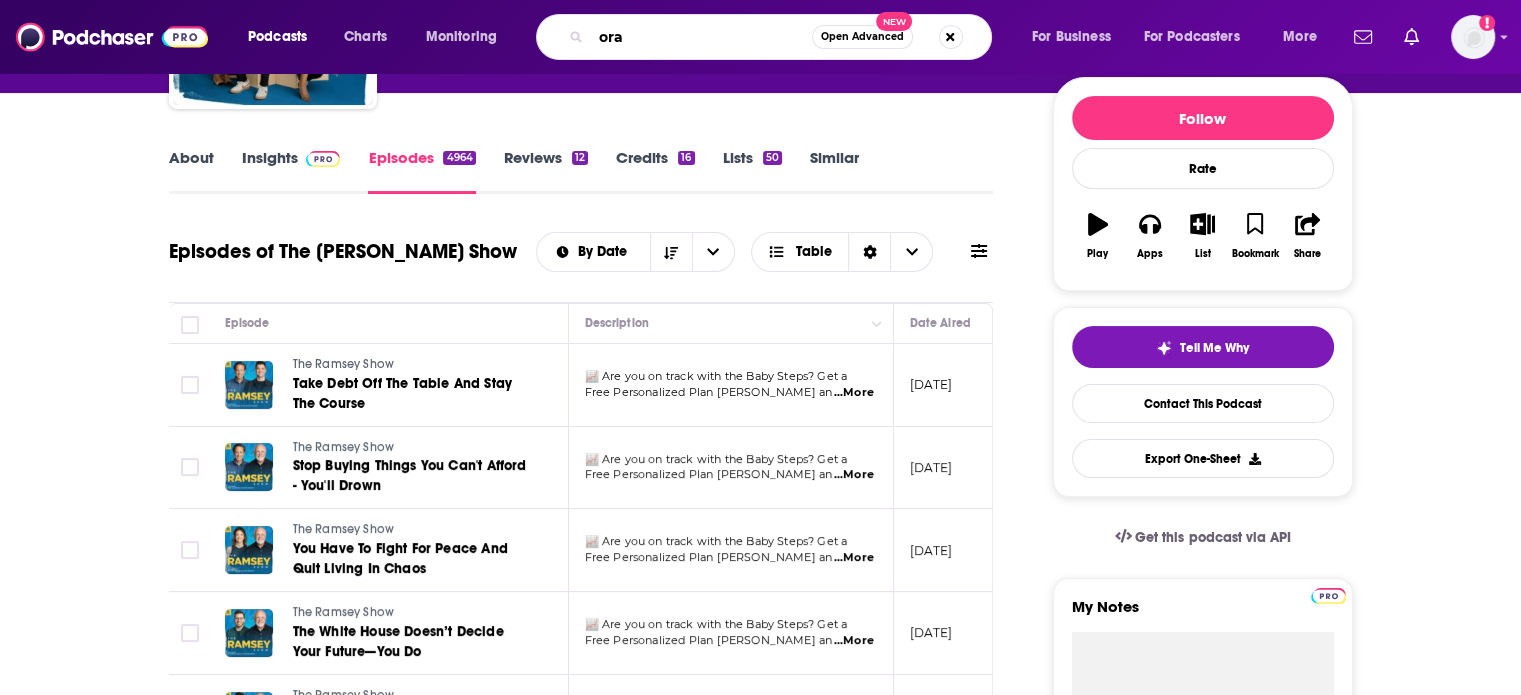 click on "ora" at bounding box center (701, 37) 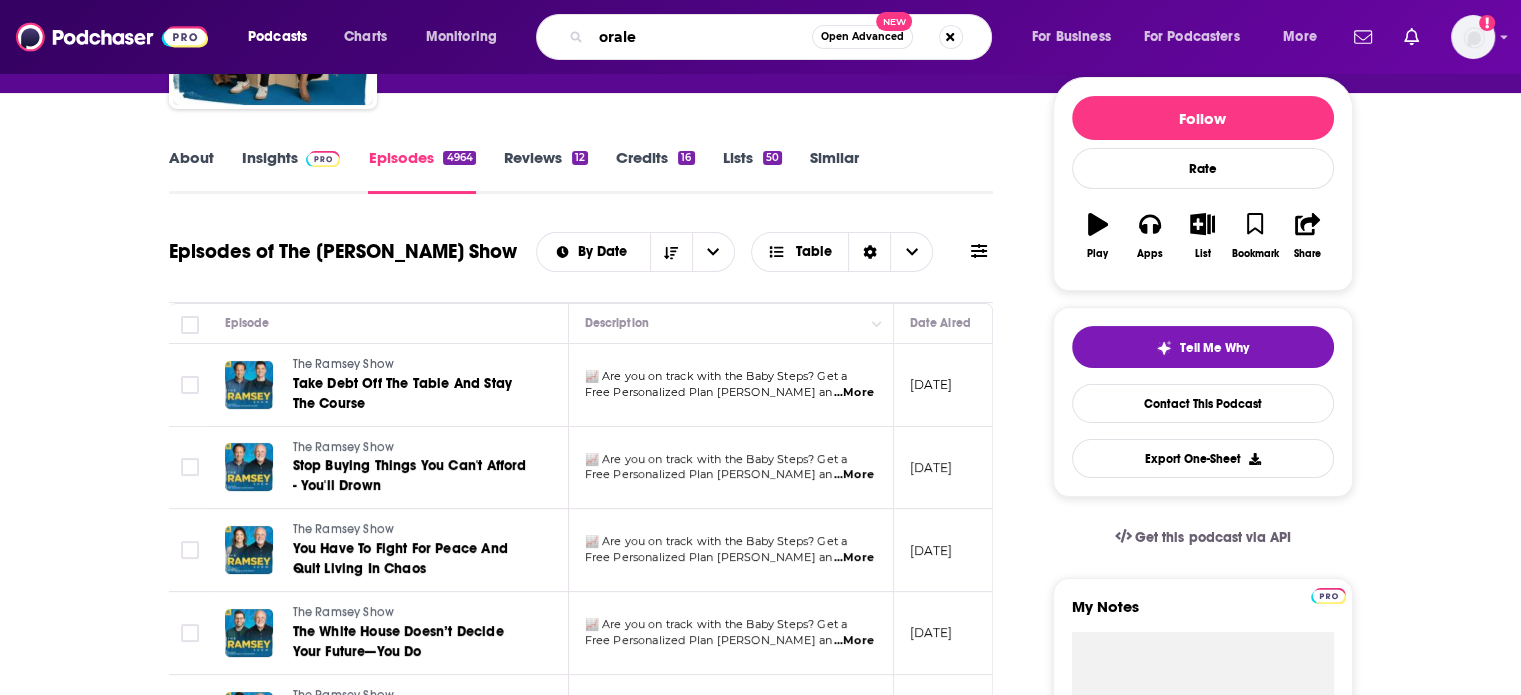 click on "orale" at bounding box center (701, 37) 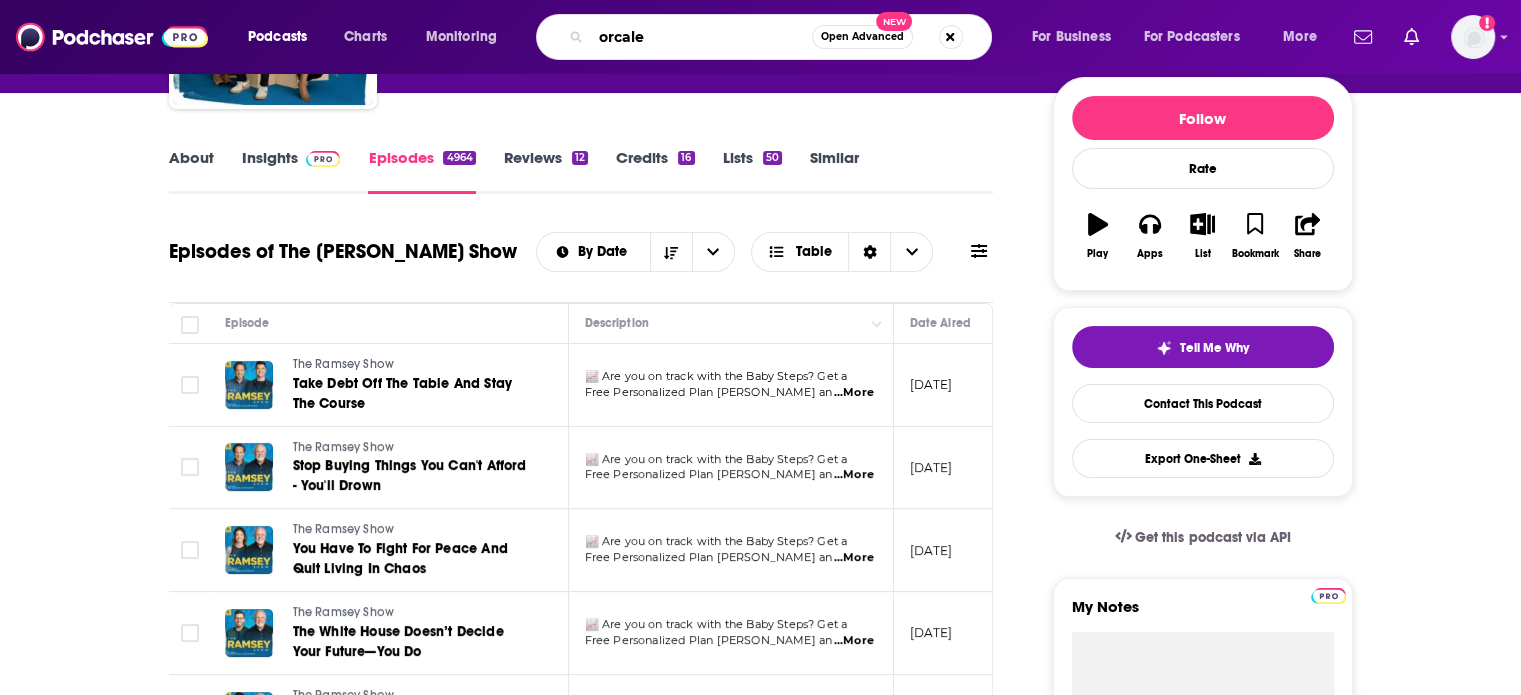 click on "orcale" at bounding box center [701, 37] 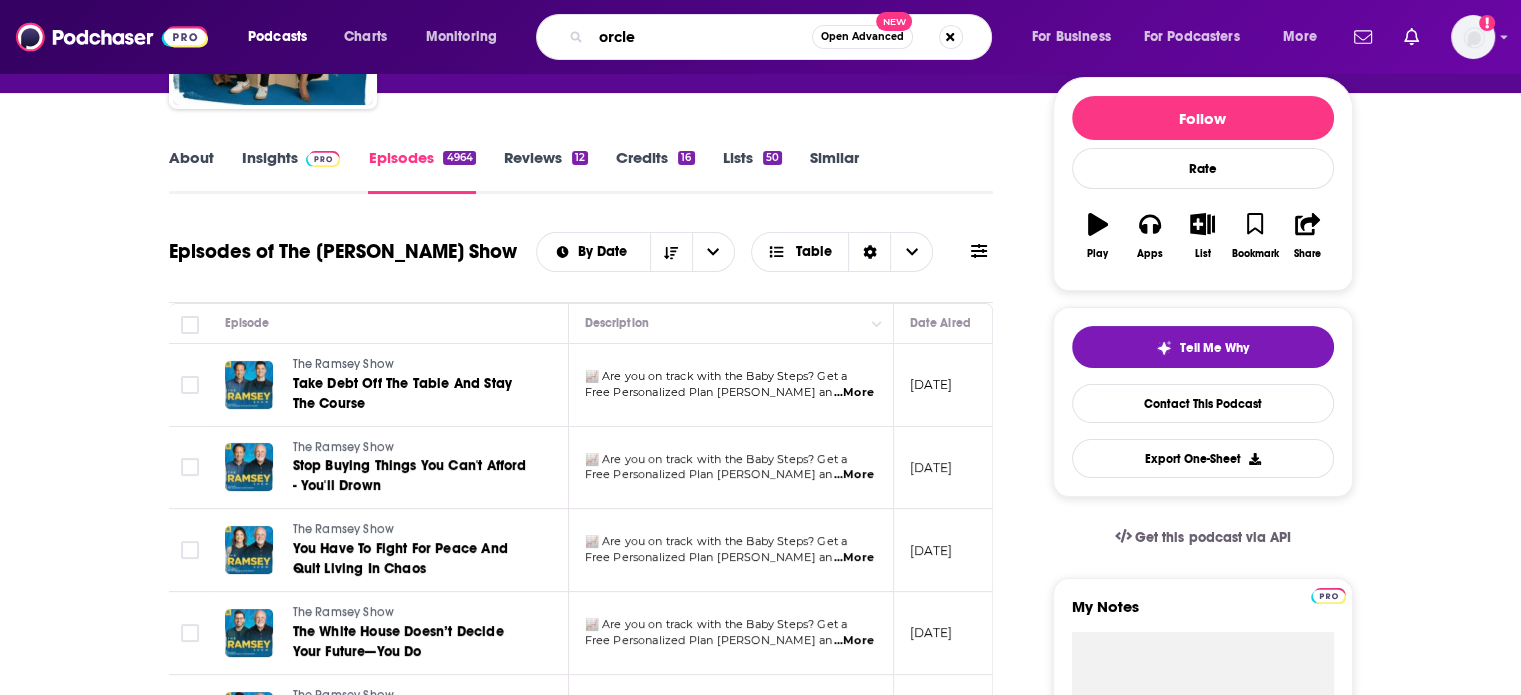 drag, startPoint x: 645, startPoint y: 37, endPoint x: 616, endPoint y: 36, distance: 29.017237 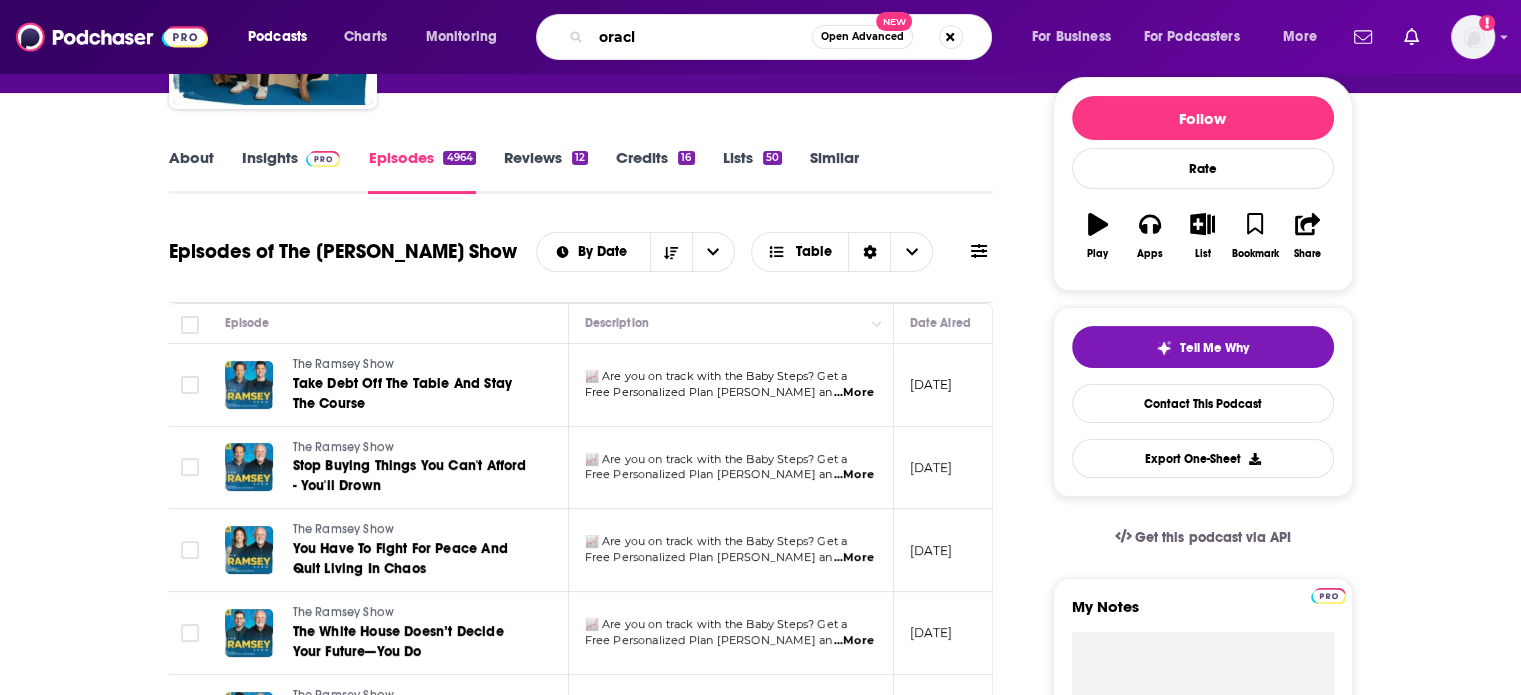 type on "oracle" 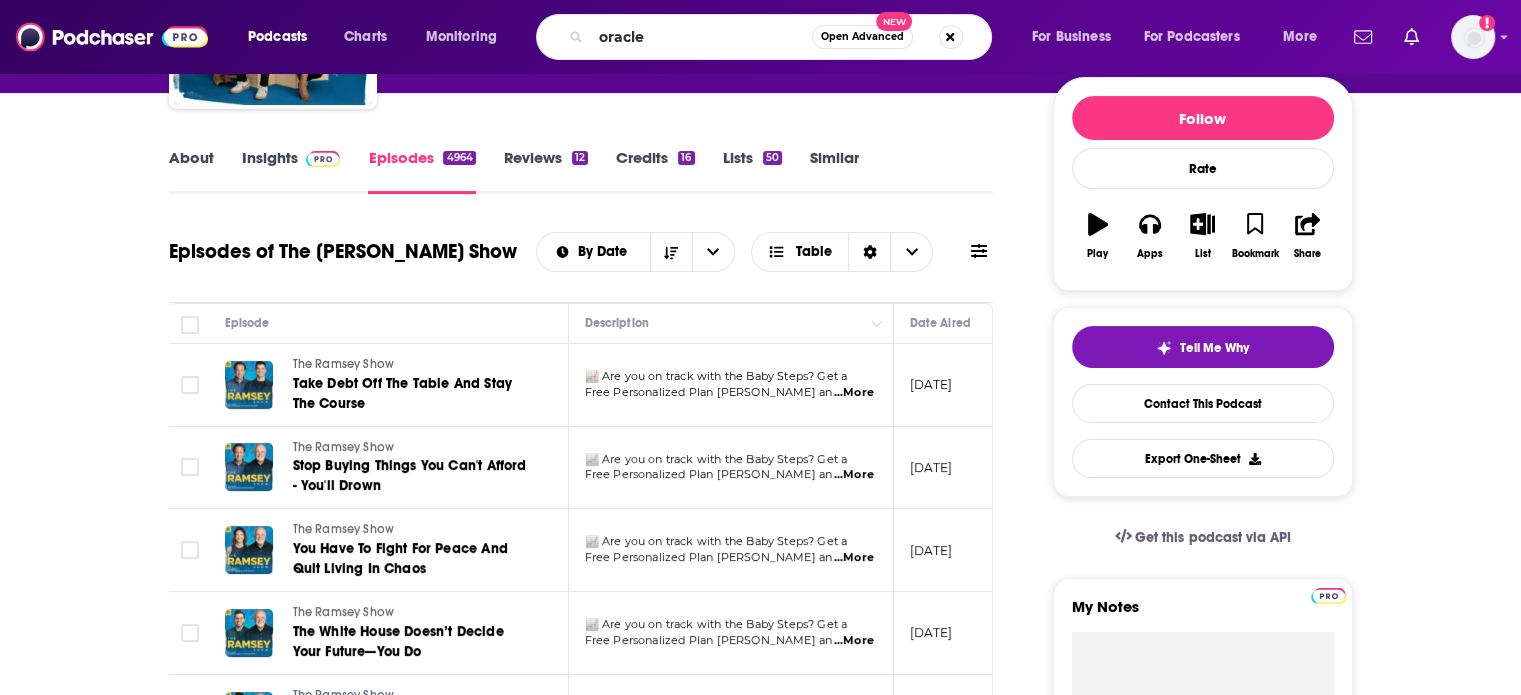 click on "Open Advanced New" at bounding box center [862, 37] 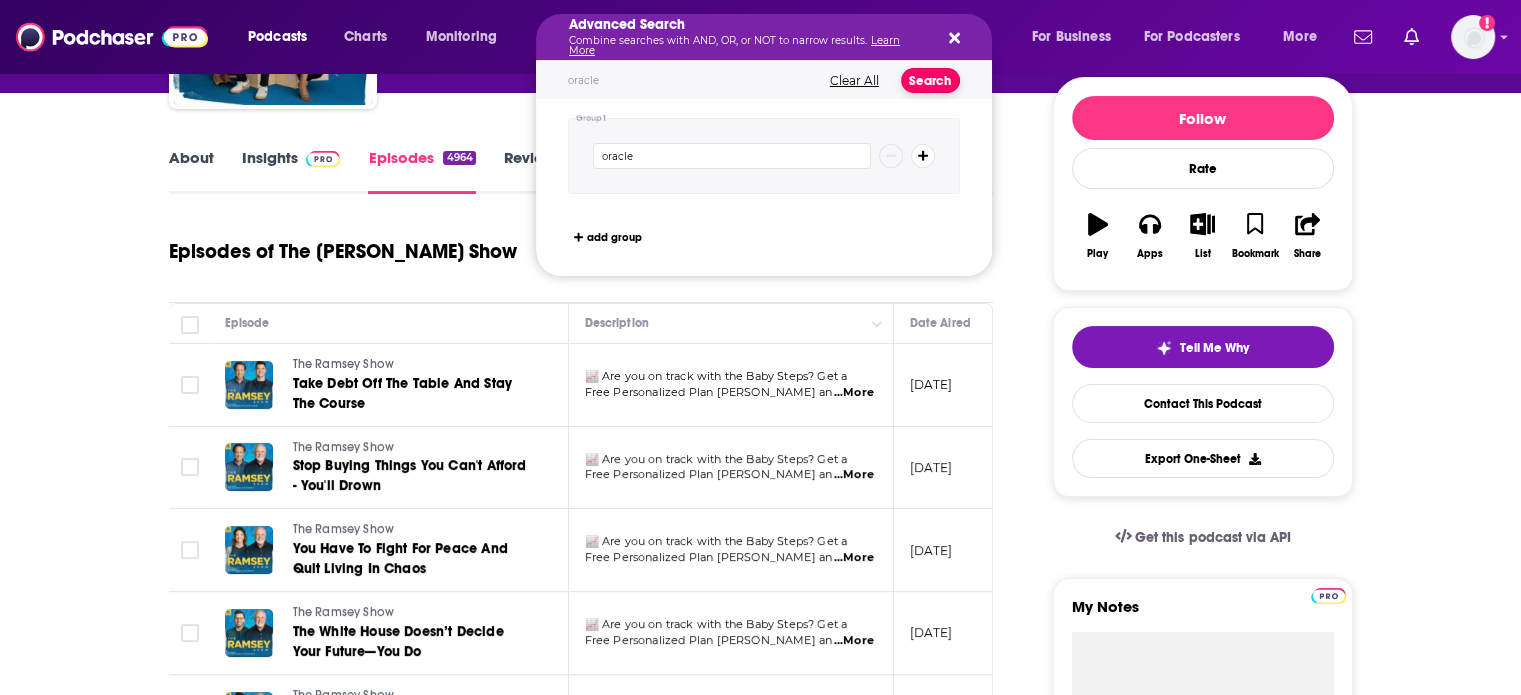 click on "Search" at bounding box center (930, 80) 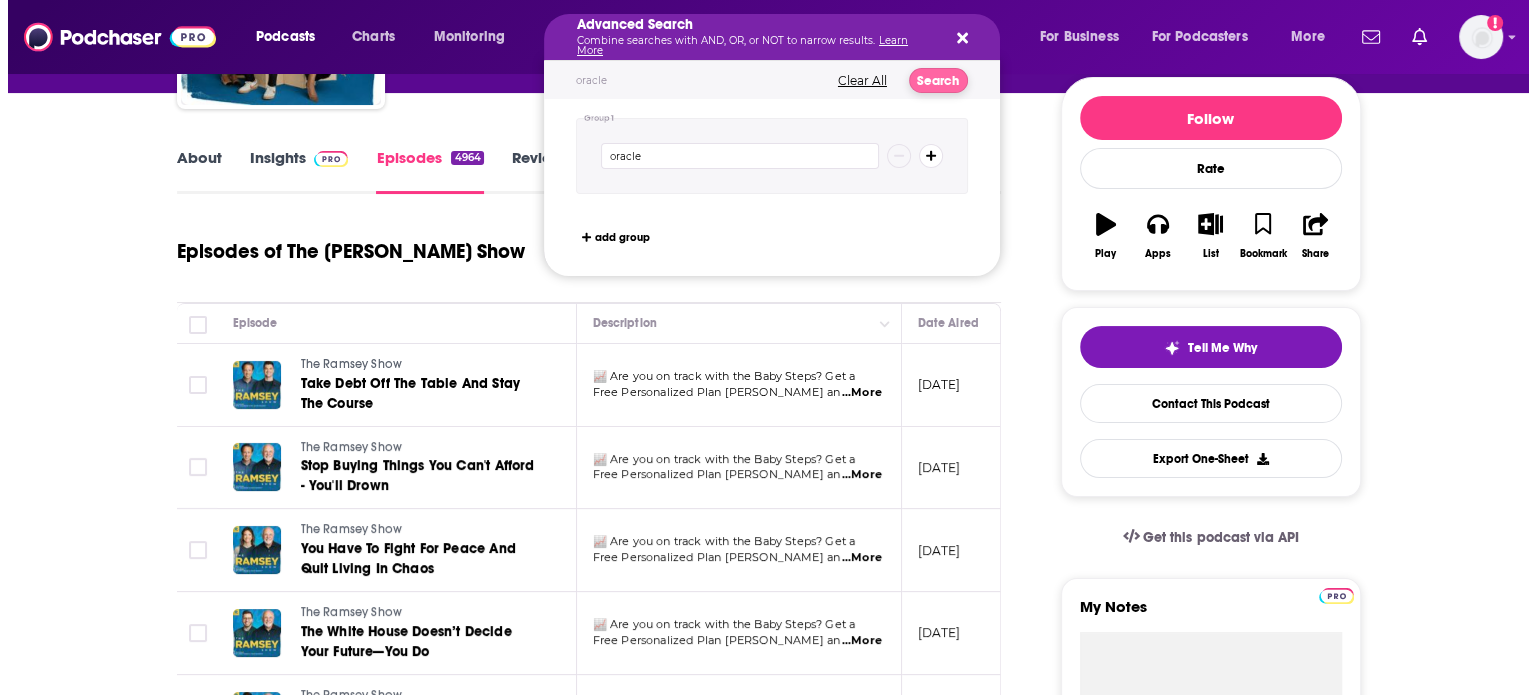 scroll, scrollTop: 0, scrollLeft: 0, axis: both 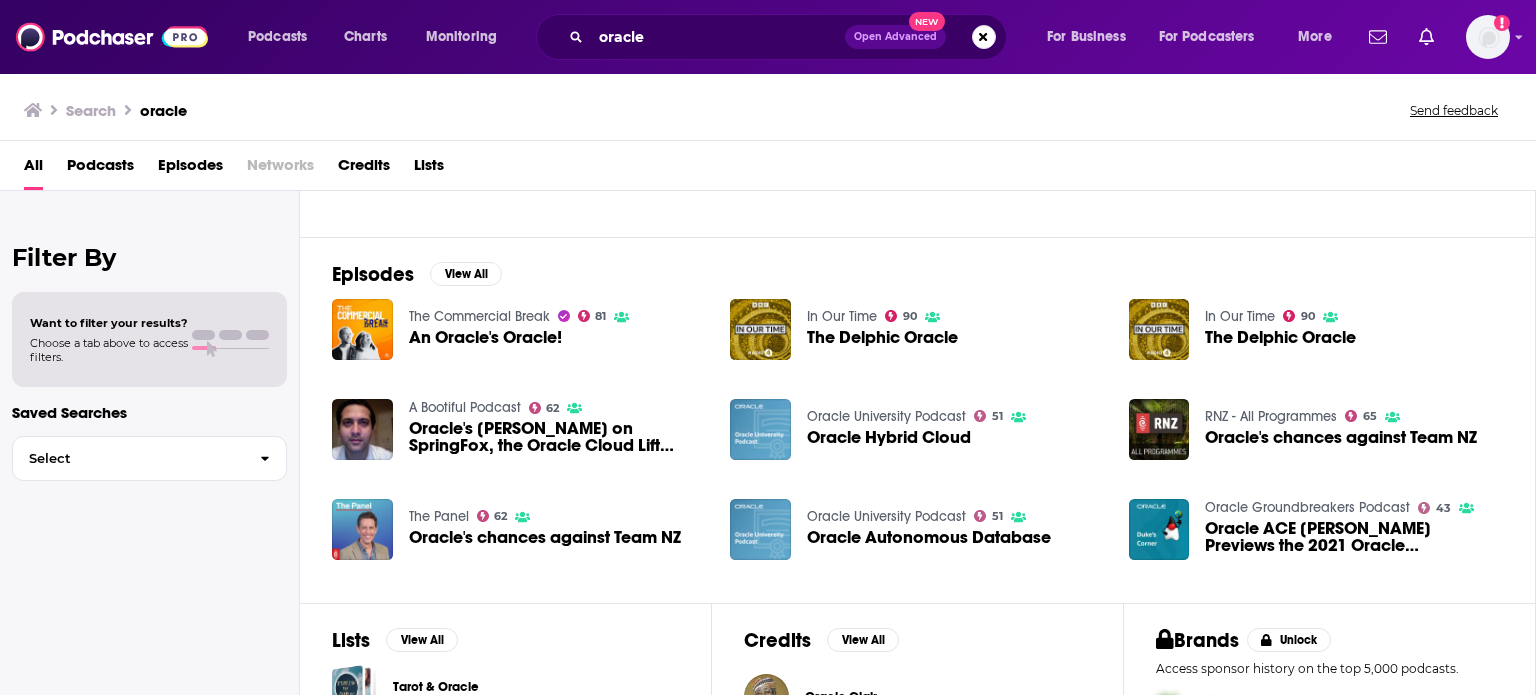 click on "An Oracle's Oracle!" at bounding box center [485, 337] 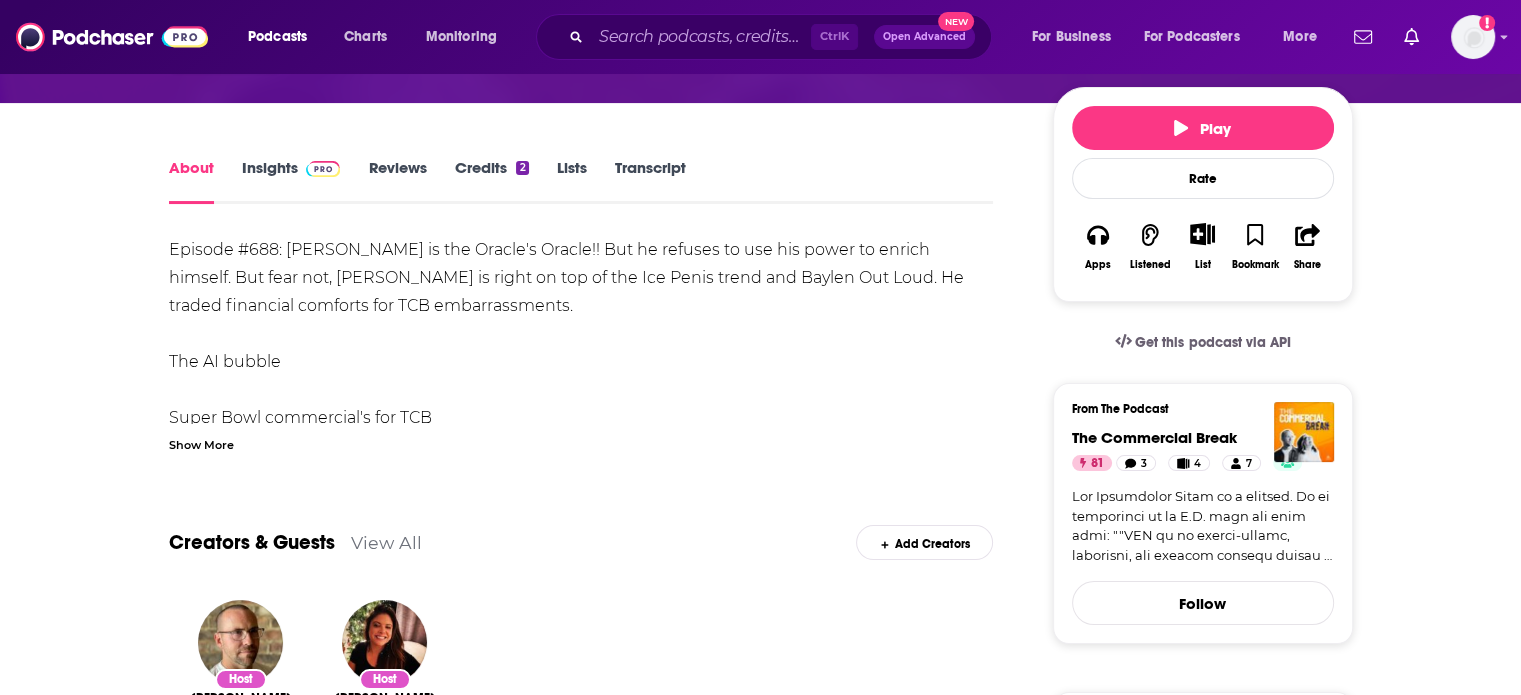 scroll, scrollTop: 466, scrollLeft: 0, axis: vertical 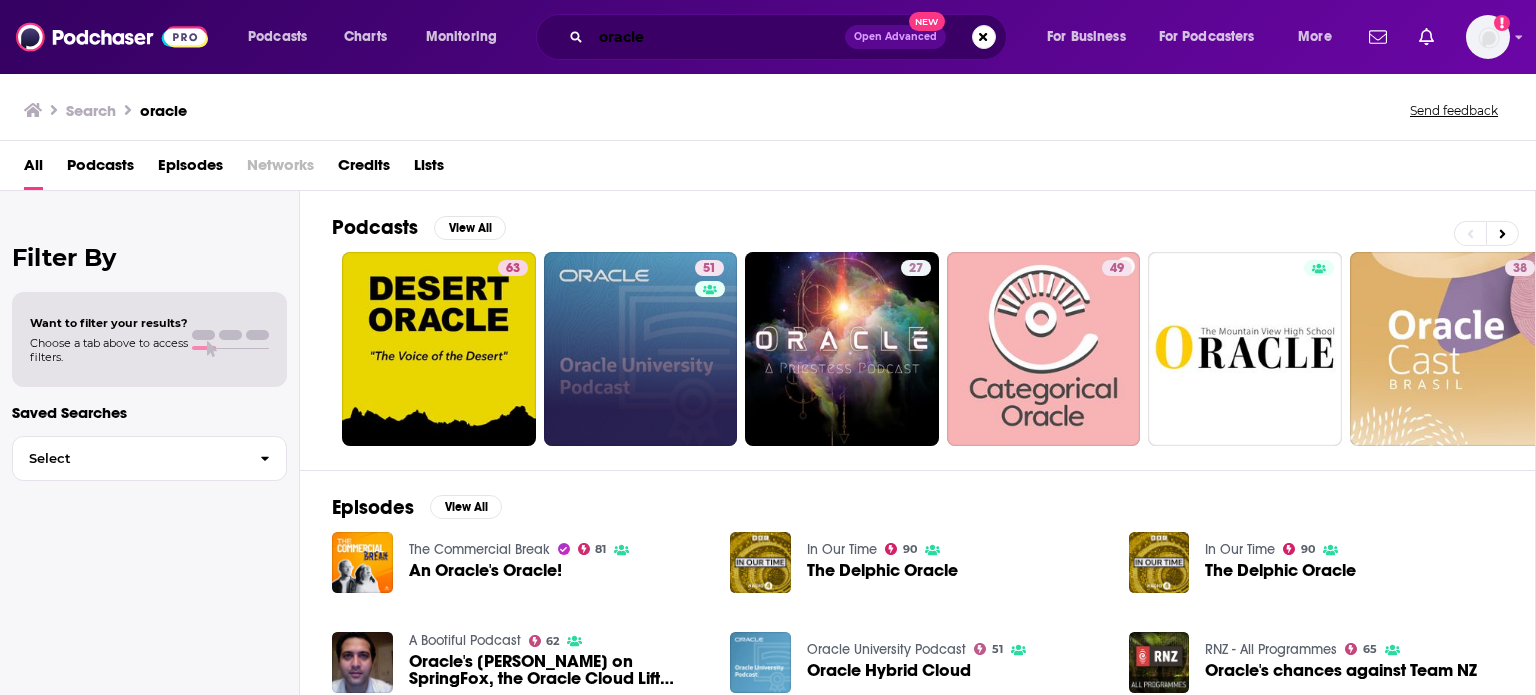click on "oracle" at bounding box center (718, 37) 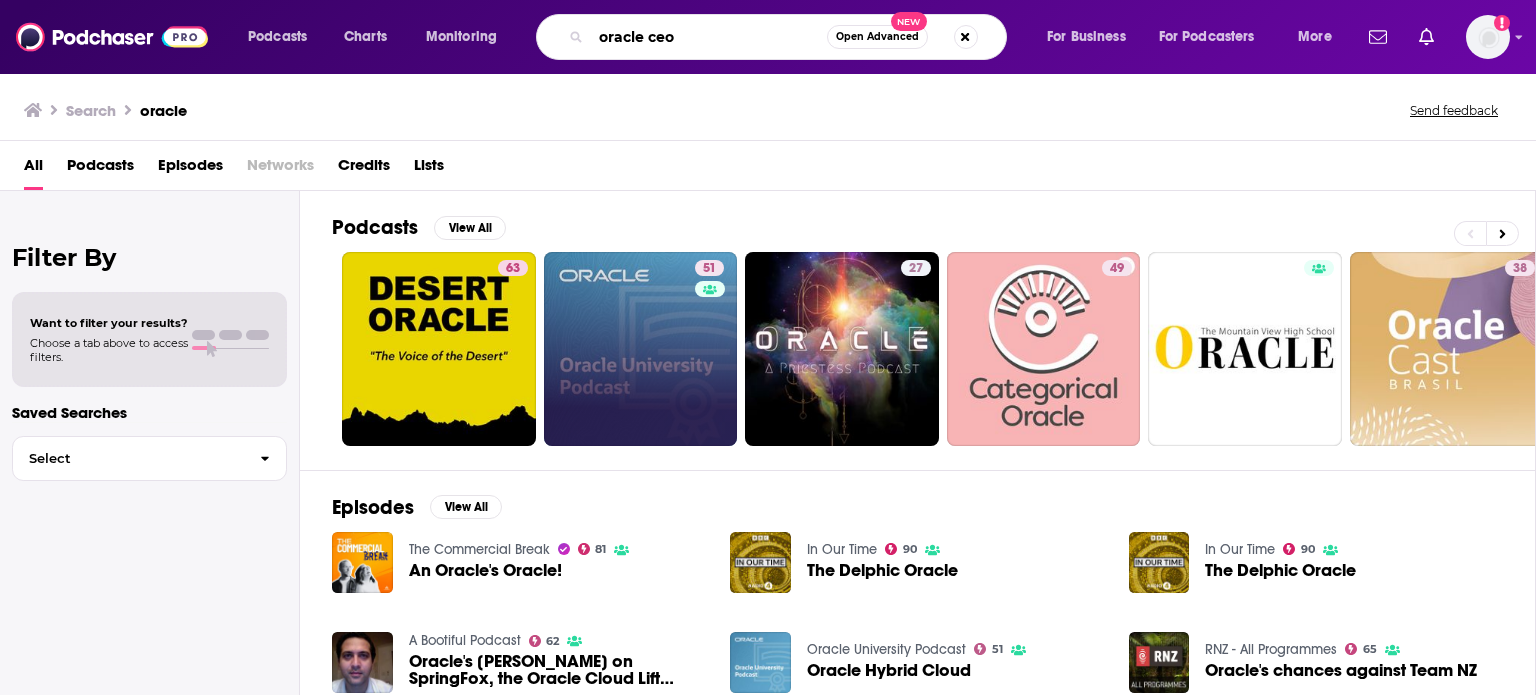 type on "oracle ceo" 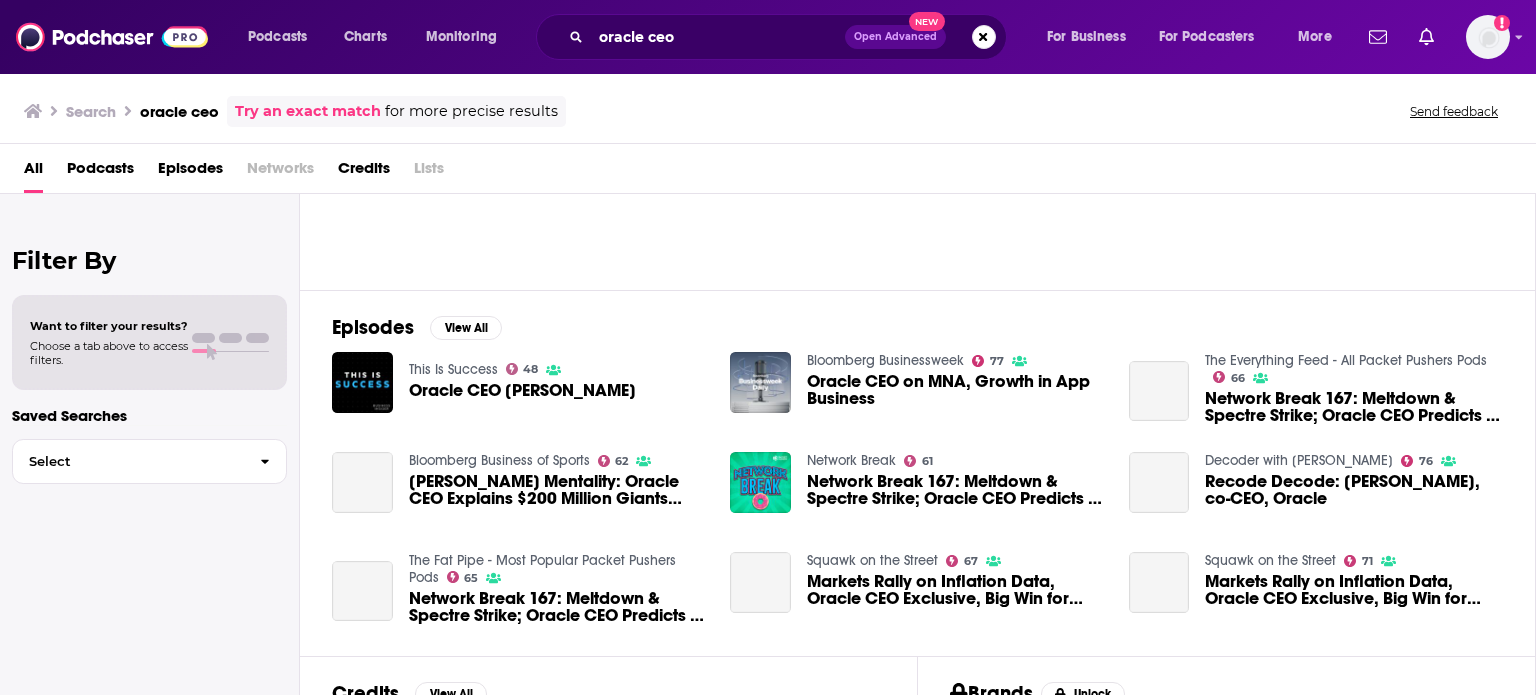 scroll, scrollTop: 233, scrollLeft: 0, axis: vertical 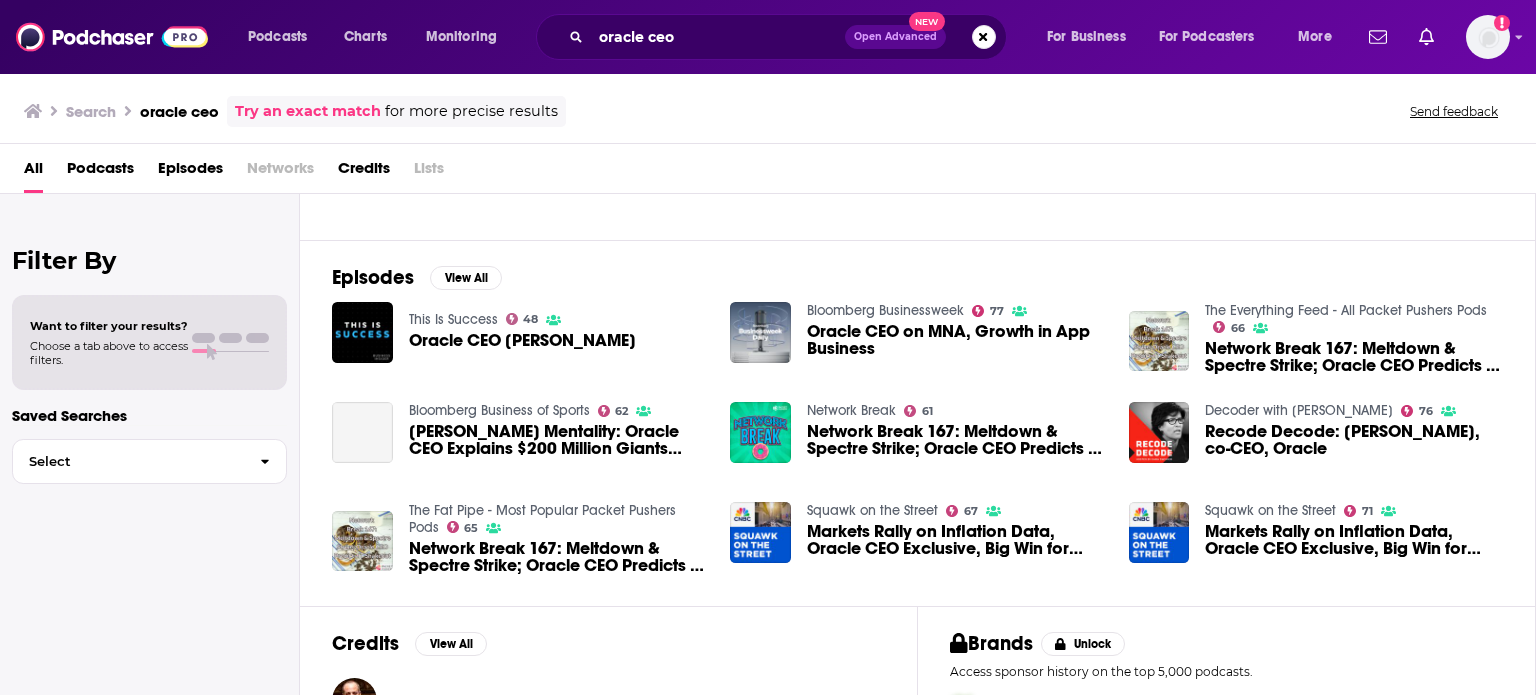 click on "Oracle CEO [PERSON_NAME]" at bounding box center [522, 340] 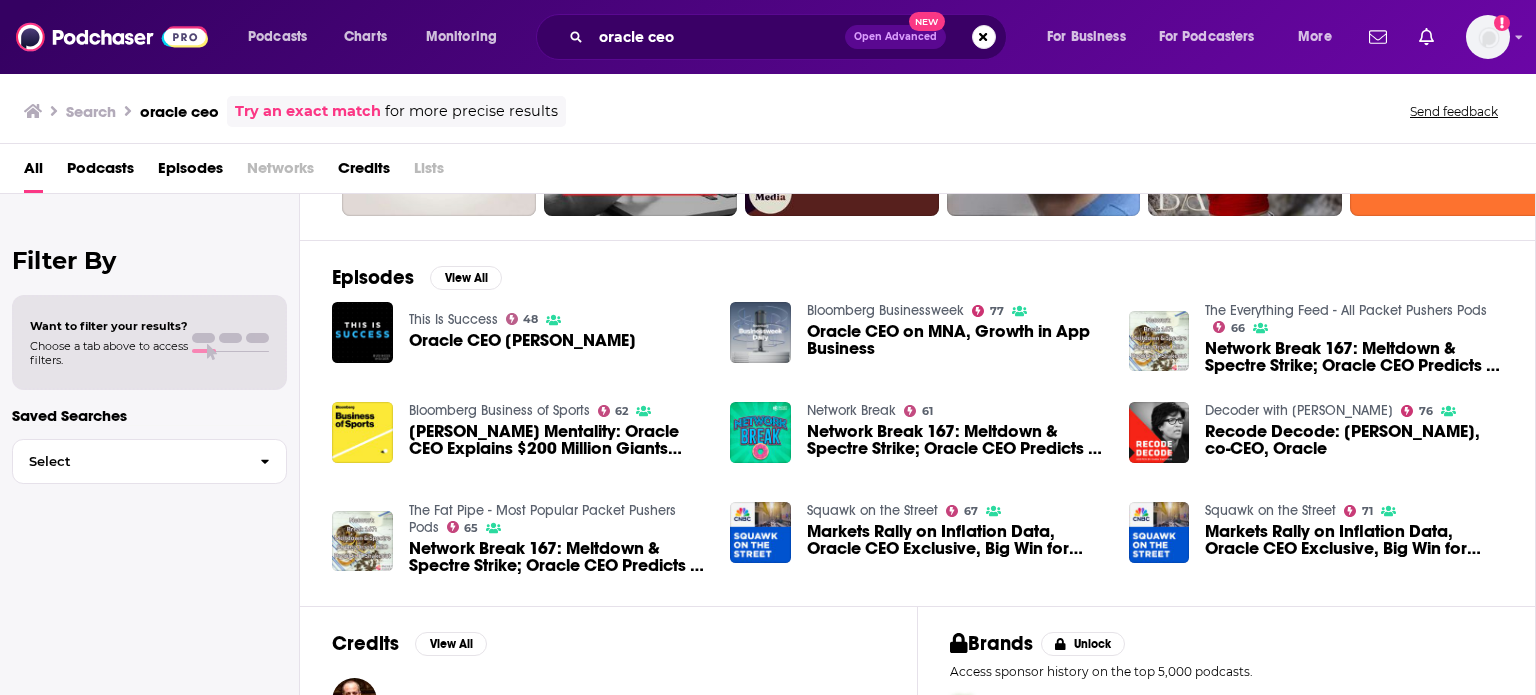 scroll, scrollTop: 0, scrollLeft: 0, axis: both 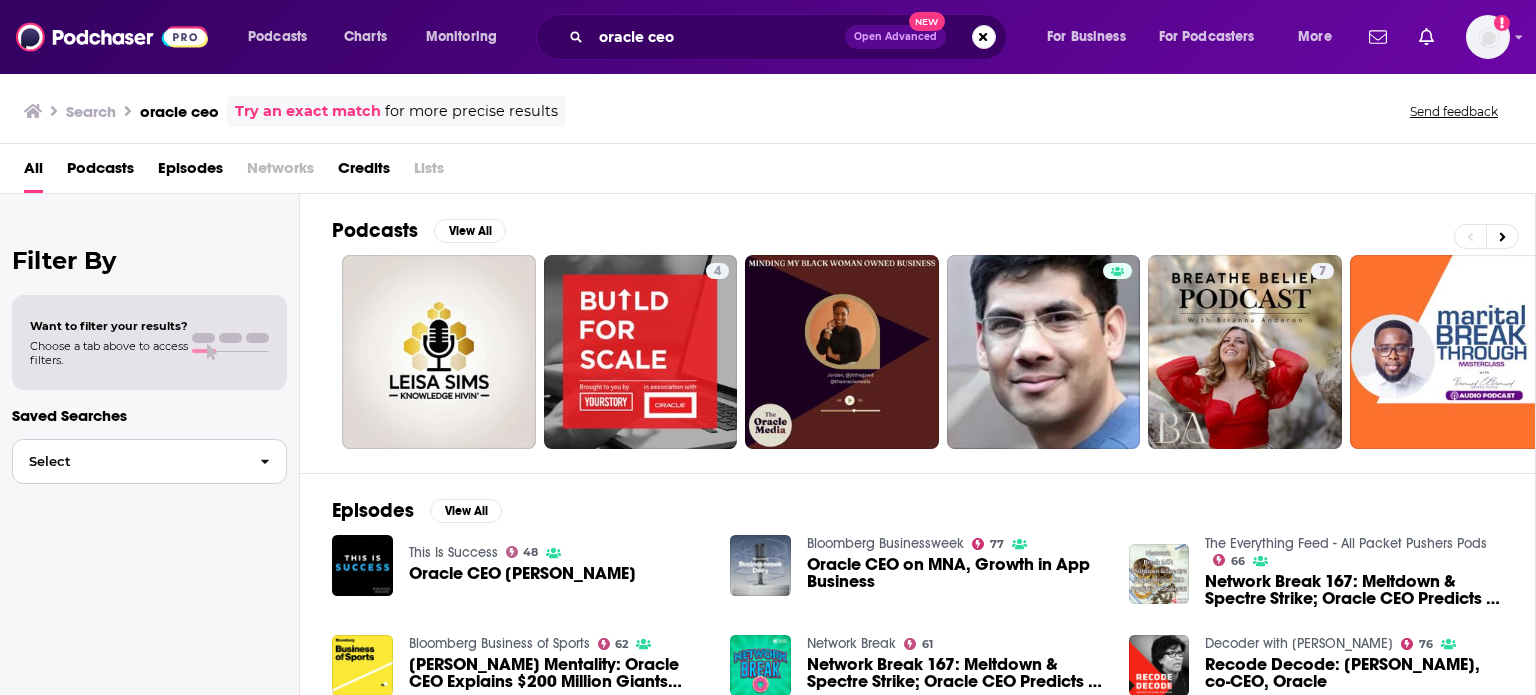 click on "Select" at bounding box center [128, 461] 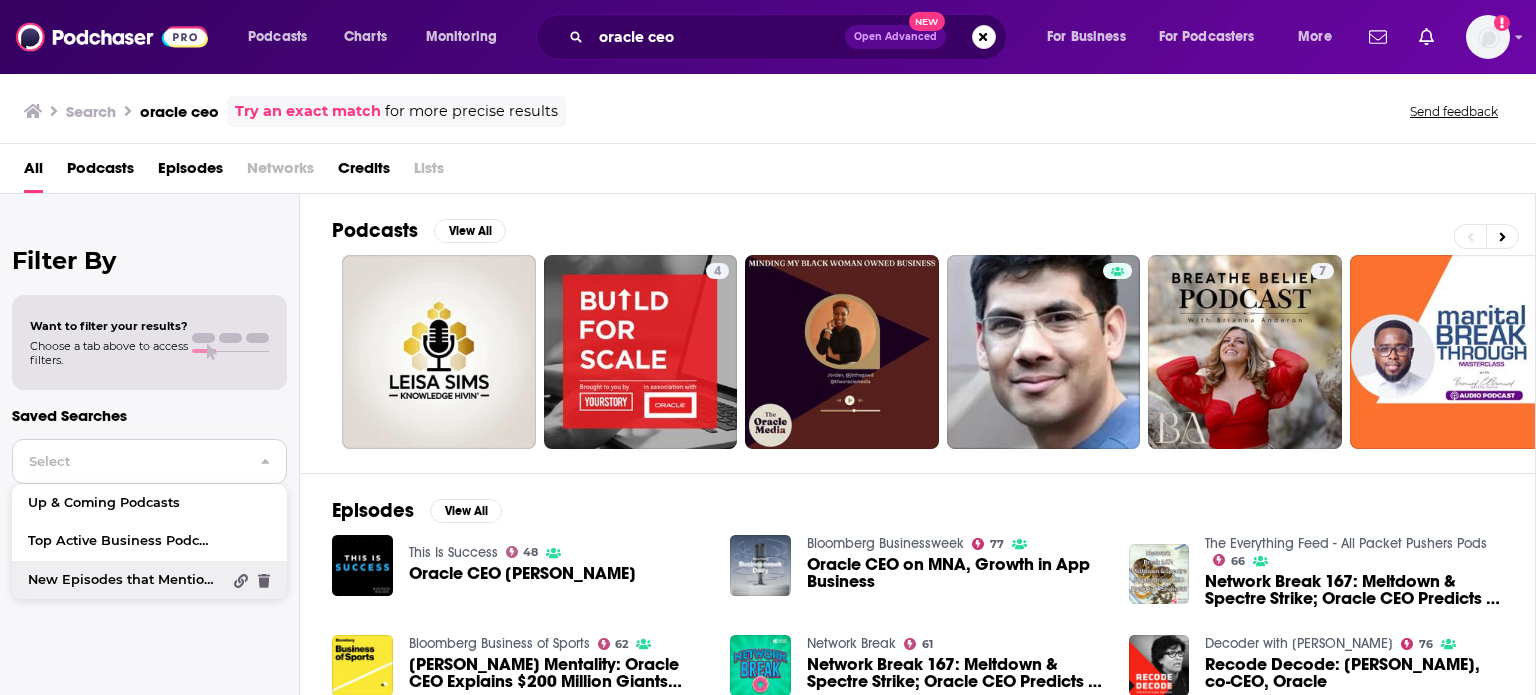 click on "New Episodes that Mention "Pepsi"" at bounding box center (149, 580) 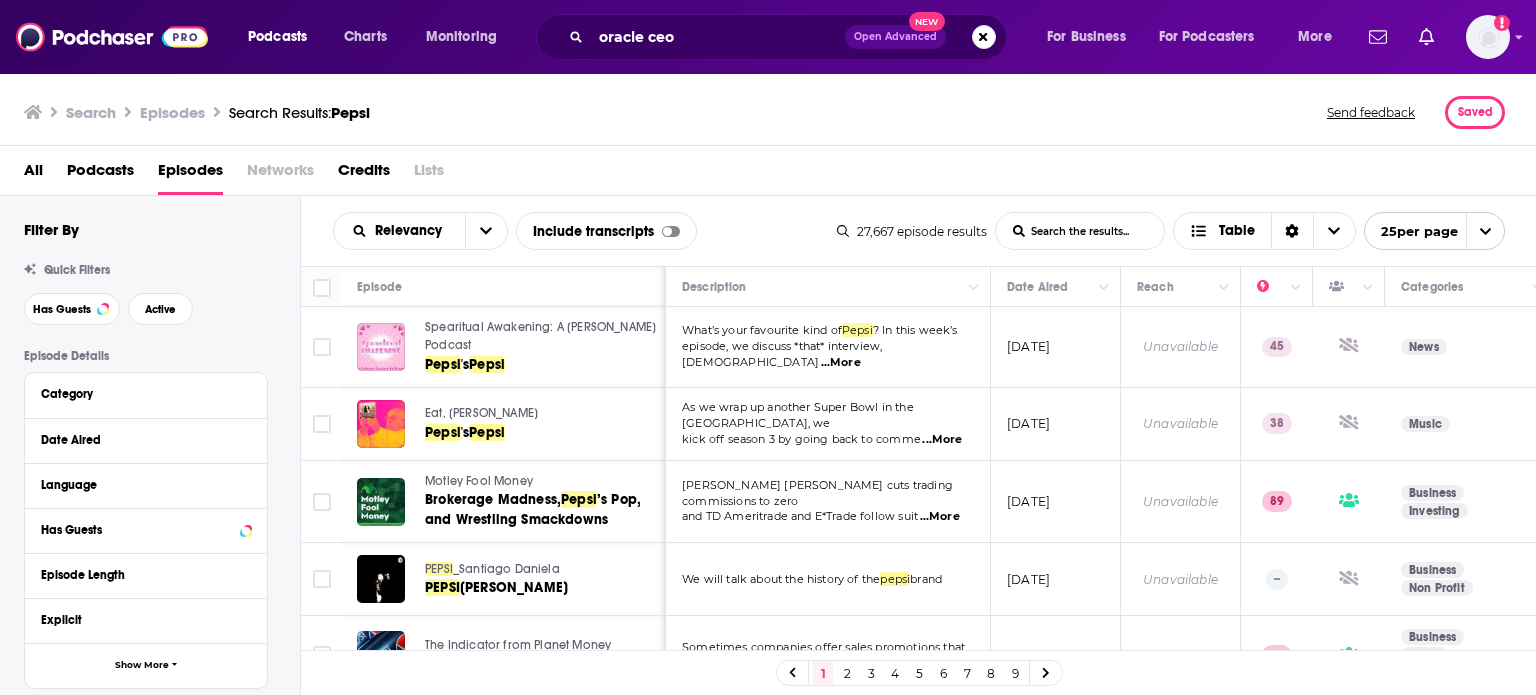 click on "Search Episodes Search Results:   Pepsi Send feedback Saved" at bounding box center [768, 109] 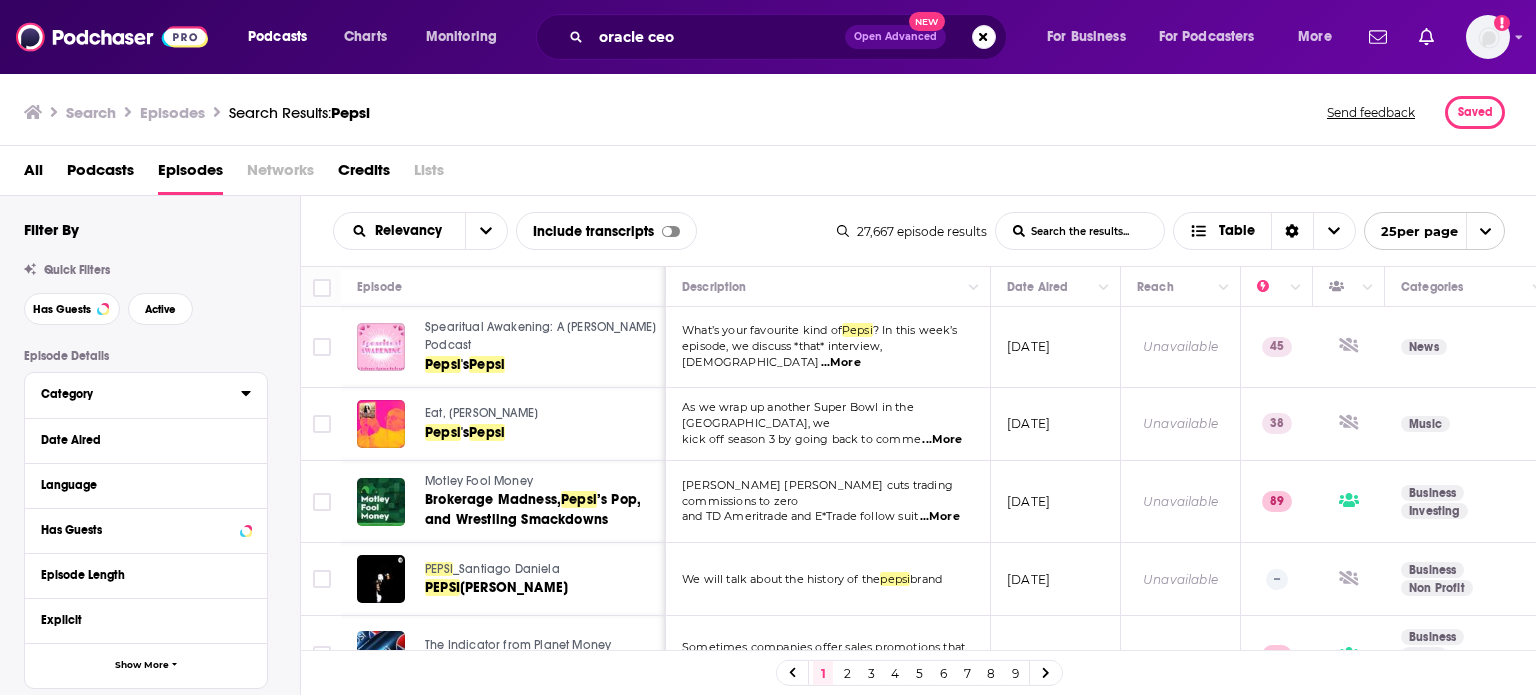 click on "Category" at bounding box center [134, 394] 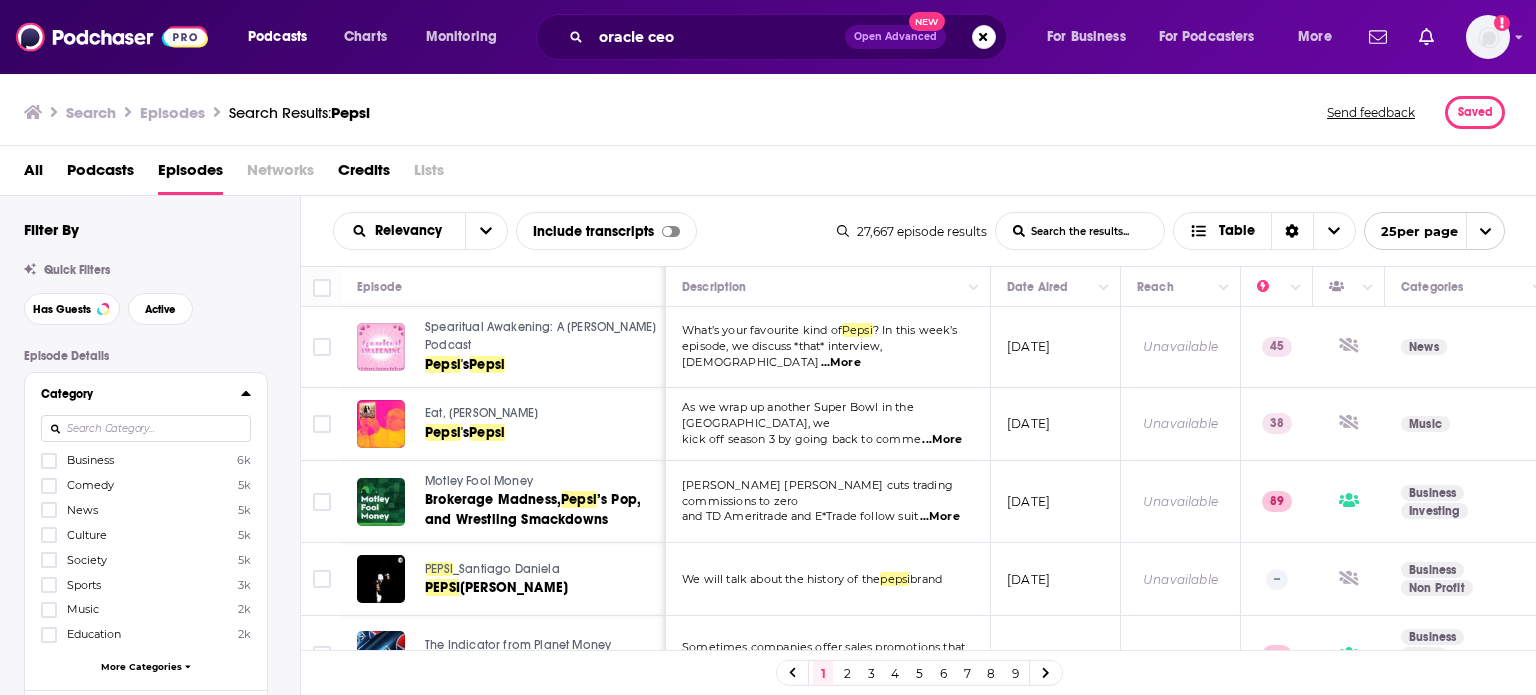 click on "Business 6k" at bounding box center [146, 460] 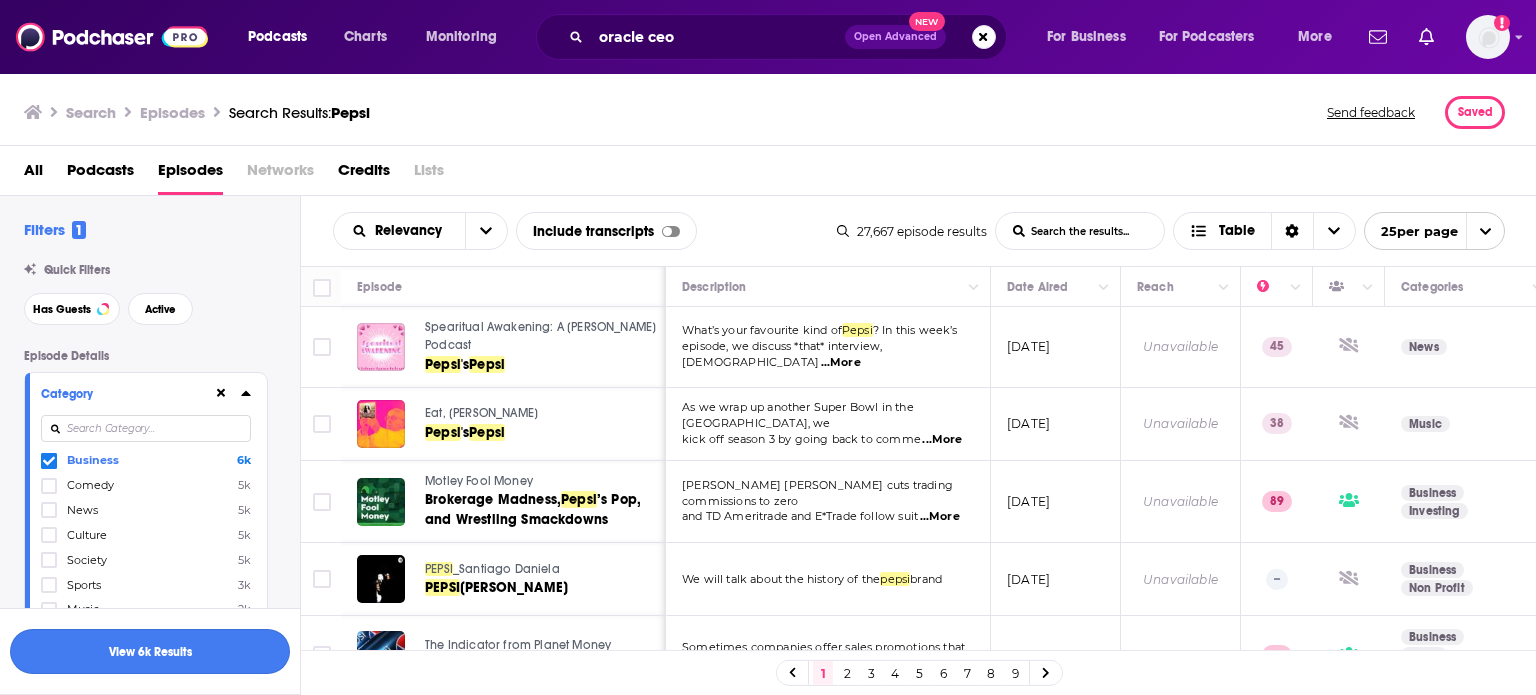 click on "View 6k Results" at bounding box center (150, 651) 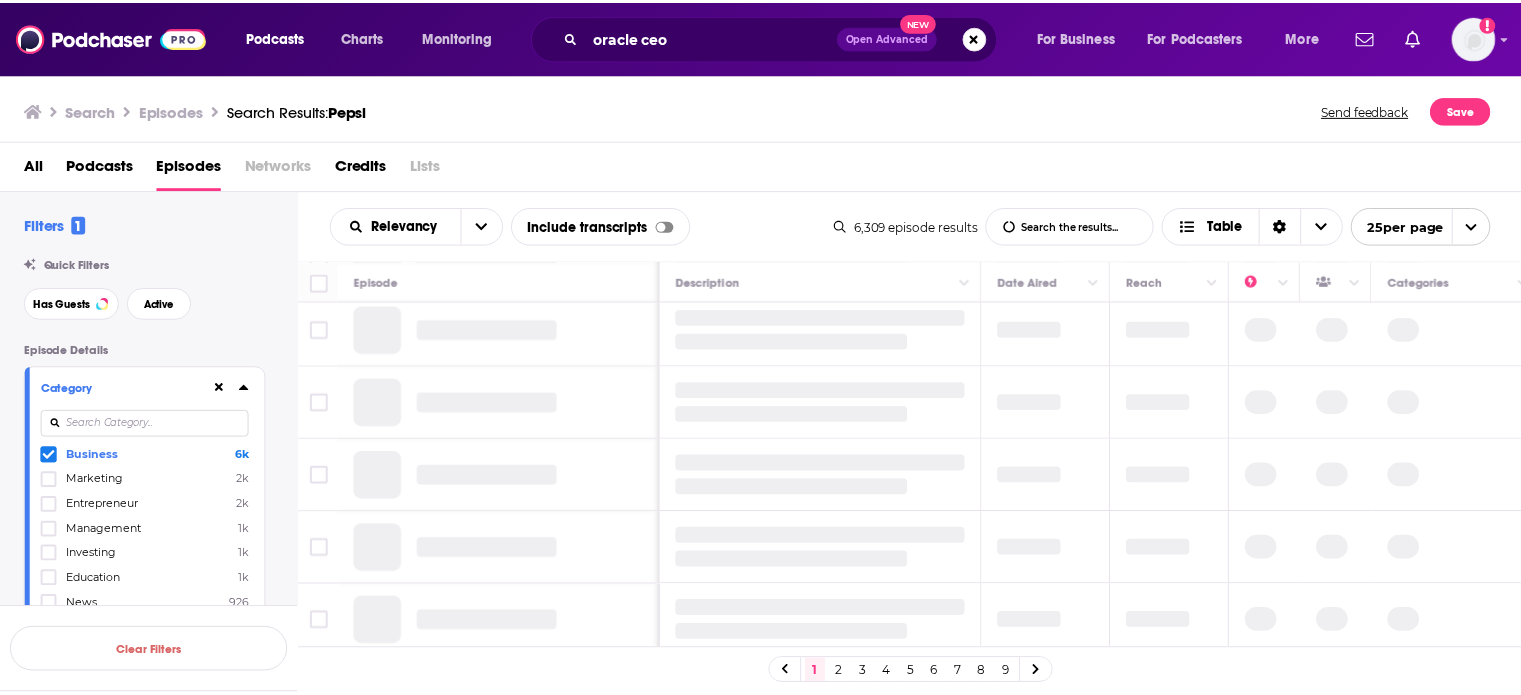 scroll, scrollTop: 0, scrollLeft: 0, axis: both 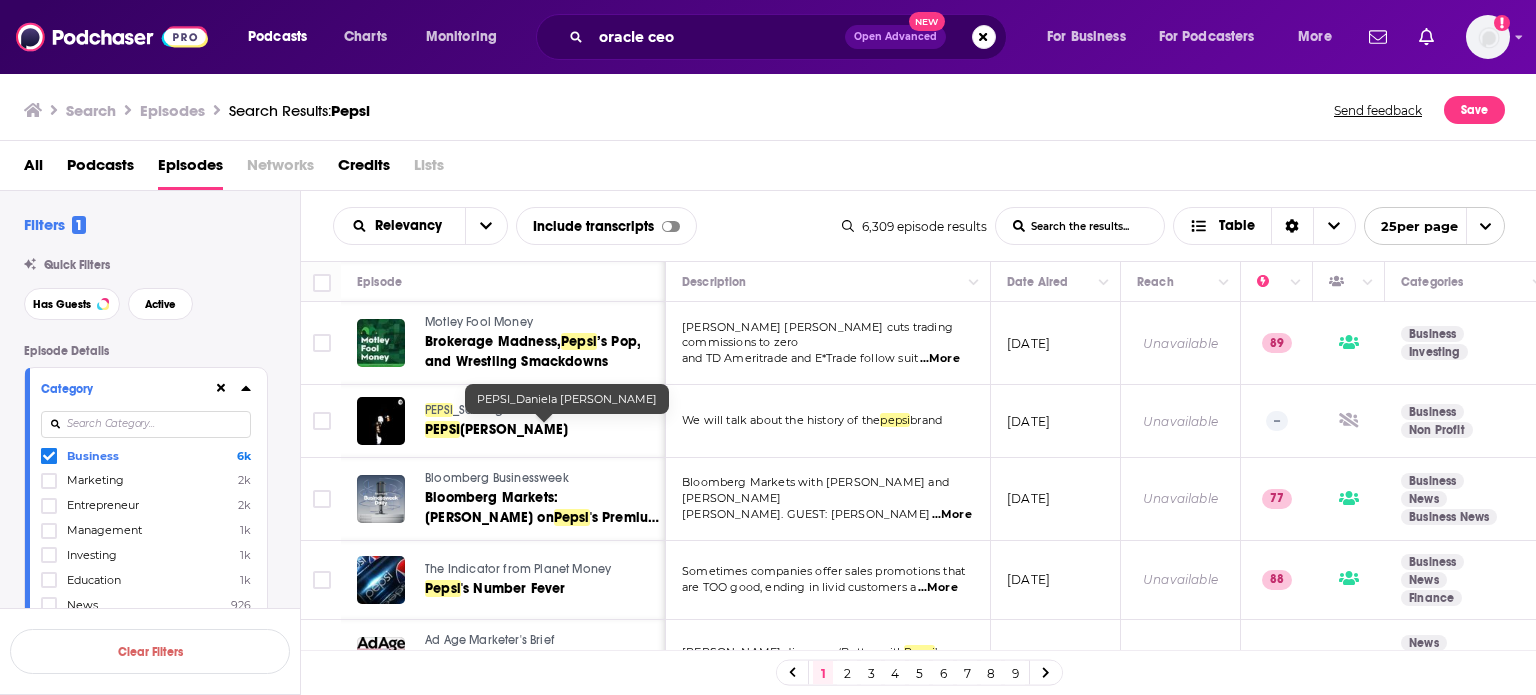 click on "[PERSON_NAME]" at bounding box center (514, 429) 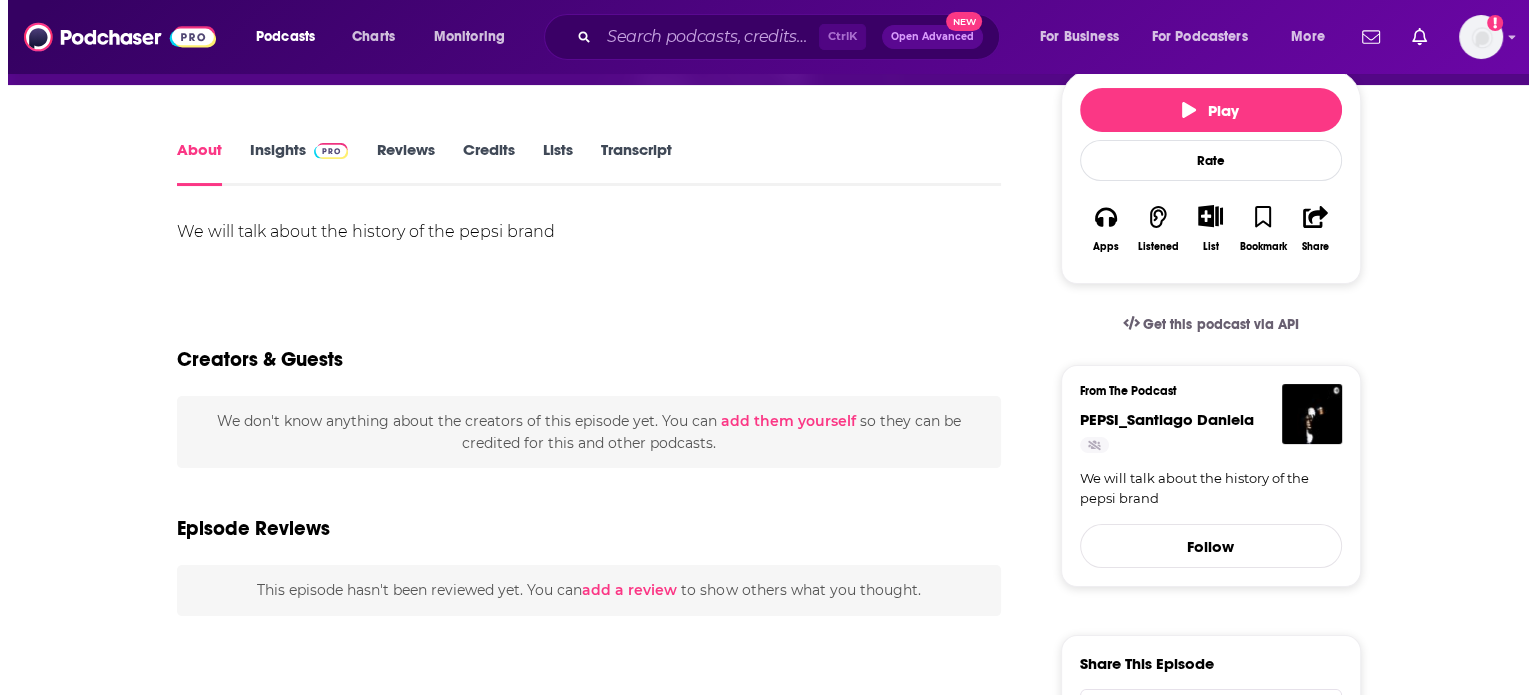 scroll, scrollTop: 0, scrollLeft: 0, axis: both 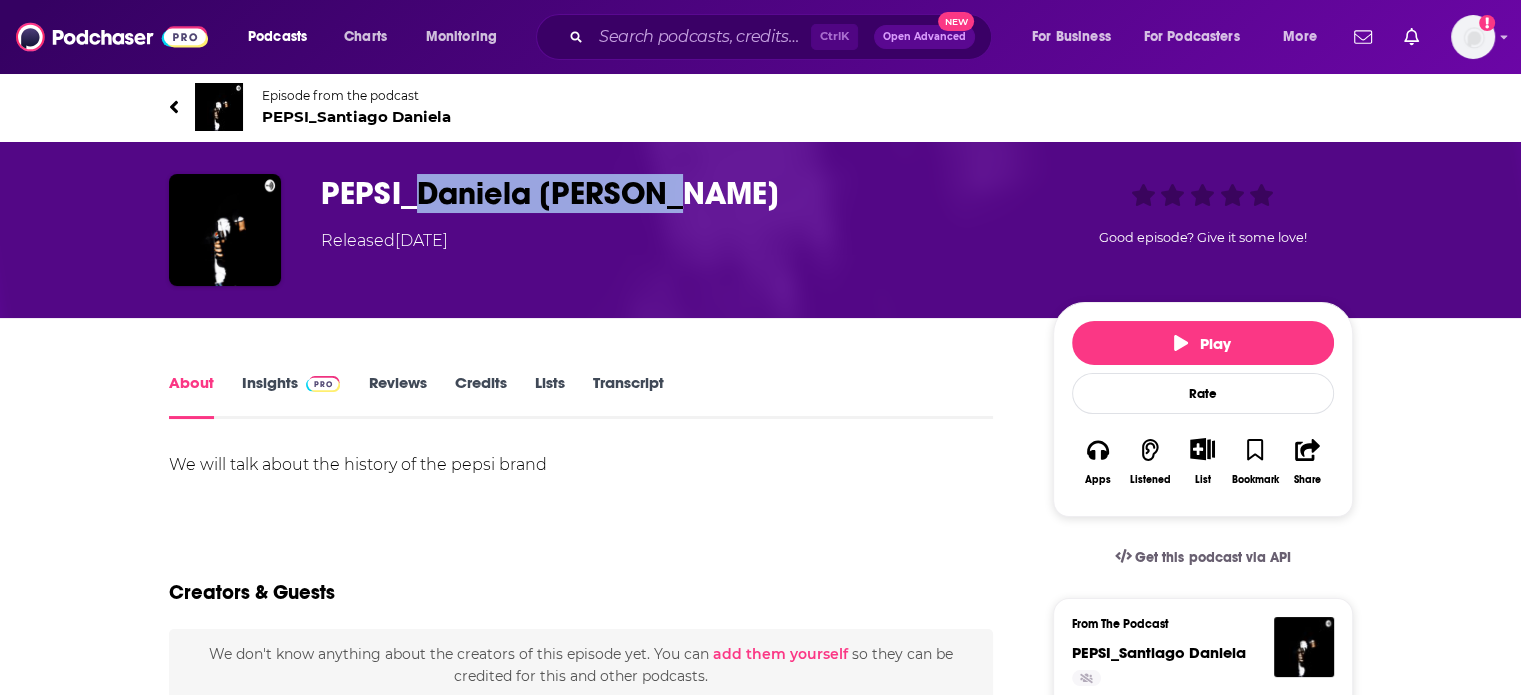 drag, startPoint x: 676, startPoint y: 189, endPoint x: 423, endPoint y: 203, distance: 253.38705 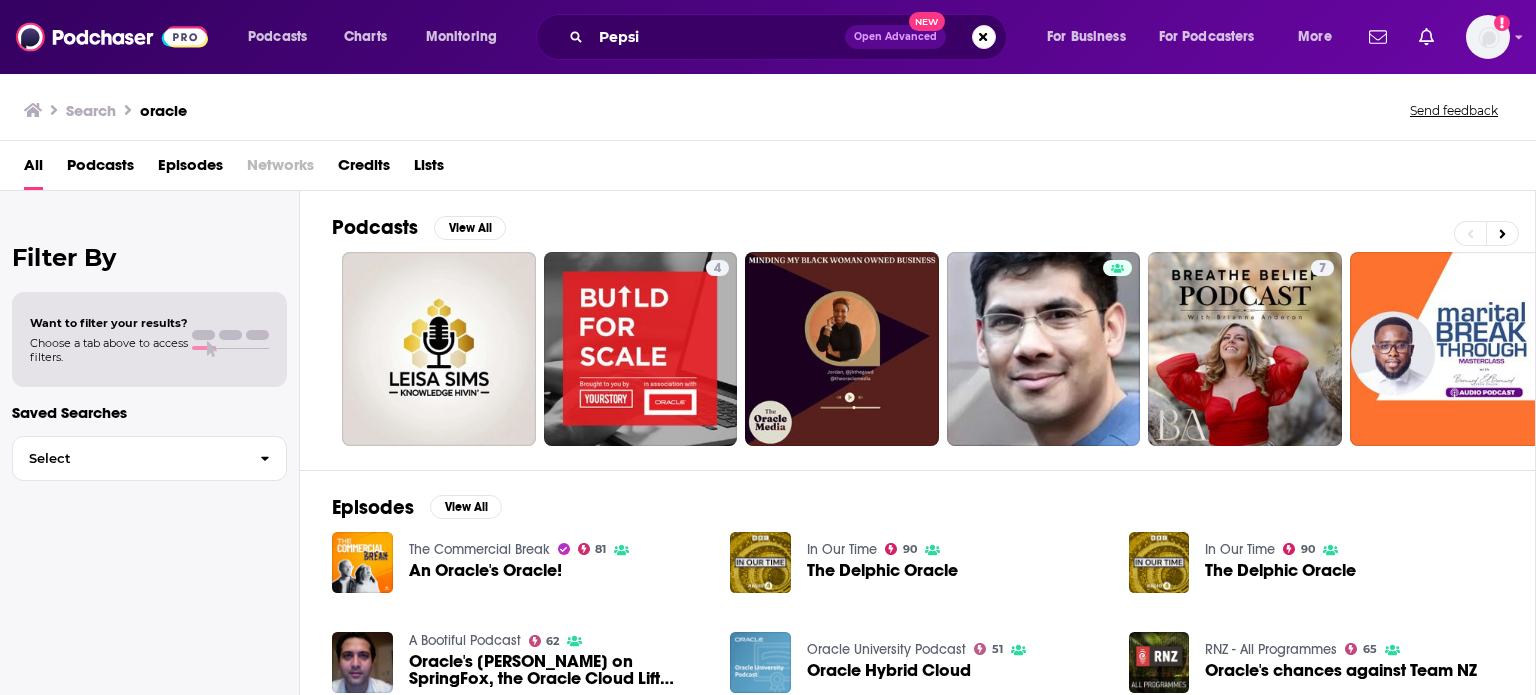 scroll, scrollTop: 233, scrollLeft: 0, axis: vertical 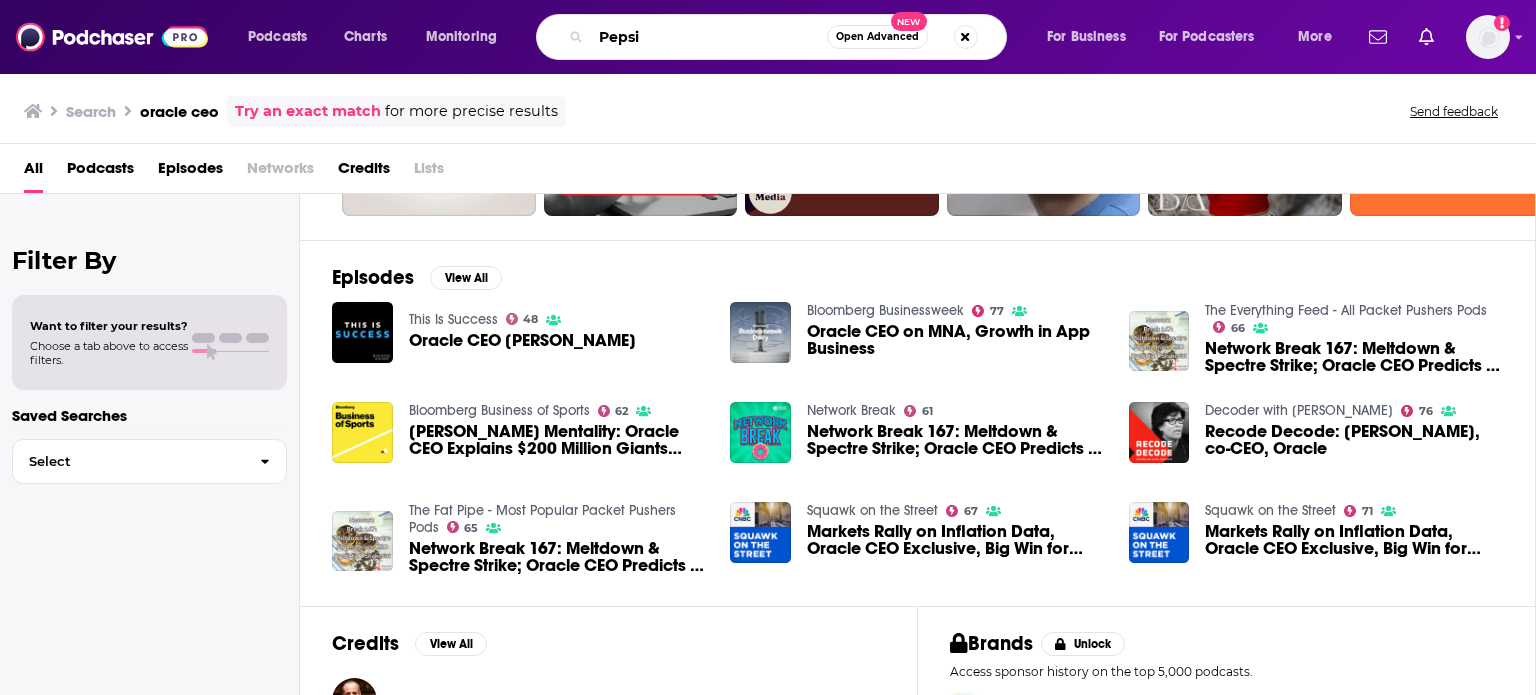 click on "Pepsi" at bounding box center (709, 37) 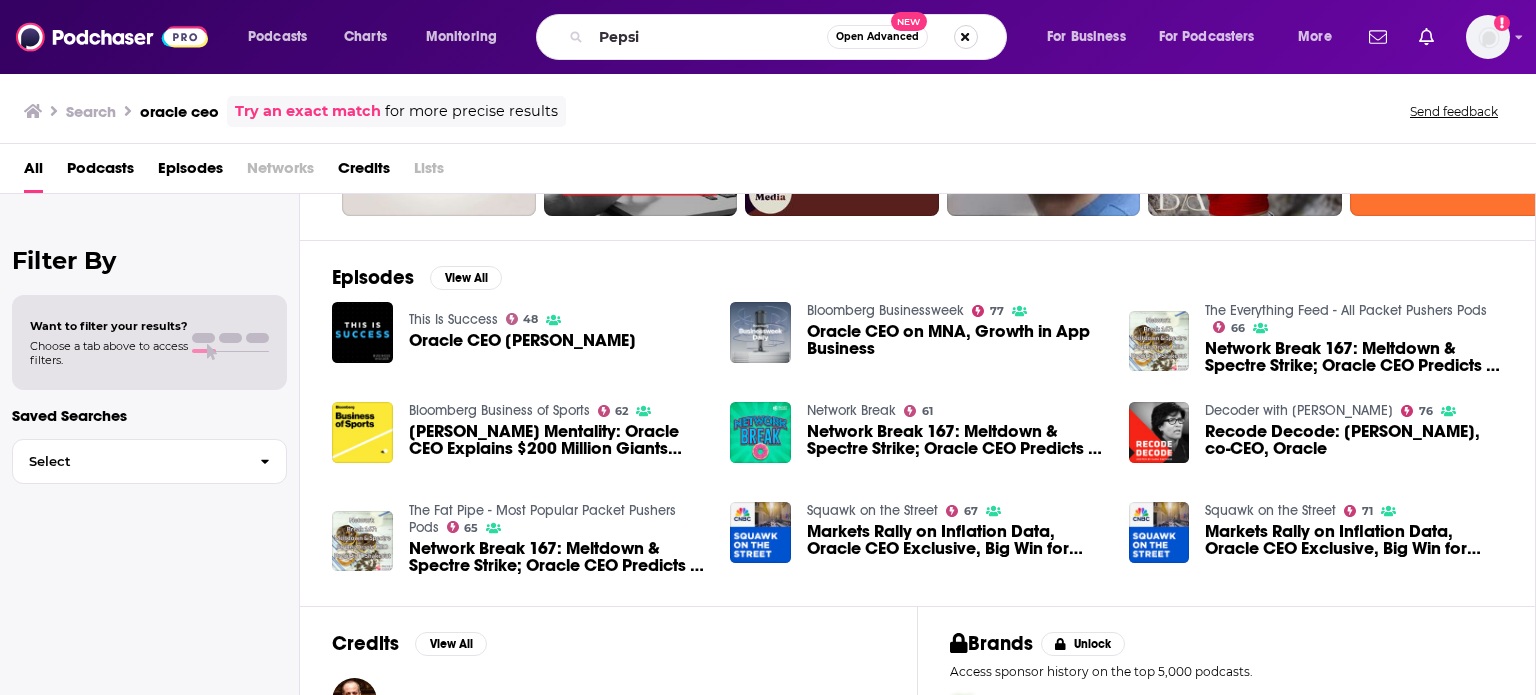 click at bounding box center (966, 37) 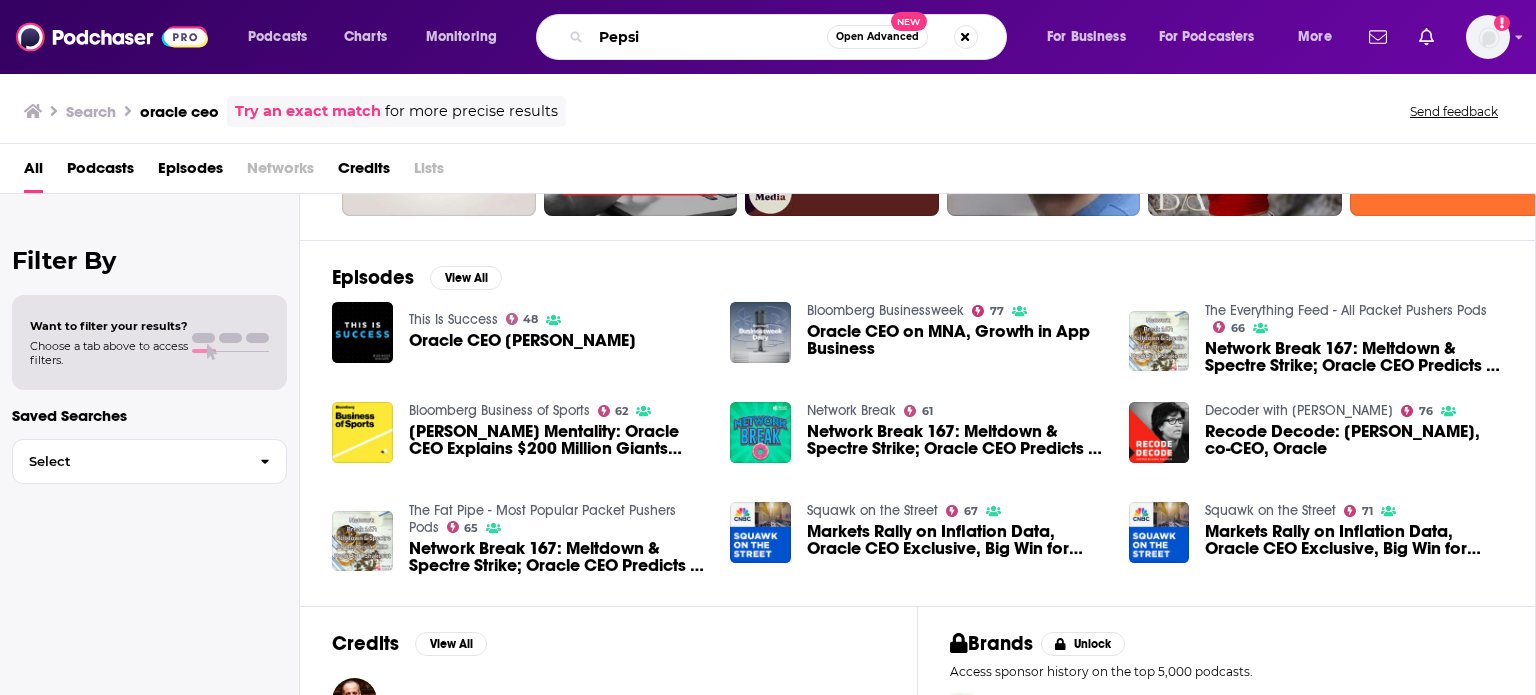 type 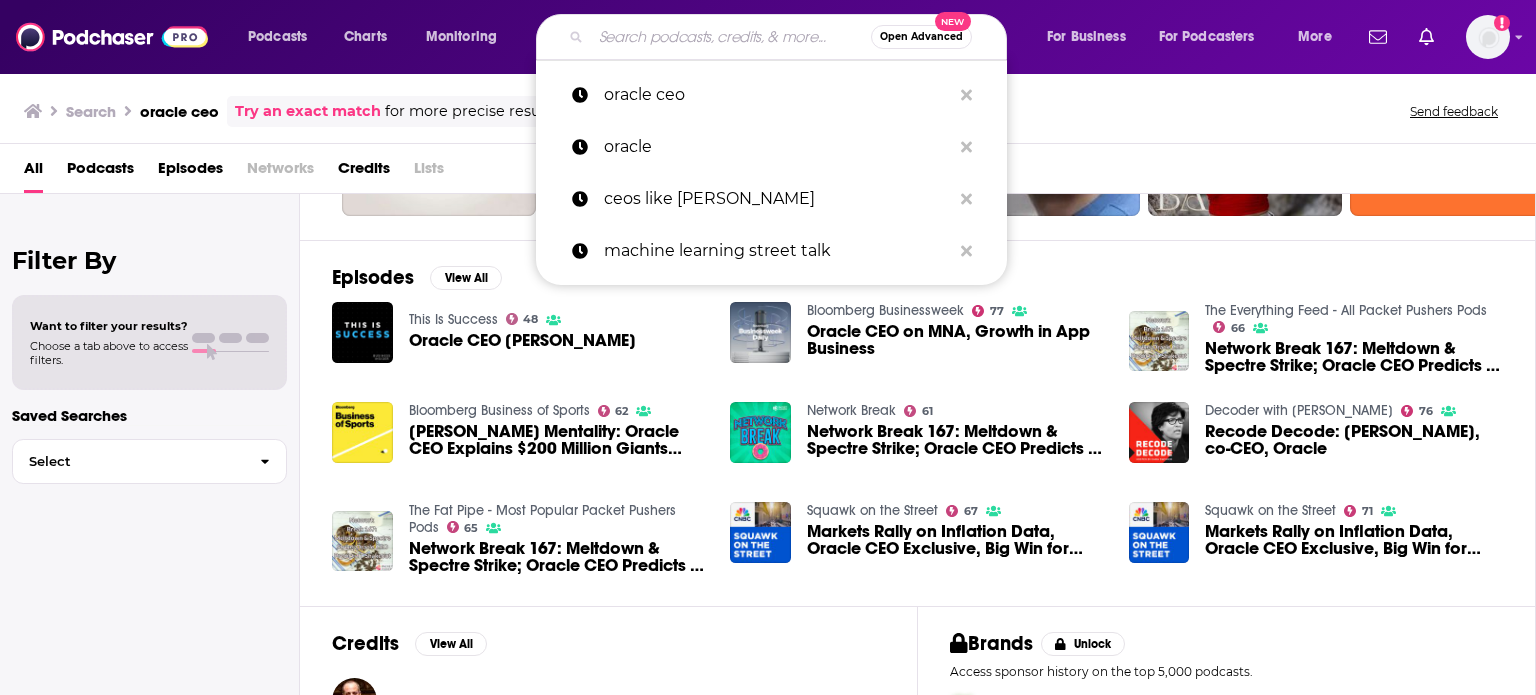 click on "Open Advanced" at bounding box center (921, 37) 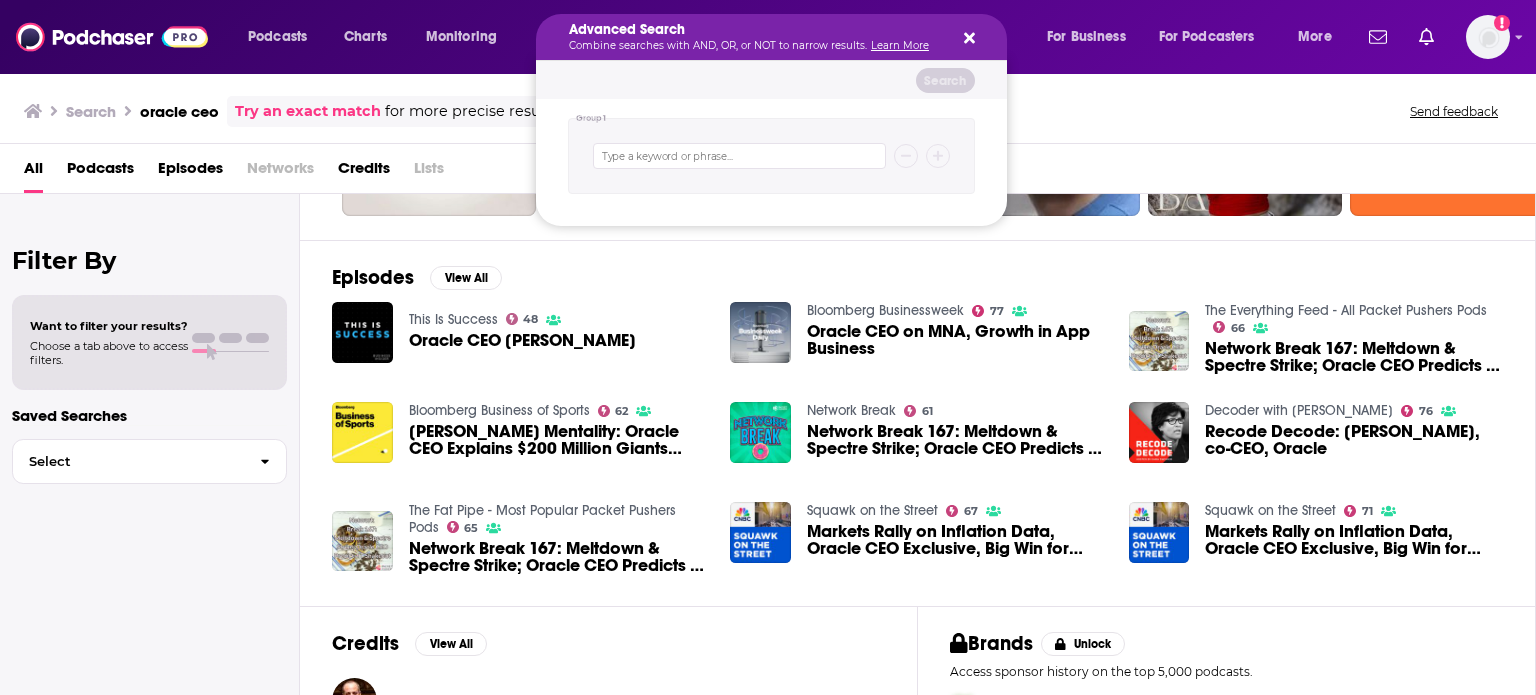 click at bounding box center [739, 156] 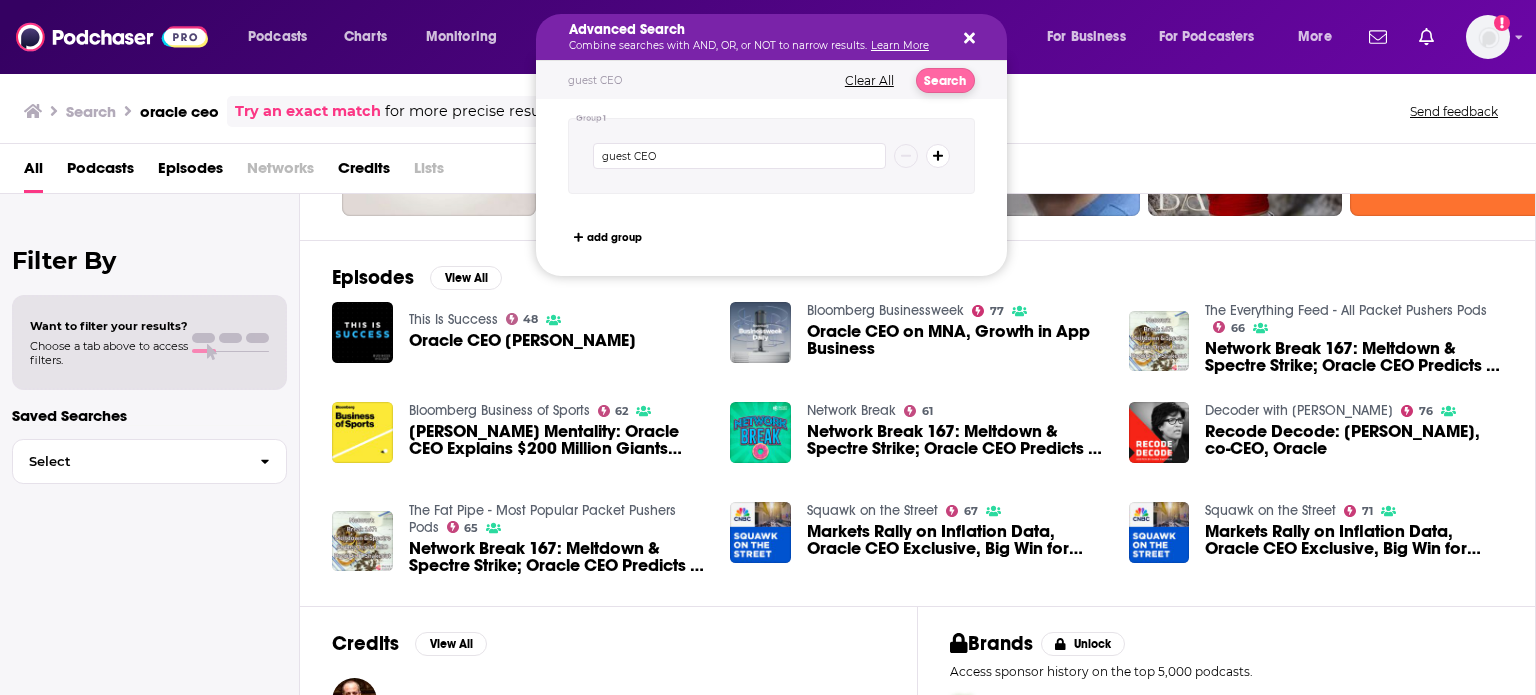 type on "guest CEO" 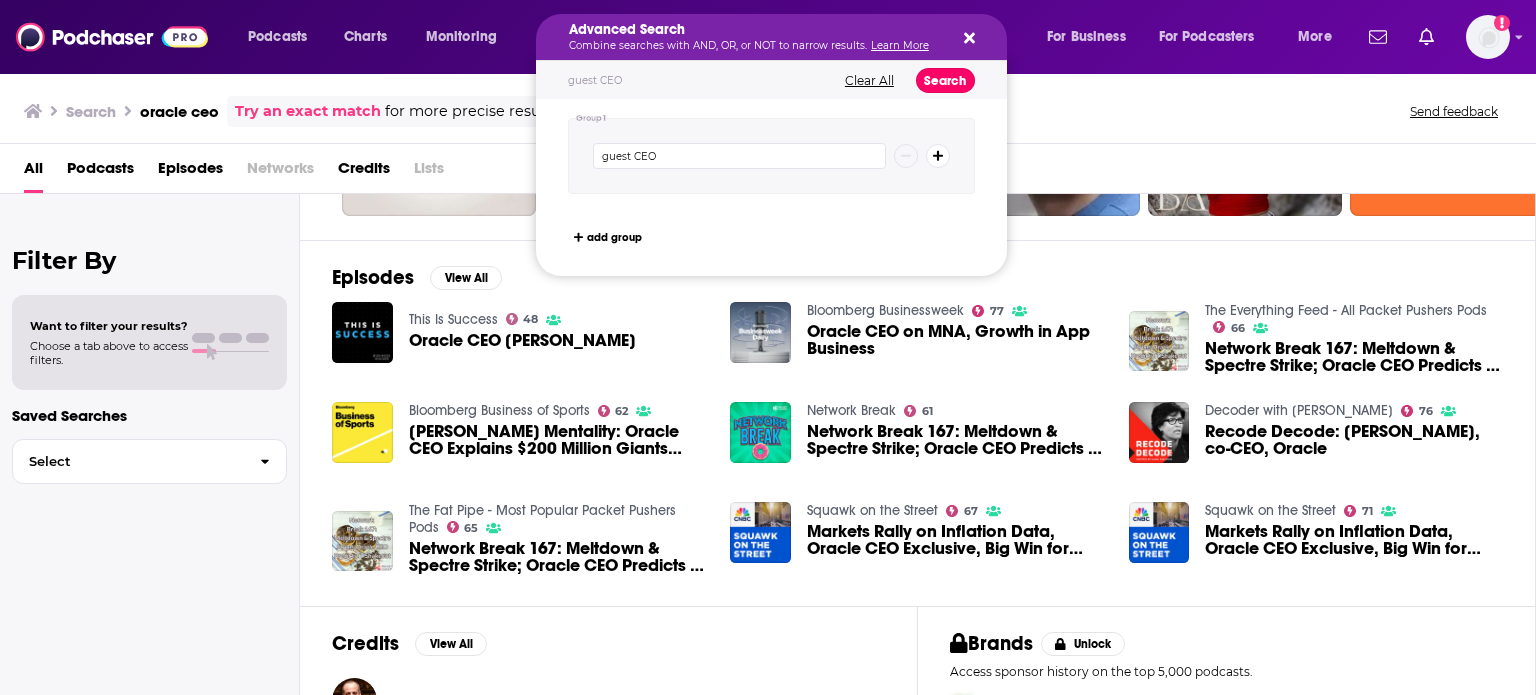 click on "Search" at bounding box center [945, 80] 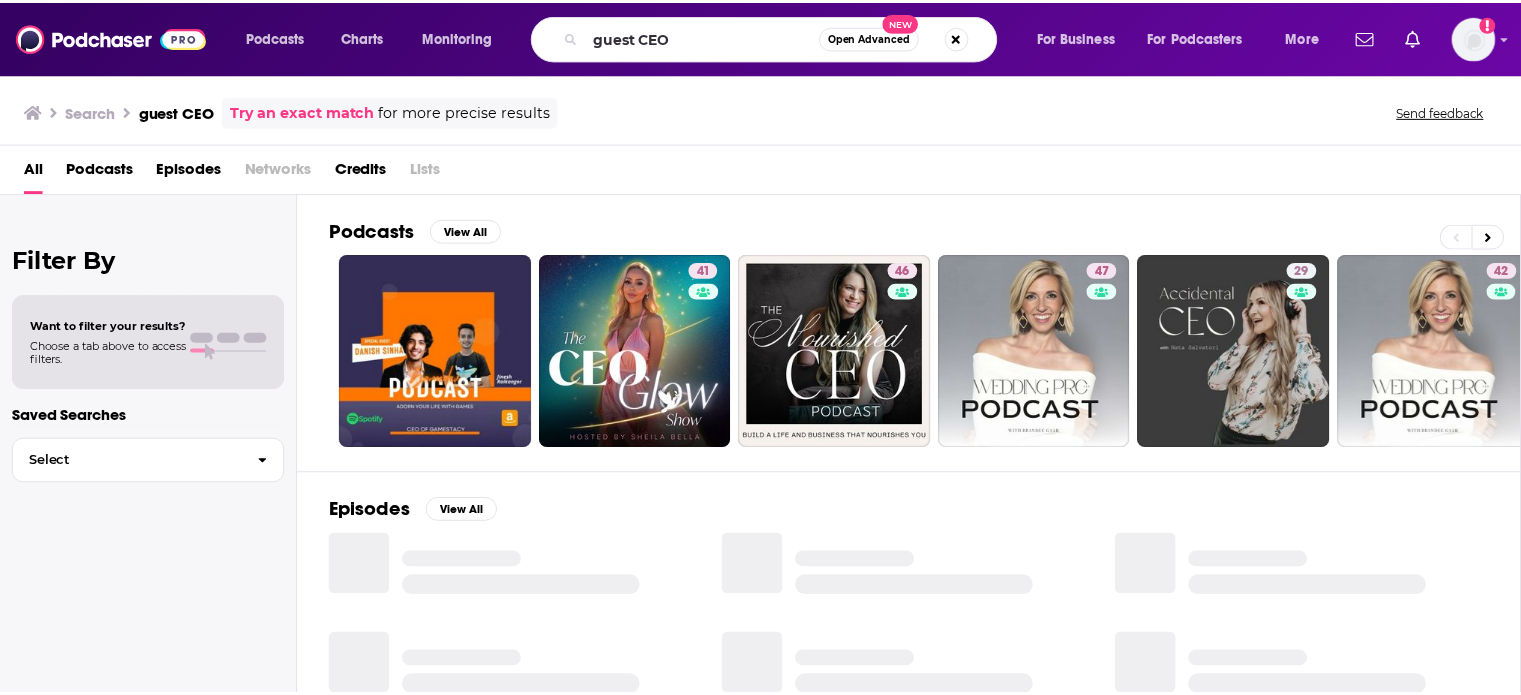 scroll, scrollTop: 233, scrollLeft: 0, axis: vertical 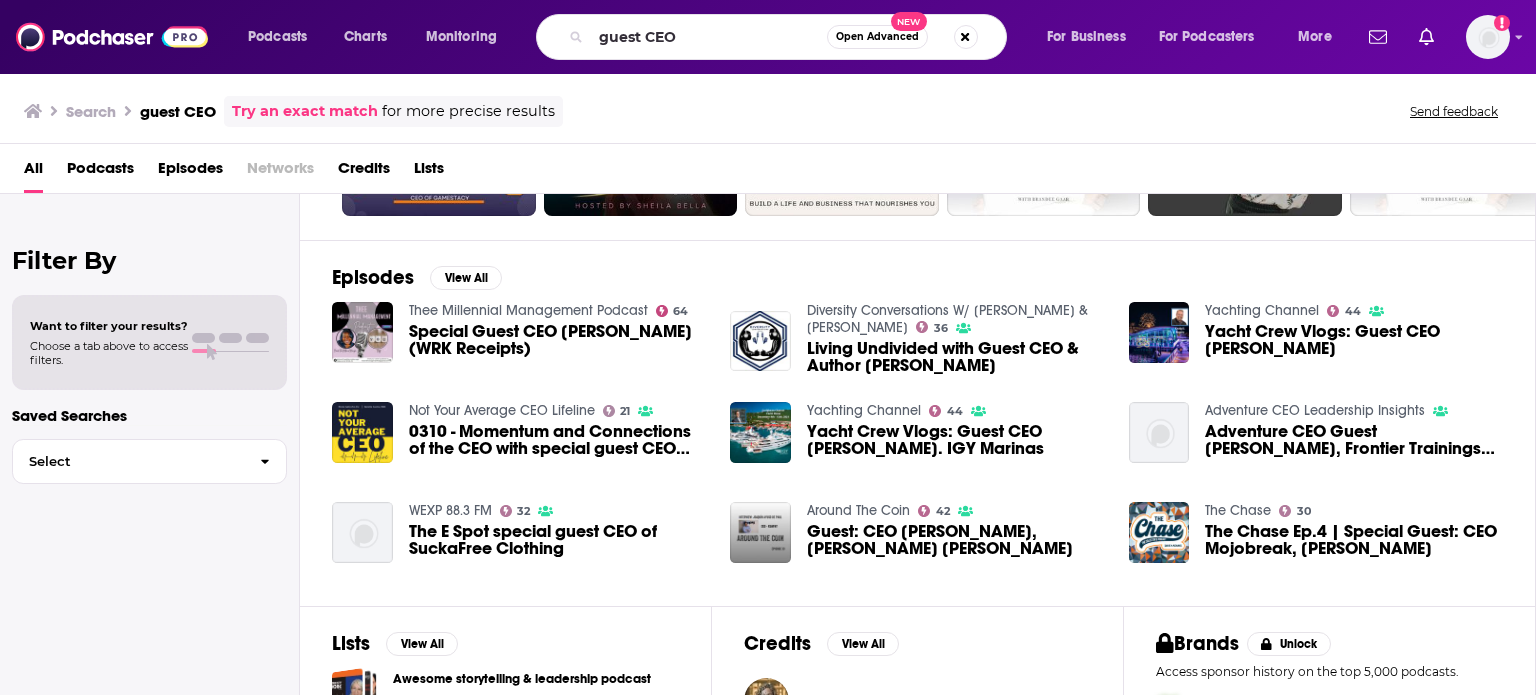 click on "0310 - Momentum and Connections of the CEO with special guest CEO [PERSON_NAME]" at bounding box center [558, 440] 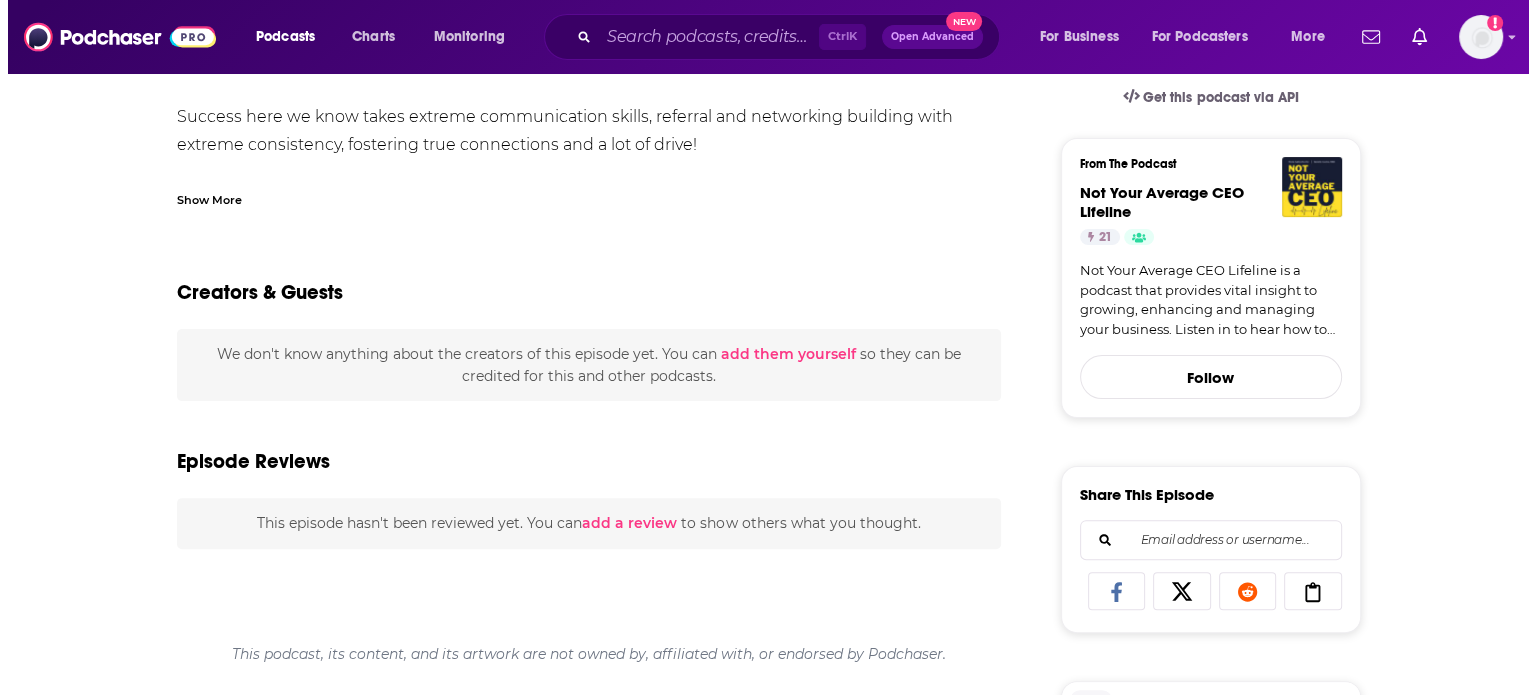 scroll, scrollTop: 0, scrollLeft: 0, axis: both 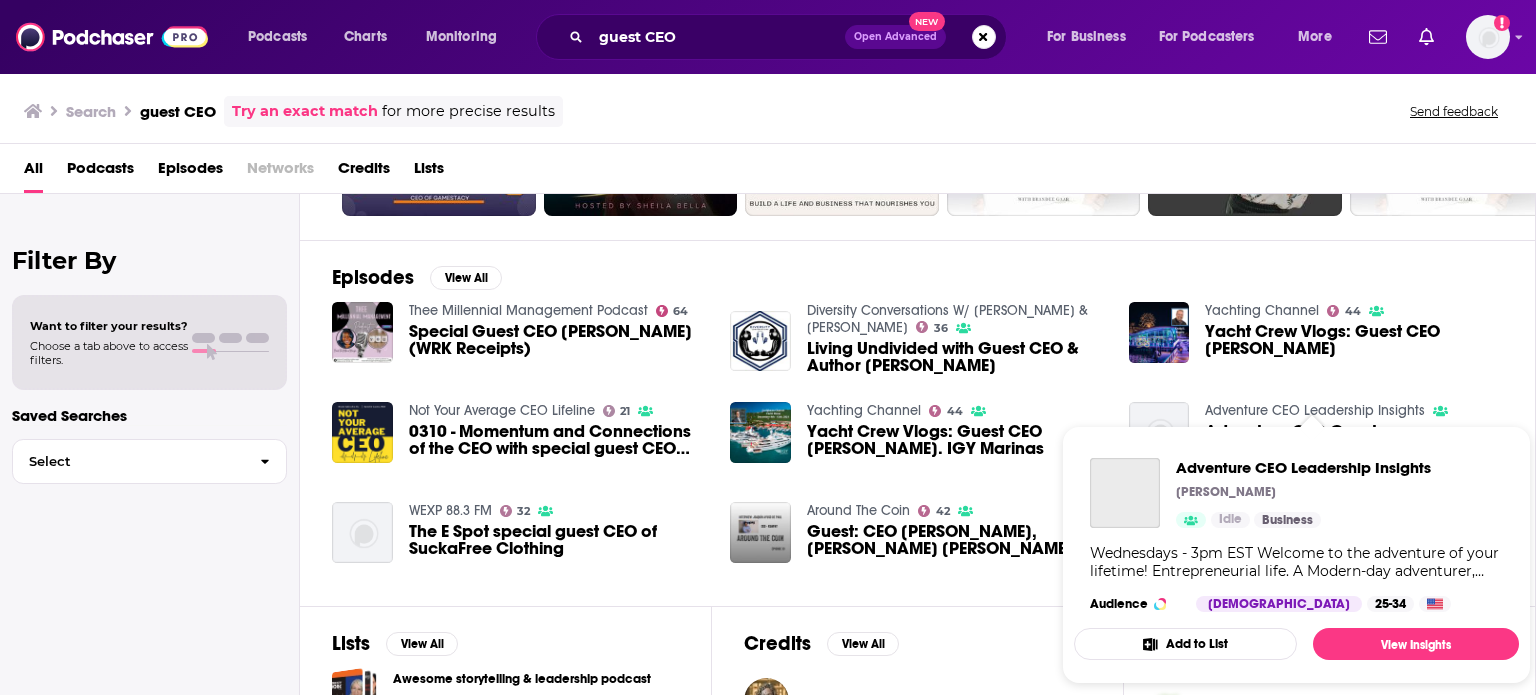 click on "Adventure CEO Leadership Insights" at bounding box center [1315, 410] 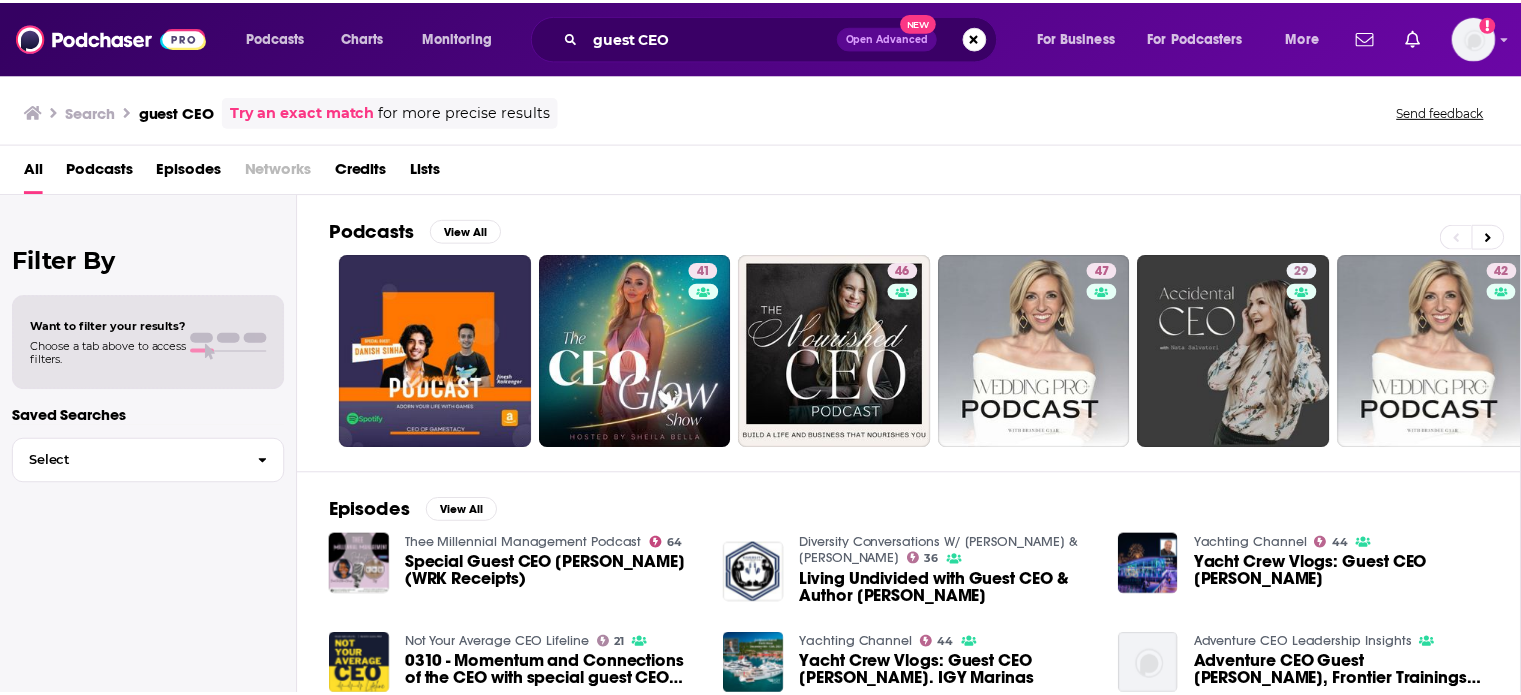 scroll, scrollTop: 432, scrollLeft: 0, axis: vertical 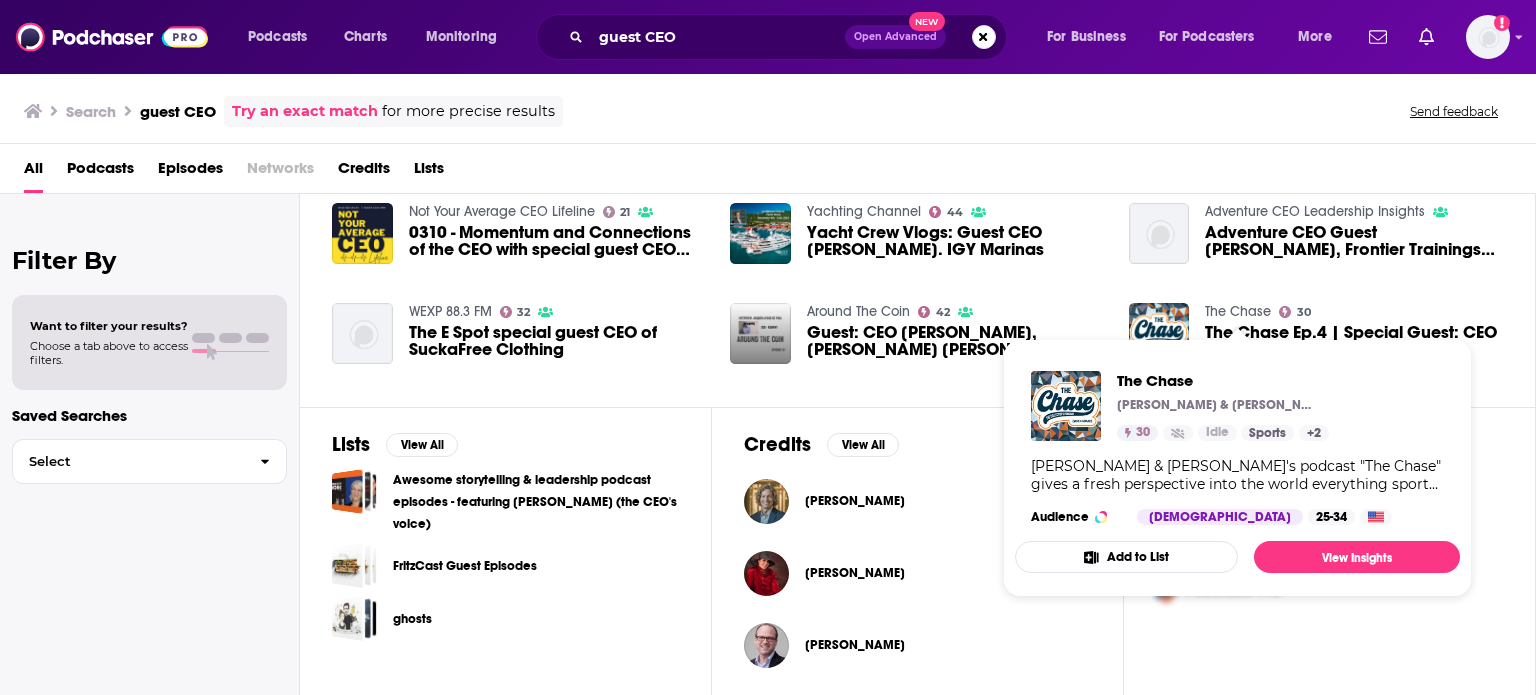 click on "The Chase" at bounding box center [1238, 311] 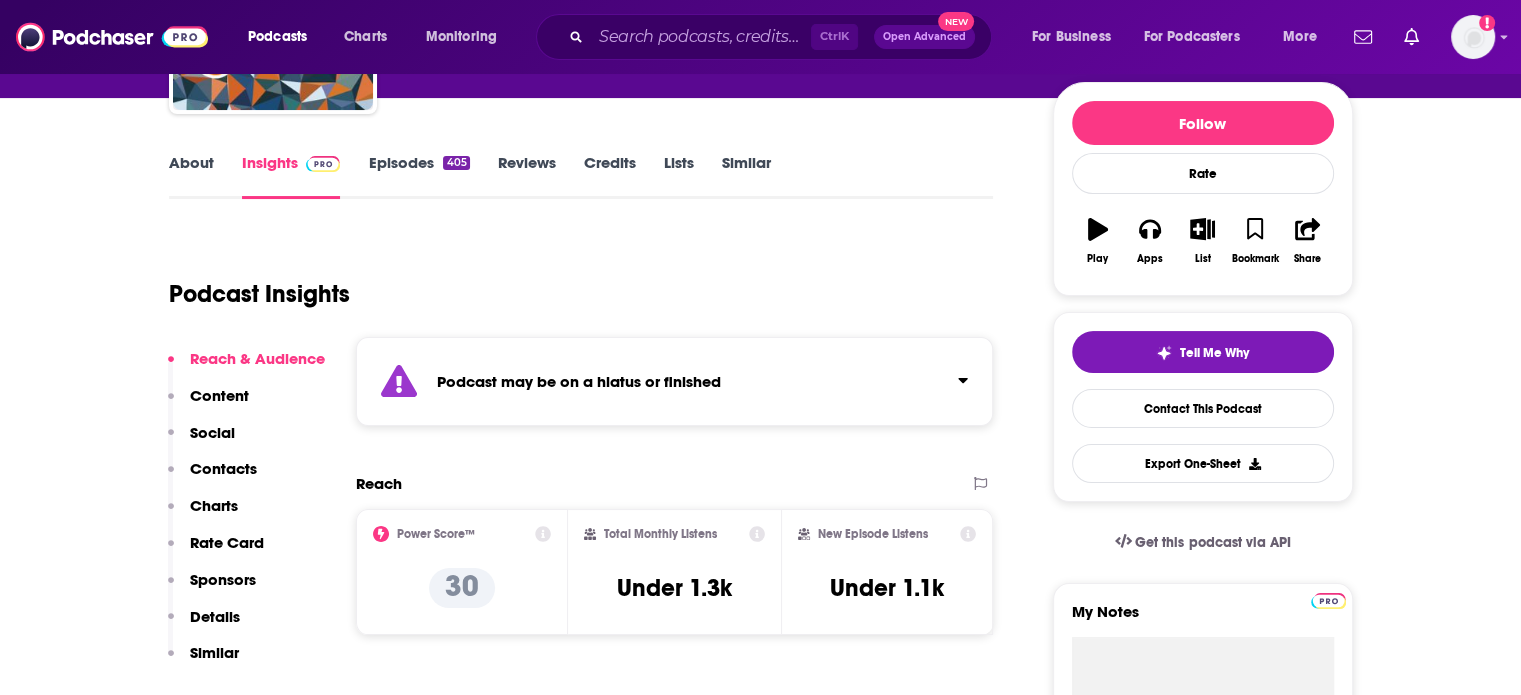 scroll, scrollTop: 0, scrollLeft: 0, axis: both 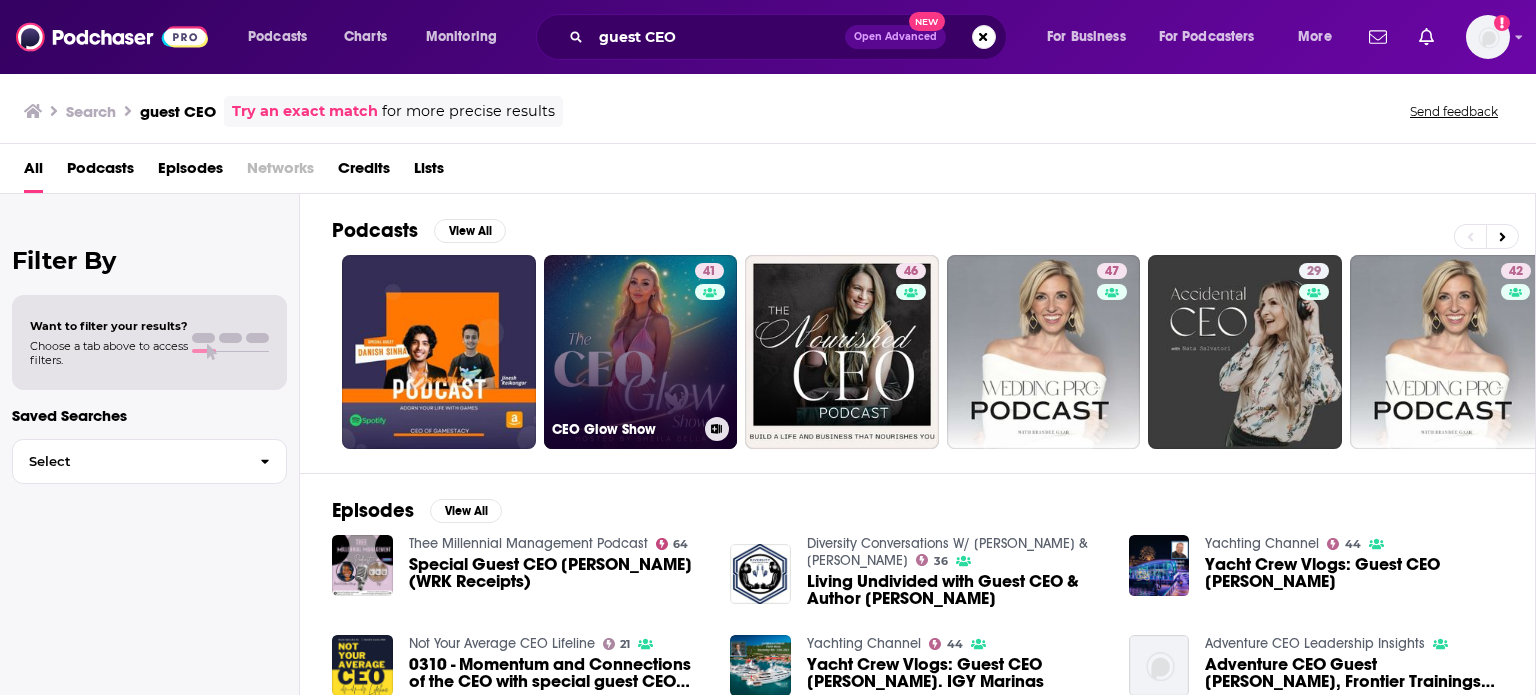 click on "41 CEO Glow Show" at bounding box center [641, 352] 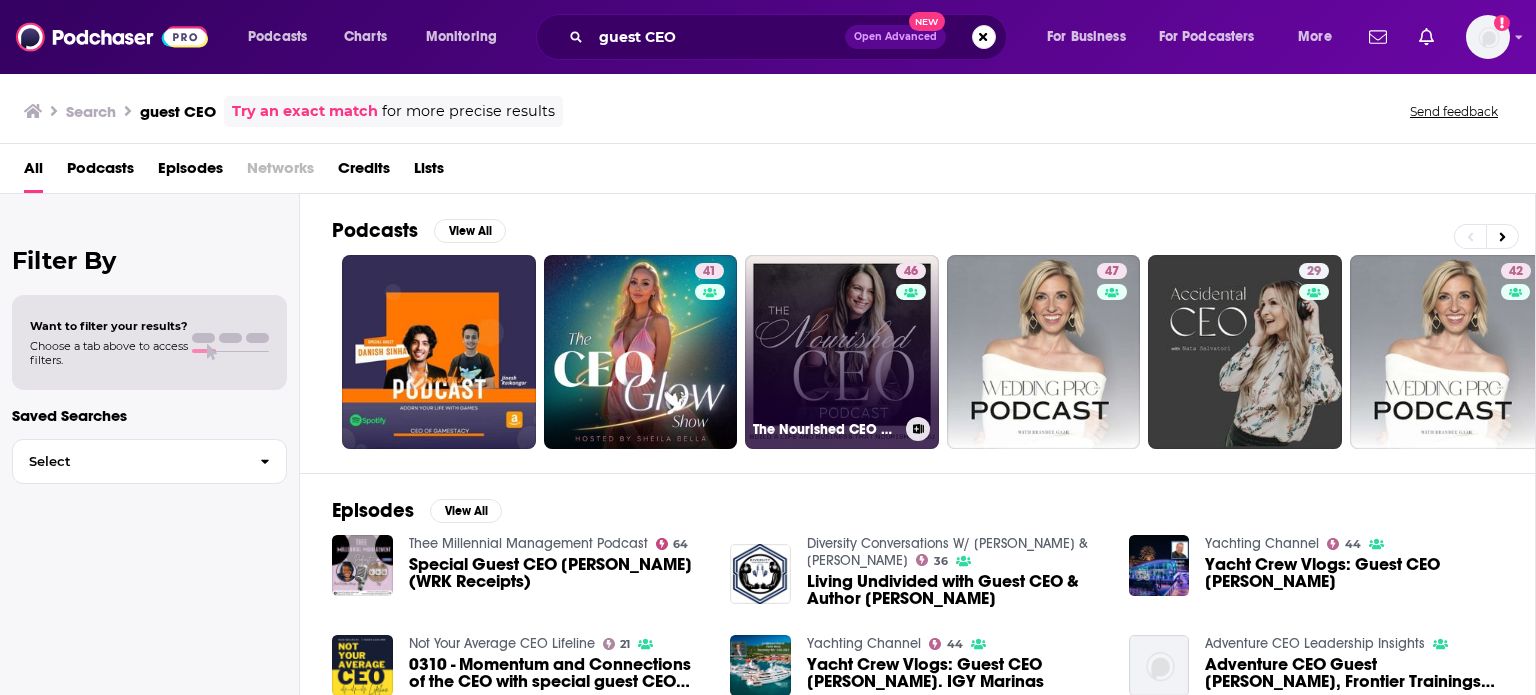 click on "46 The Nourished CEO Podcast" at bounding box center (842, 352) 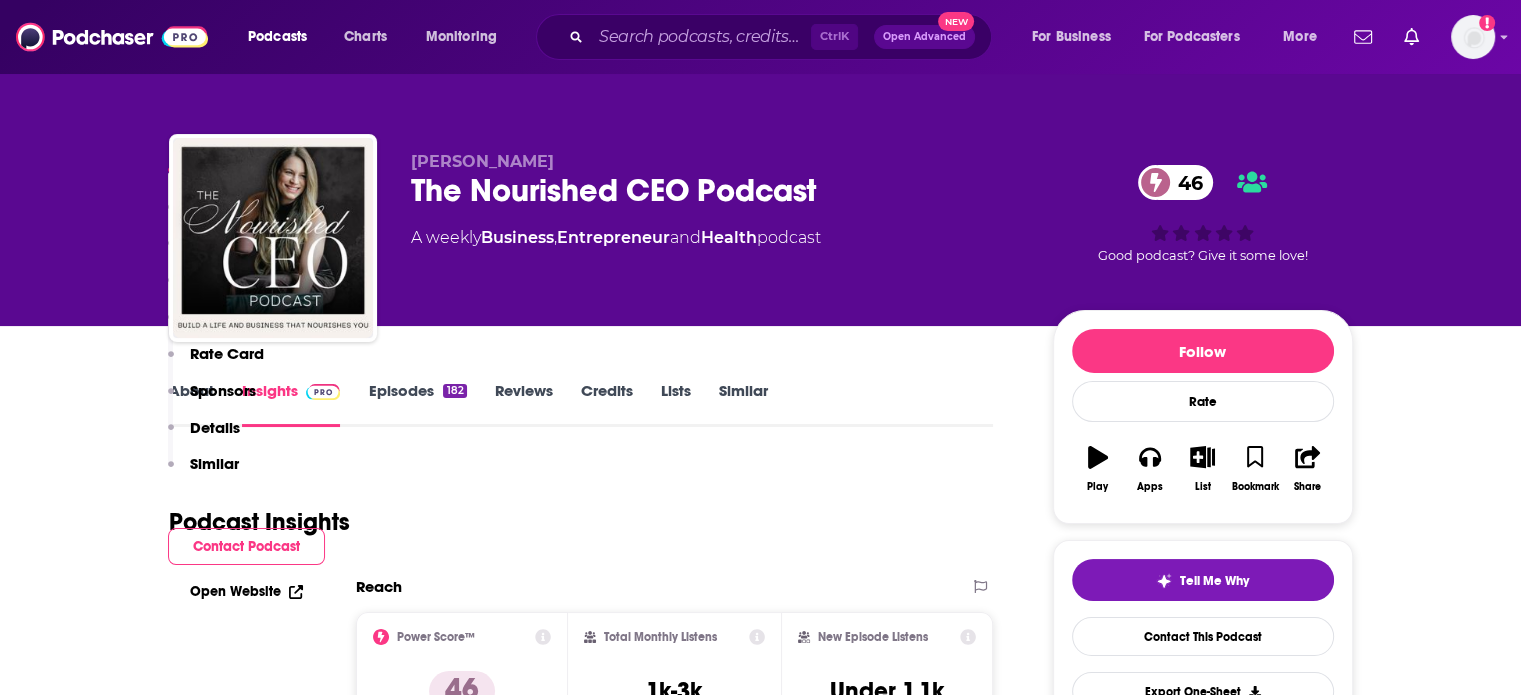 scroll, scrollTop: 466, scrollLeft: 0, axis: vertical 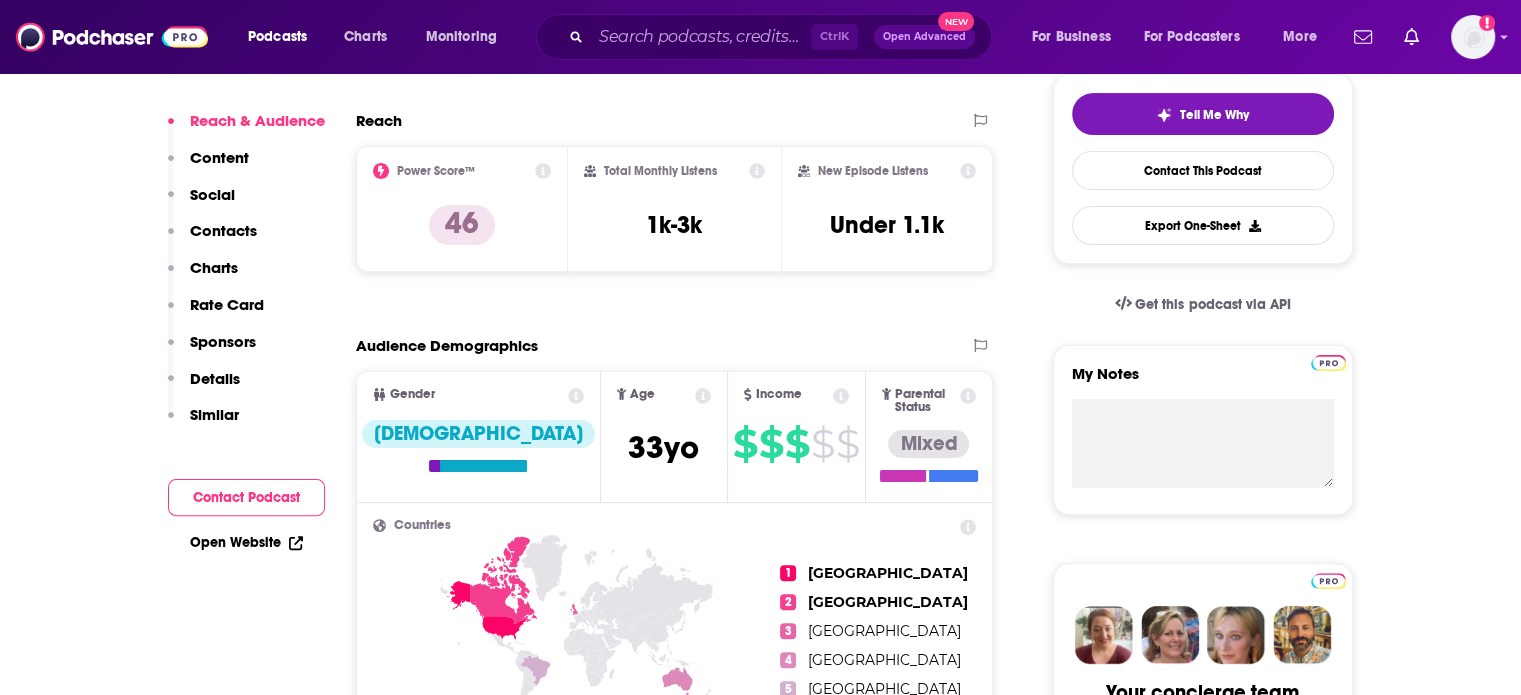 click on "Episodes 182" at bounding box center (417, -62) 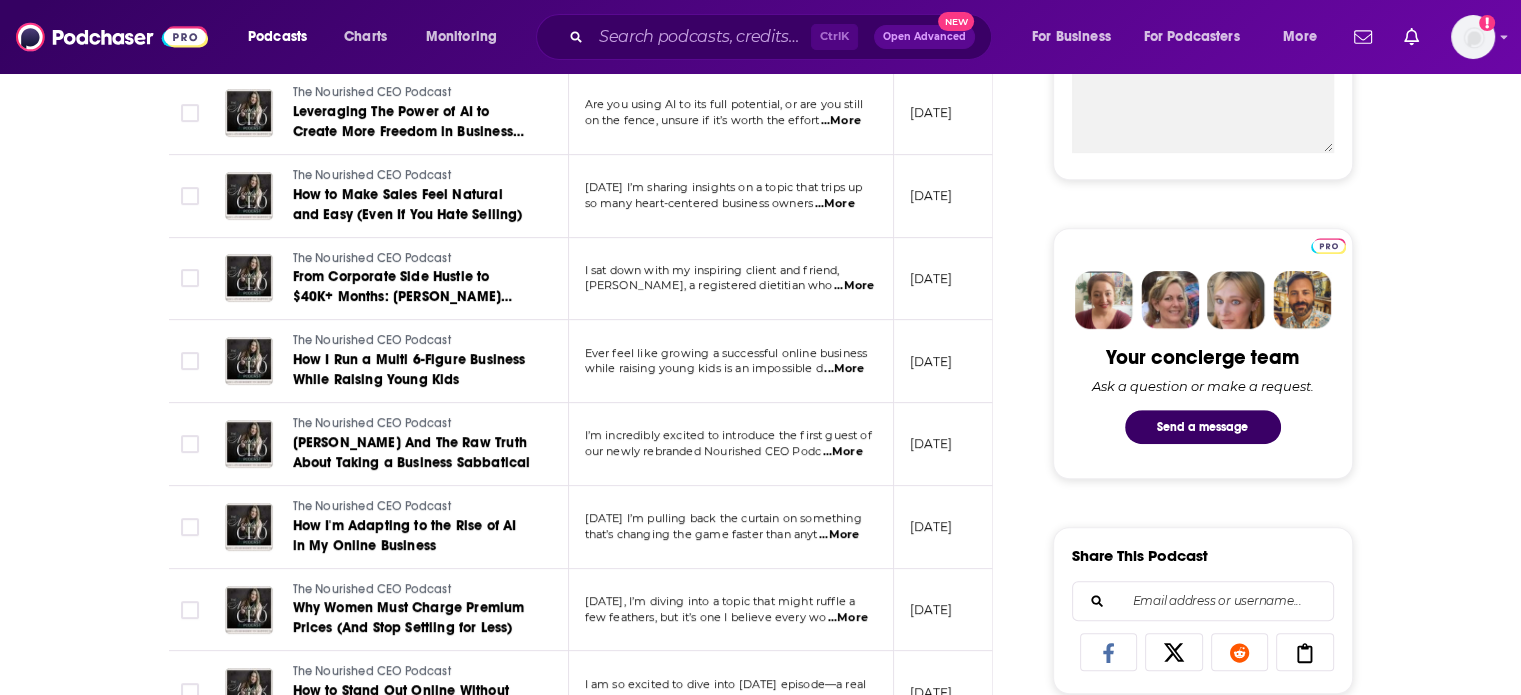 scroll, scrollTop: 933, scrollLeft: 0, axis: vertical 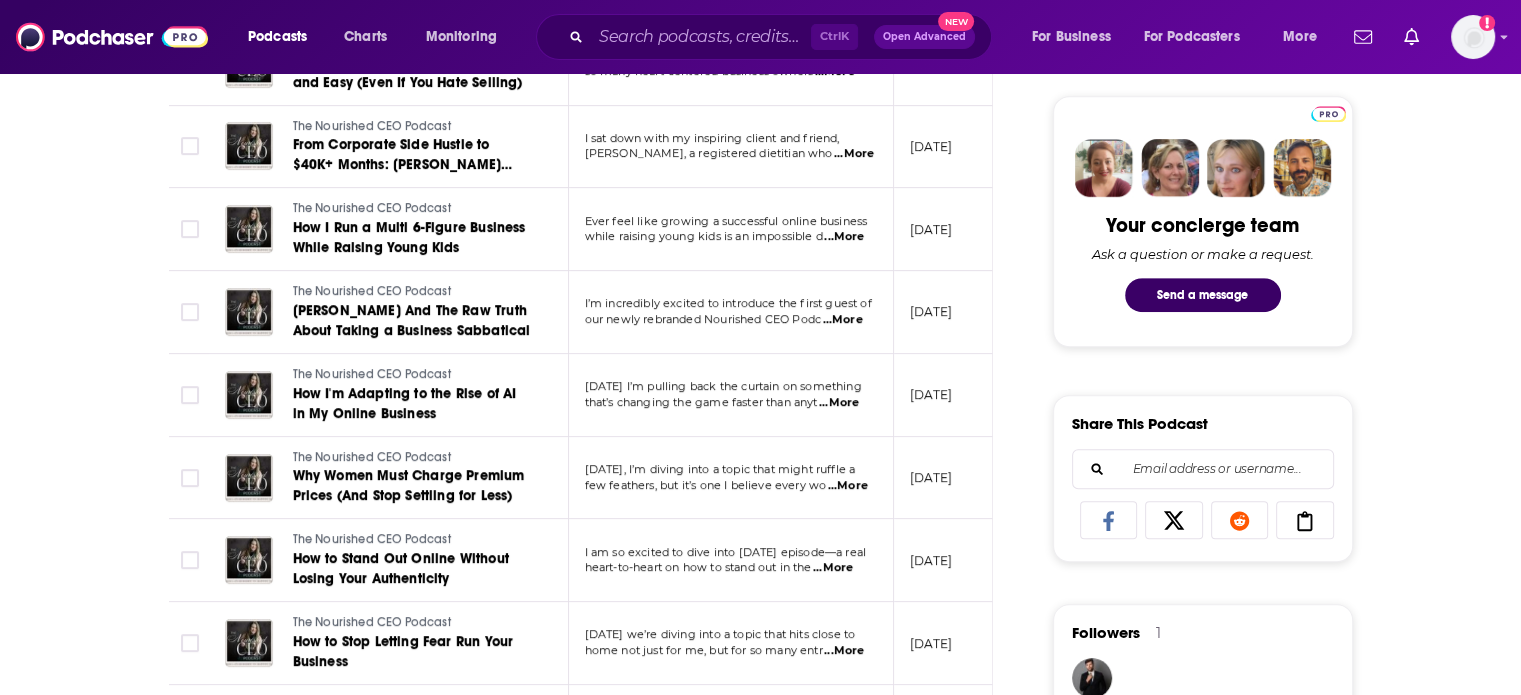 click on "...More" at bounding box center (843, 320) 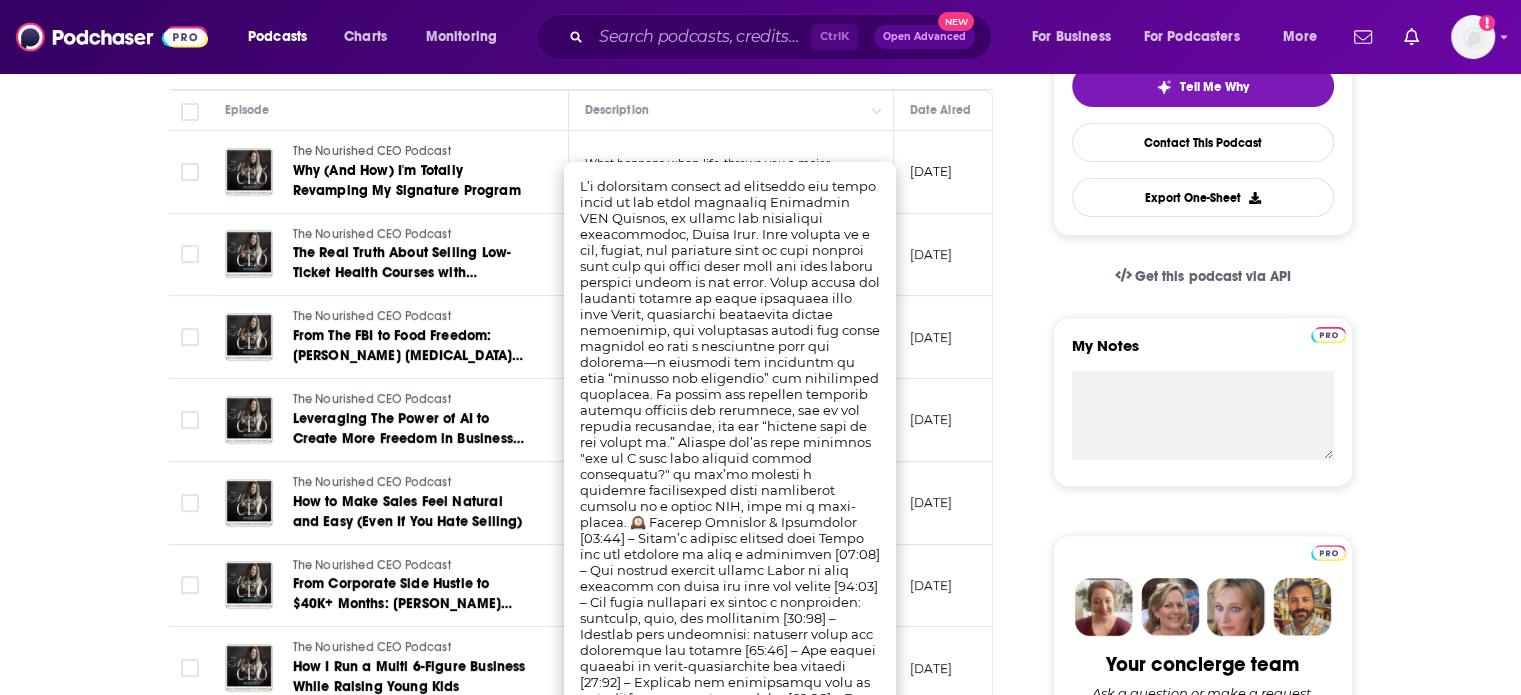 scroll, scrollTop: 700, scrollLeft: 0, axis: vertical 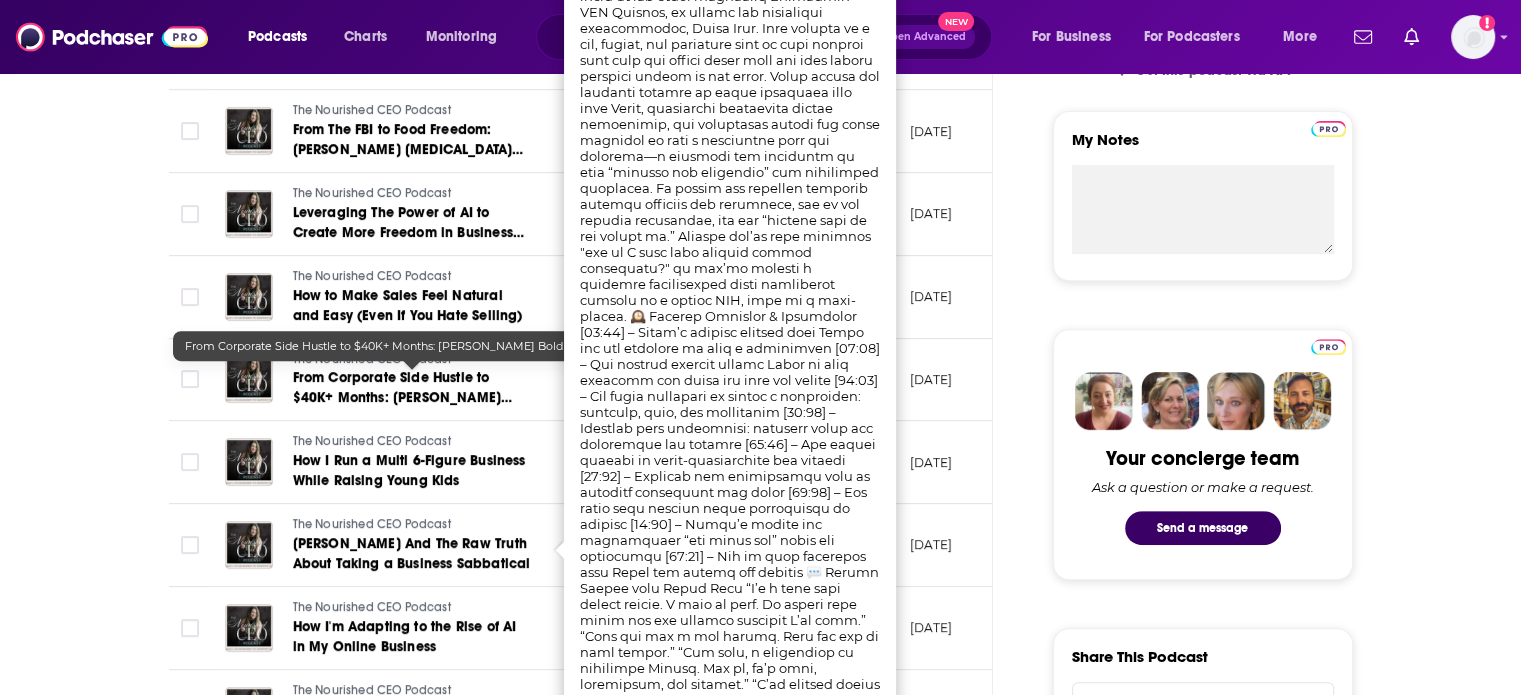 click on "About Insights Episodes 182 Reviews Credits Lists Similar Episodes of The Nourished CEO Podcast By Date Table Episode Description Date Aired Reach Episode Guests Length The Nourished CEO Podcast Why (And How) I'm Totally Revamping My Signature Program   What happens when life throws you a major curveball—like adding to your family durin  ...More [DATE] Under 1k -- 34:38 s The Nourished CEO Podcast The Real Truth About Selling Low-Ticket Health Courses with [PERSON_NAME], RD If you’ve ever thought, “I’ll just put a low ticket health course on my website and the sales  ...More [DATE] Under 1k -- 52:37 s The Nourished CEO Podcast From The FBI to Food Freedom: [PERSON_NAME] [MEDICAL_DATA] Pivot   What happens when your dream career at the FBI collides with a health crisis, and ultimately  ...More [DATE] Under 1k -- 42:27 s The Nourished CEO Podcast Leveraging The Power of AI to Create More Freedom in Business and Life with [PERSON_NAME]  ...More [DATE] Under 1k -- s" at bounding box center [760, 964] 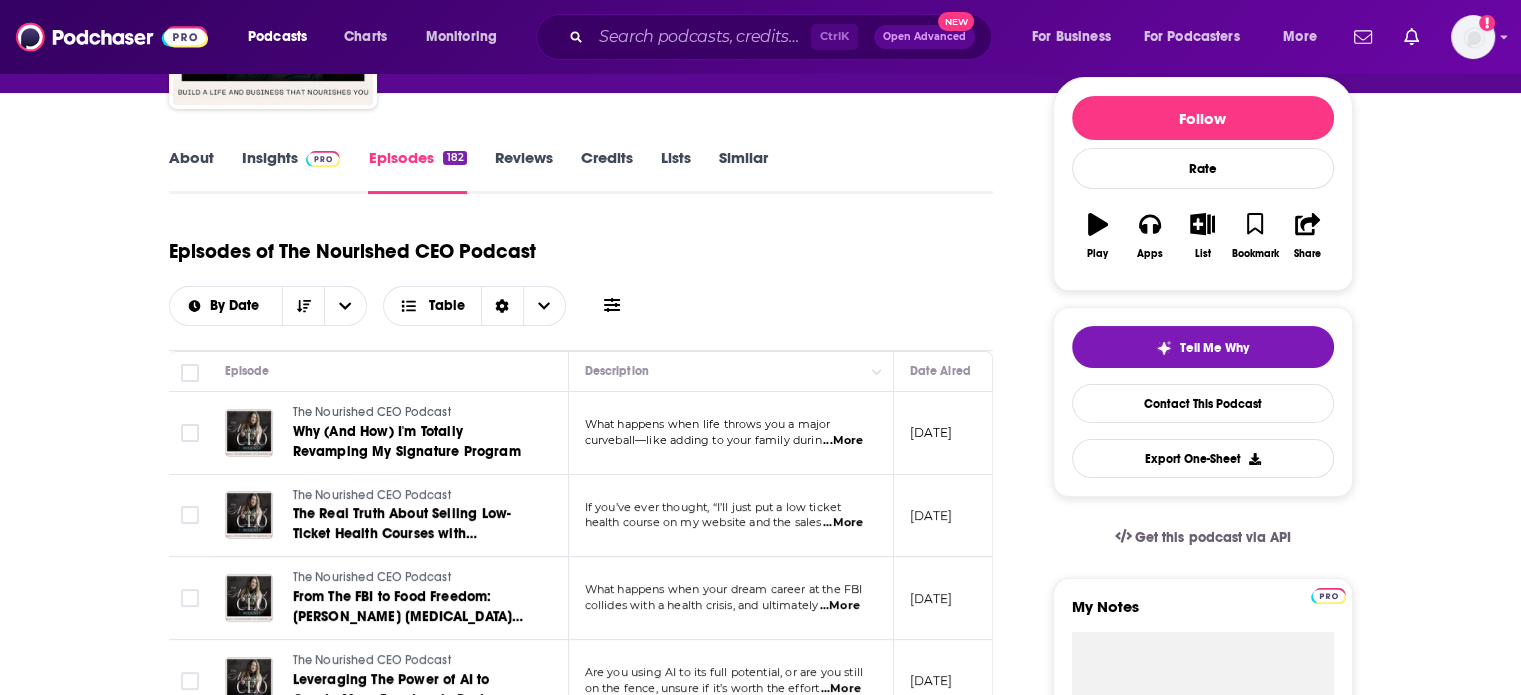 scroll, scrollTop: 466, scrollLeft: 0, axis: vertical 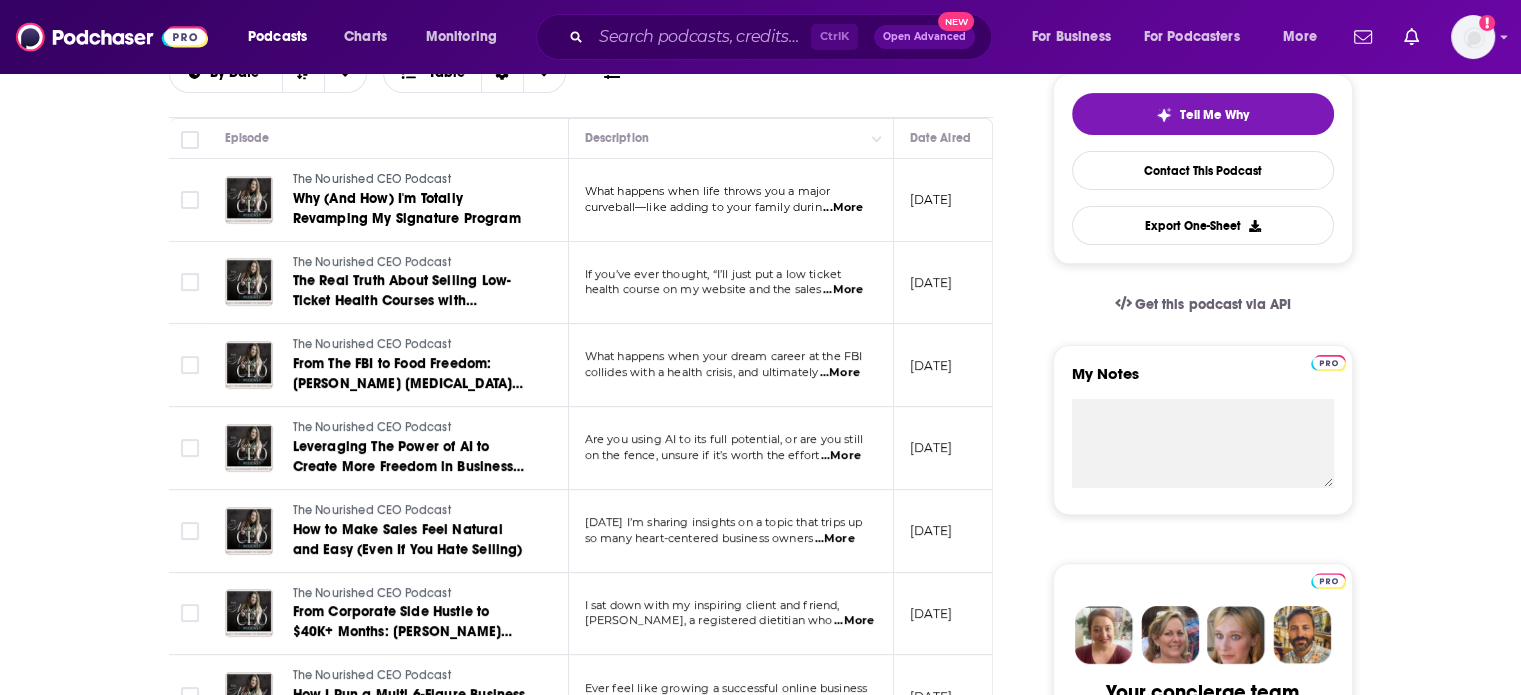 click on "...More" at bounding box center [843, 290] 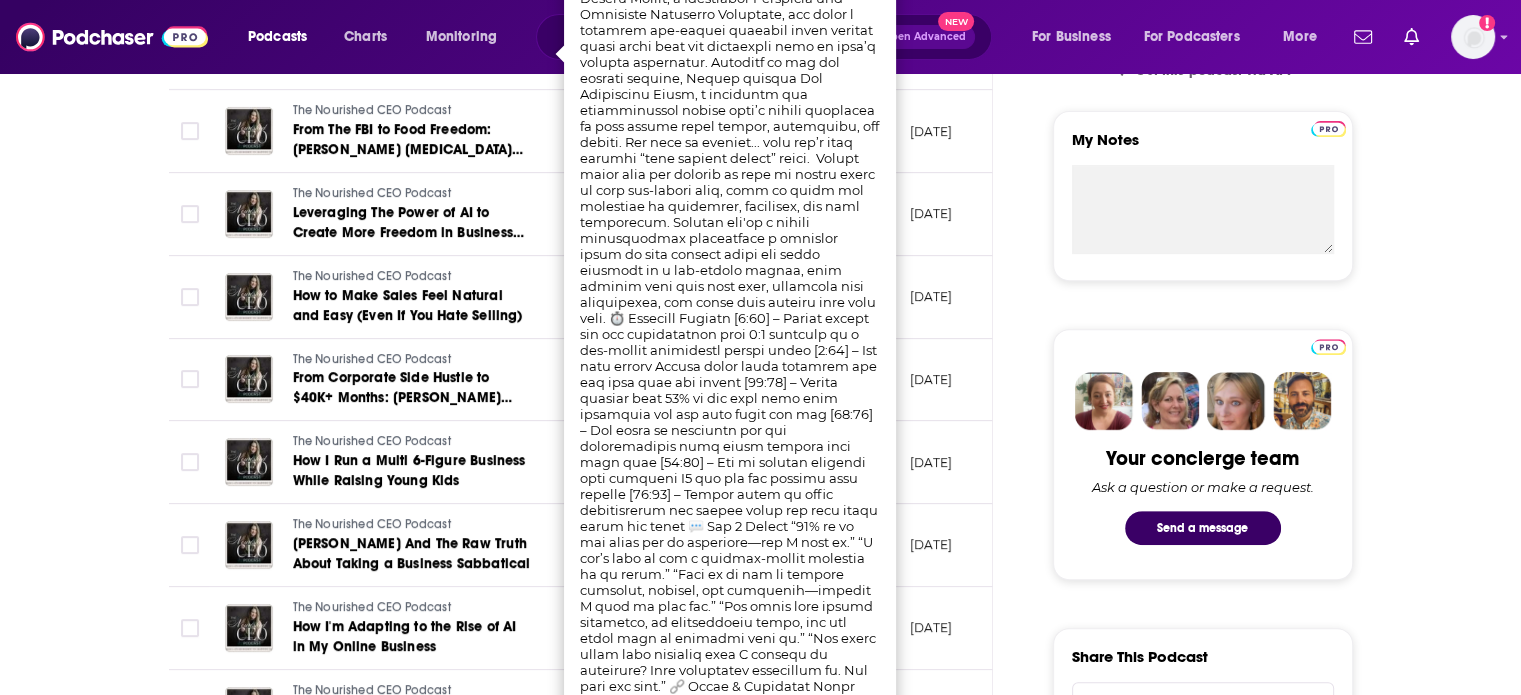 scroll, scrollTop: 0, scrollLeft: 0, axis: both 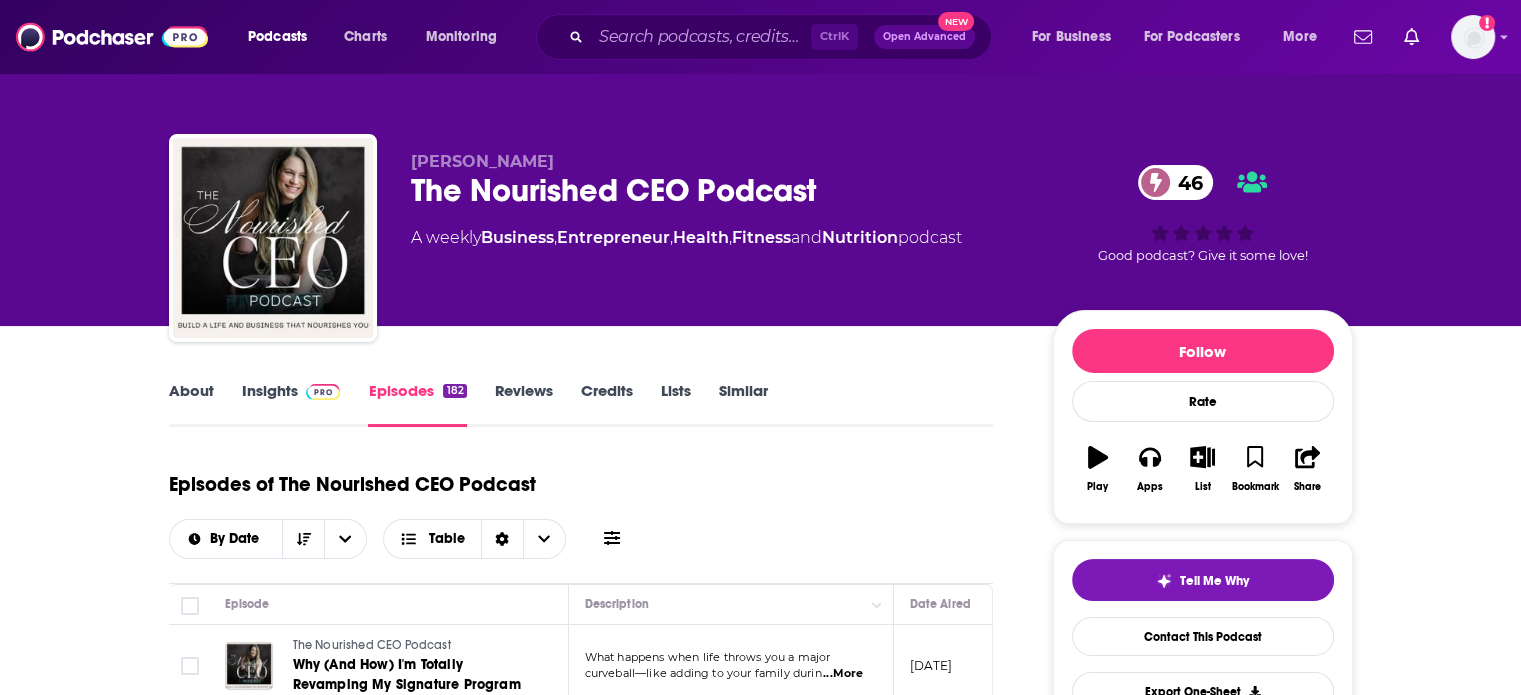 click on "Episodes of The Nourished CEO Podcast By Date Table" at bounding box center [581, 509] 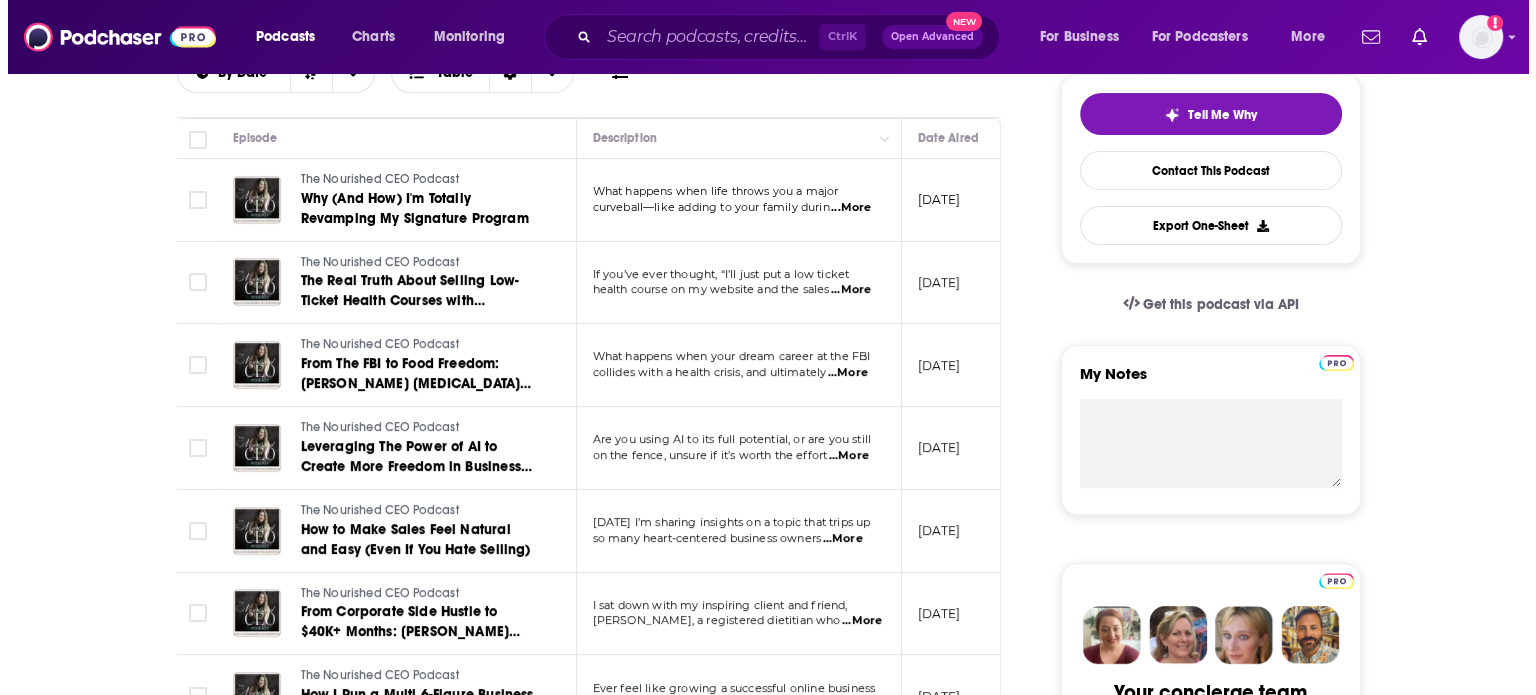 scroll, scrollTop: 0, scrollLeft: 0, axis: both 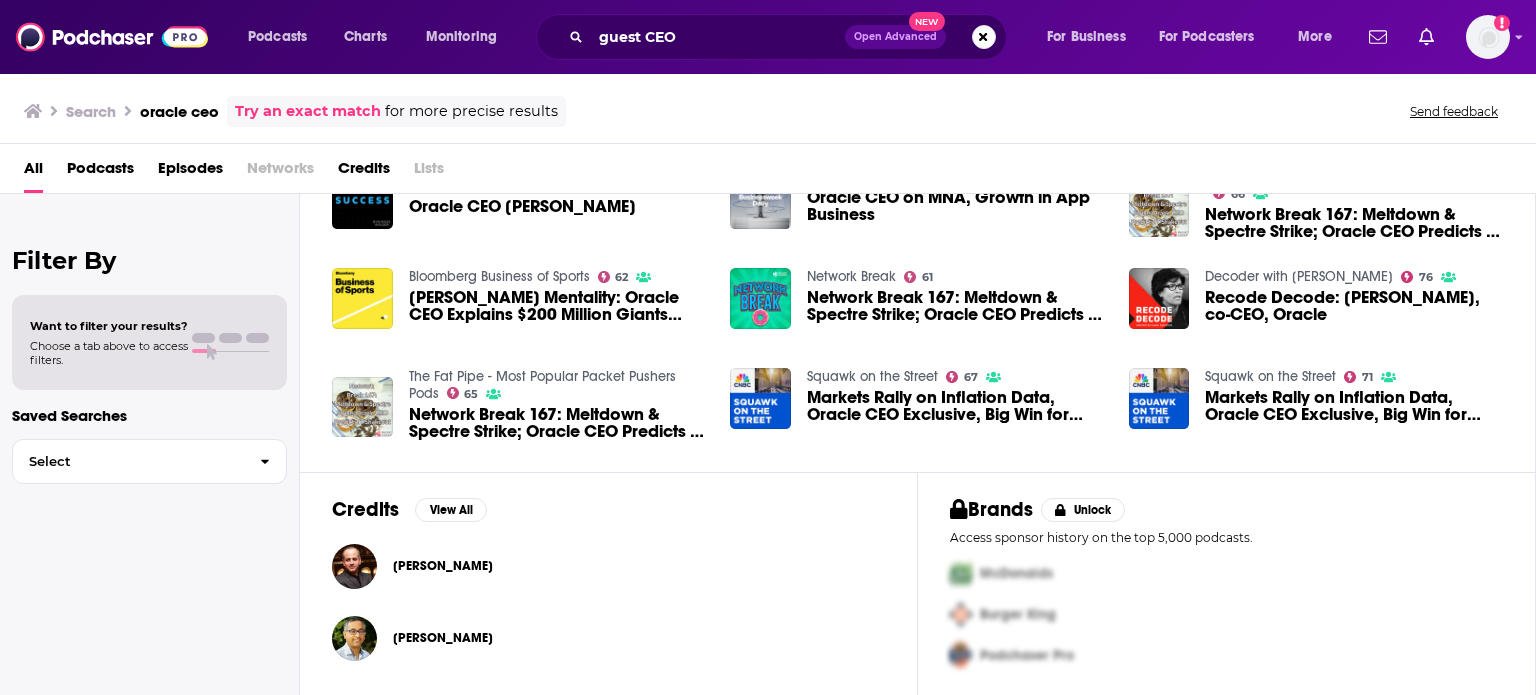click on "Markets Rally on Inflation Data, Oracle CEO Exclusive, Big Win for Microsoft-Activision [DATE]" at bounding box center [1354, 406] 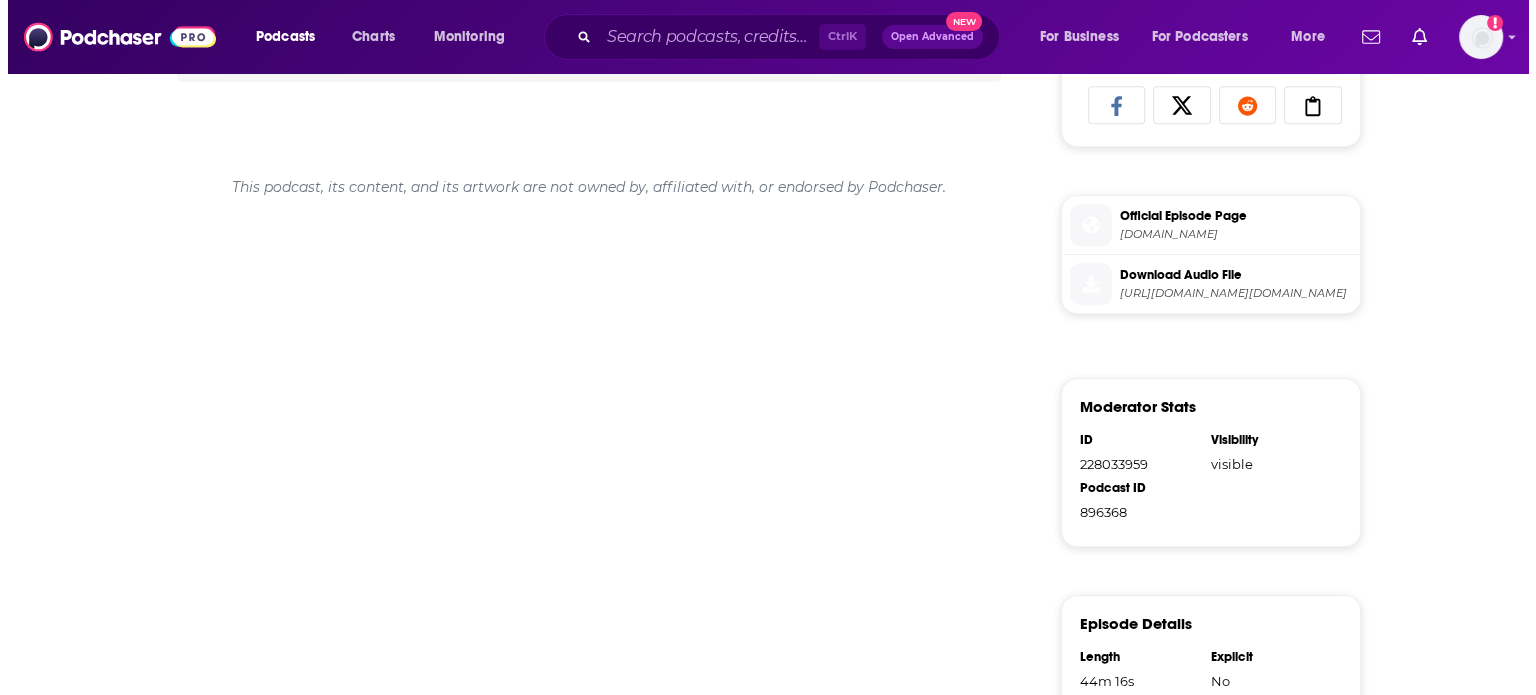 scroll, scrollTop: 0, scrollLeft: 0, axis: both 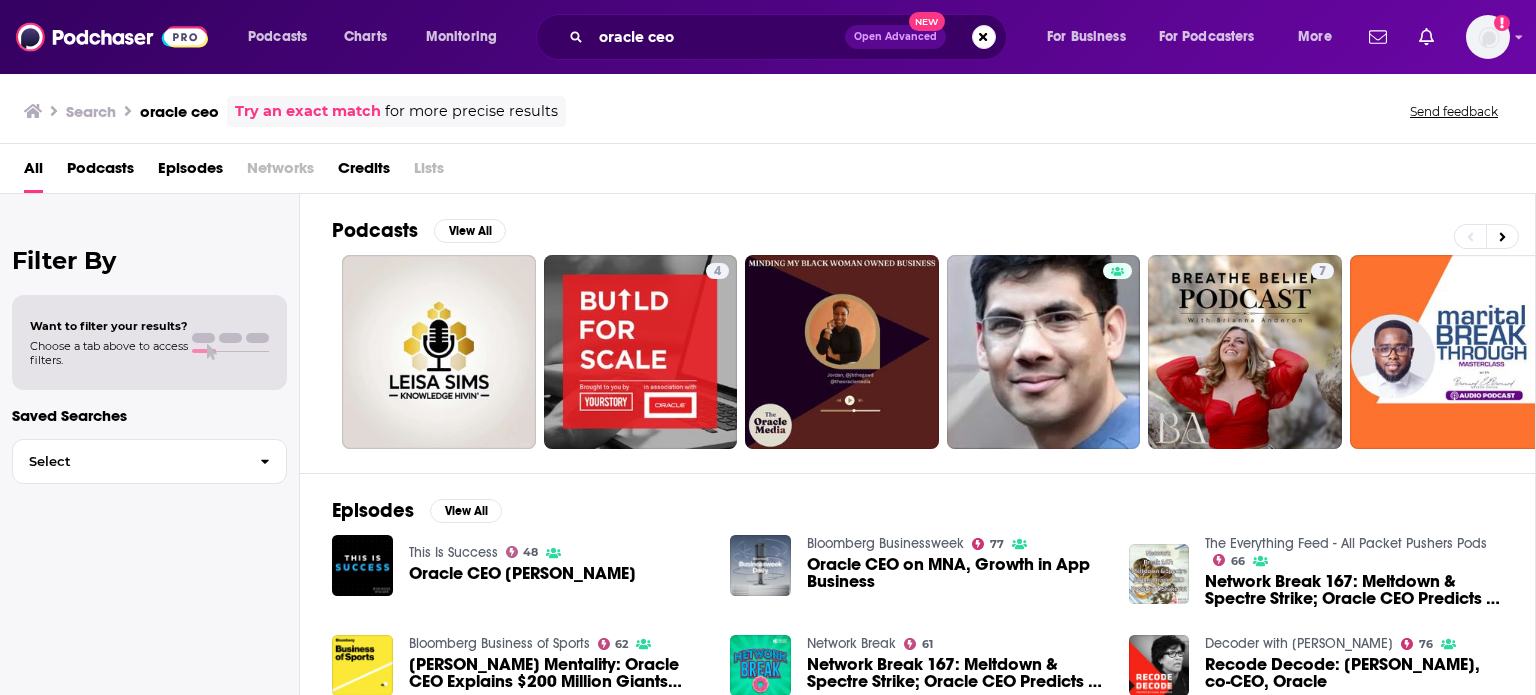 click on "Open Advanced" at bounding box center [895, 37] 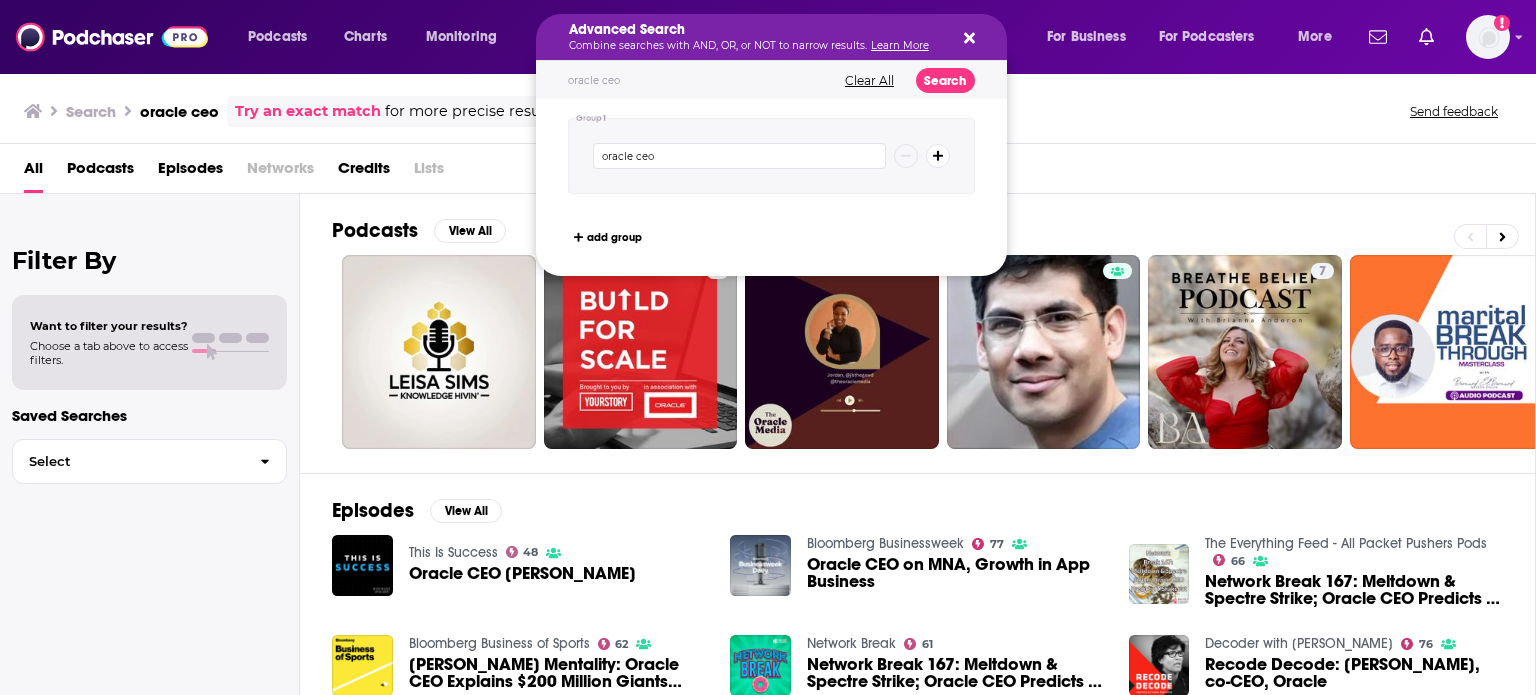 click on "Clear All" at bounding box center [869, 81] 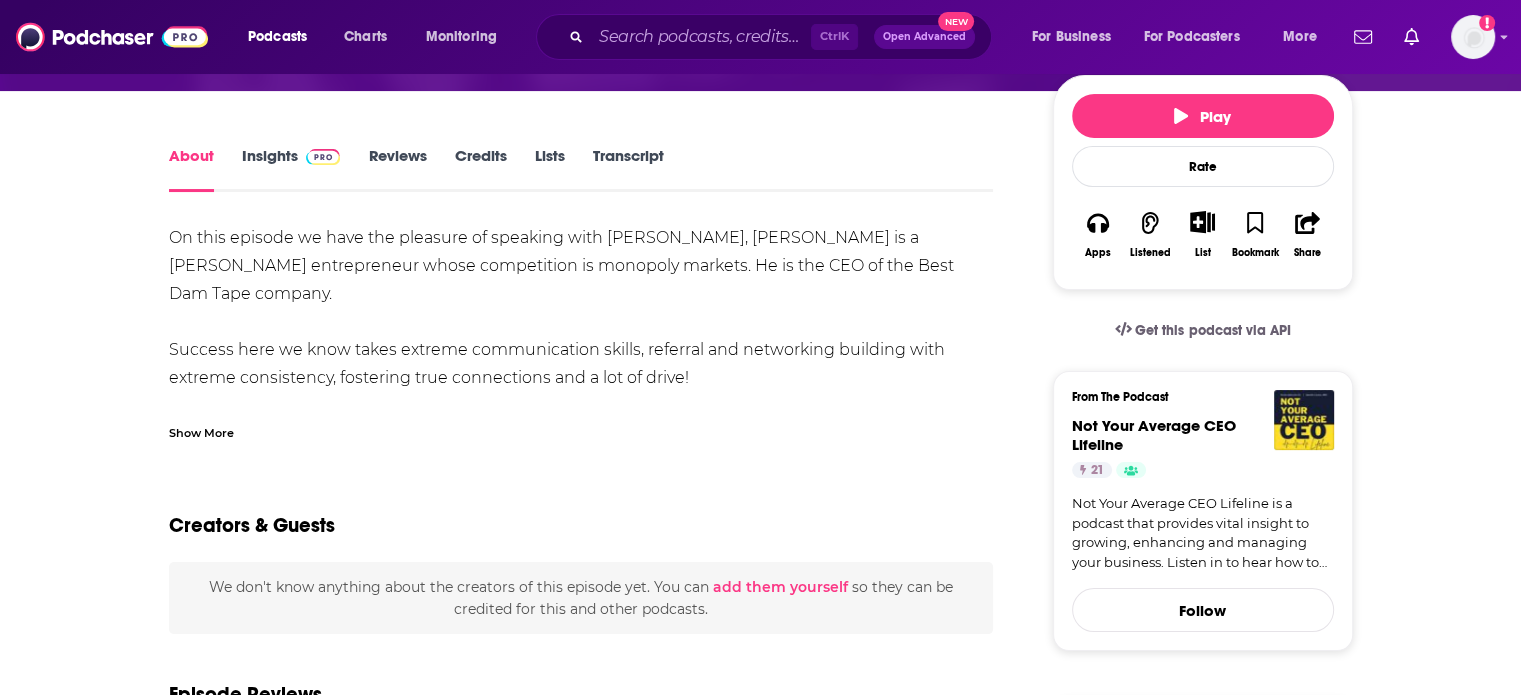 scroll, scrollTop: 696, scrollLeft: 0, axis: vertical 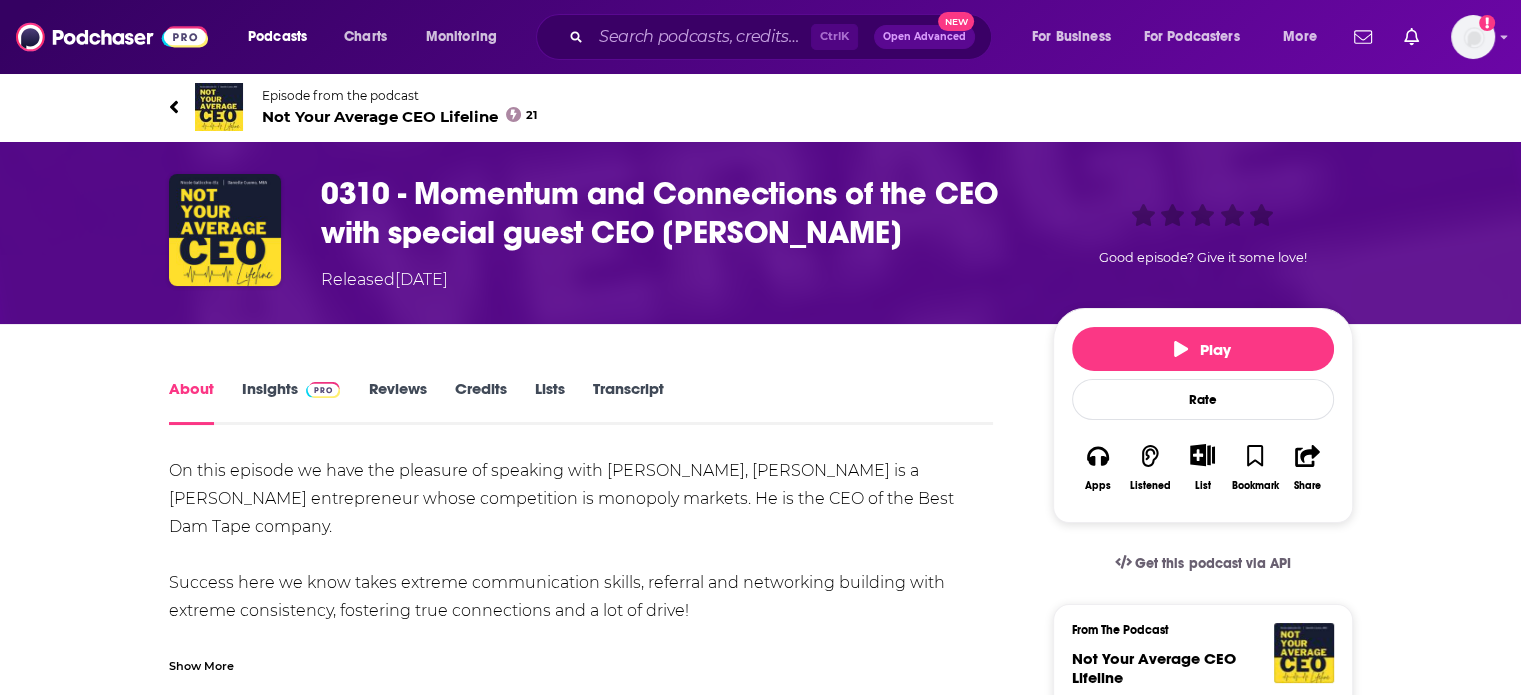 click on "0310 - Momentum and Connections of the CEO with special guest CEO [PERSON_NAME]" at bounding box center [671, 213] 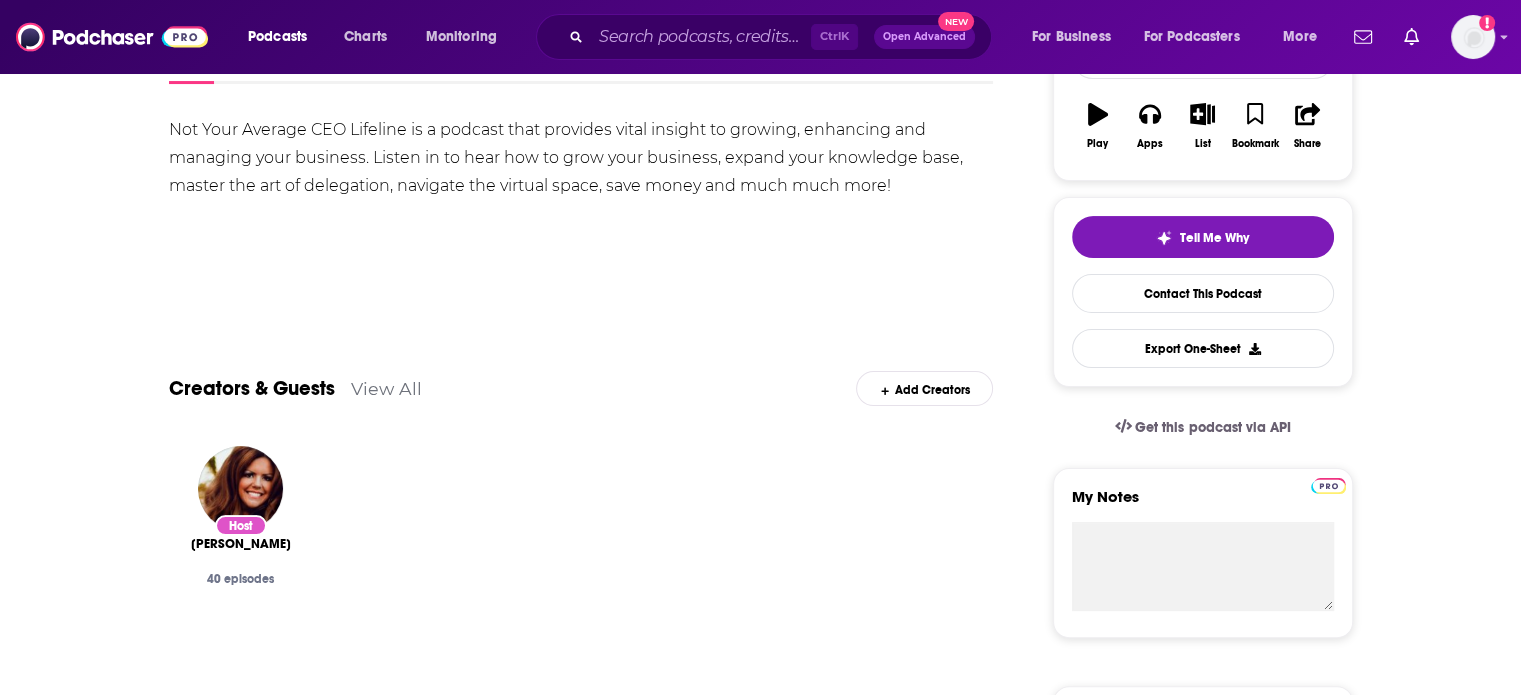 scroll, scrollTop: 0, scrollLeft: 0, axis: both 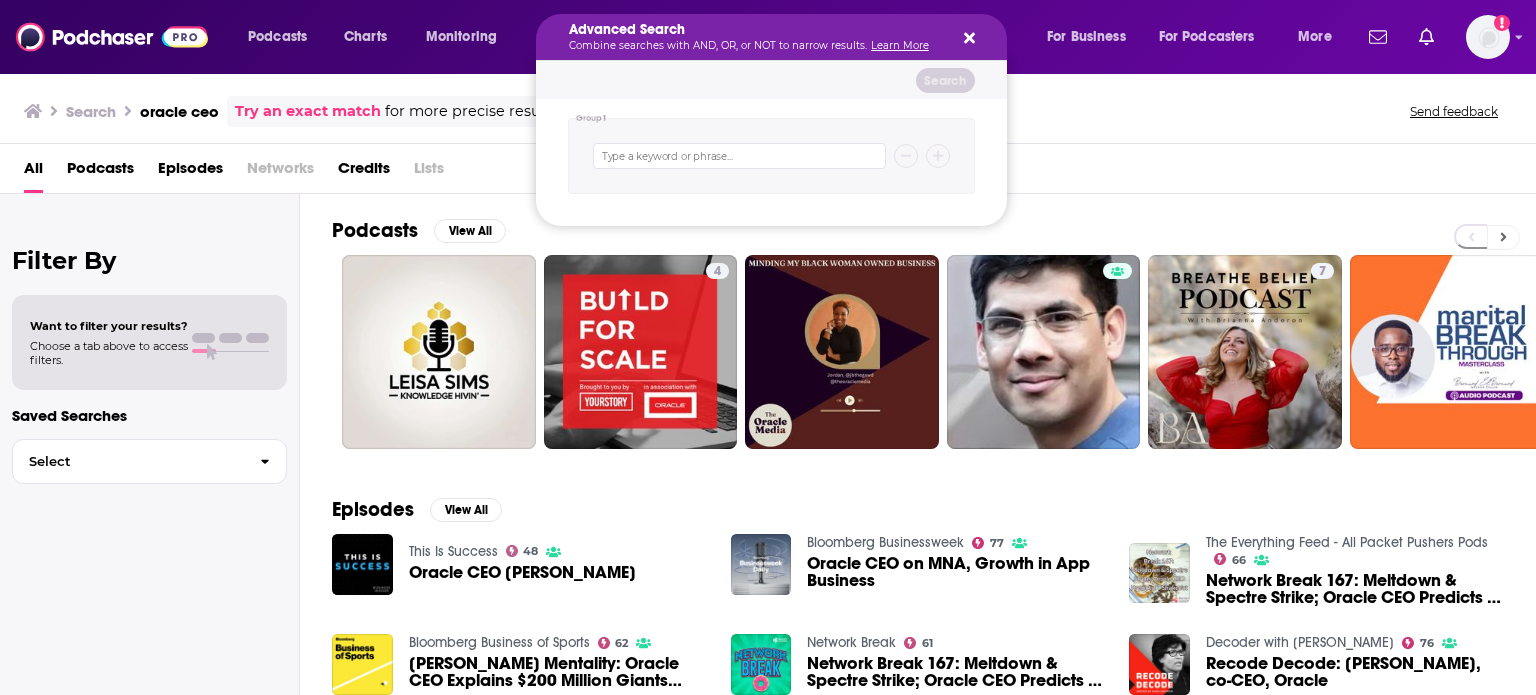 click at bounding box center [1503, 237] 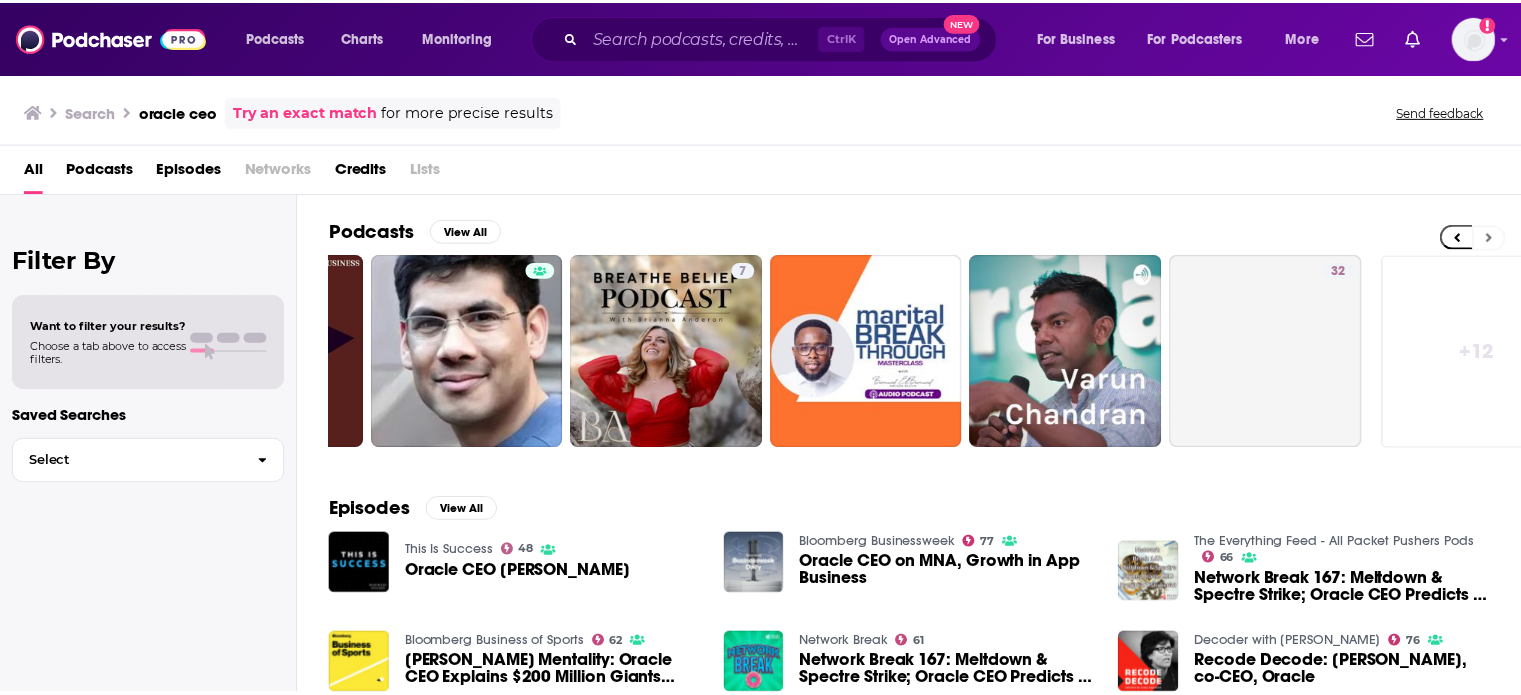 scroll, scrollTop: 0, scrollLeft: 632, axis: horizontal 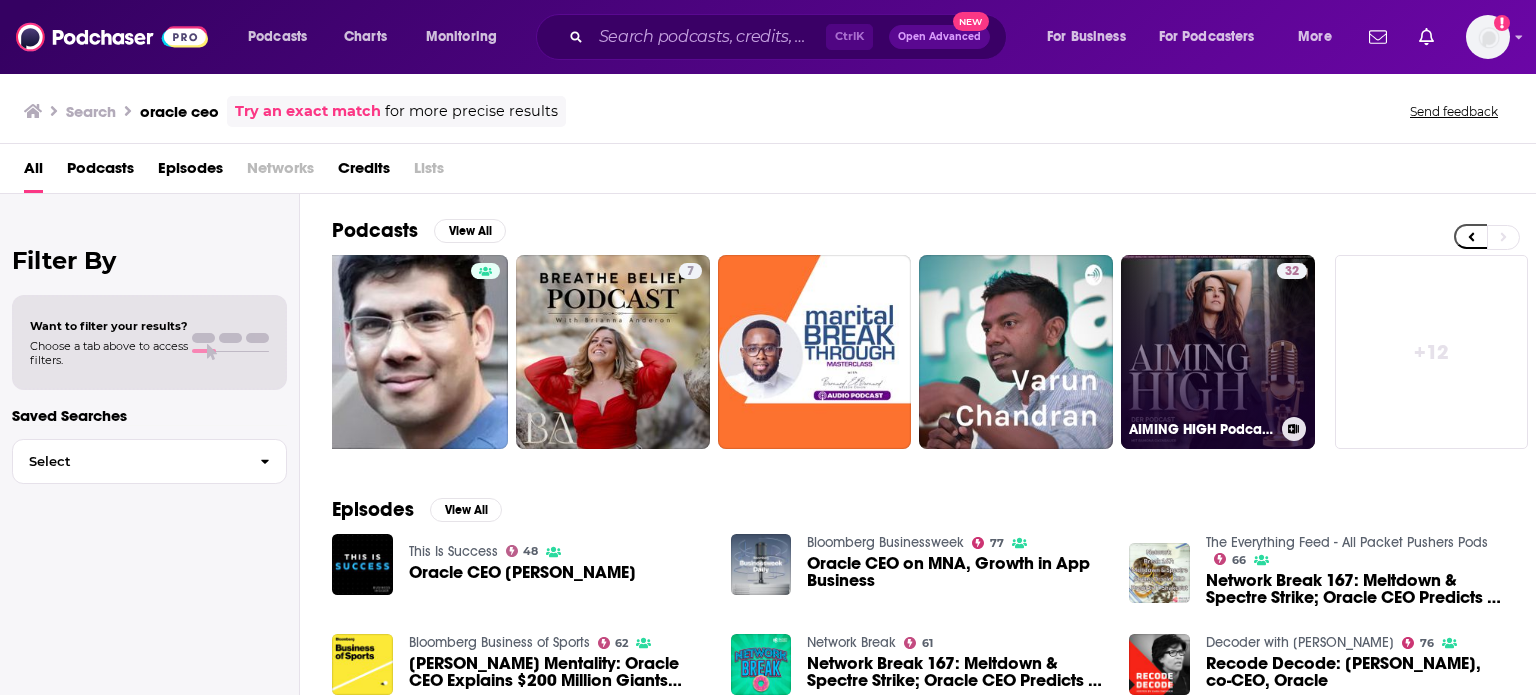 click on "32 AIMING HIGH Podcast - Online Business Skalierung und Online Marketing" at bounding box center (1218, 352) 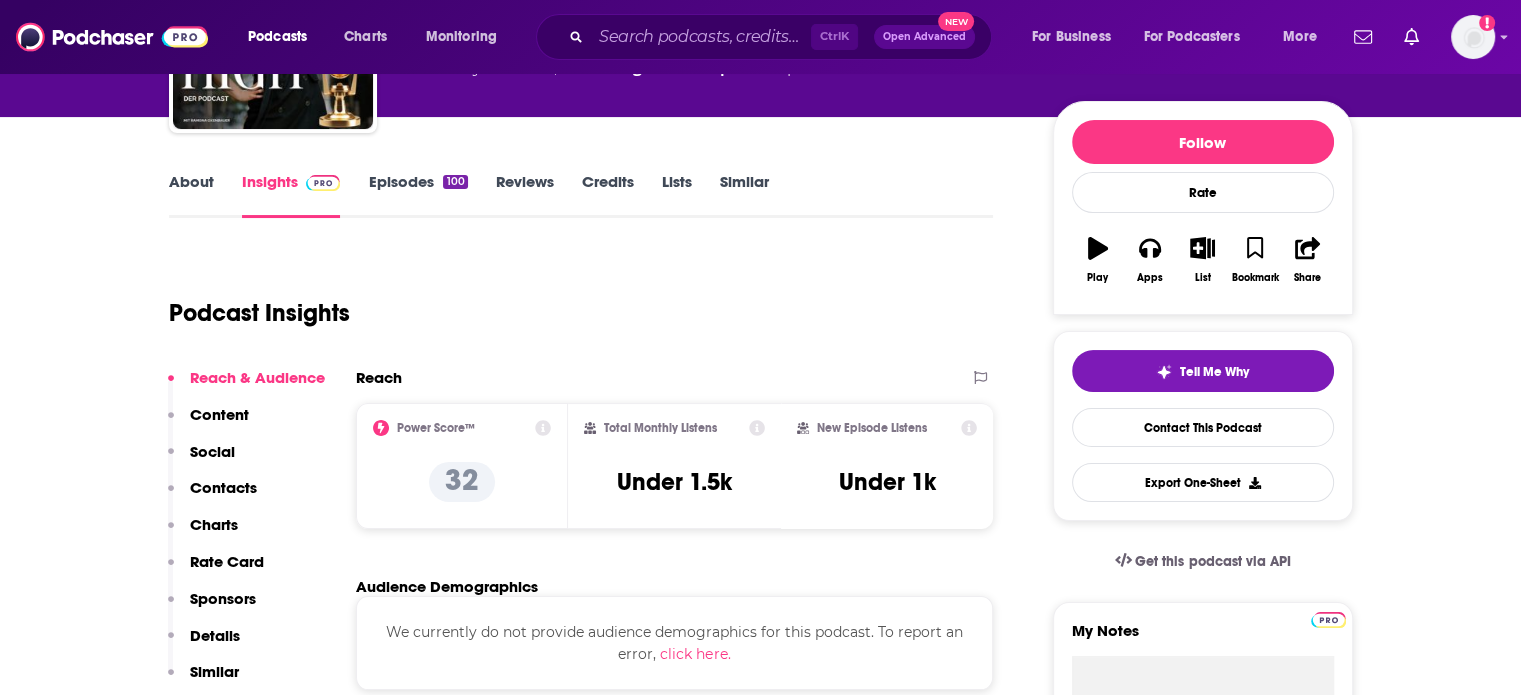 scroll, scrollTop: 0, scrollLeft: 0, axis: both 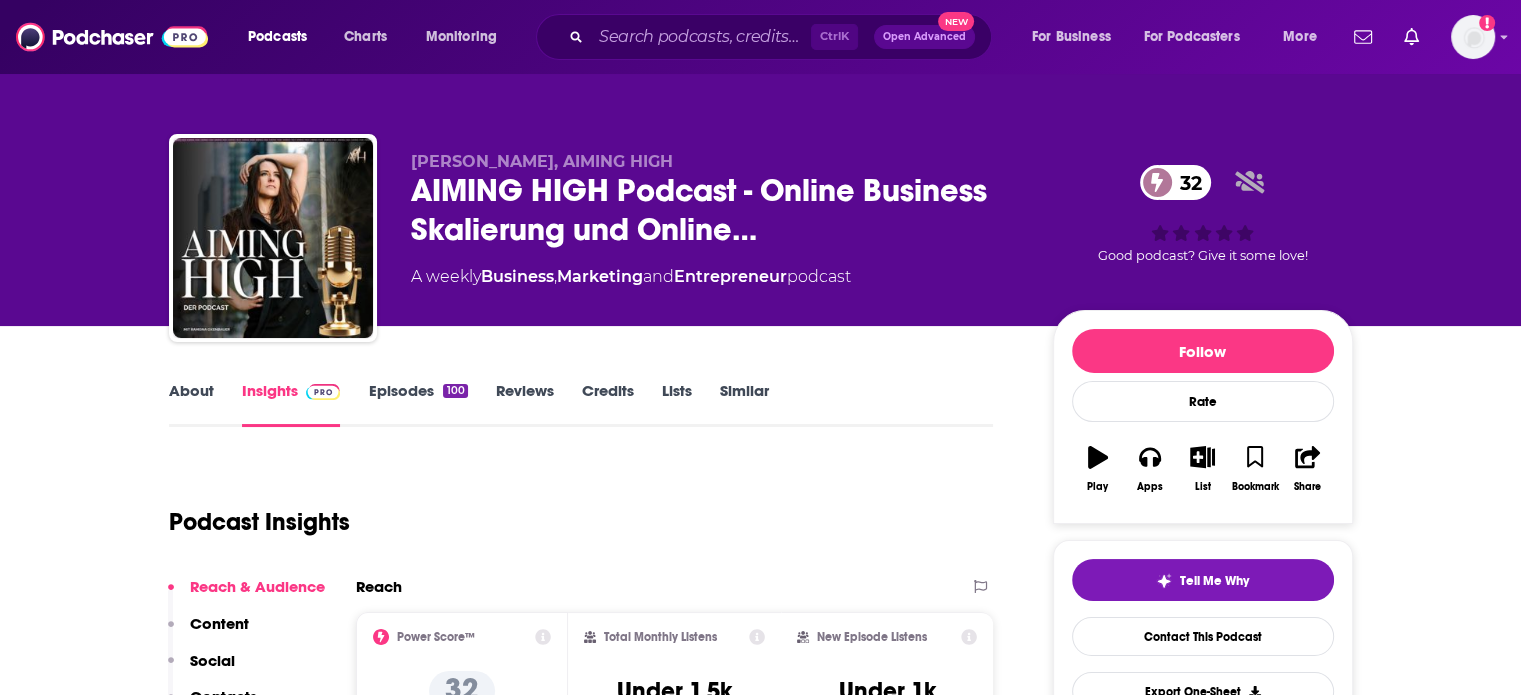 click on "Episodes 100" at bounding box center (417, 404) 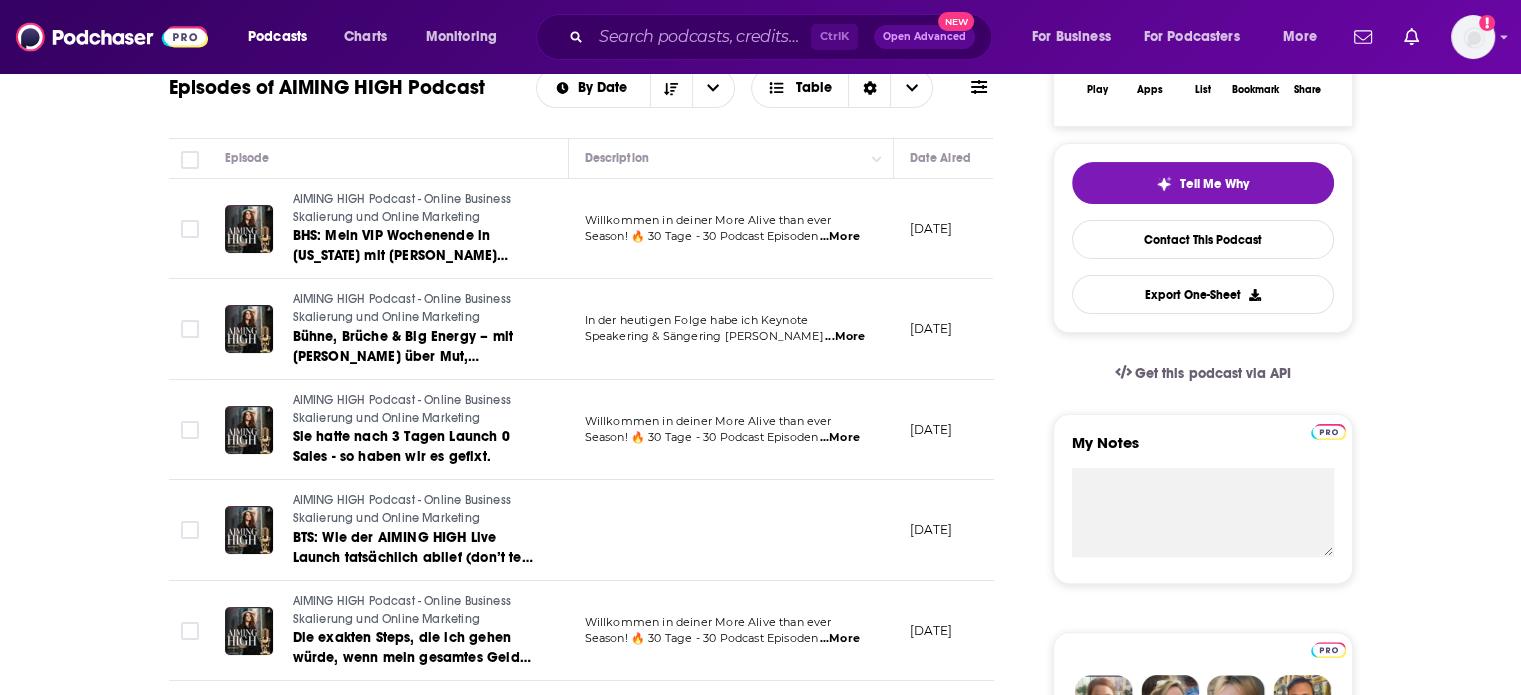 scroll, scrollTop: 466, scrollLeft: 0, axis: vertical 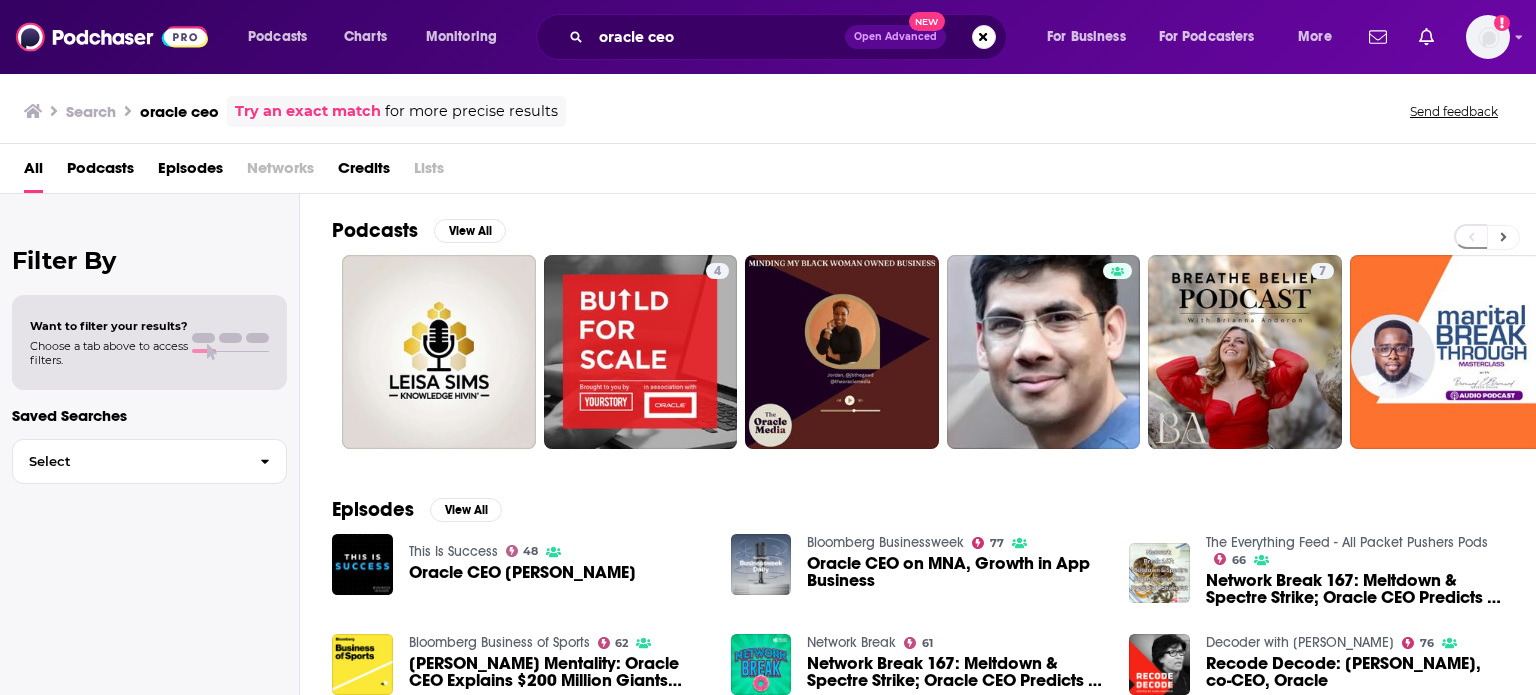 click at bounding box center (1503, 237) 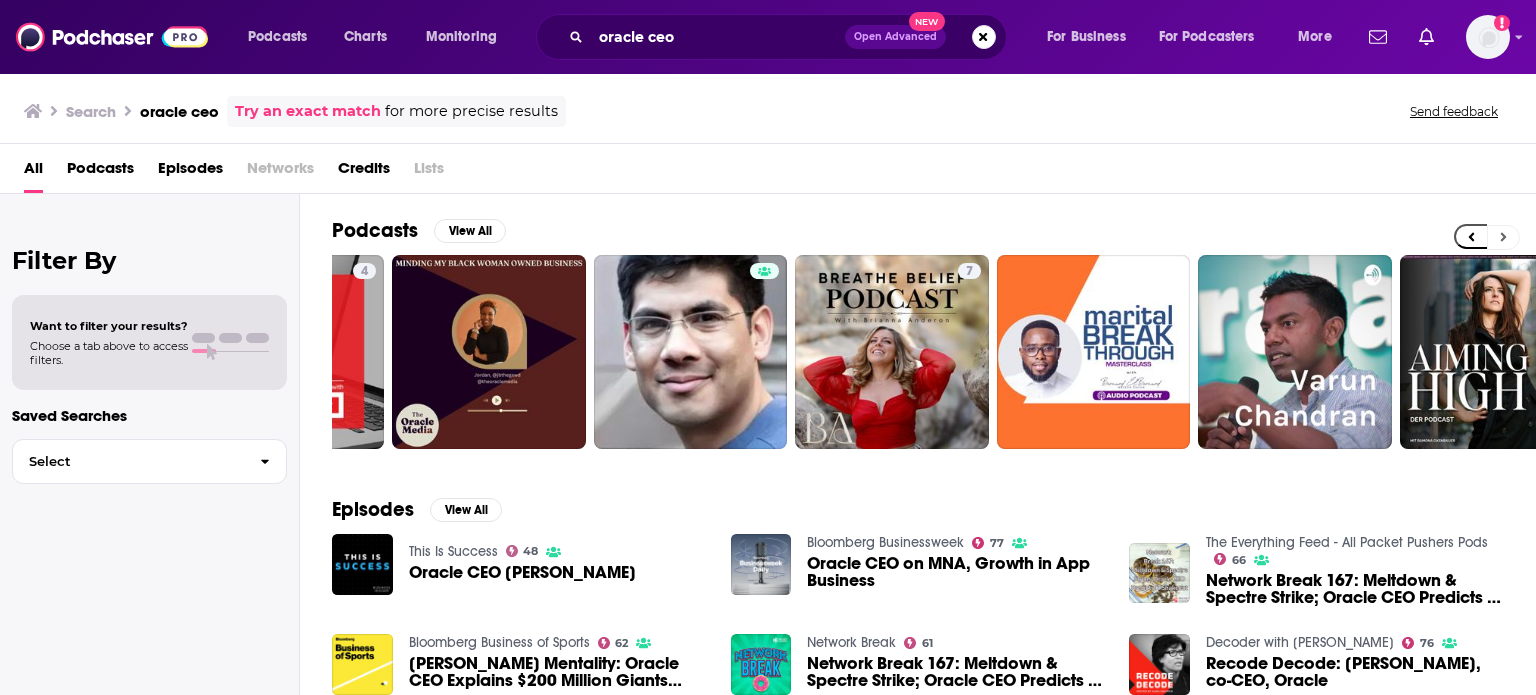 scroll, scrollTop: 0, scrollLeft: 632, axis: horizontal 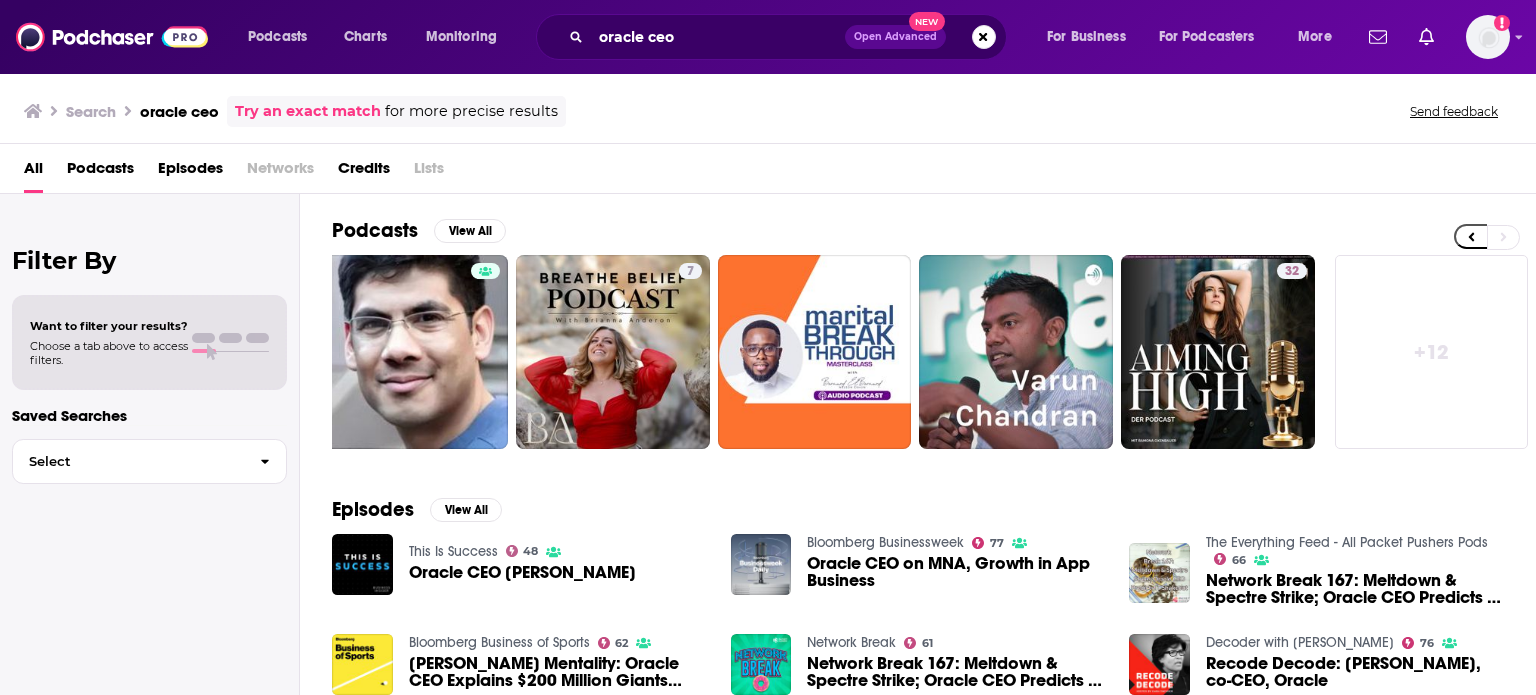 click on "+ 12" at bounding box center (1432, 352) 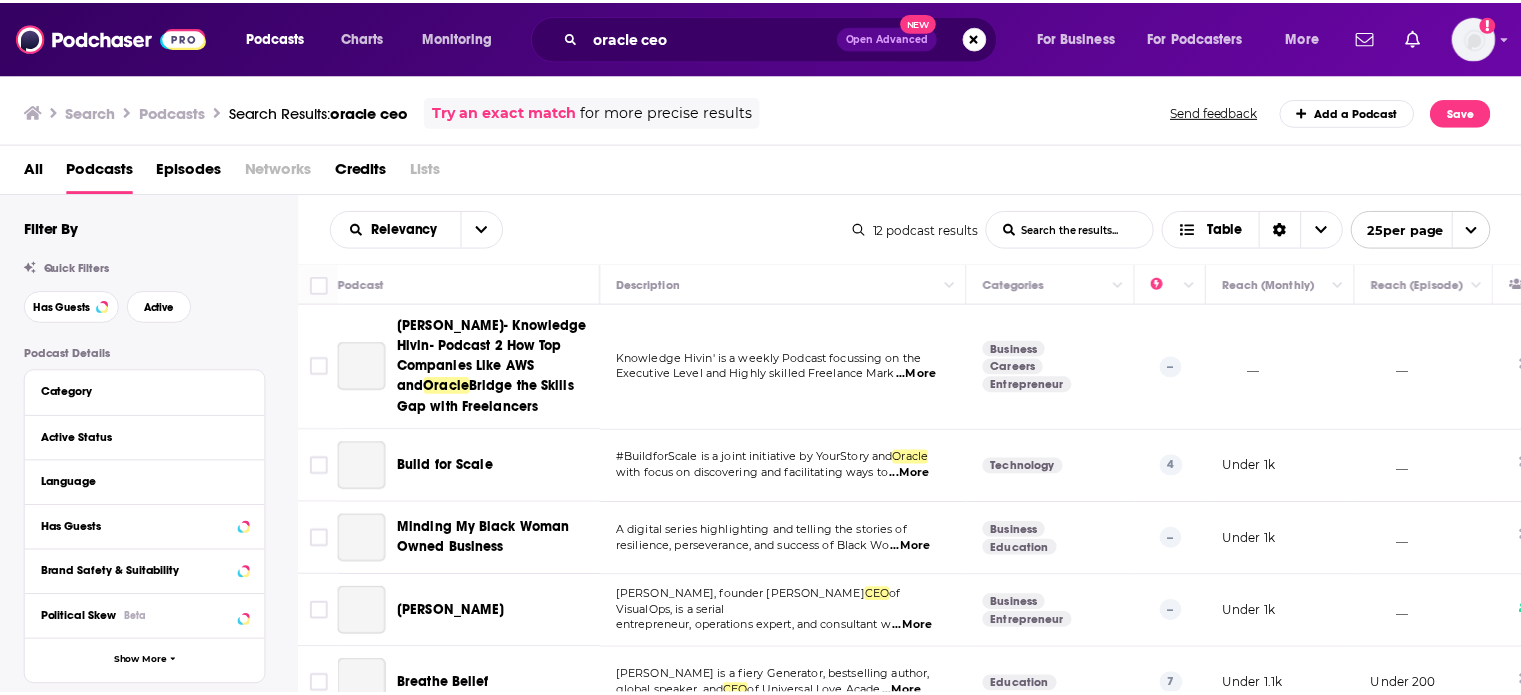 scroll, scrollTop: 466, scrollLeft: 0, axis: vertical 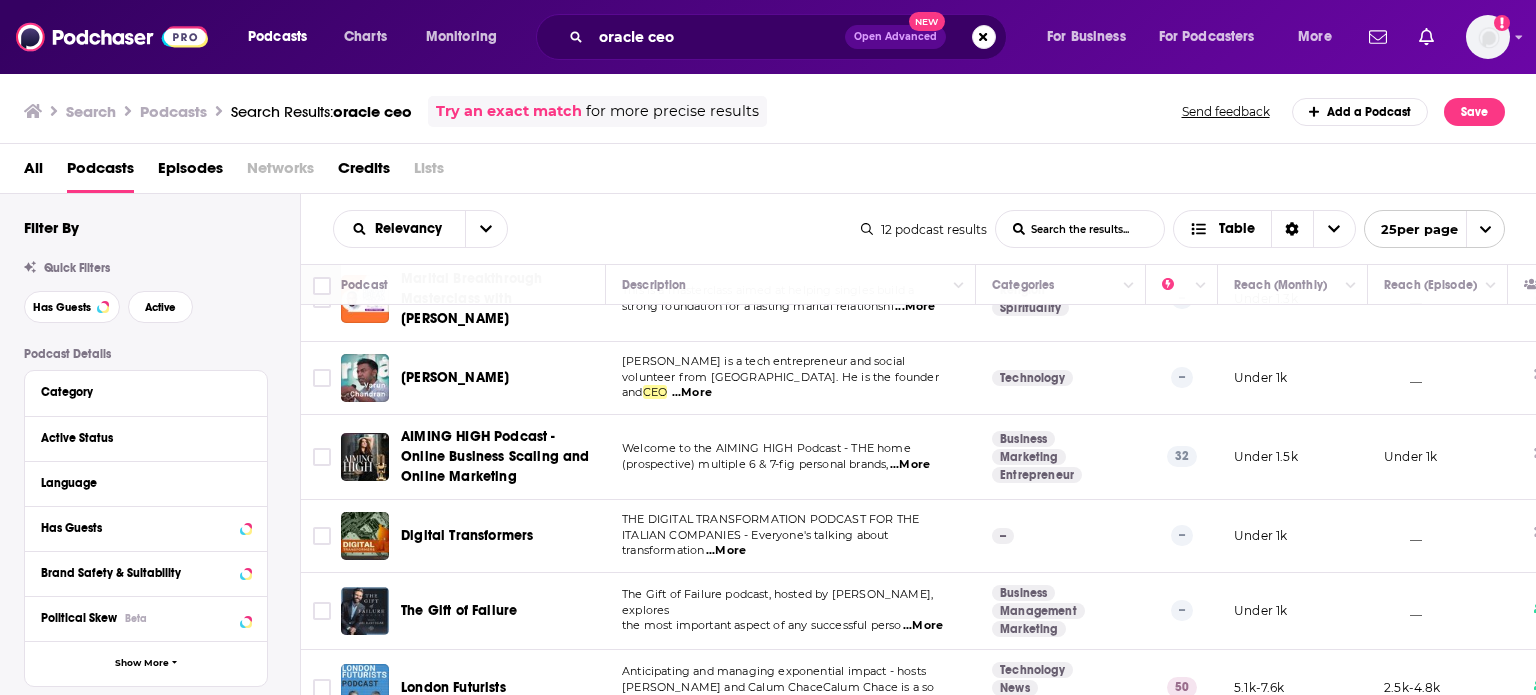 click on "...More" at bounding box center (692, 392) 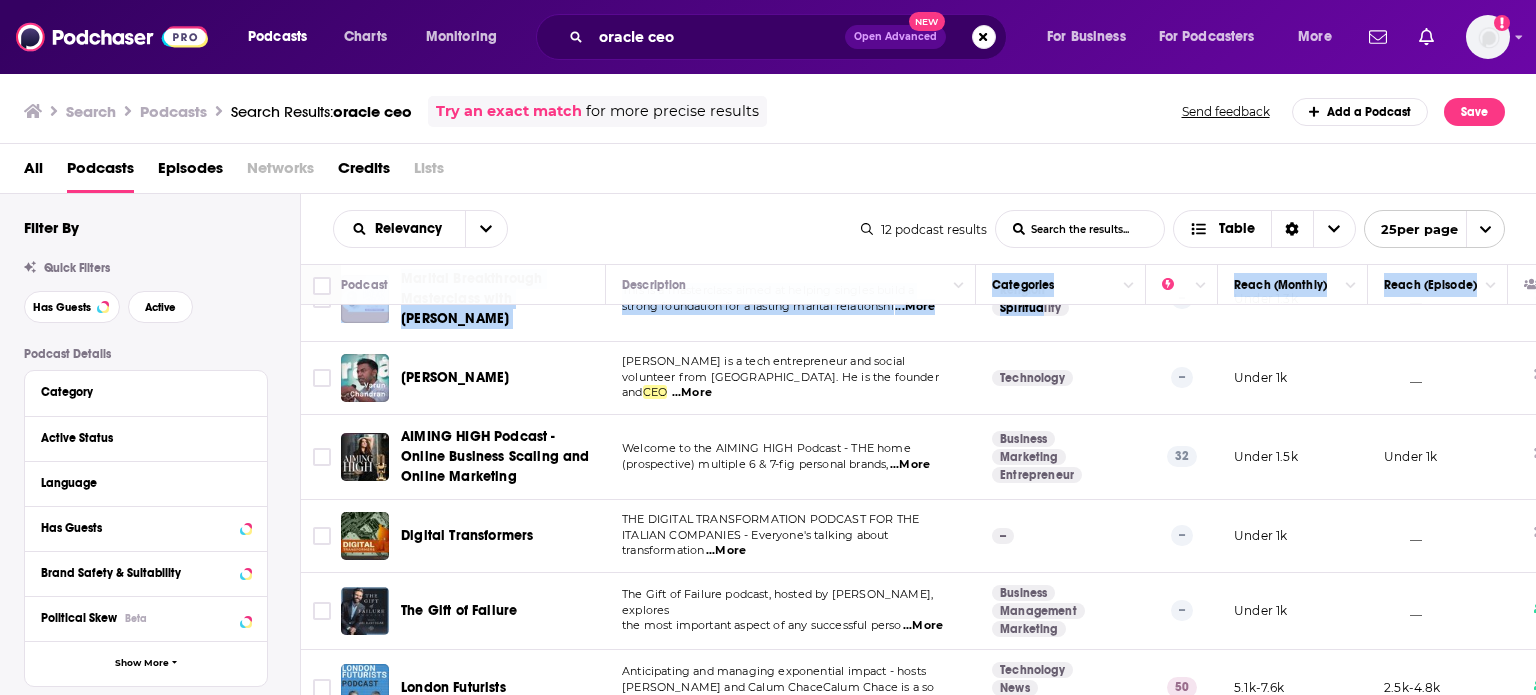 drag, startPoint x: 991, startPoint y: 296, endPoint x: 1040, endPoint y: 305, distance: 49.819675 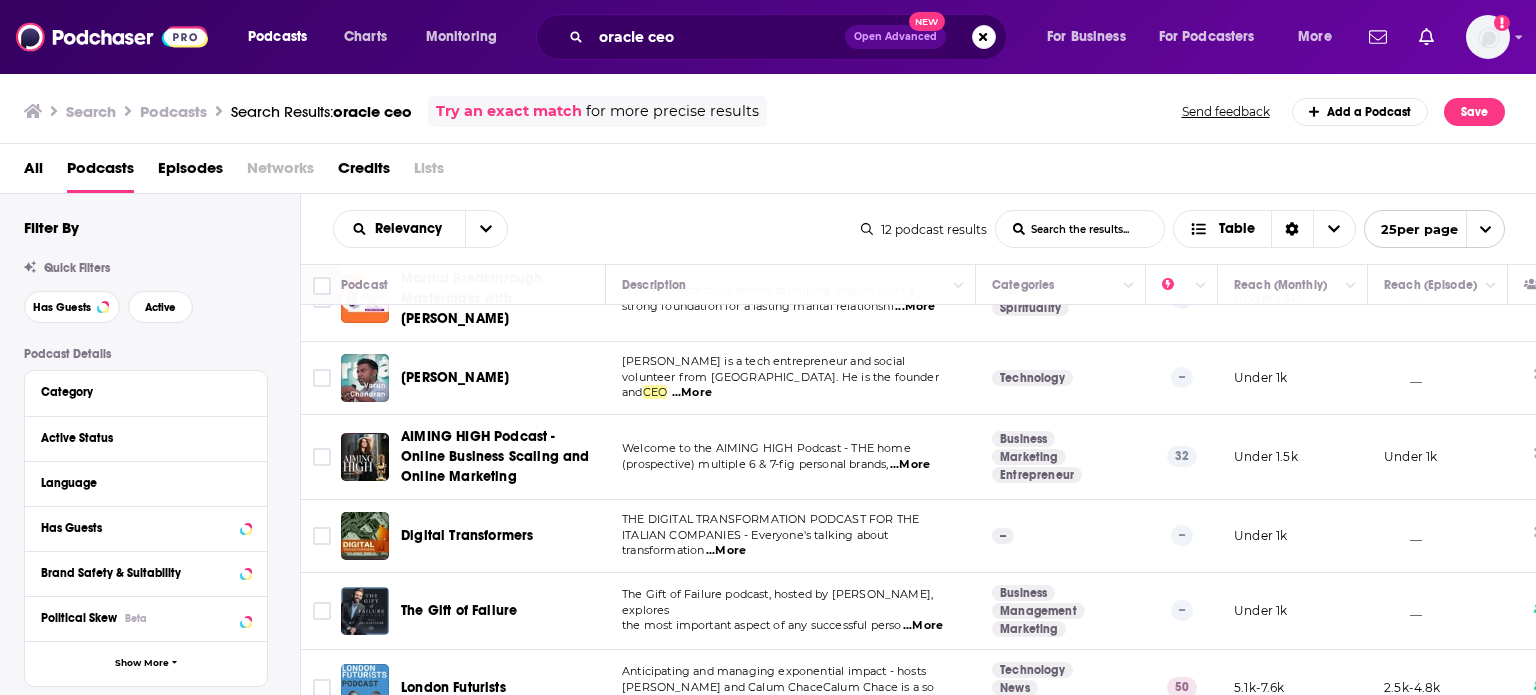 click on "volunteer from Kerala. He is the founder and" at bounding box center (780, 385) 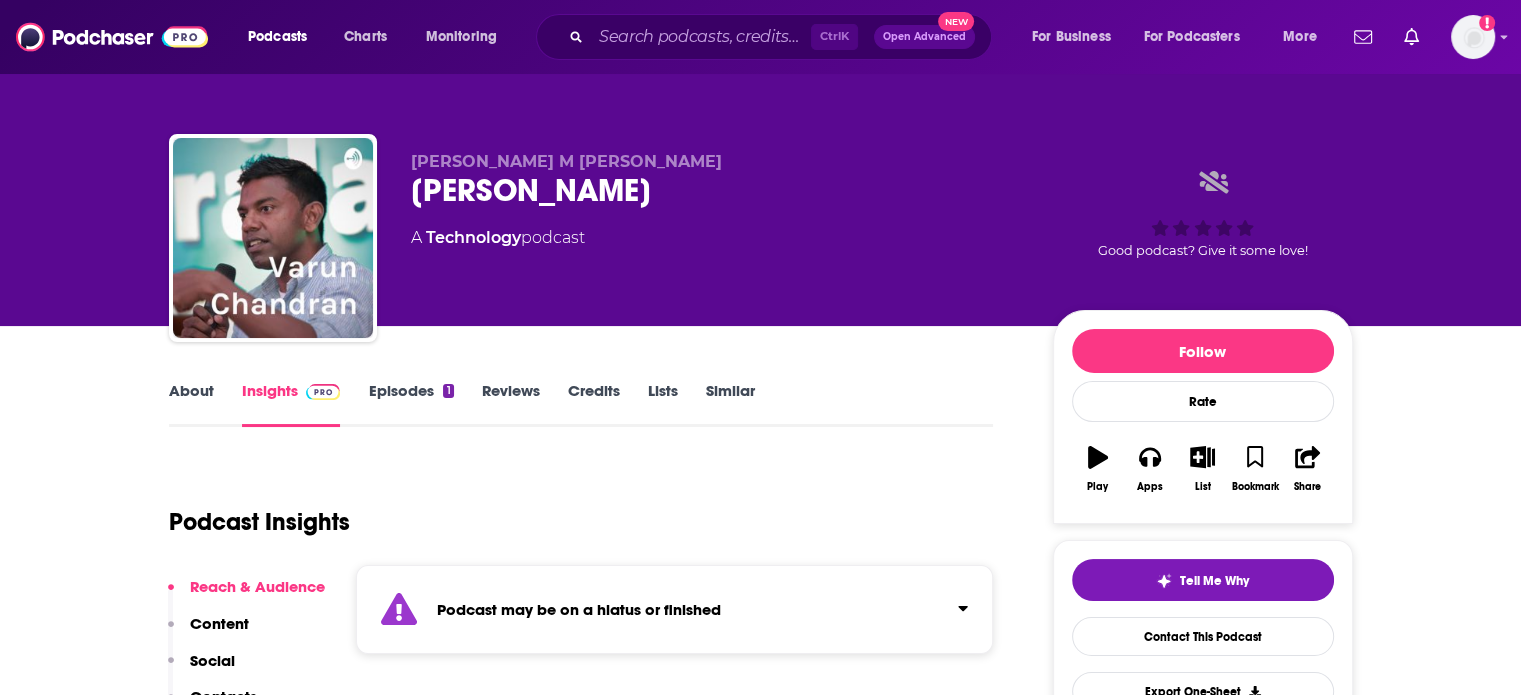 scroll, scrollTop: 233, scrollLeft: 0, axis: vertical 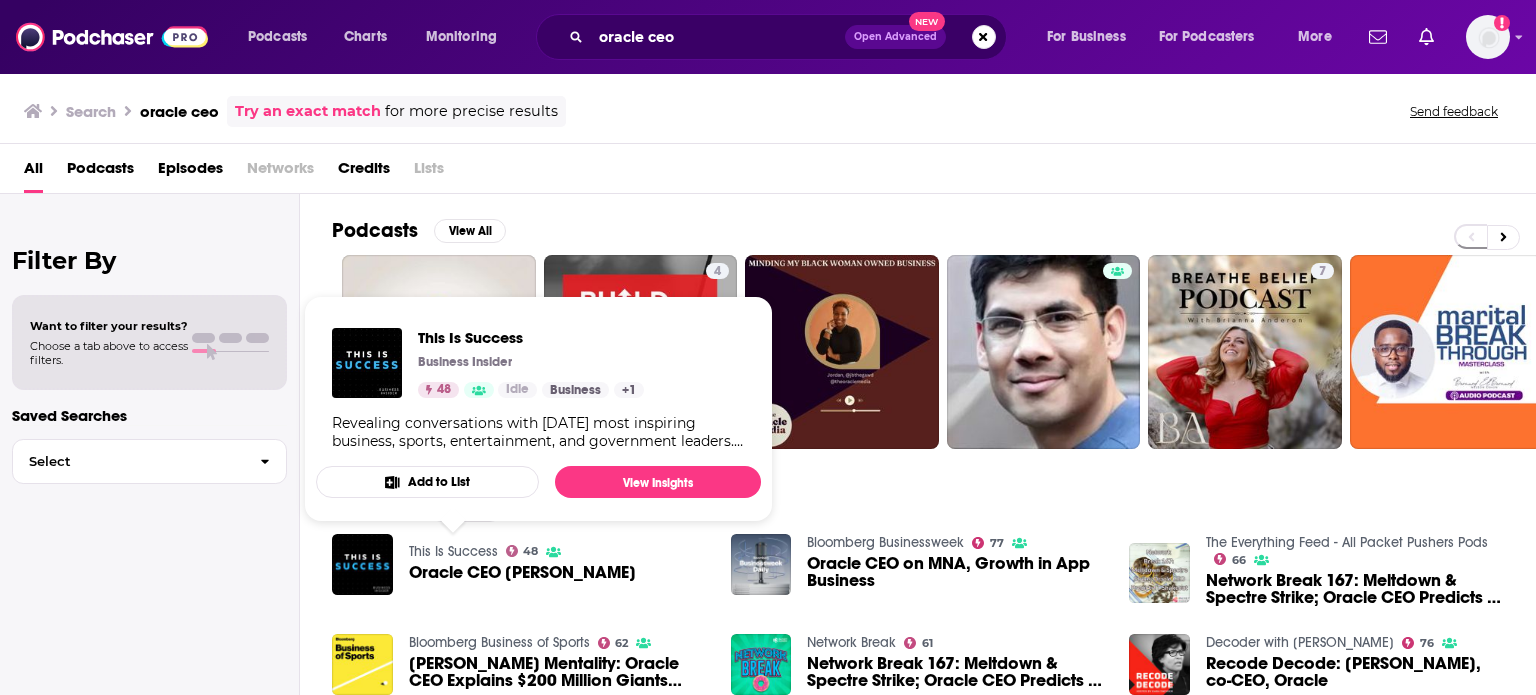 click on "This Is Success" at bounding box center (453, 551) 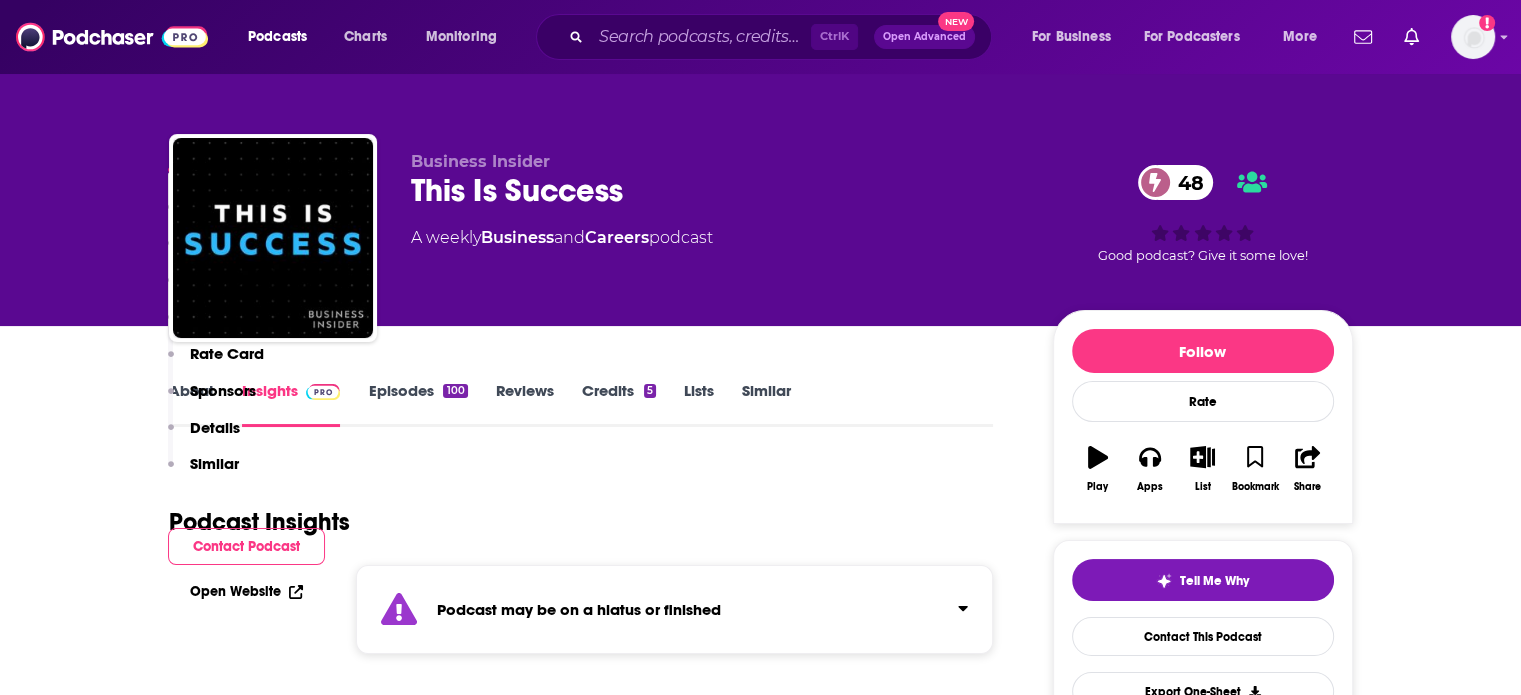 scroll, scrollTop: 466, scrollLeft: 0, axis: vertical 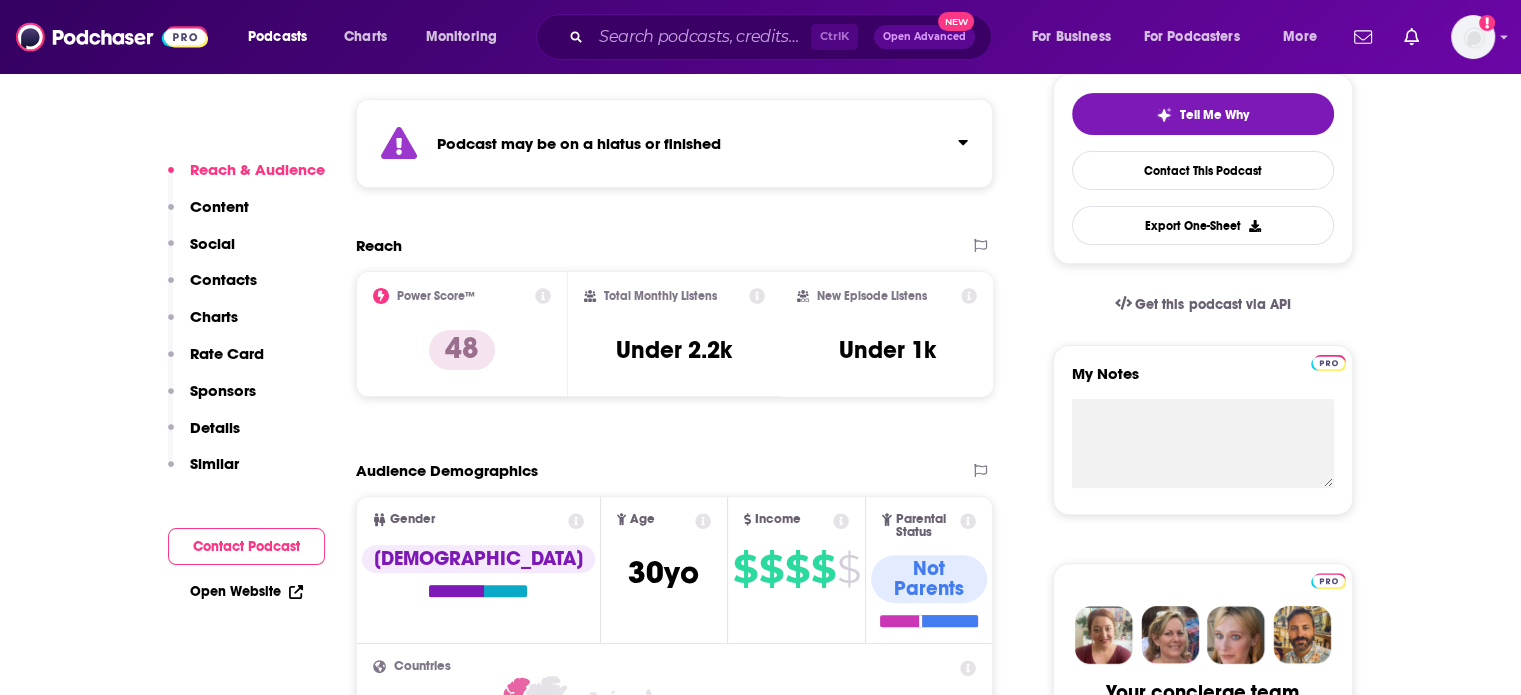 click on "Episodes" at bounding box center (400, -76) 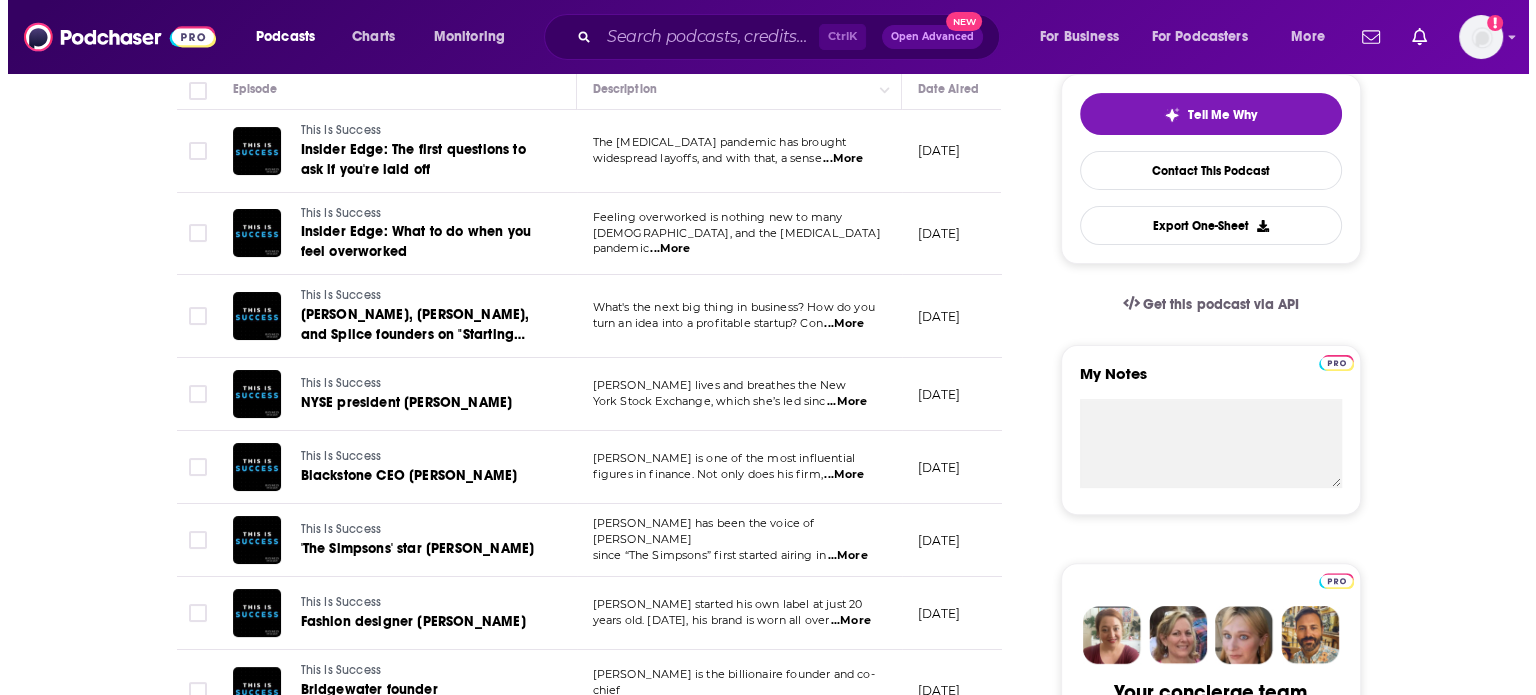 scroll, scrollTop: 0, scrollLeft: 0, axis: both 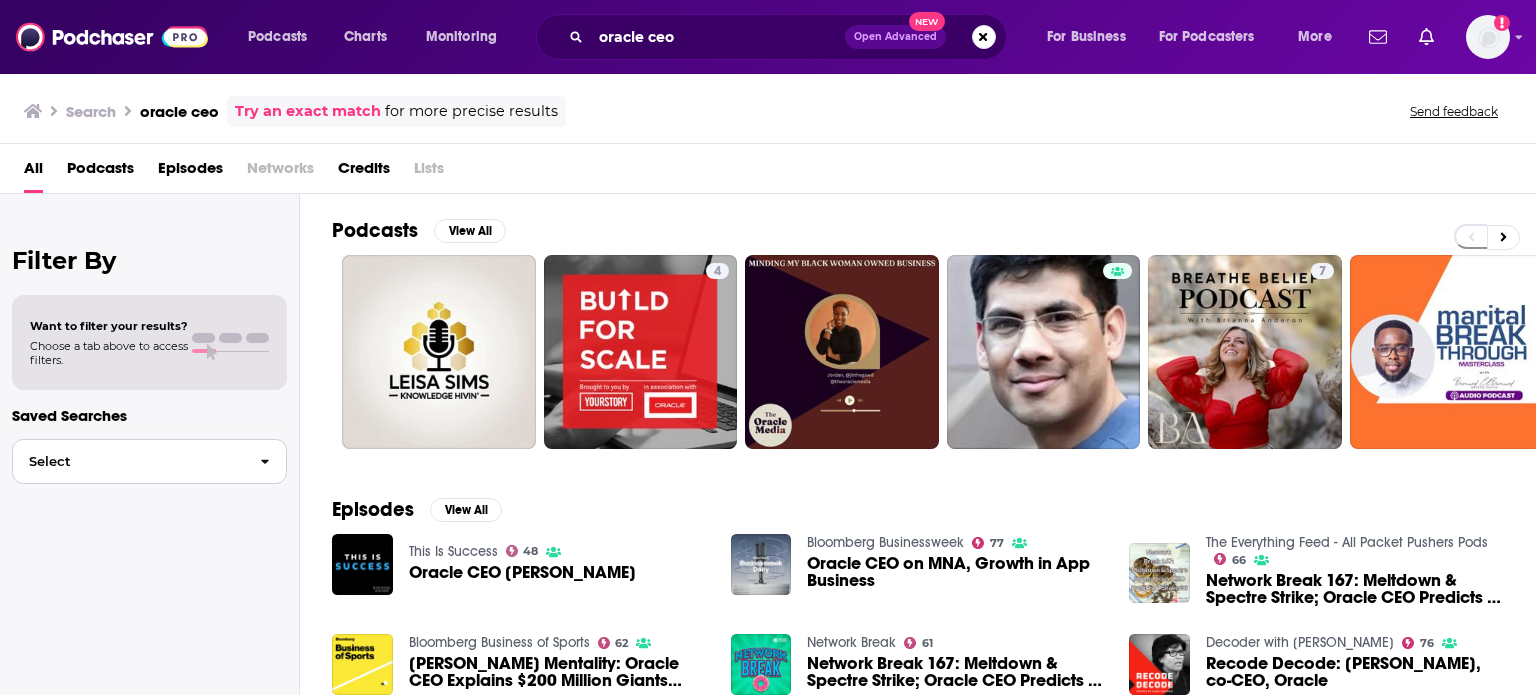 click on "Select" at bounding box center (128, 461) 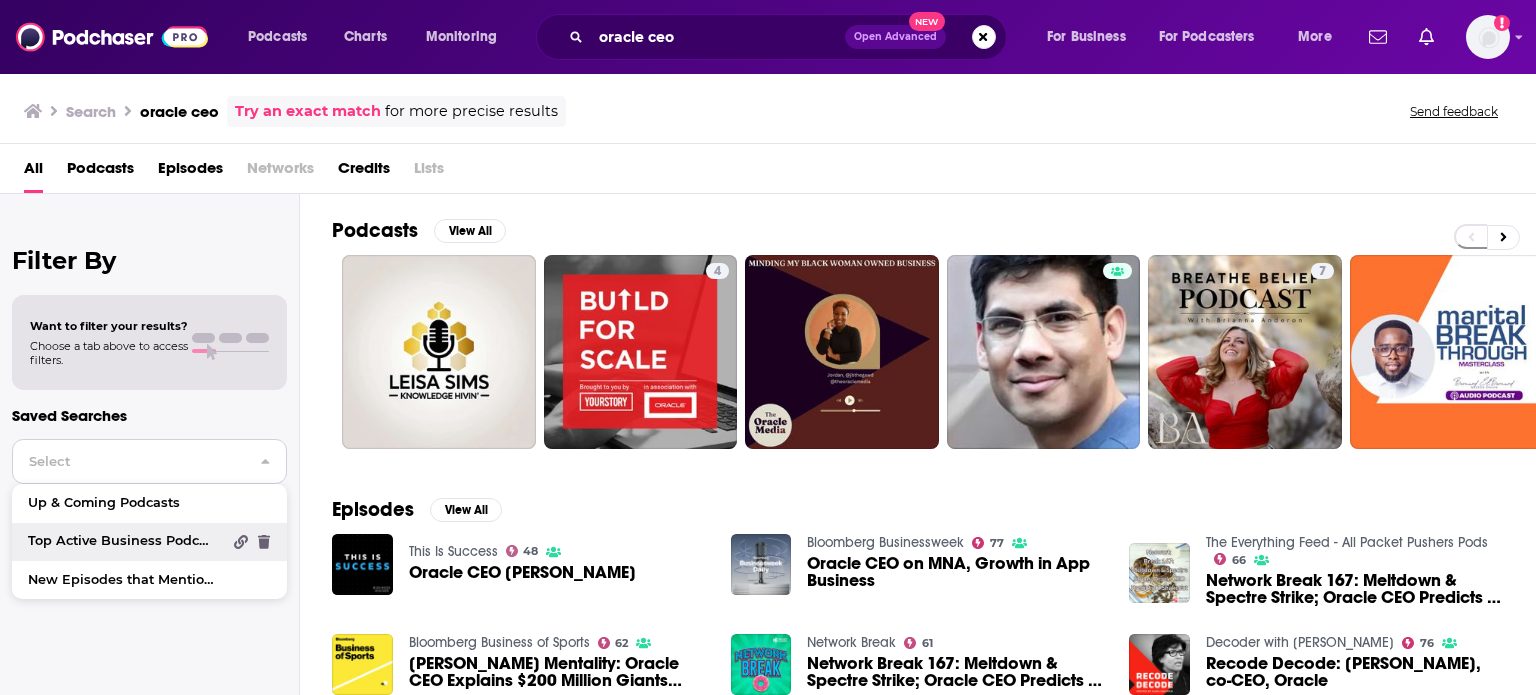 click on "Top Active Business Podcasts" at bounding box center [124, 541] 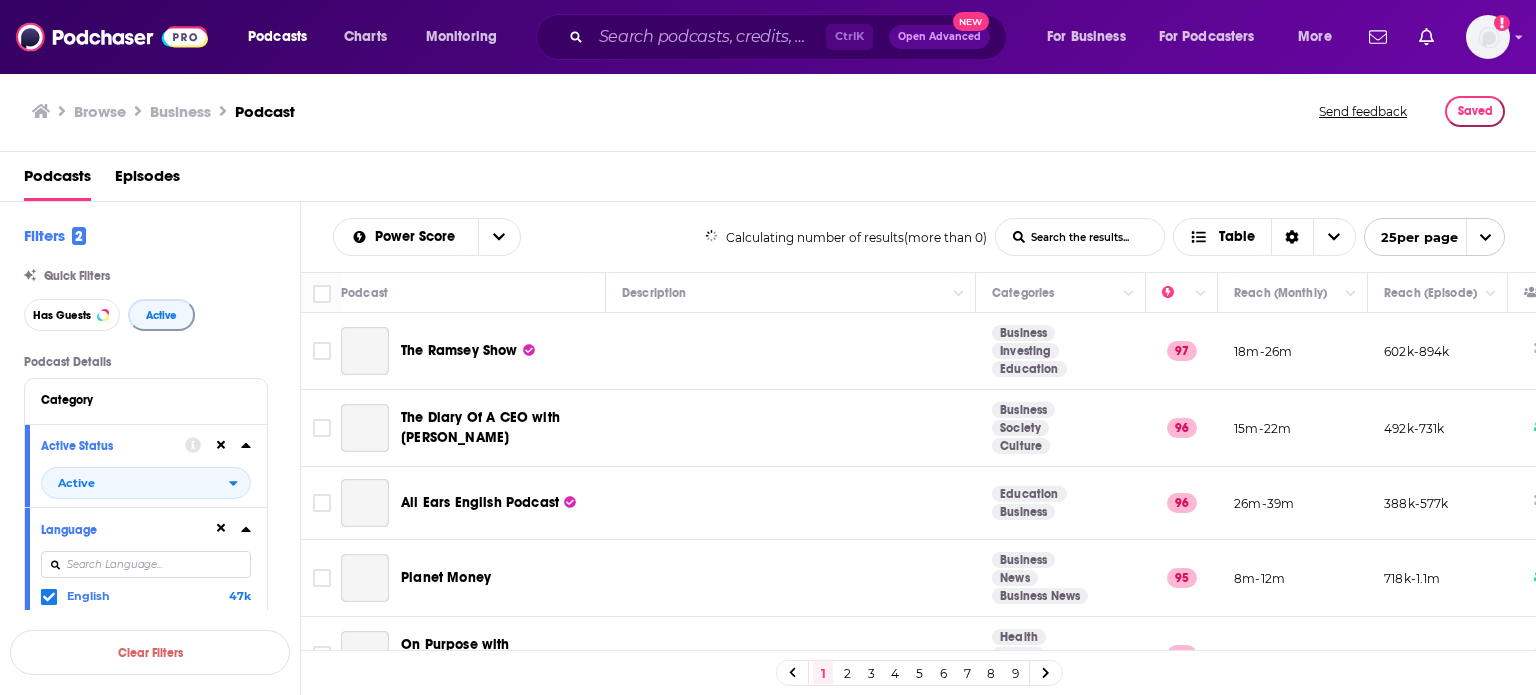 type 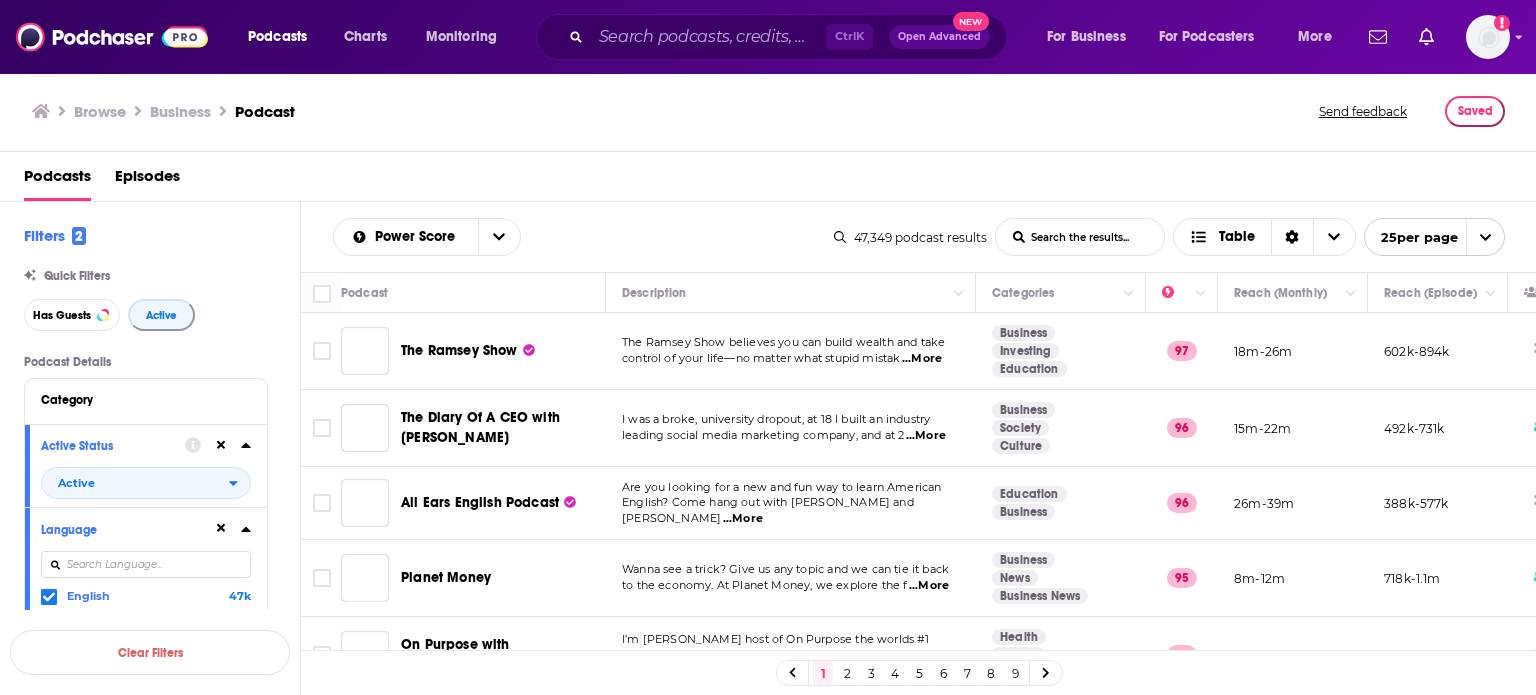 scroll, scrollTop: 624, scrollLeft: 0, axis: vertical 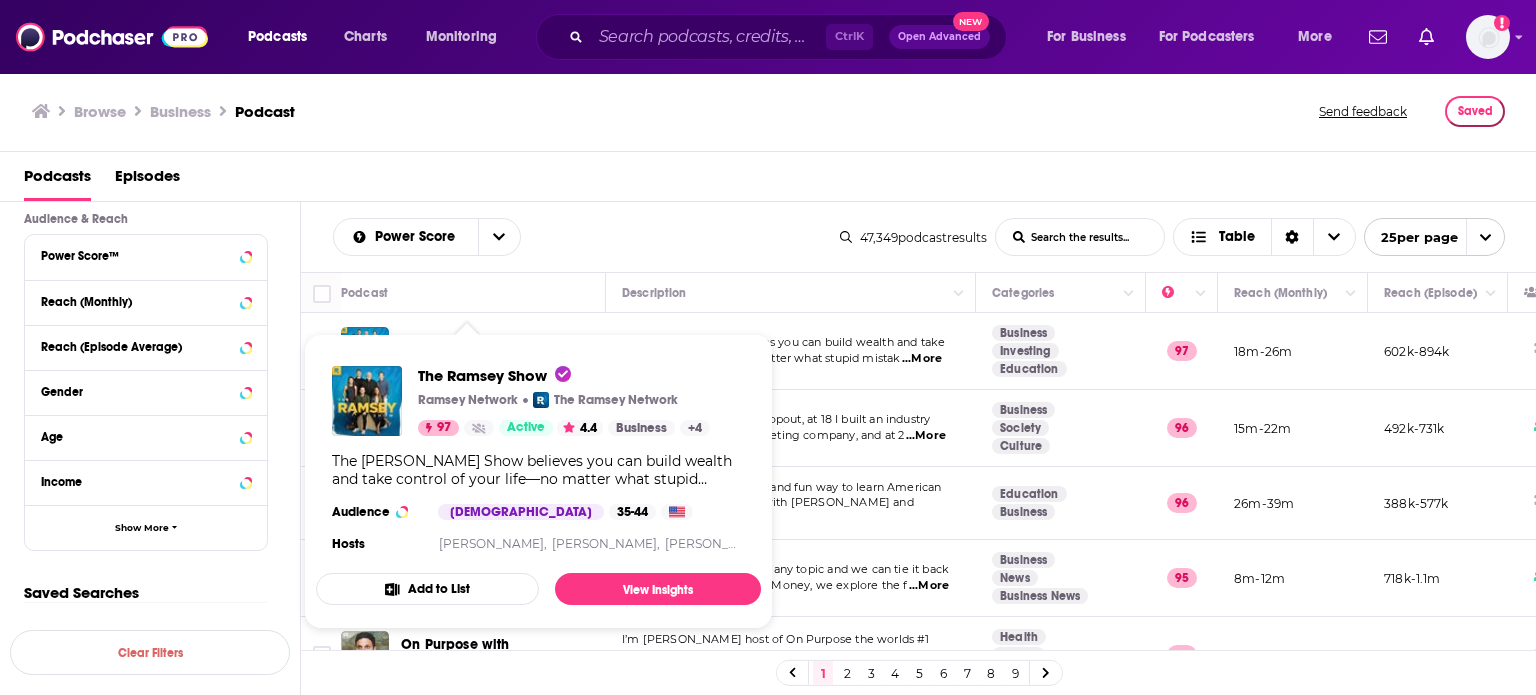 click on "Podcasts Episodes" at bounding box center (772, 180) 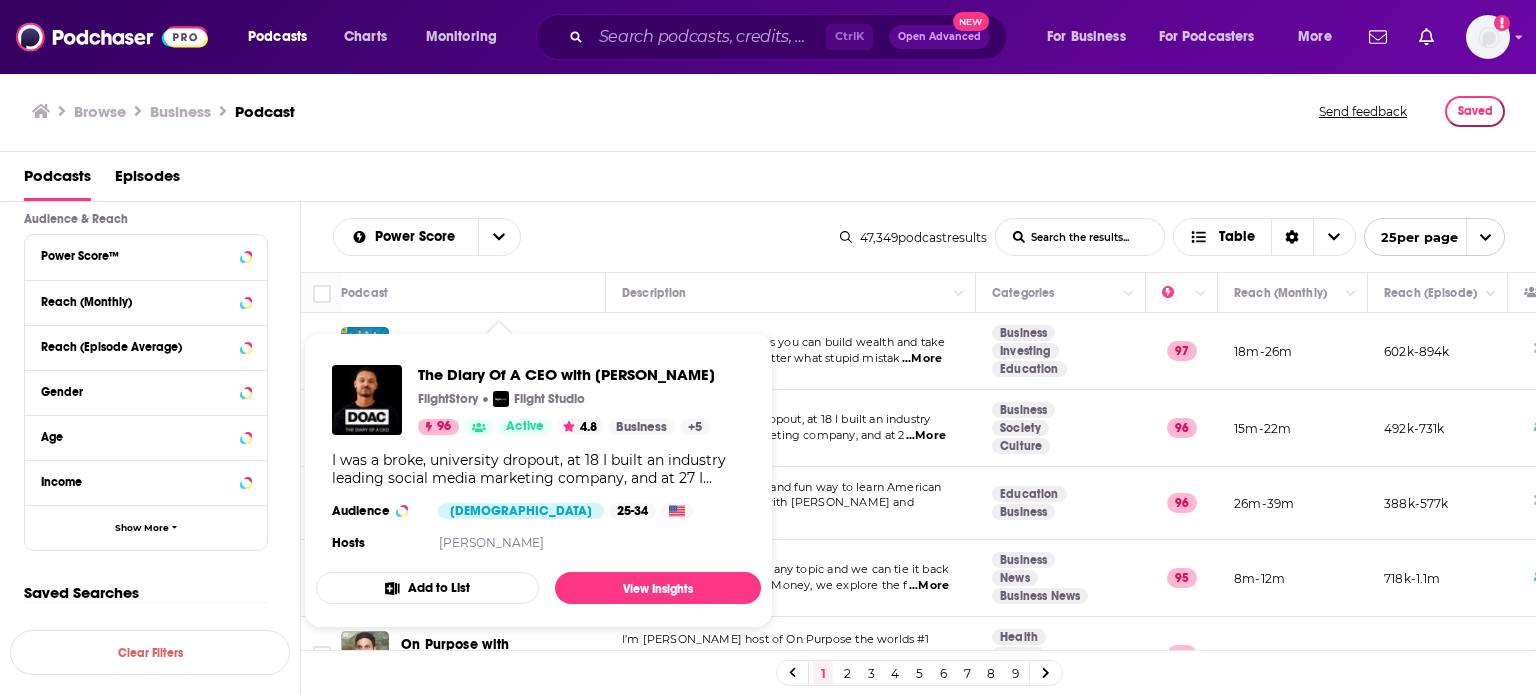 click on "Power Score List Search Input Search the results... Table 47,349   podcast   results List Search Input Search the results... Table 25  per page" at bounding box center (919, 237) 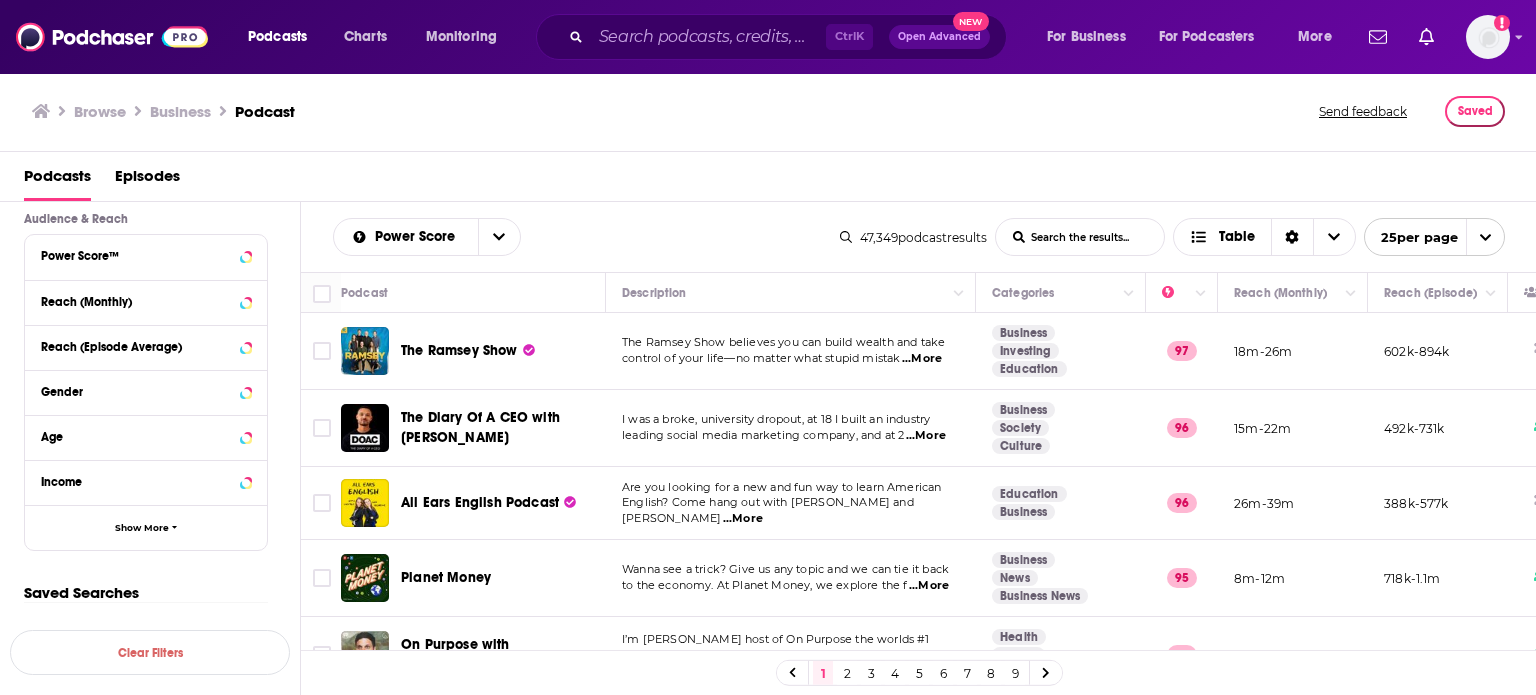 scroll, scrollTop: 466, scrollLeft: 0, axis: vertical 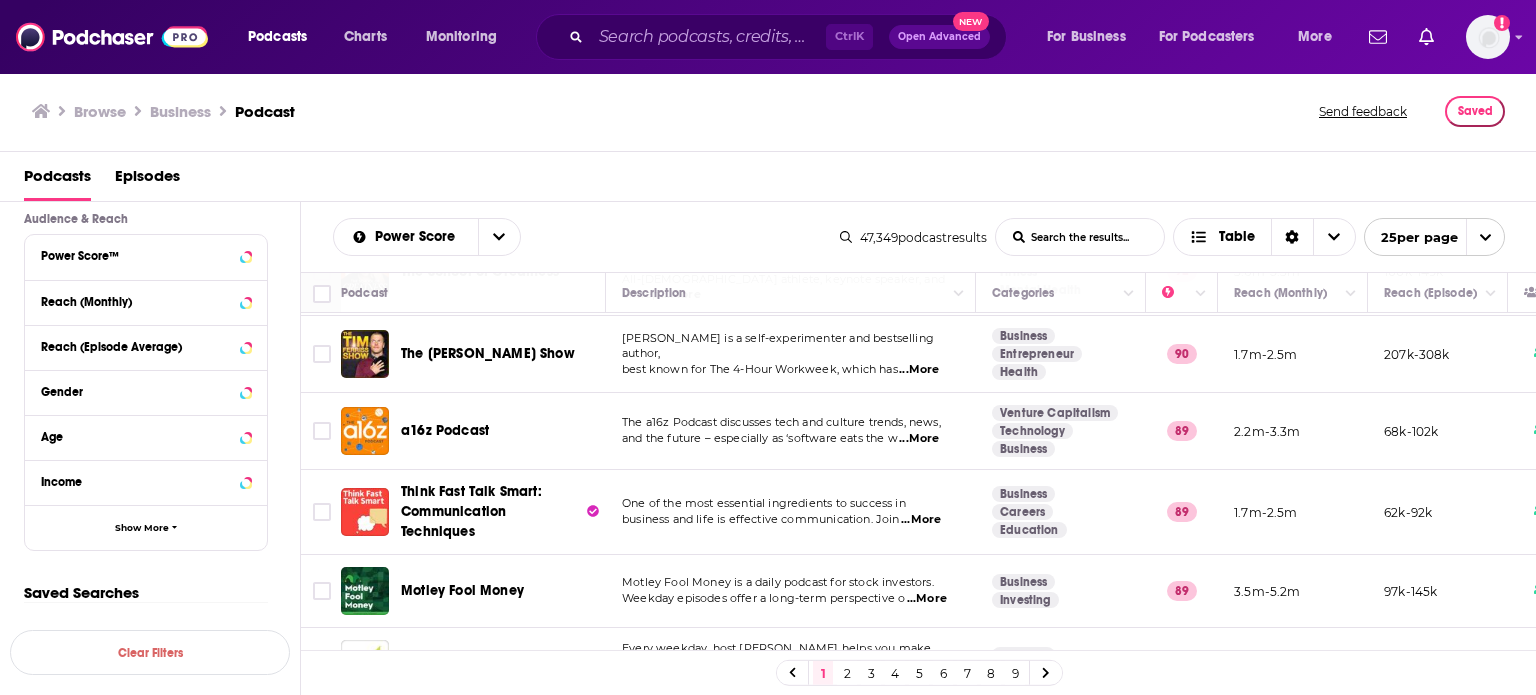 click on "Power Score List Search Input Search the results... Table 47,349   podcast   results List Search Input Search the results... Table 25  per page" at bounding box center [919, 237] 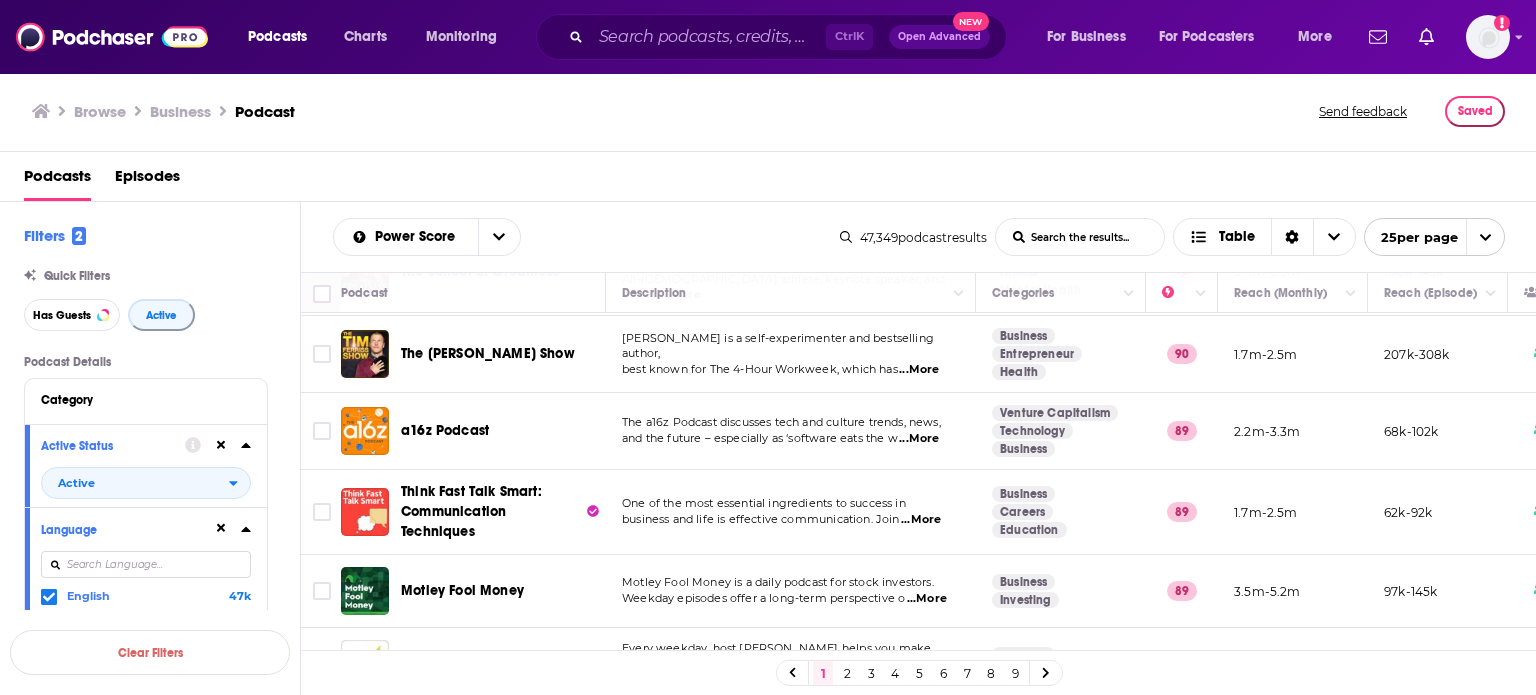 scroll, scrollTop: 233, scrollLeft: 0, axis: vertical 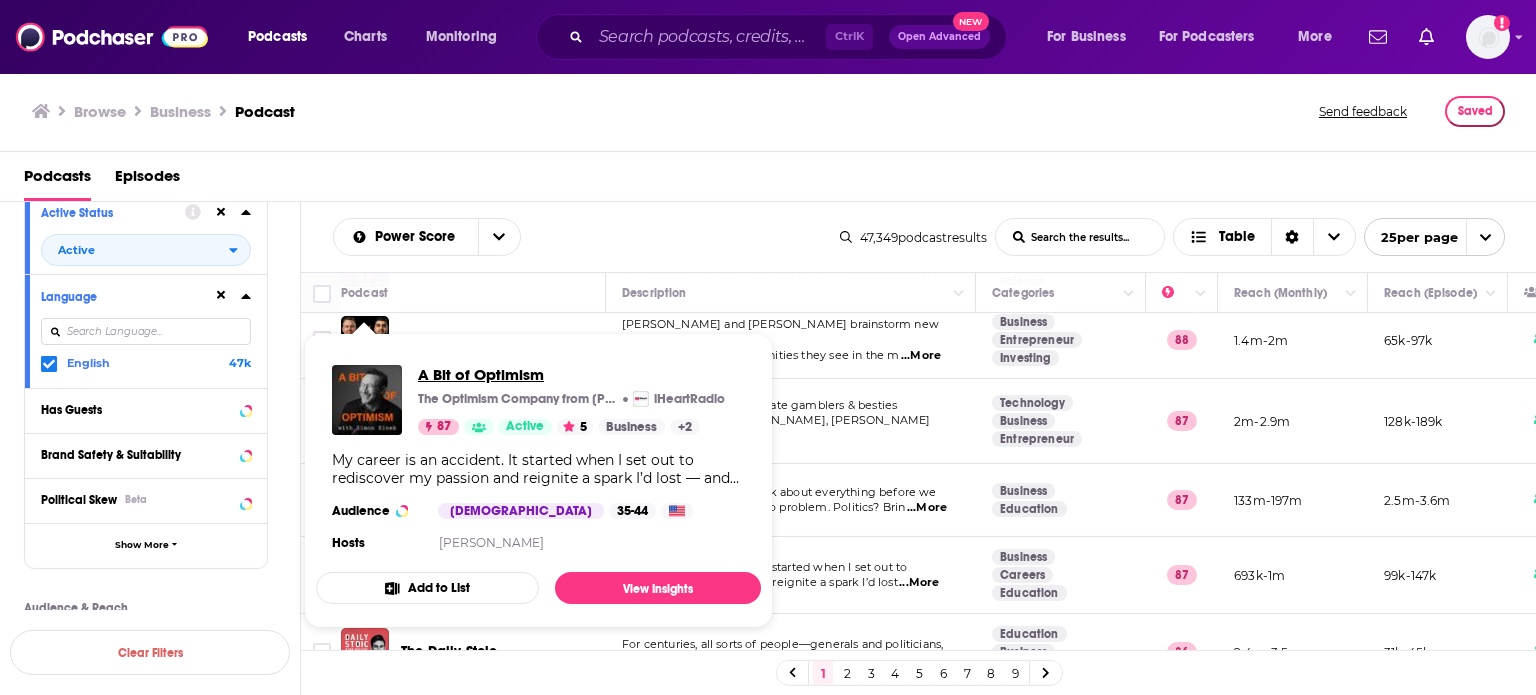 click on "A Bit of Optimism" at bounding box center [481, 374] 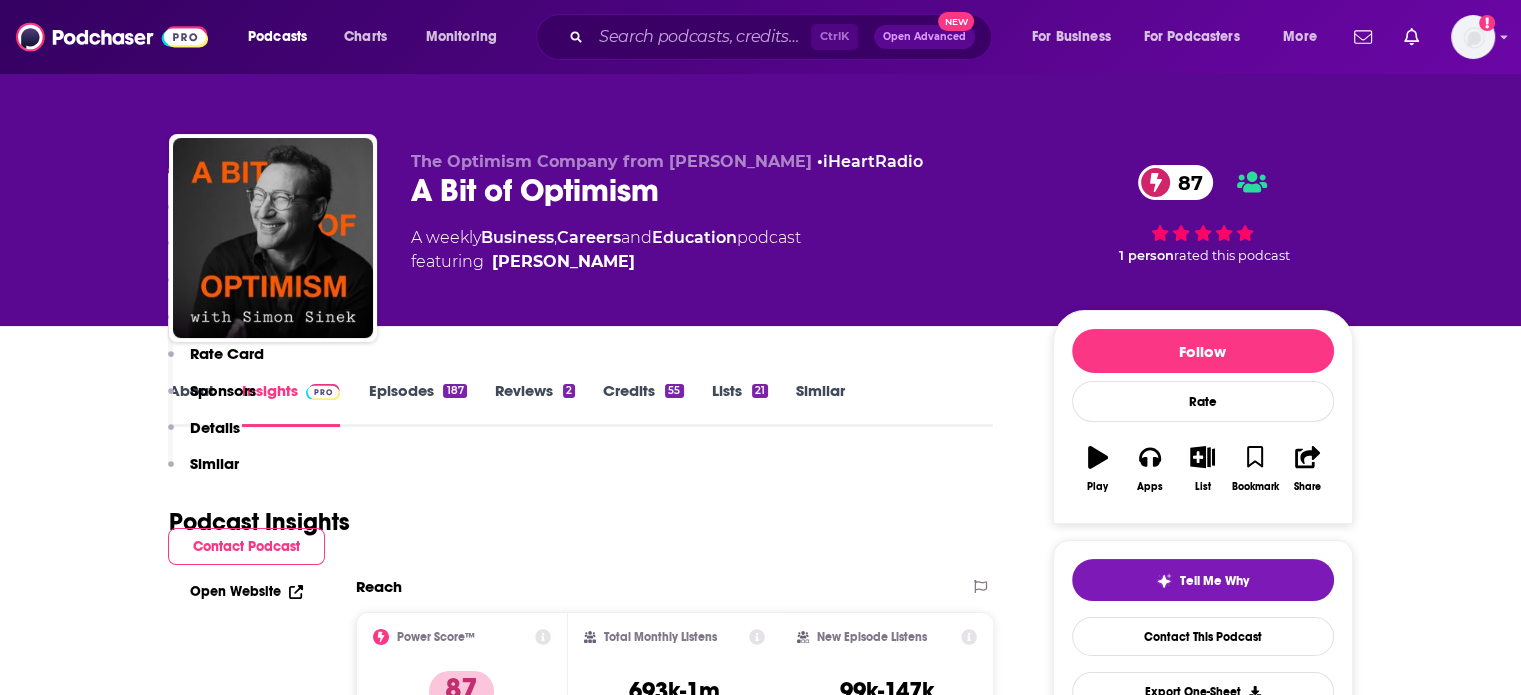 scroll, scrollTop: 1166, scrollLeft: 0, axis: vertical 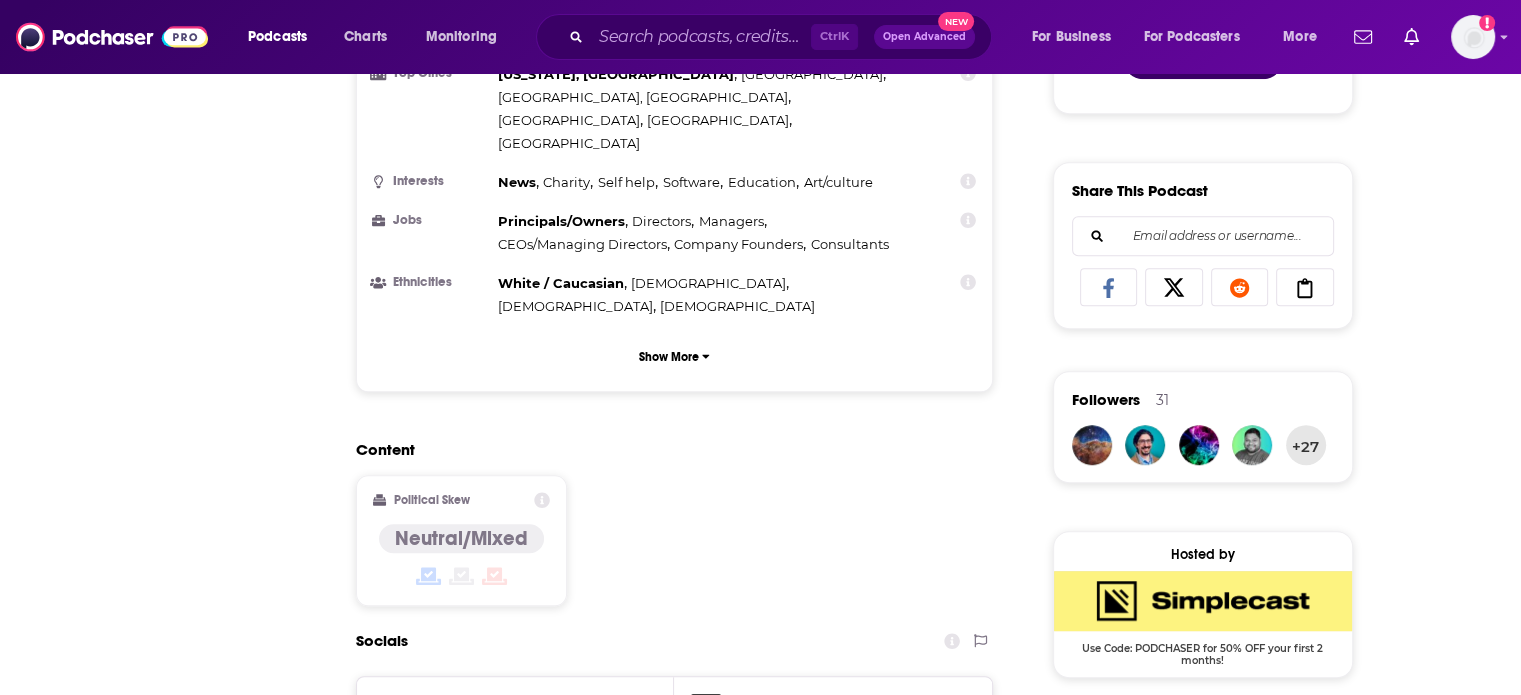 click on "Episodes" at bounding box center (400, -776) 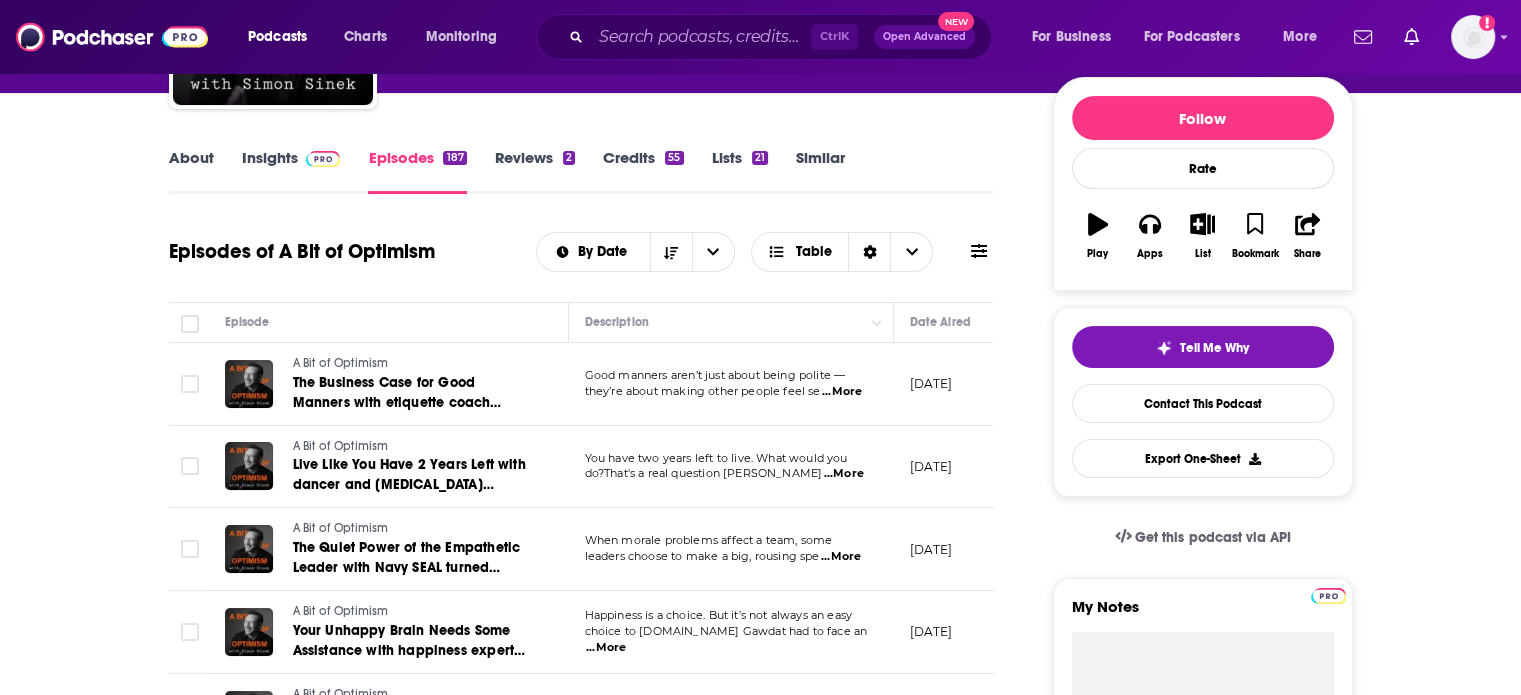 scroll, scrollTop: 466, scrollLeft: 0, axis: vertical 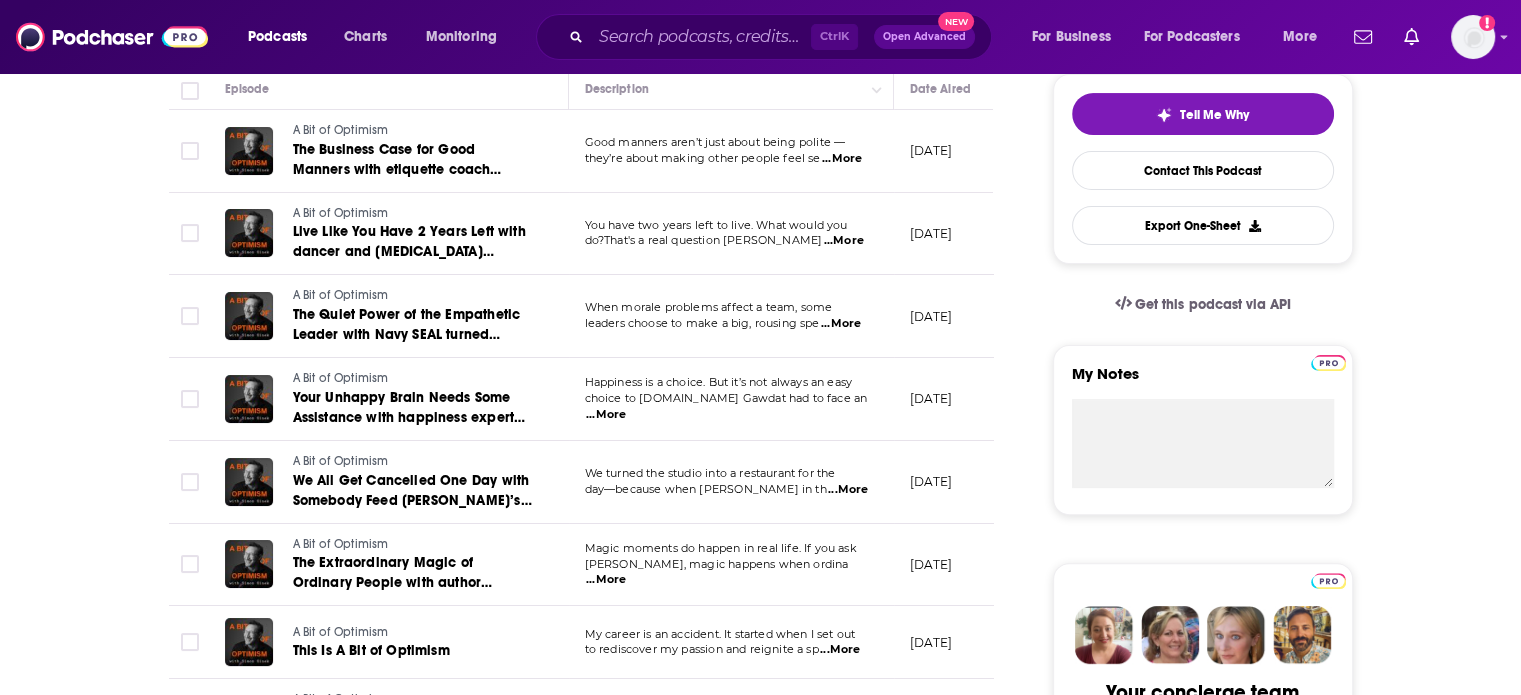 click on "choice to make.Mo Gawdat had to face an" at bounding box center [726, 398] 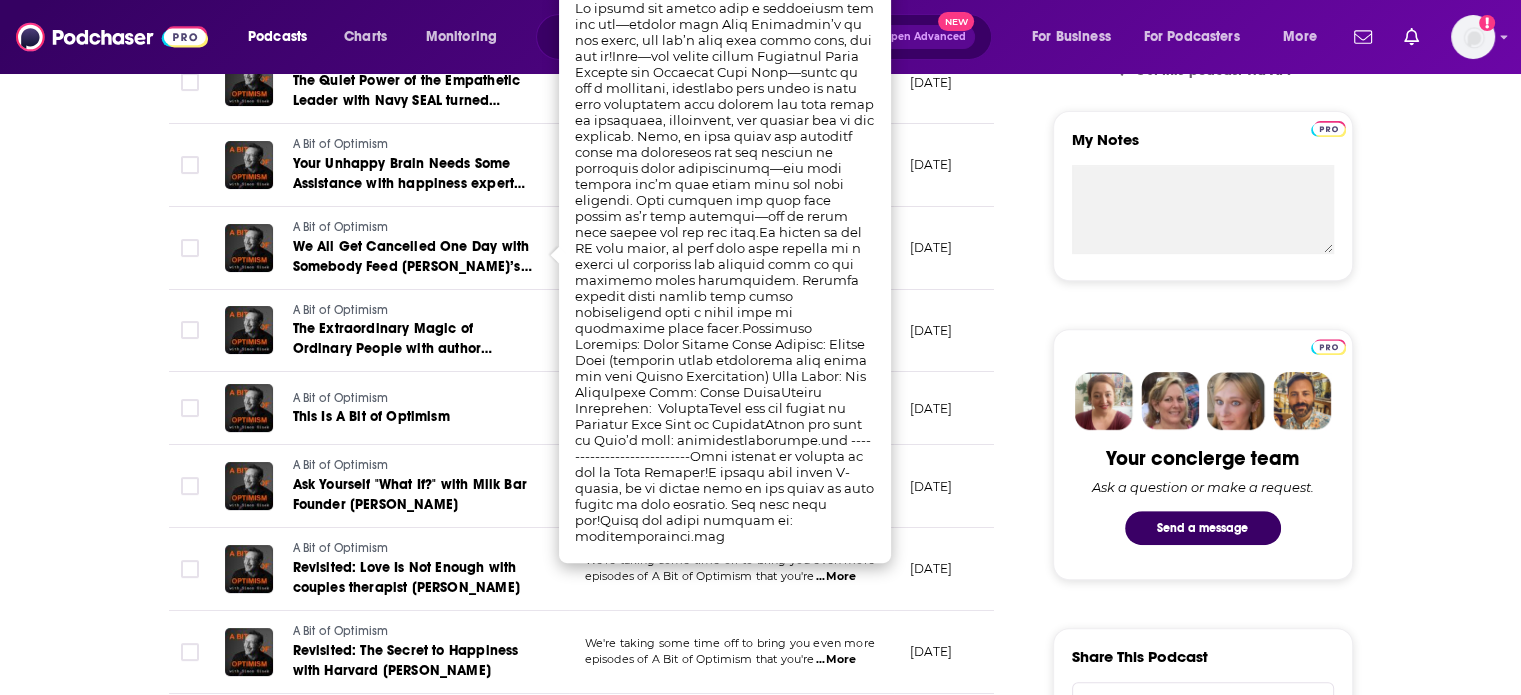 scroll, scrollTop: 466, scrollLeft: 0, axis: vertical 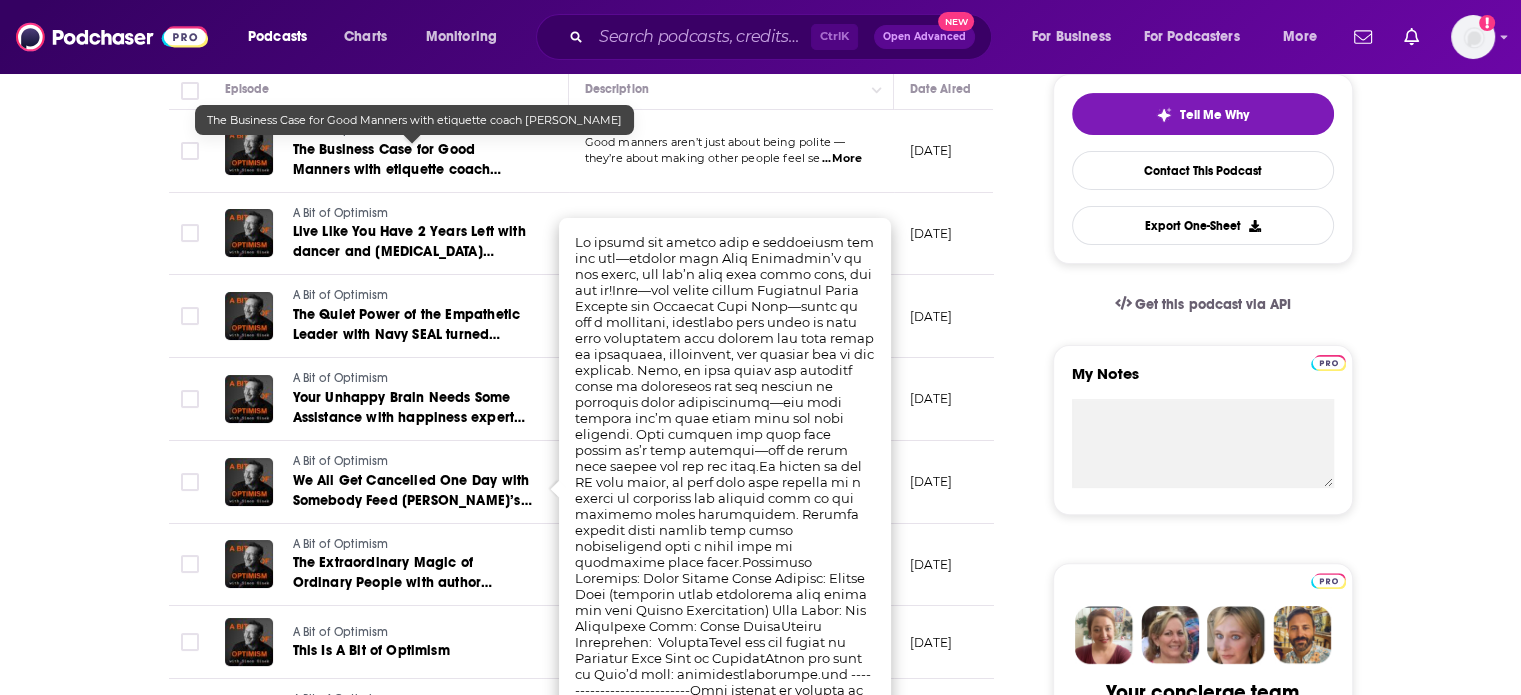 click on "The Business Case for Good Manners with etiquette coach William Hanson" at bounding box center [397, 169] 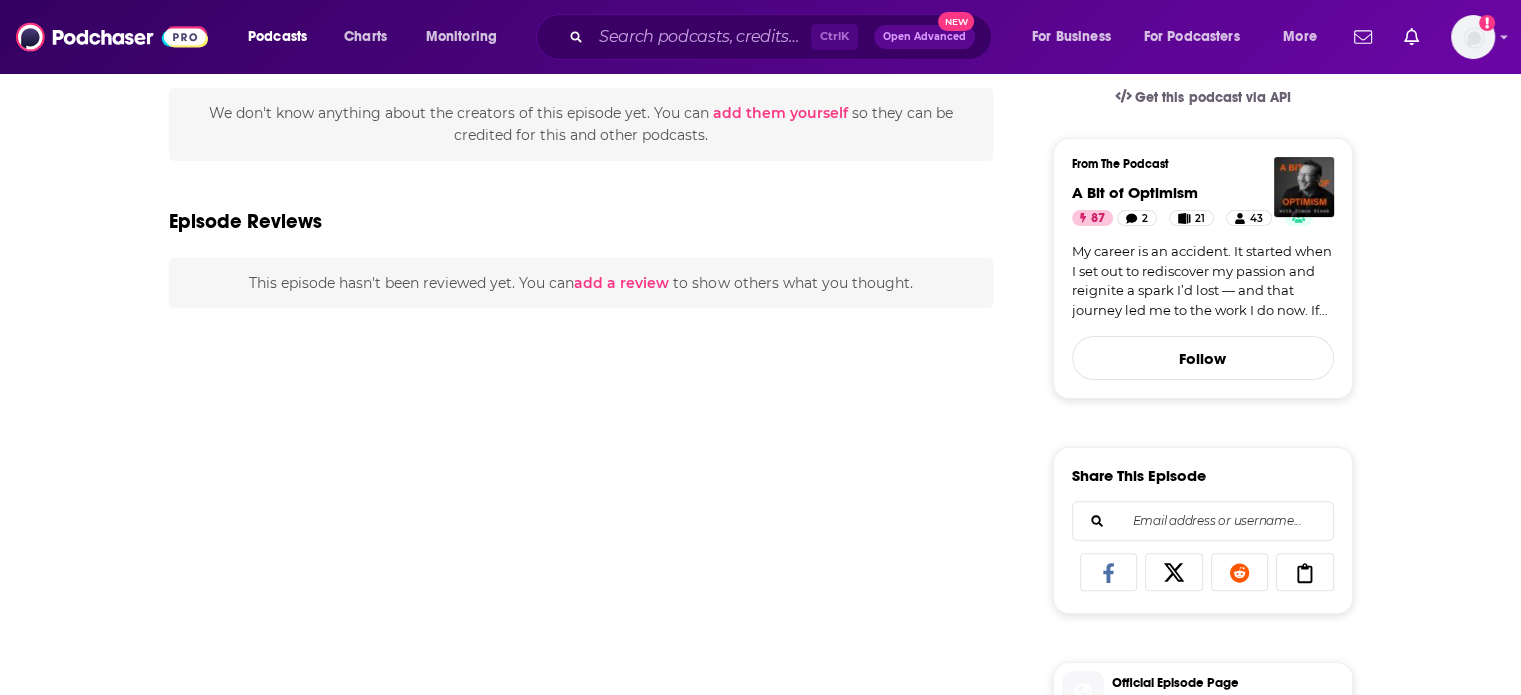scroll, scrollTop: 0, scrollLeft: 0, axis: both 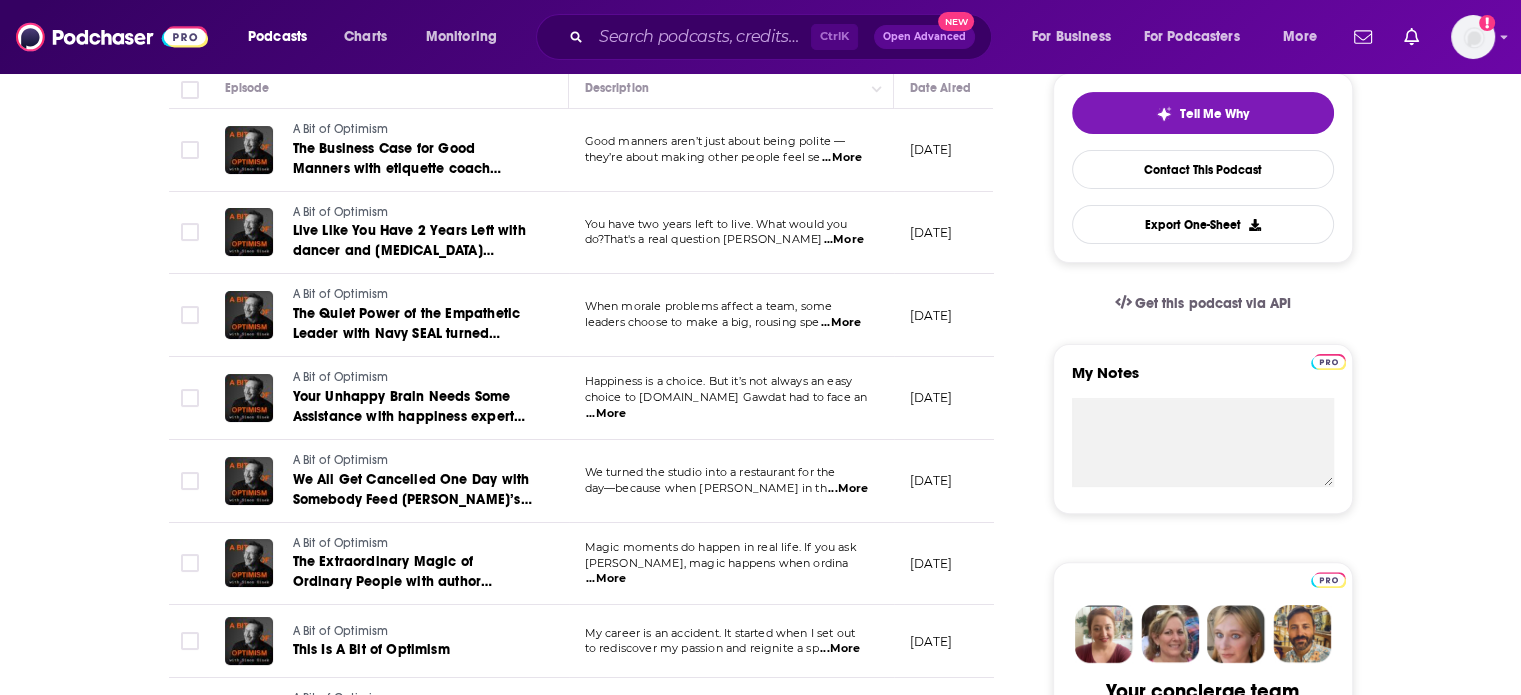 click on "...More" at bounding box center [844, 239] 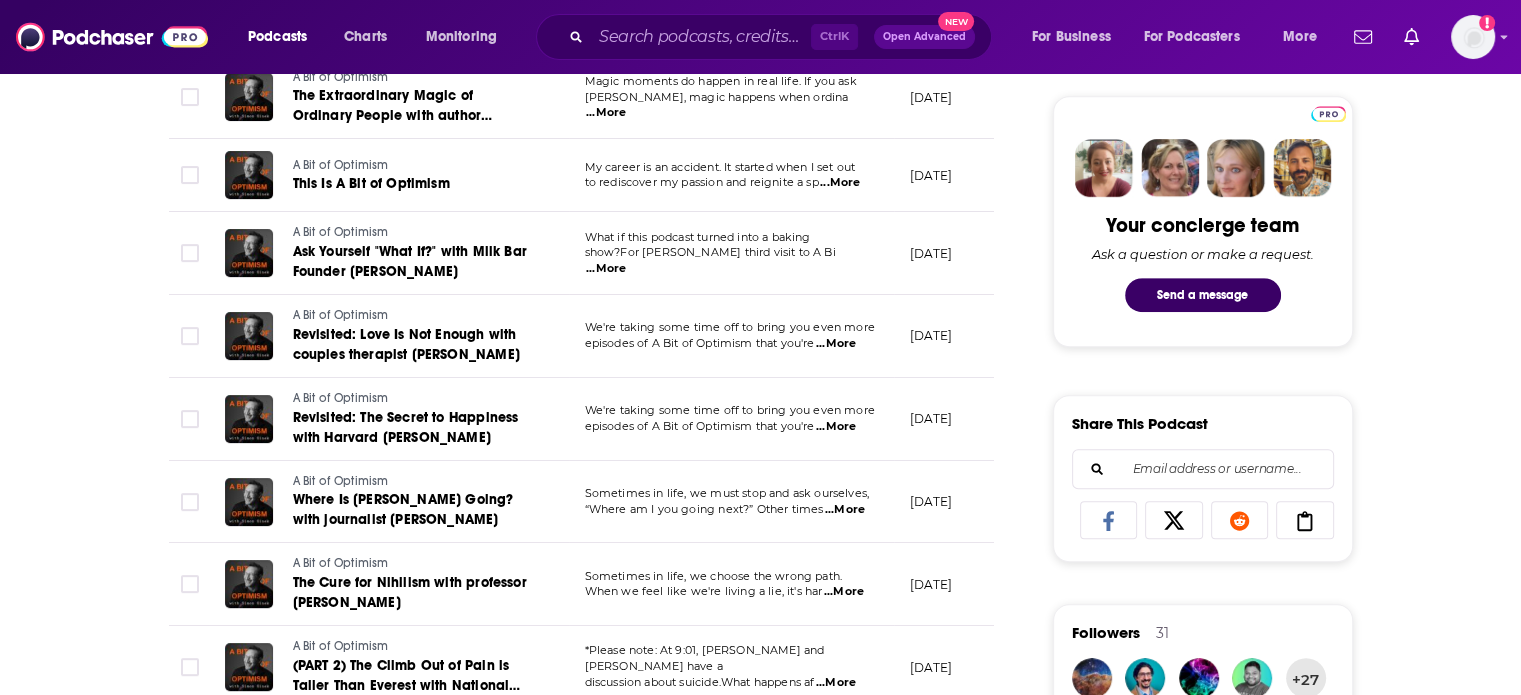 click on "...More" at bounding box center [606, 268] 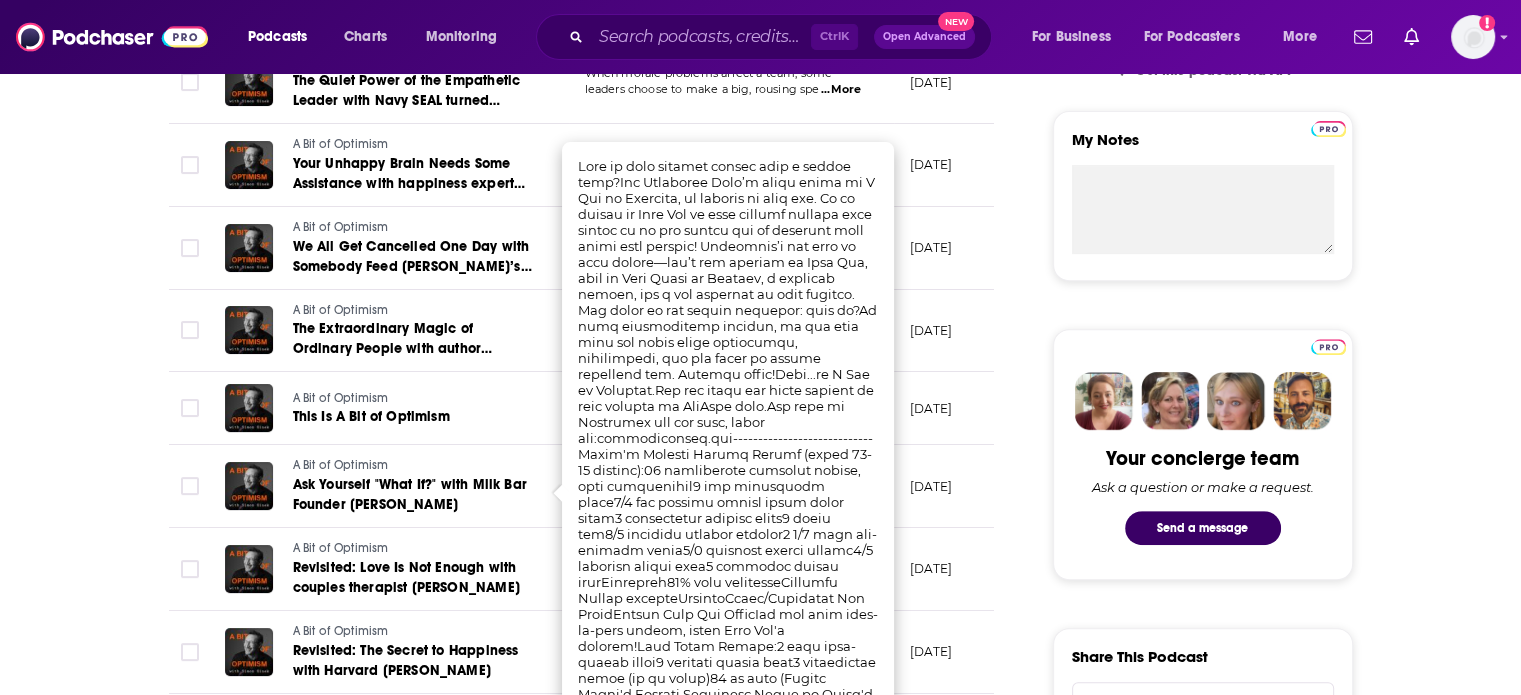 scroll, scrollTop: 1167, scrollLeft: 0, axis: vertical 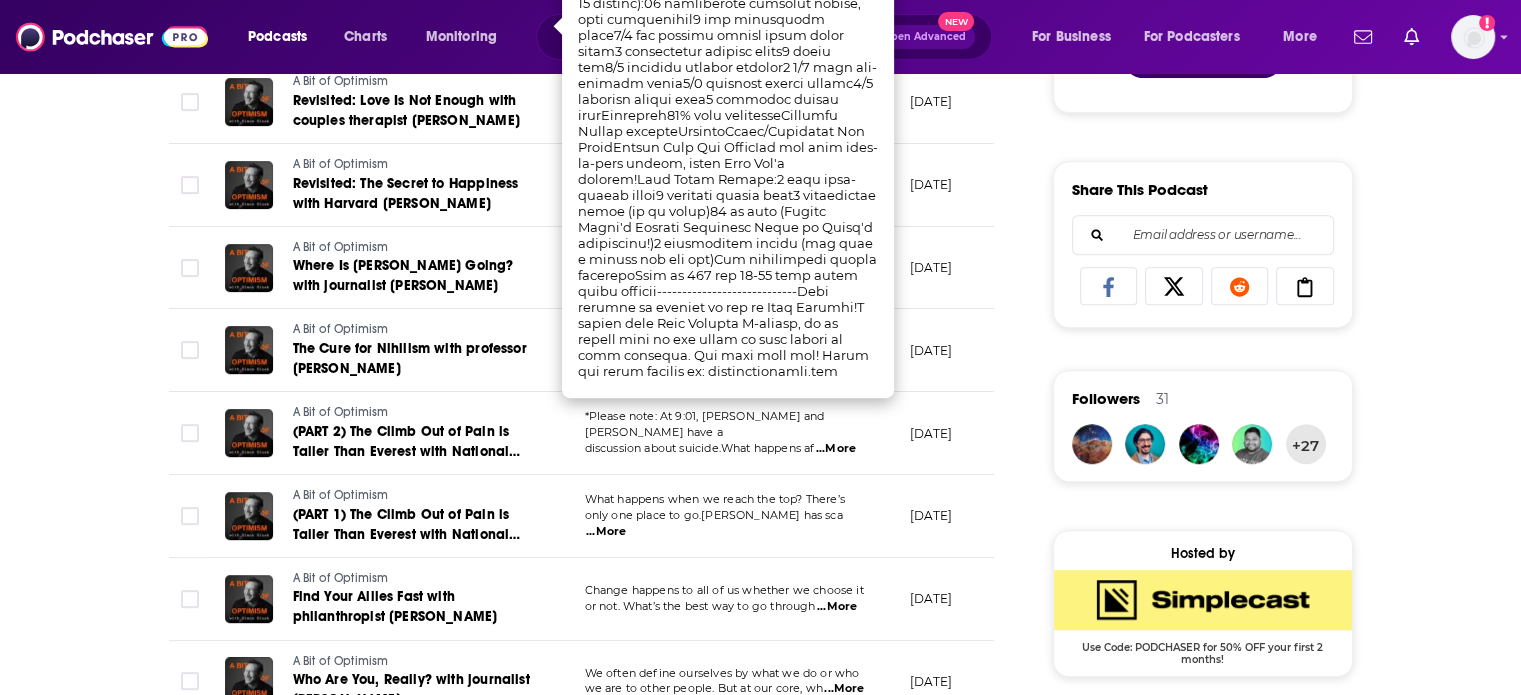 click on "About Insights Episodes 187 Reviews 2 Credits 55 Lists 21 Similar Episodes of A Bit of Optimism By Date Table Episode Description Date Aired Reach Episode Guests Length A Bit of Optimism The Business Case for Good Manners with etiquette coach William Hanson Good manners aren’t just about being polite — they’re about making other people feel se ...More July 15, 2025 94k-140k William Hanson 54:44 s A Bit of Optimism Live Like You Have 2 Years Left with dancer and cancer survivor Angela Trimbur You have two years left to live. What would you do?That's a real question Angela Trimbur ...More July 8, 2025 91k-136k Angela Trimbur 53:41 s A Bit of Optimism The Quiet Power of the Empathetic Leader with Navy SEAL turned rowing coach Gordon Schmidt When morale problems affect a team, some leaders choose to make a big, rousing spe ...More July 1, 2025 91k-136k -- 1:10:02 s A Bit of Optimism Your Unhappy Brain Needs Some Assistance with happiness expert Mo Gawdat Happiness is a choice. But it’s not always an easy" at bounding box center (595, 523) 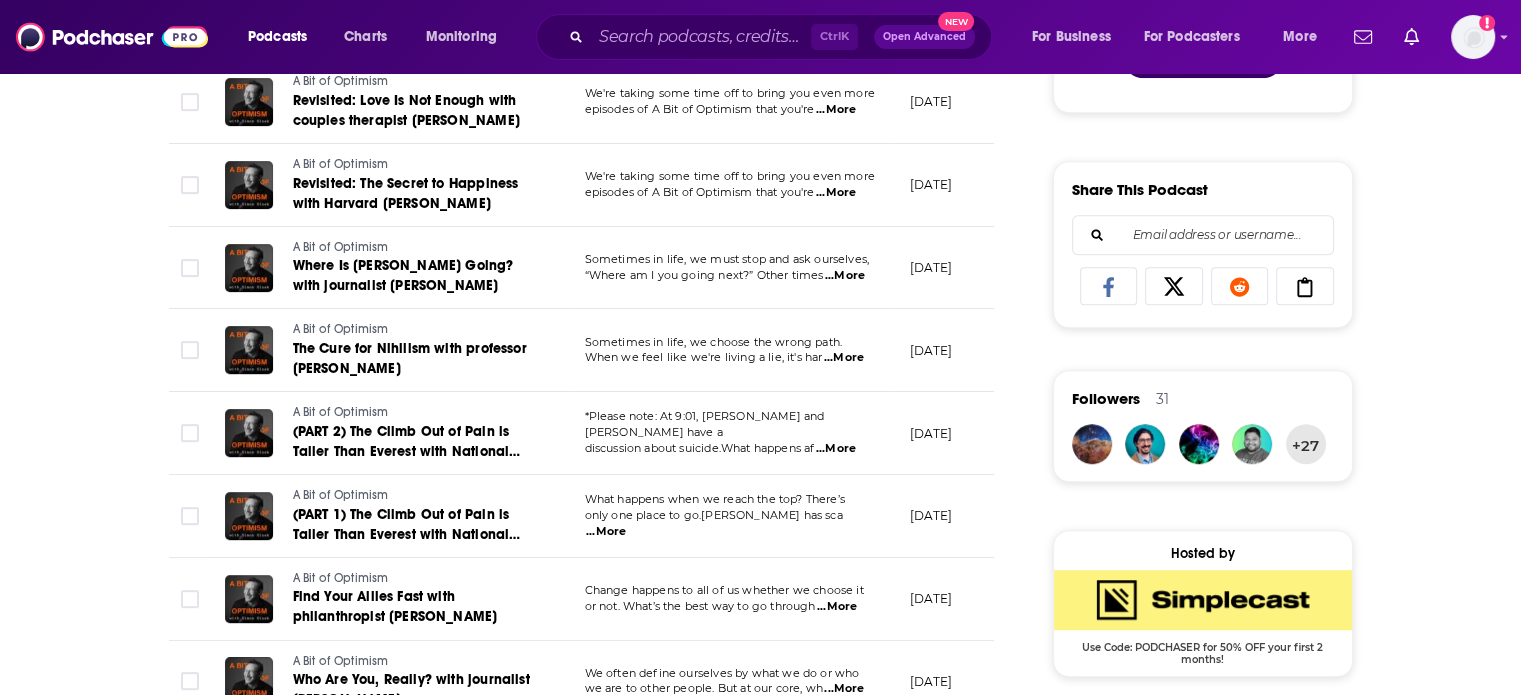 scroll, scrollTop: 1400, scrollLeft: 0, axis: vertical 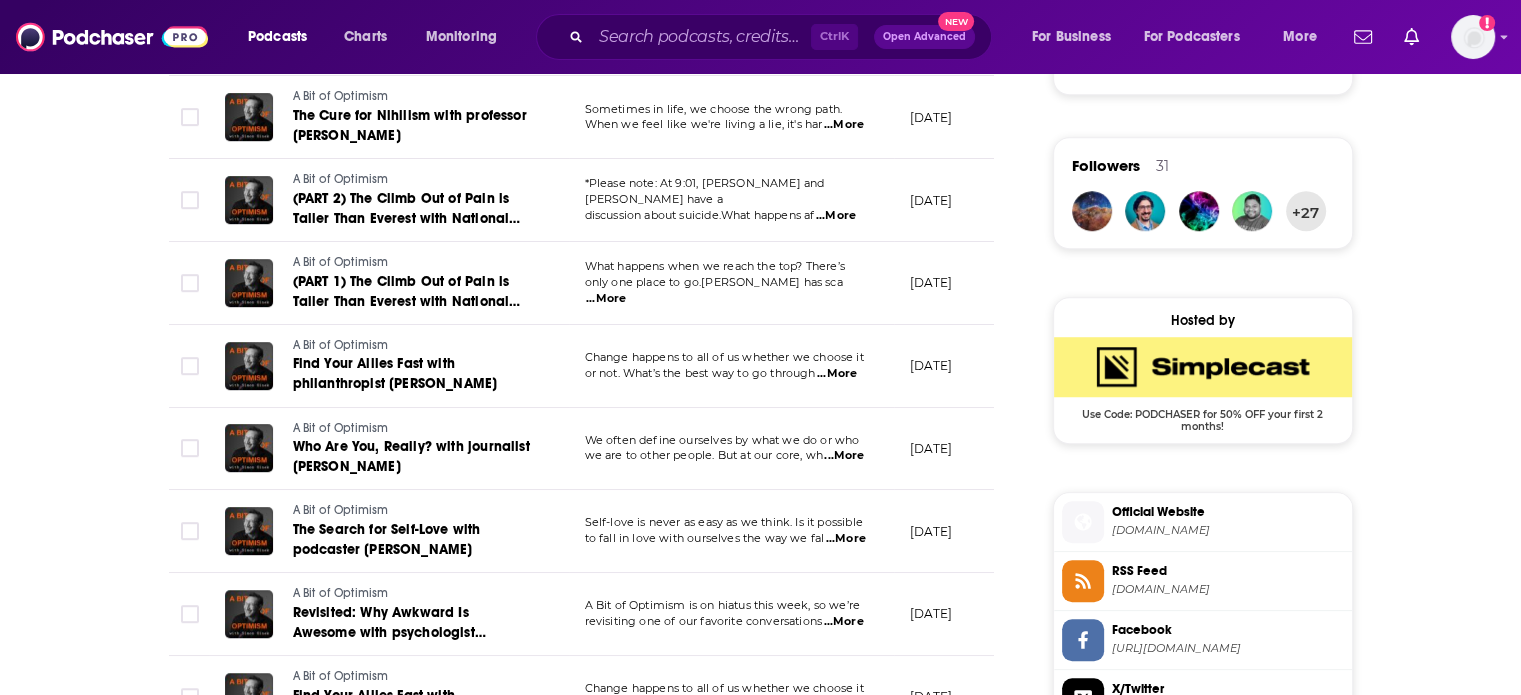 click on "...More" at bounding box center (606, 298) 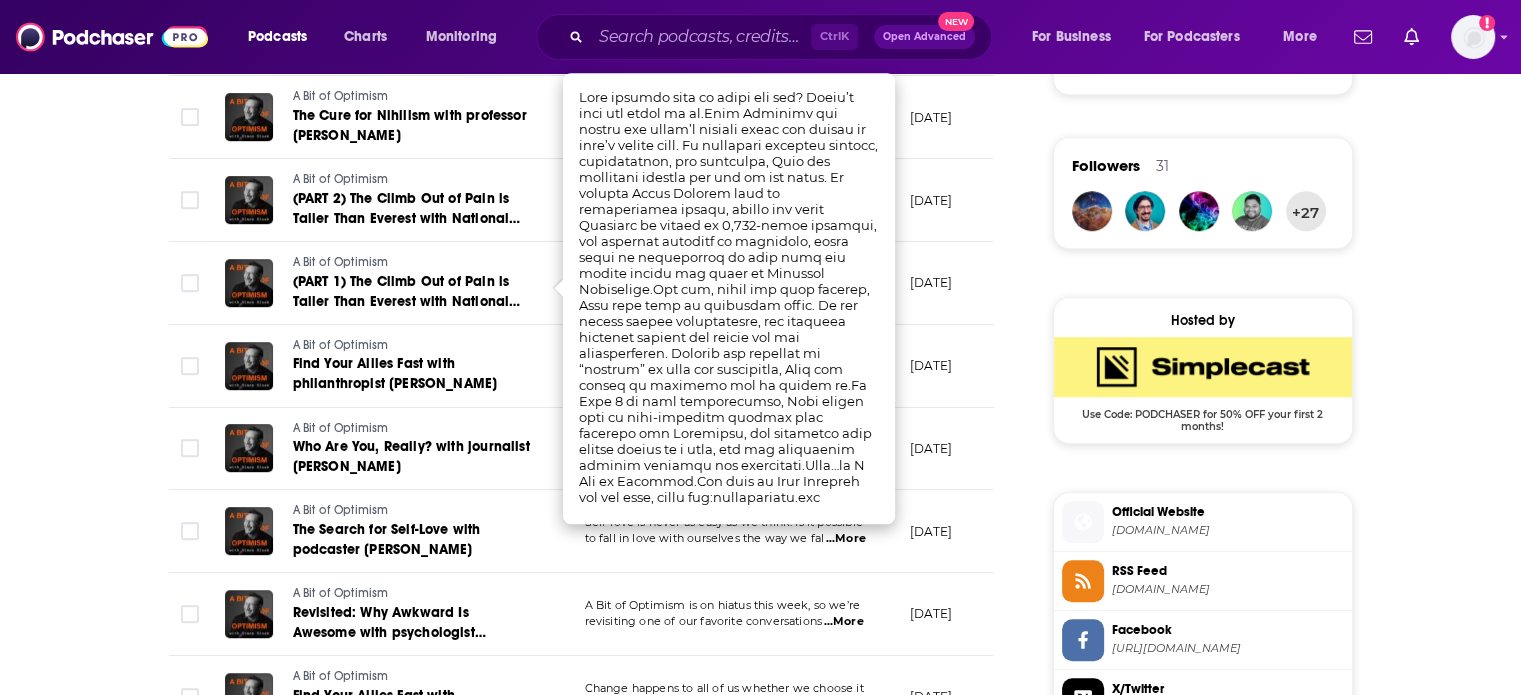 drag, startPoint x: 1048, startPoint y: 302, endPoint x: 833, endPoint y: 314, distance: 215.33463 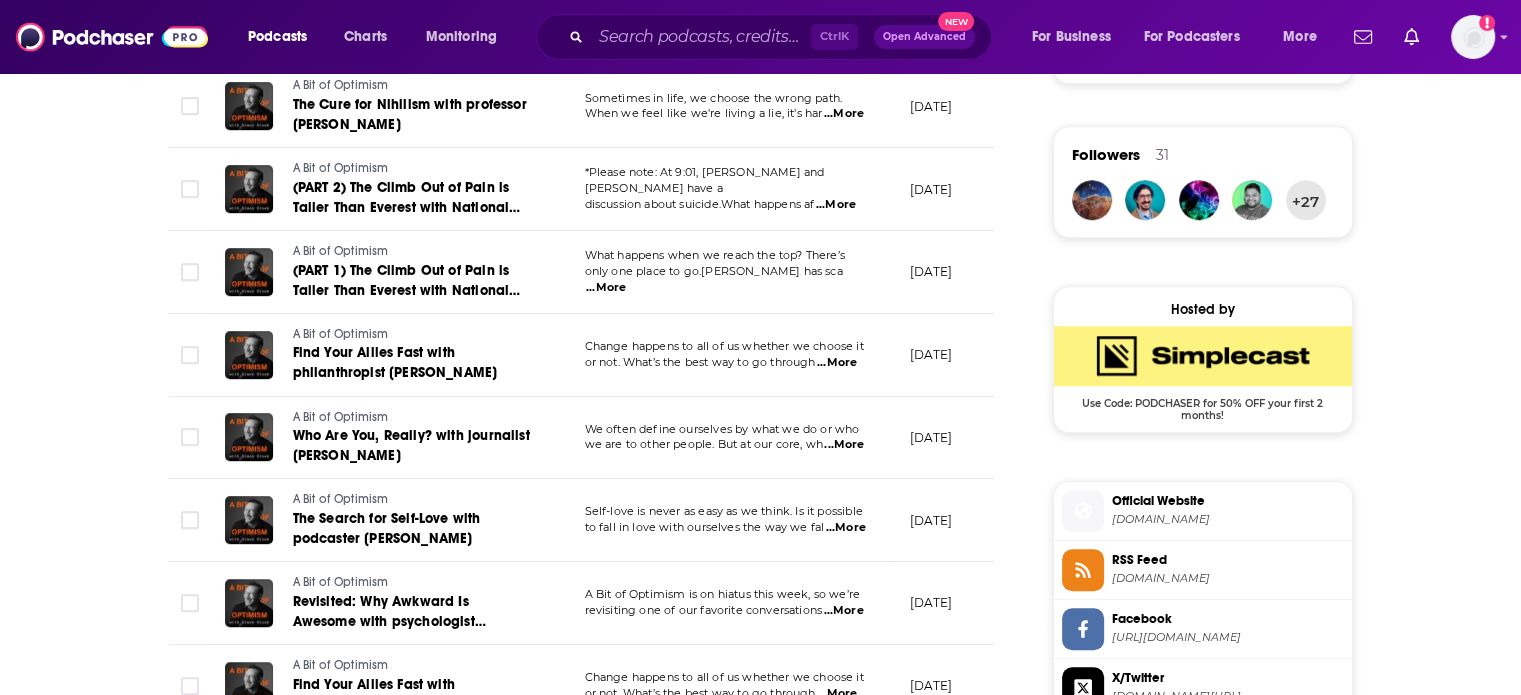 scroll, scrollTop: 1633, scrollLeft: 0, axis: vertical 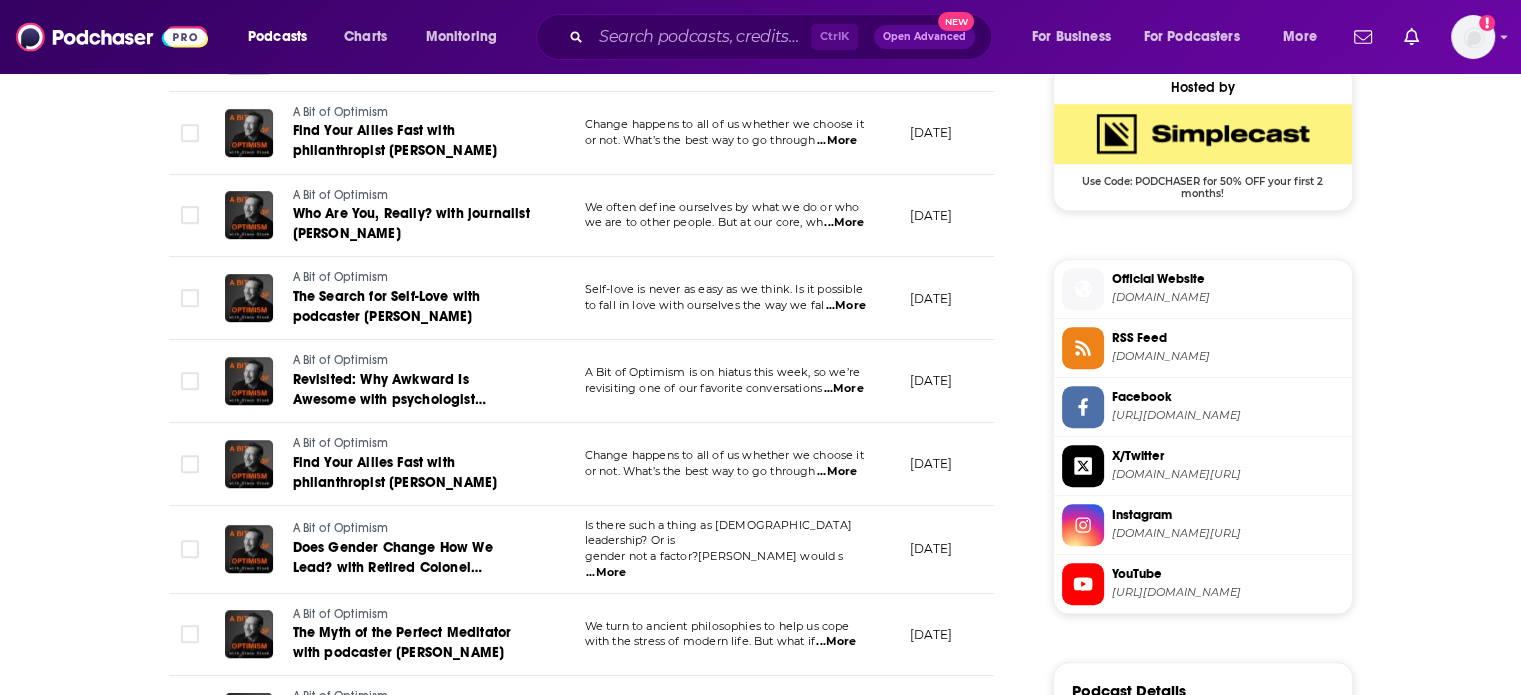 click on "...More" at bounding box center [844, 388] 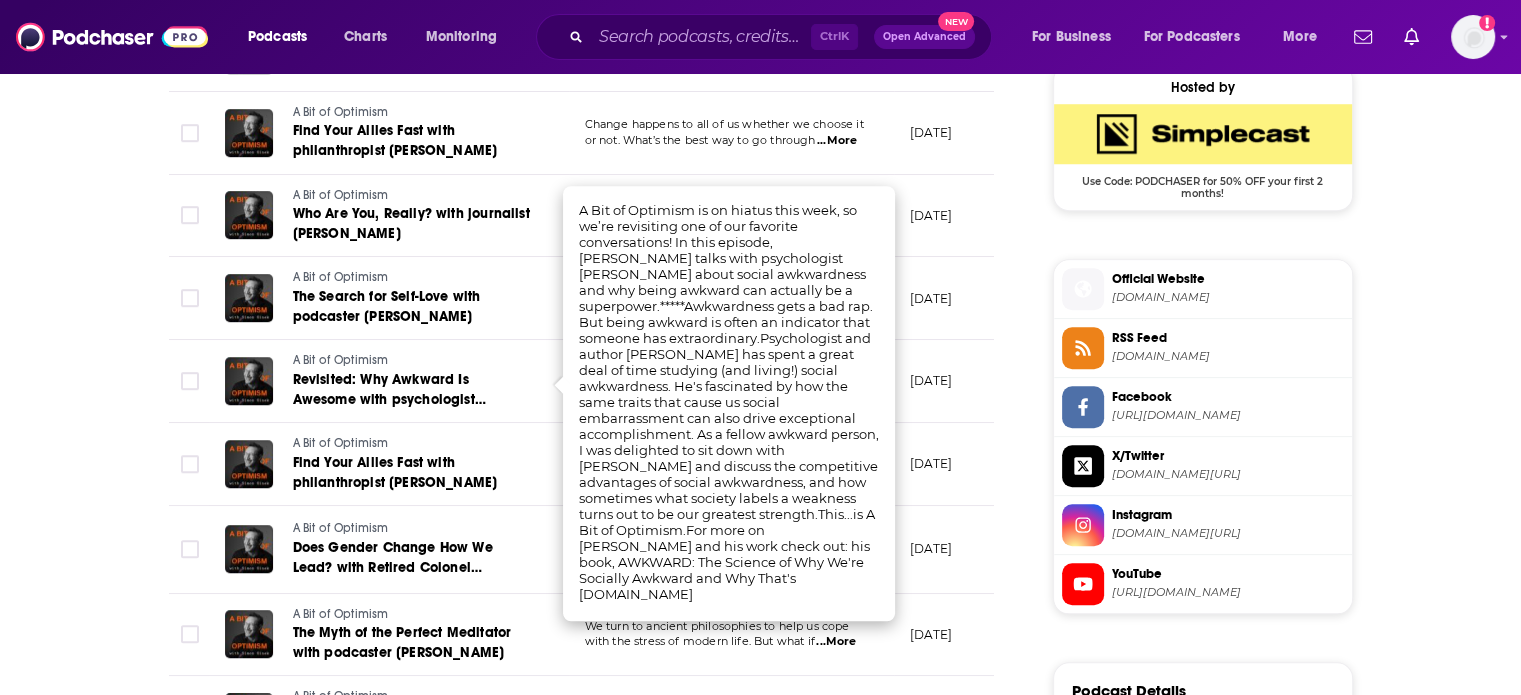 click on "About Insights Episodes 187 Reviews 2 Credits 55 Lists 21 Similar Episodes of A Bit of Optimism By Date Table Episode Description Date Aired Reach Episode Guests Length A Bit of Optimism The Business Case for Good Manners with etiquette coach William Hanson Good manners aren’t just about being polite — they’re about making other people feel se ...More July 15, 2025 94k-140k William Hanson 54:44 s A Bit of Optimism Live Like You Have 2 Years Left with dancer and cancer survivor Angela Trimbur You have two years left to live. What would you do?That's a real question Angela Trimbur ...More July 8, 2025 91k-136k Angela Trimbur 53:41 s A Bit of Optimism The Quiet Power of the Empathetic Leader with Navy SEAL turned rowing coach Gordon Schmidt When morale problems affect a team, some leaders choose to make a big, rousing spe ...More July 1, 2025 91k-136k -- 1:10:02 s A Bit of Optimism Your Unhappy Brain Needs Some Assistance with happiness expert Mo Gawdat Happiness is a choice. But it’s not always an easy" at bounding box center (595, 74) 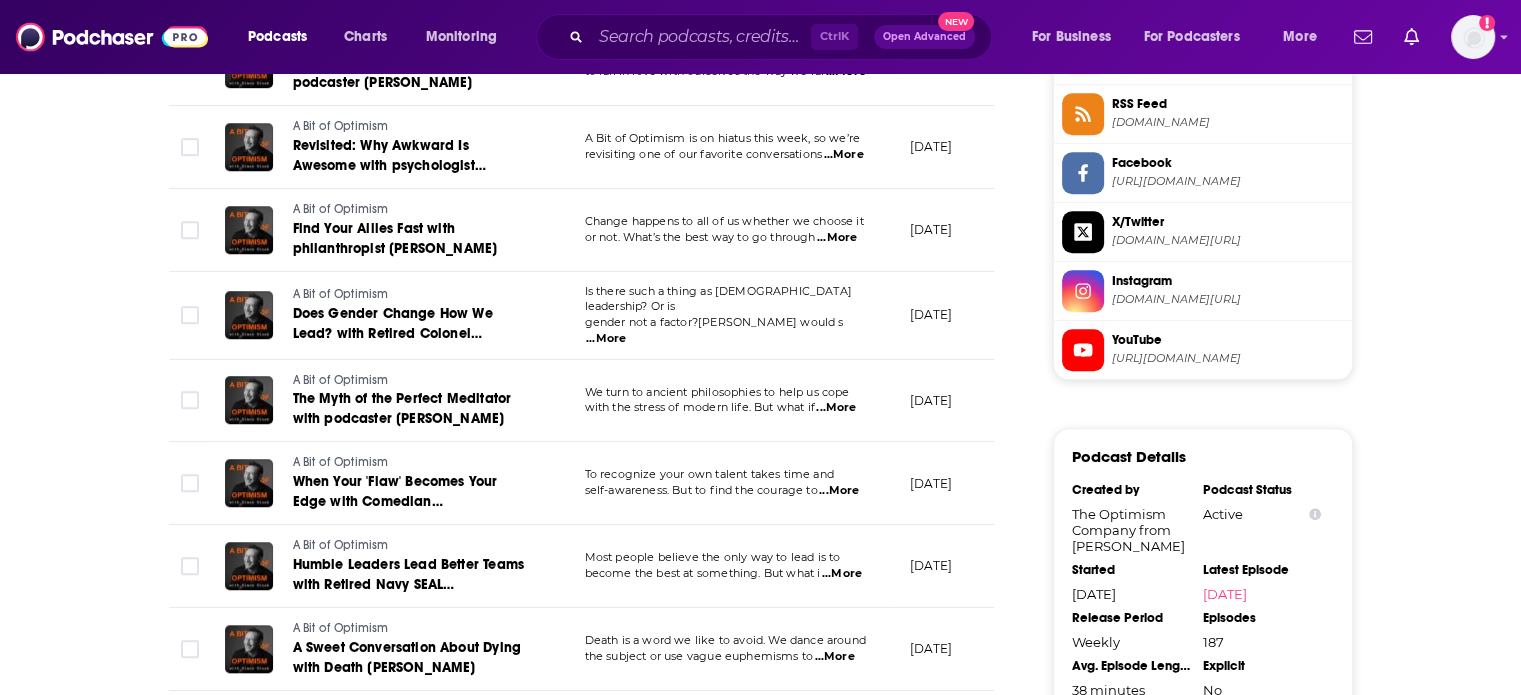scroll, scrollTop: 2100, scrollLeft: 0, axis: vertical 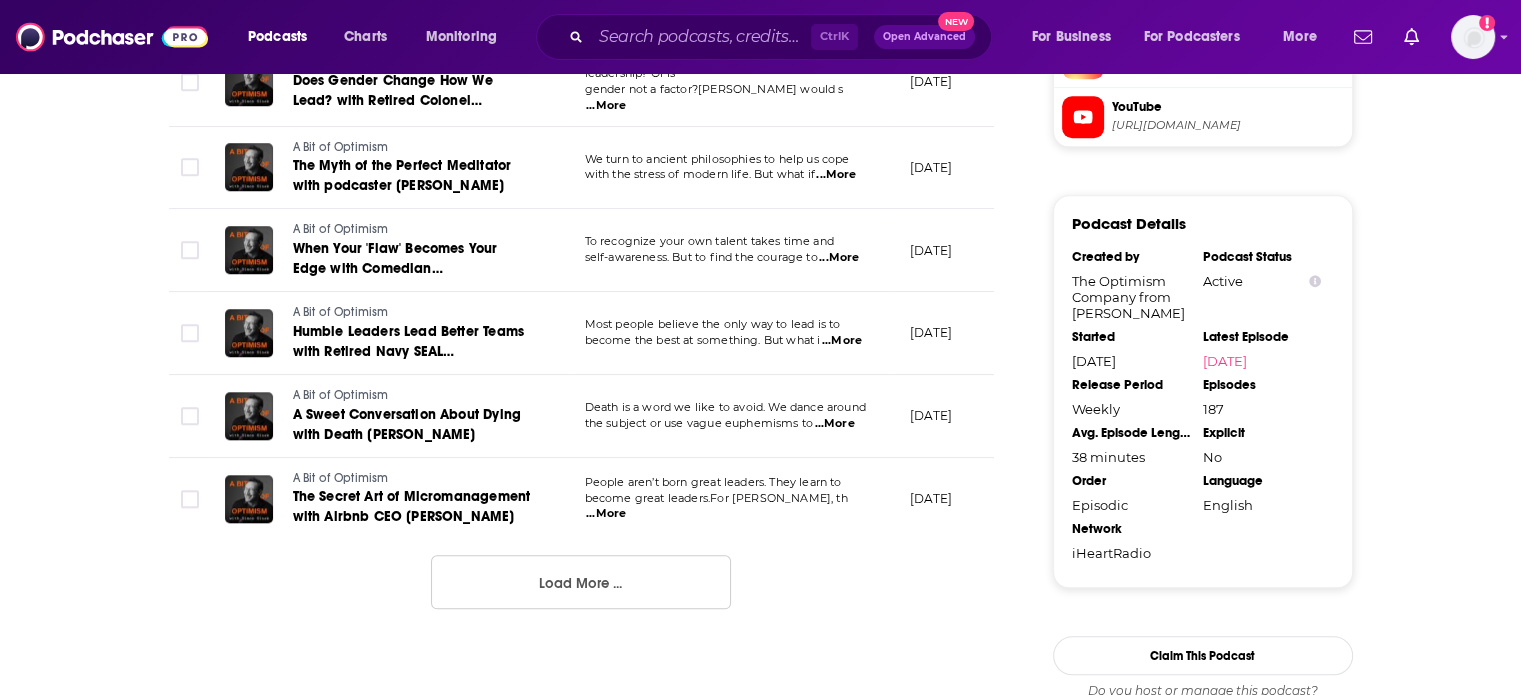 click on "...More" at bounding box center (842, 340) 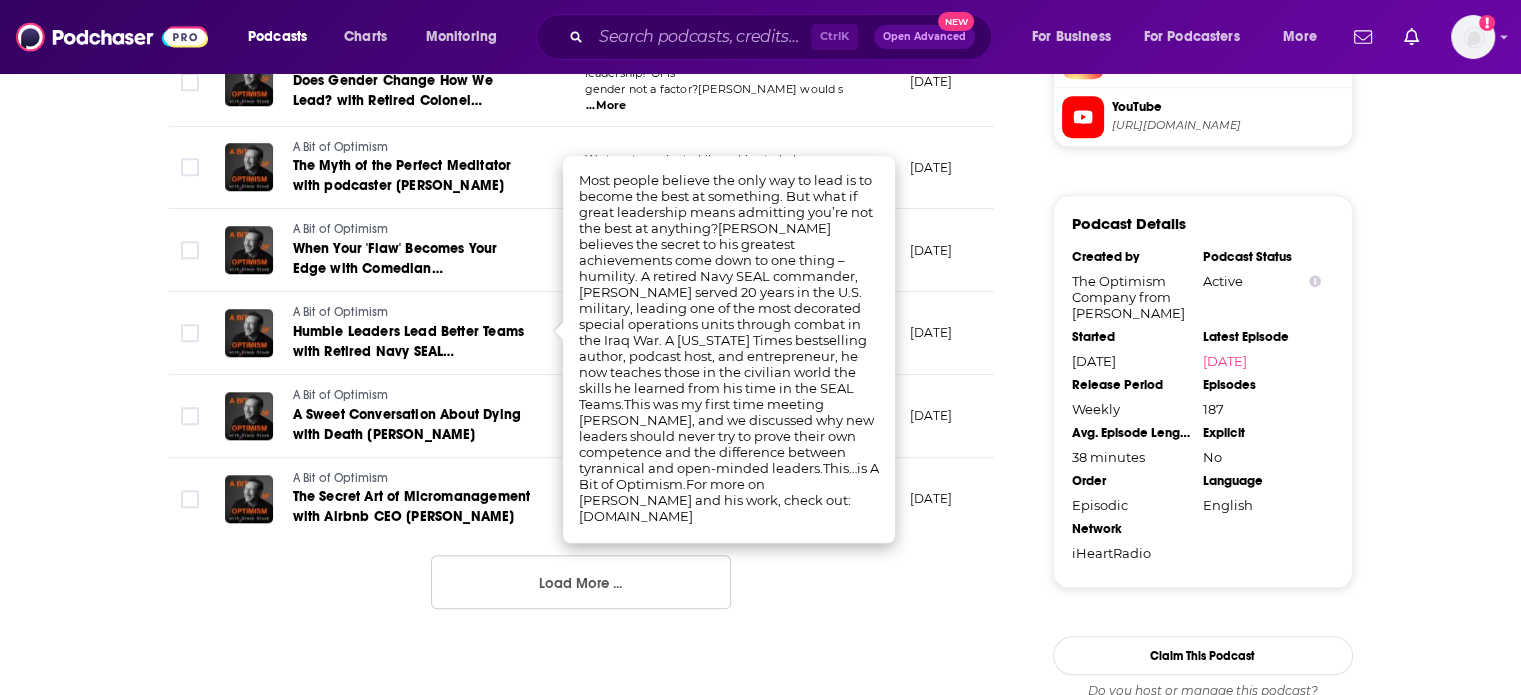 drag, startPoint x: 945, startPoint y: 593, endPoint x: 908, endPoint y: 574, distance: 41.59327 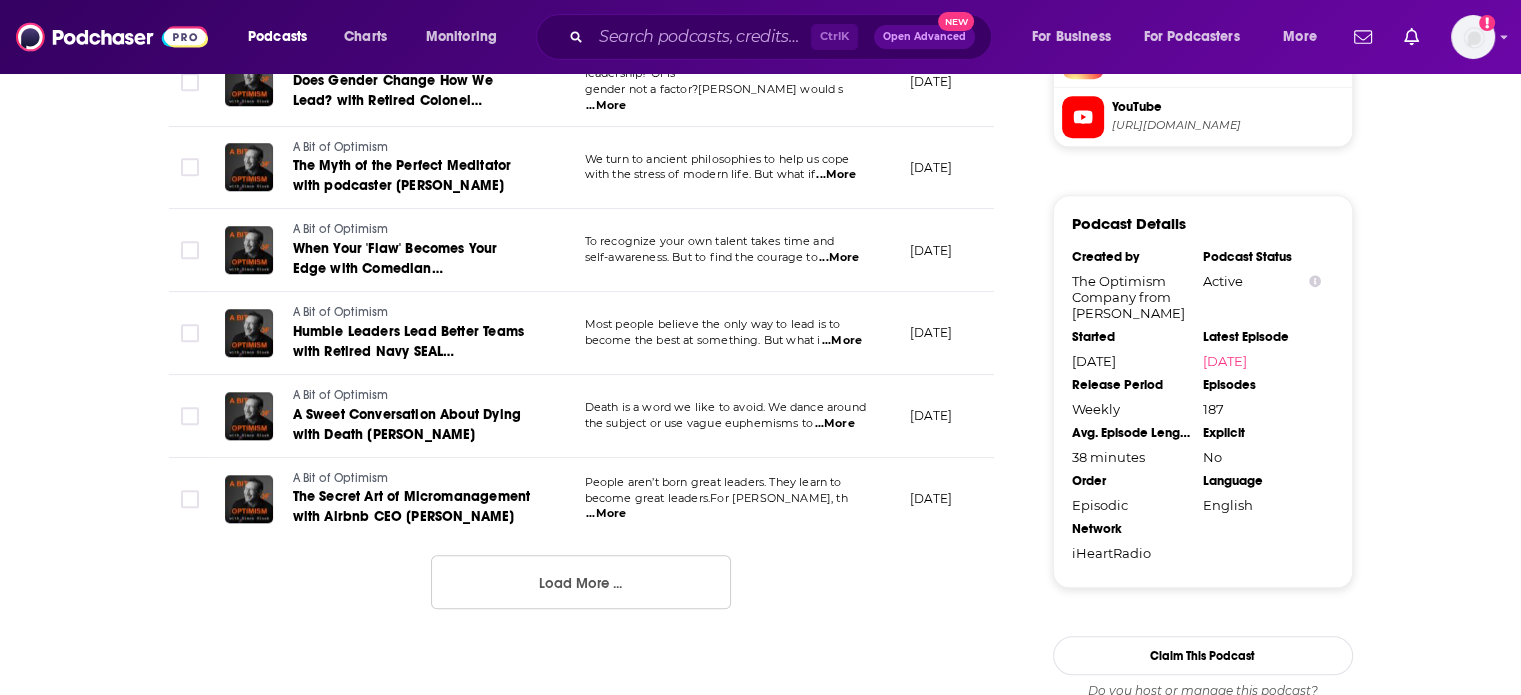 click on "Load More ..." at bounding box center [581, 582] 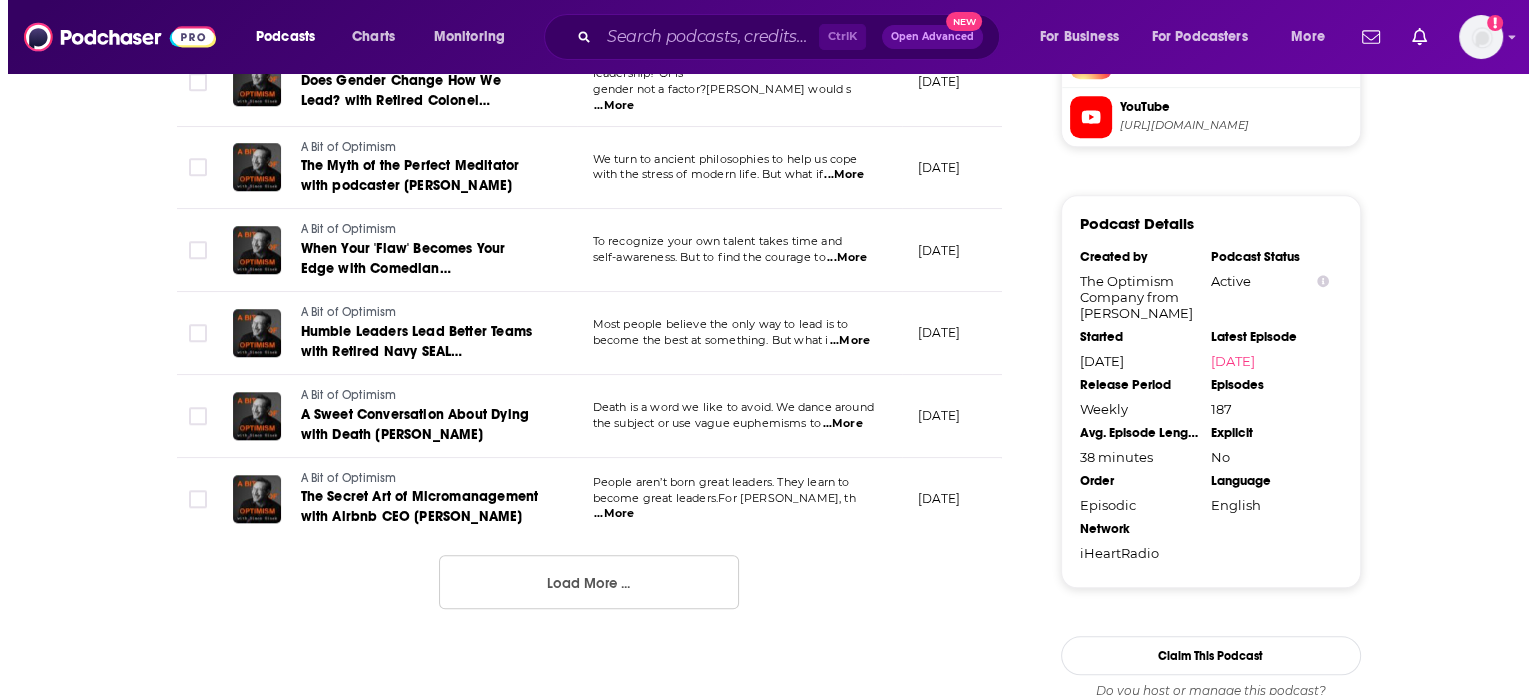 scroll, scrollTop: 0, scrollLeft: 0, axis: both 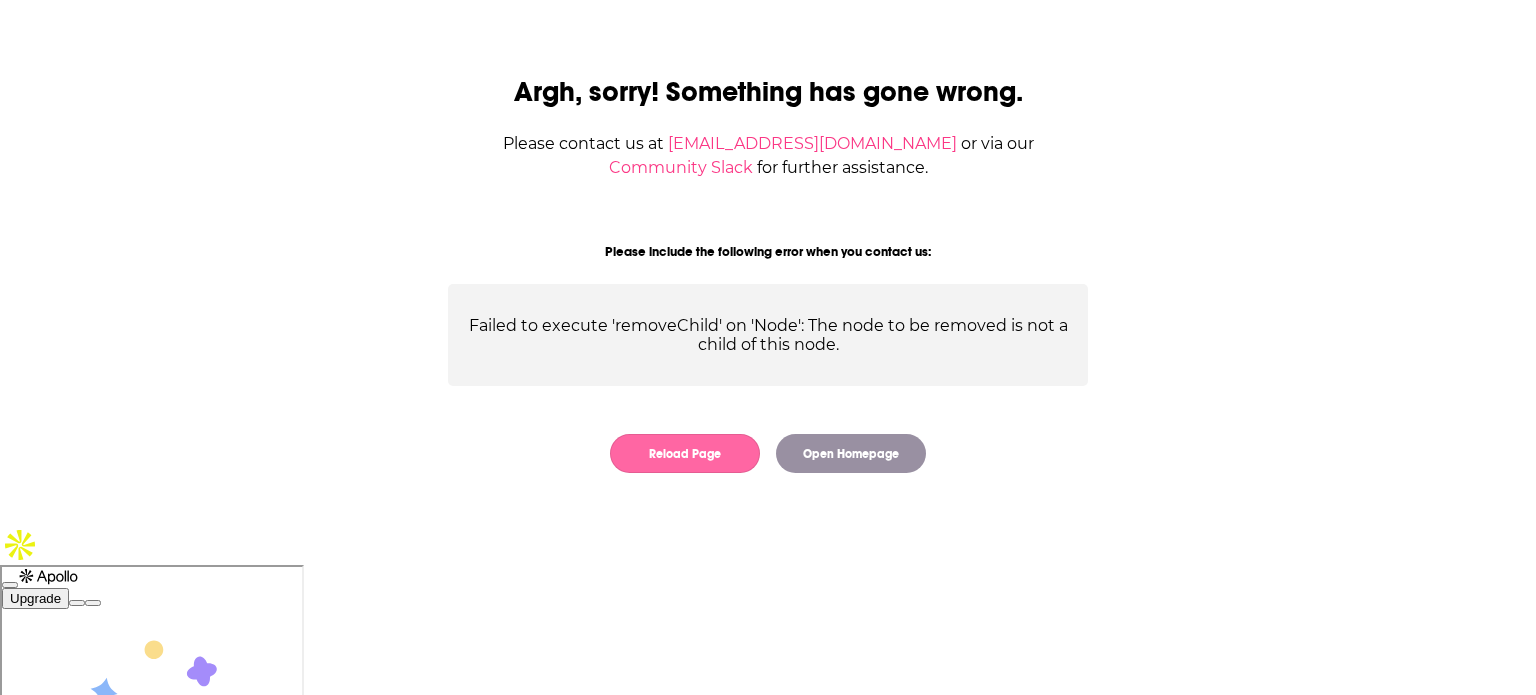 click on "Reload Page" at bounding box center [685, 453] 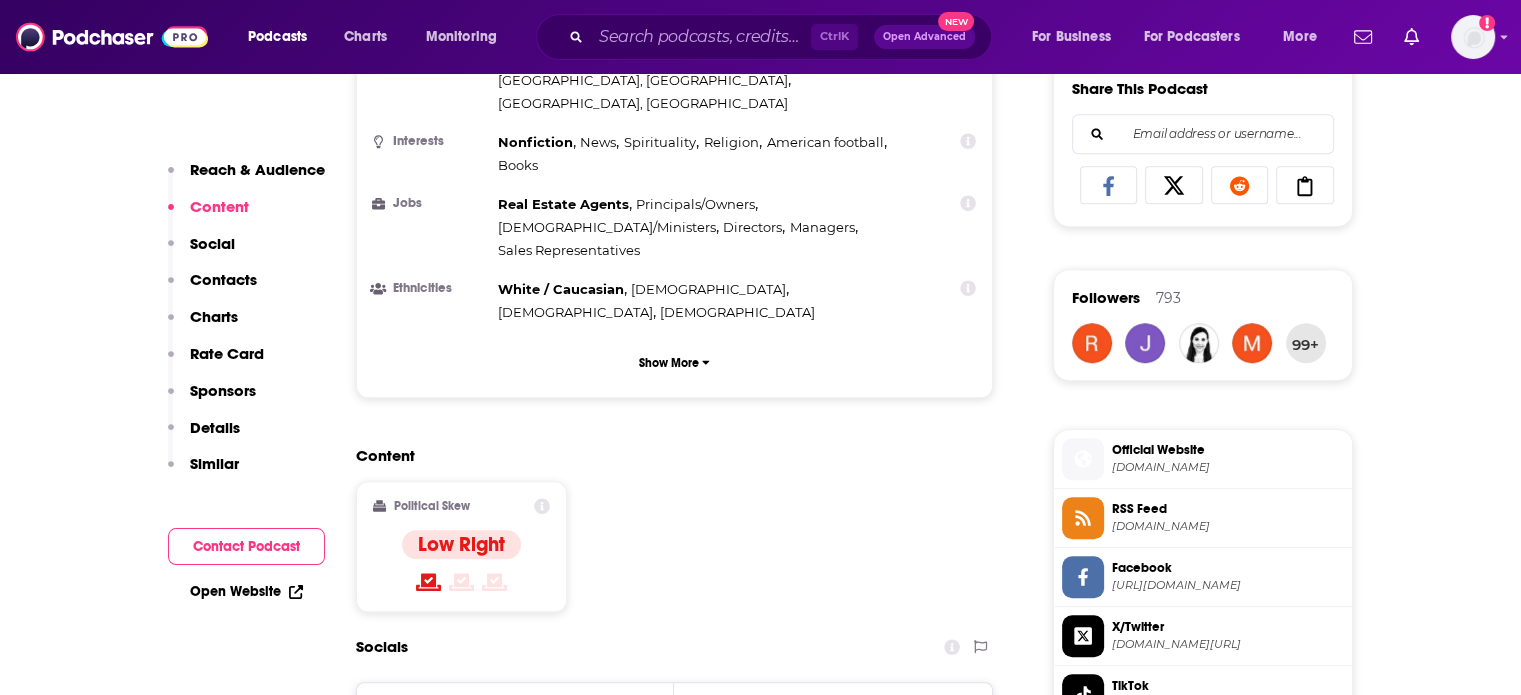 scroll, scrollTop: 2100, scrollLeft: 0, axis: vertical 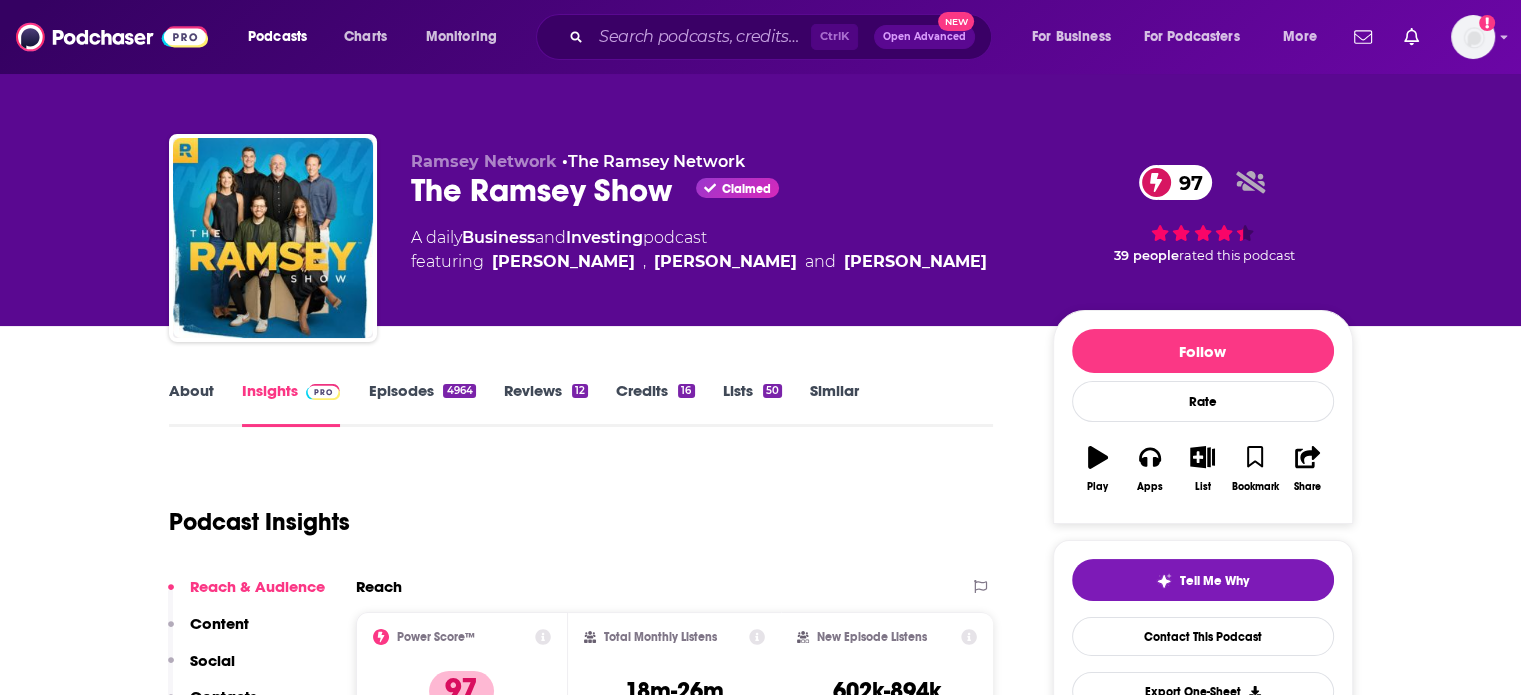 click on "Episodes 4964" at bounding box center (421, 404) 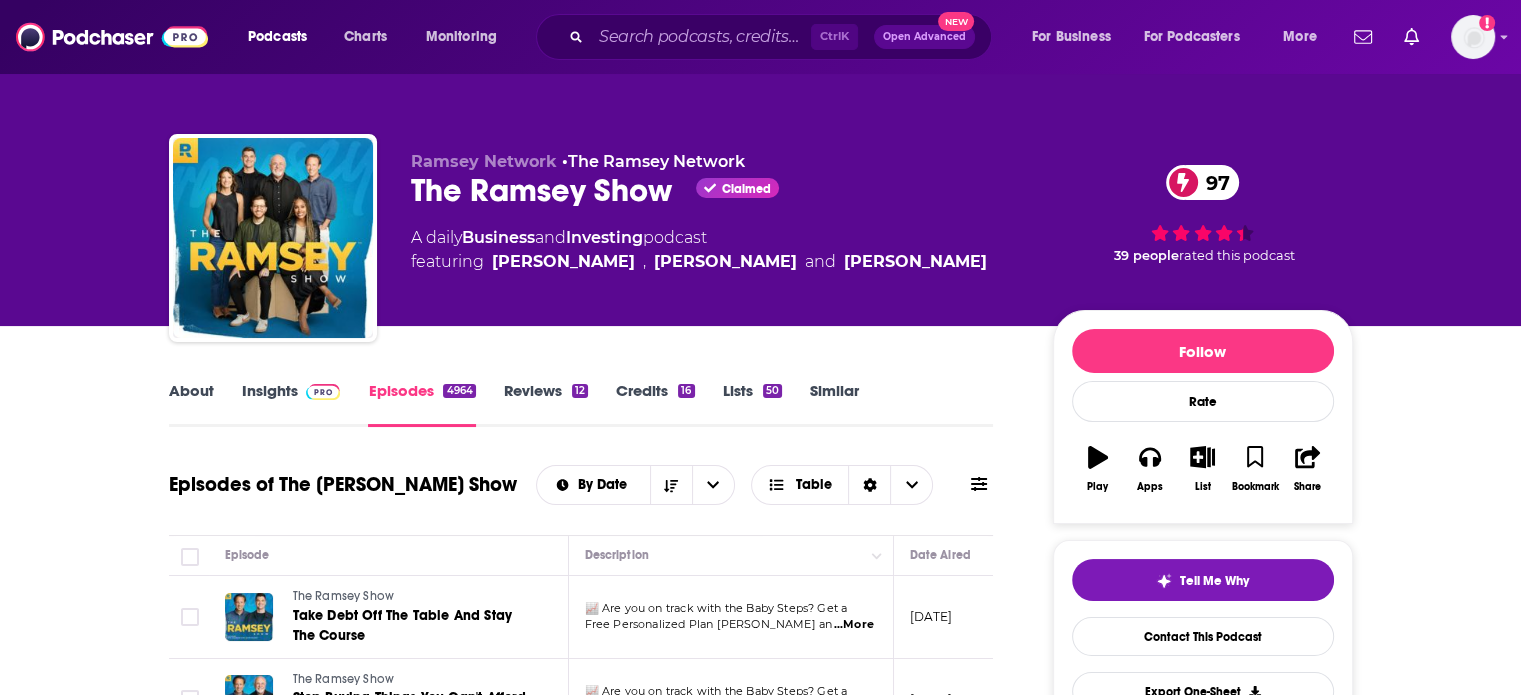 scroll, scrollTop: 233, scrollLeft: 0, axis: vertical 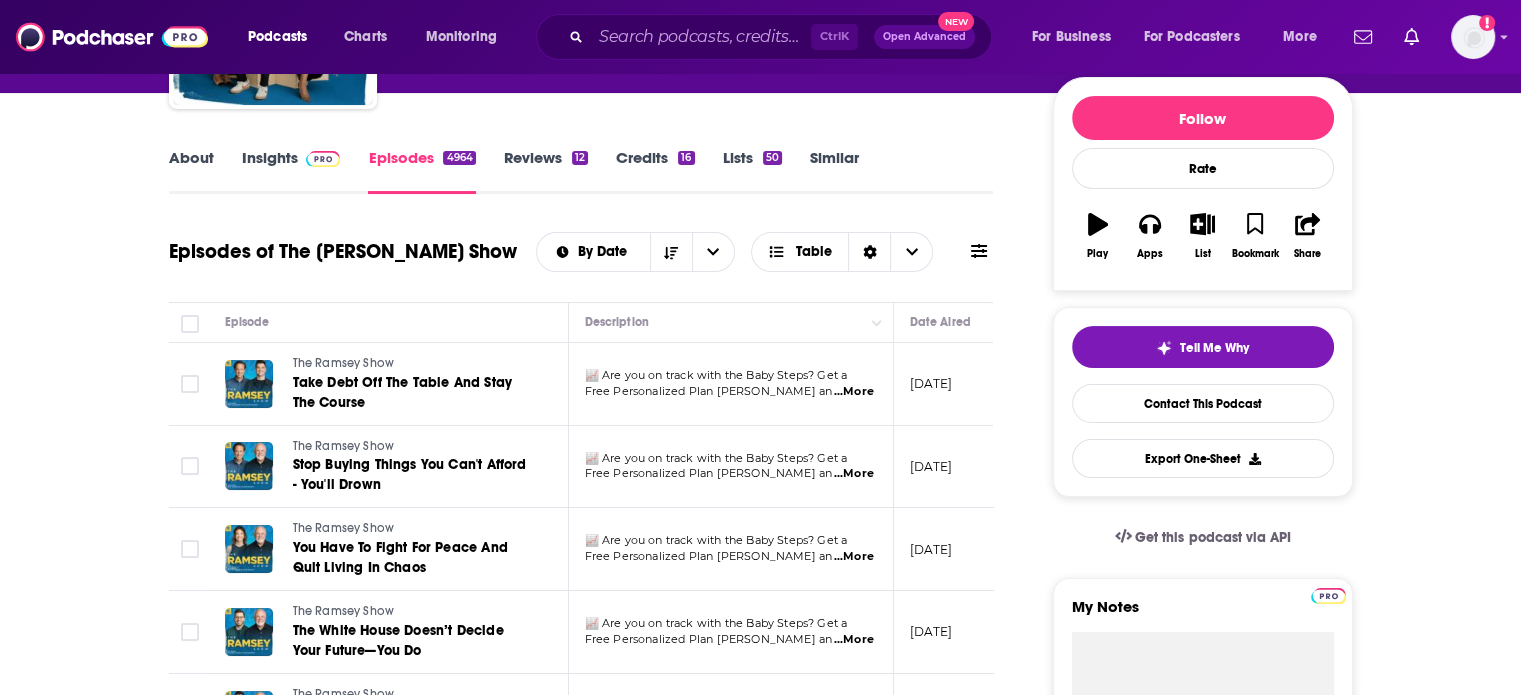 click on "...More" at bounding box center (854, 392) 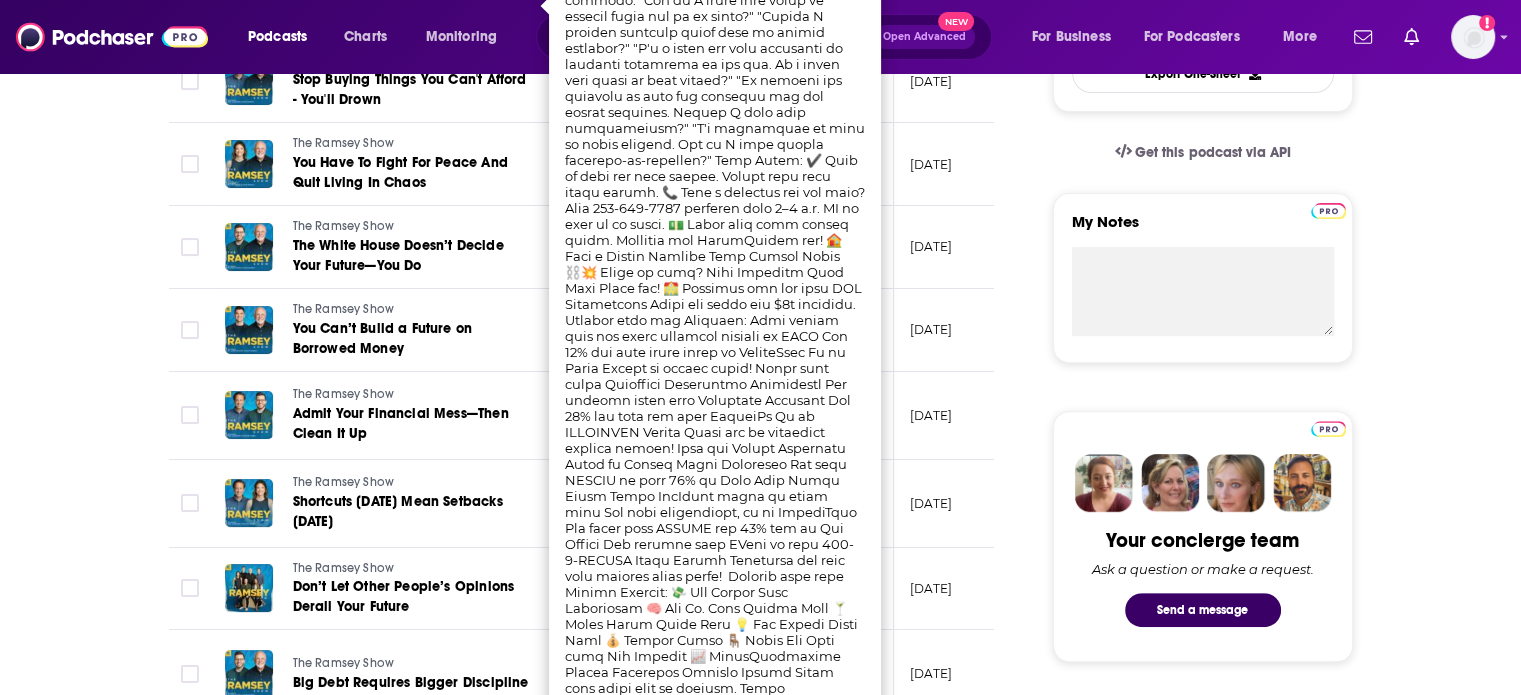 scroll, scrollTop: 700, scrollLeft: 0, axis: vertical 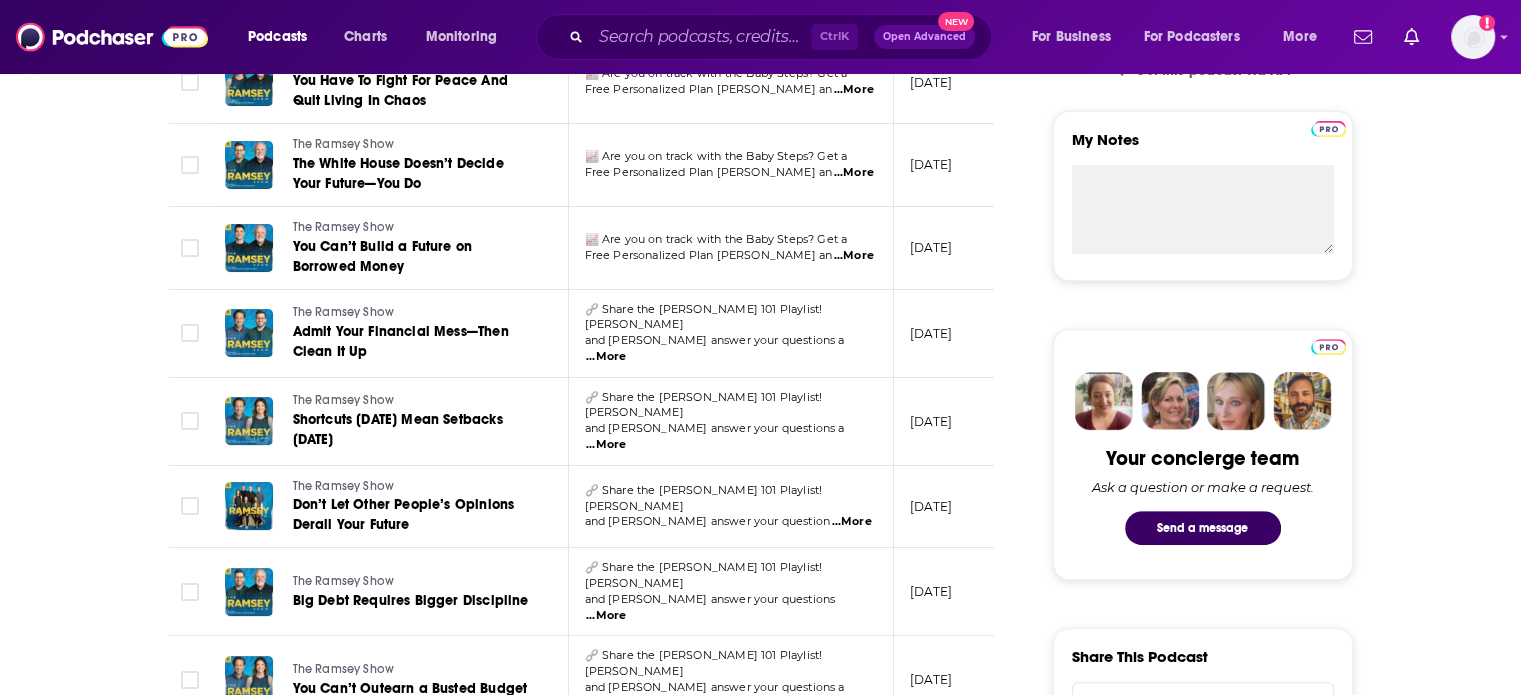 click on "About Insights Episodes 4964 Reviews 12 Credits 16 Lists 50 Similar Episodes of The Ramsey Show By Date Table Episode Description Date Aired Reach Episode Guests Length The Ramsey Show Take Debt Off The Table And Stay The Course 📈⁠⁠ ⁠Are you on track with the Baby Steps? Get a Free Personalized Plan⁠⁠⁠    Ken Coleman an  ...More July 21, 2025  Pending -- 2:20:19 s The Ramsey Show Stop Buying Things You Can't Afford - You'll Drown 📈⁠⁠ ⁠Are you on track with the Baby Steps? Get a Free Personalized Plan⁠⁠⁠    Dave Ramsey an  ...More July 18, 2025 721k-1.1m -- 2:05:41 s The Ramsey Show You Have To Fight For Peace And Quit Living In Chaos 📈⁠⁠ ⁠Are you on track with the Baby Steps? Get a Free Personalized Plan⁠⁠⁠    Dave Ramsey an  ...More July 17, 2025 731k-1.1m -- 1:49:43 s The Ramsey Show The White House Doesn’t Decide Your Future—You Do 📈⁠ ⁠Are you on track with the Baby Steps? Get a Free Personalized Plan⁠⁠    Dave Ramsey an  ...More July 16, 2025 --" at bounding box center [761, 964] 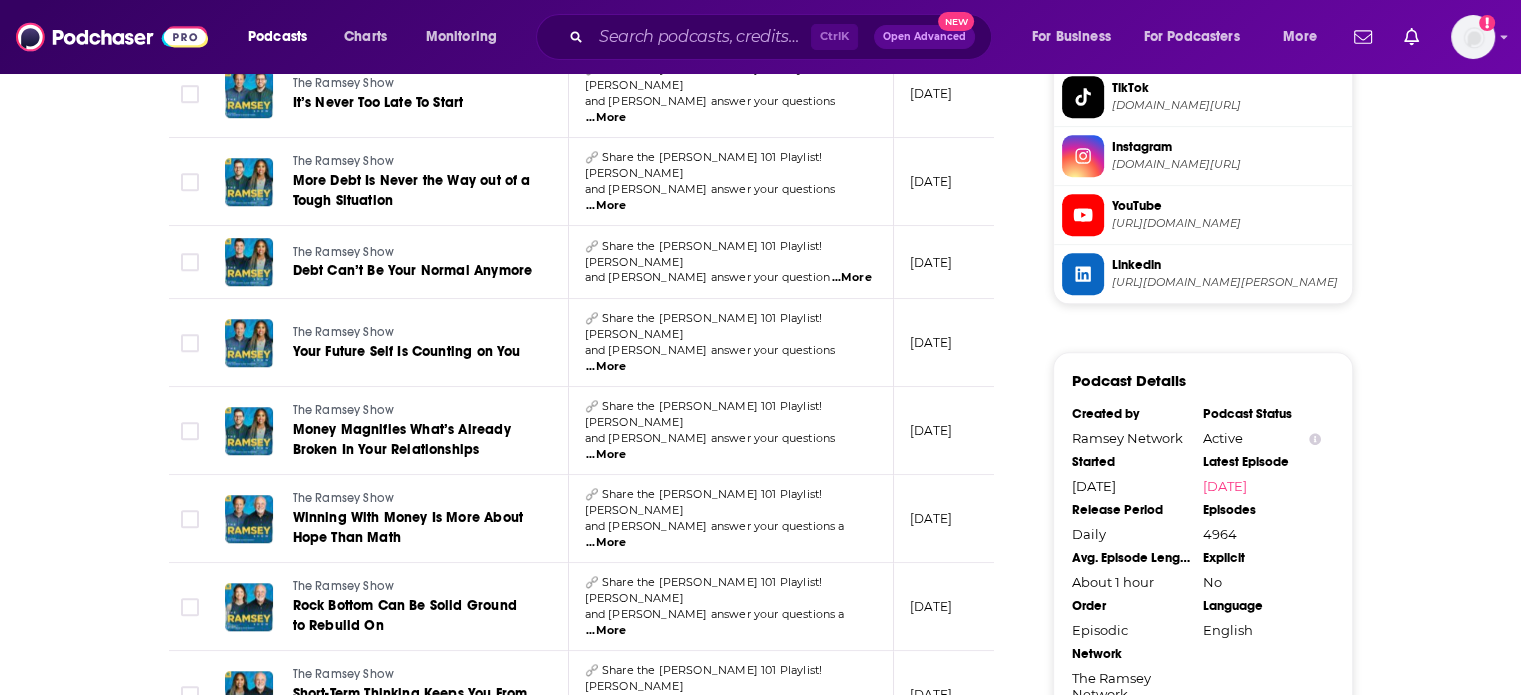 scroll, scrollTop: 2100, scrollLeft: 0, axis: vertical 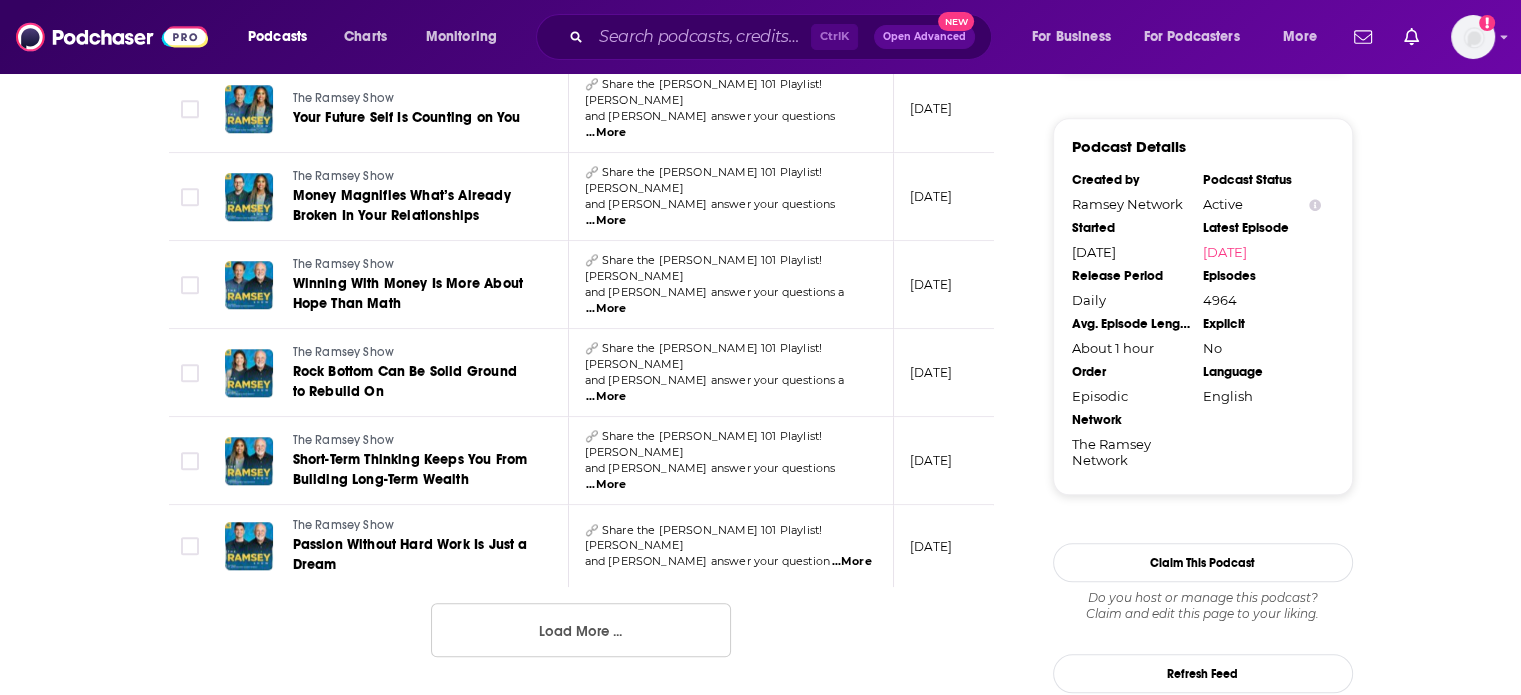 click on "Load More ..." at bounding box center [581, 630] 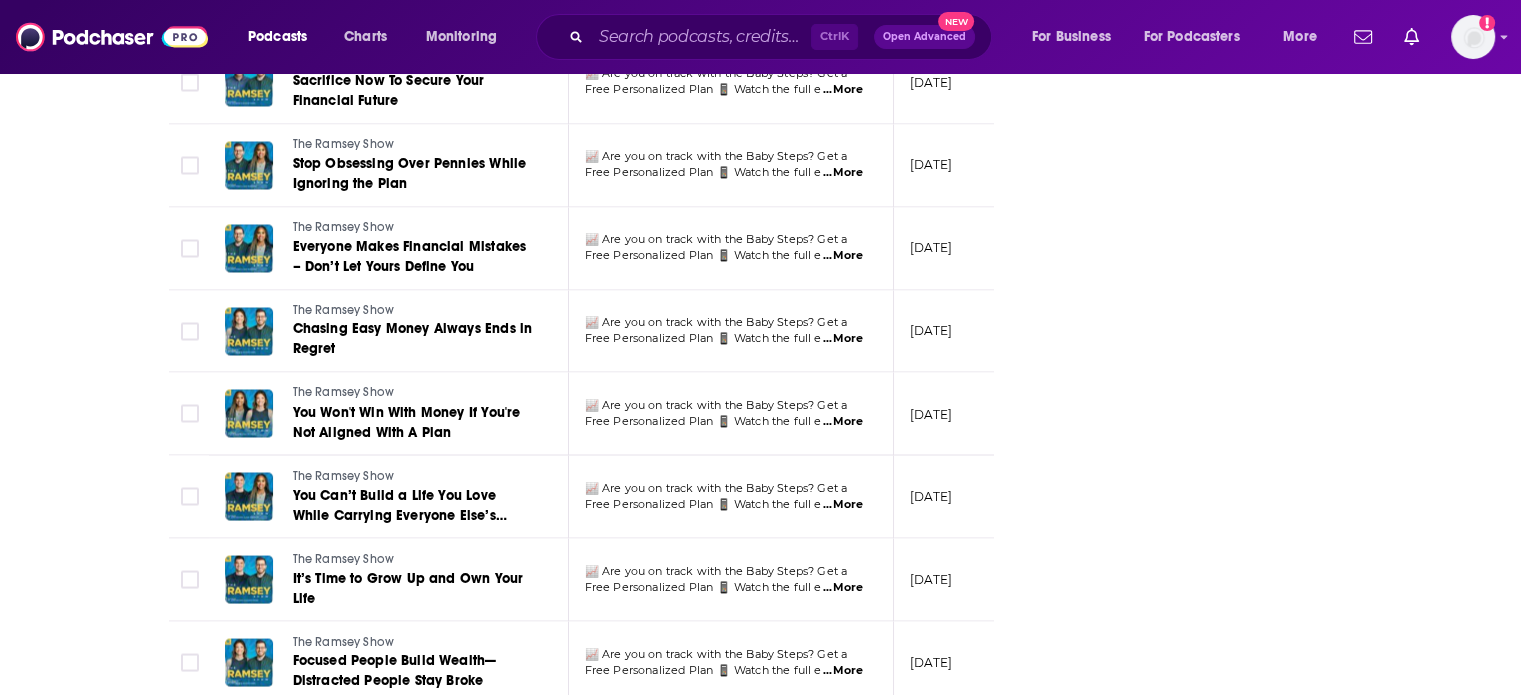 scroll, scrollTop: 3966, scrollLeft: 0, axis: vertical 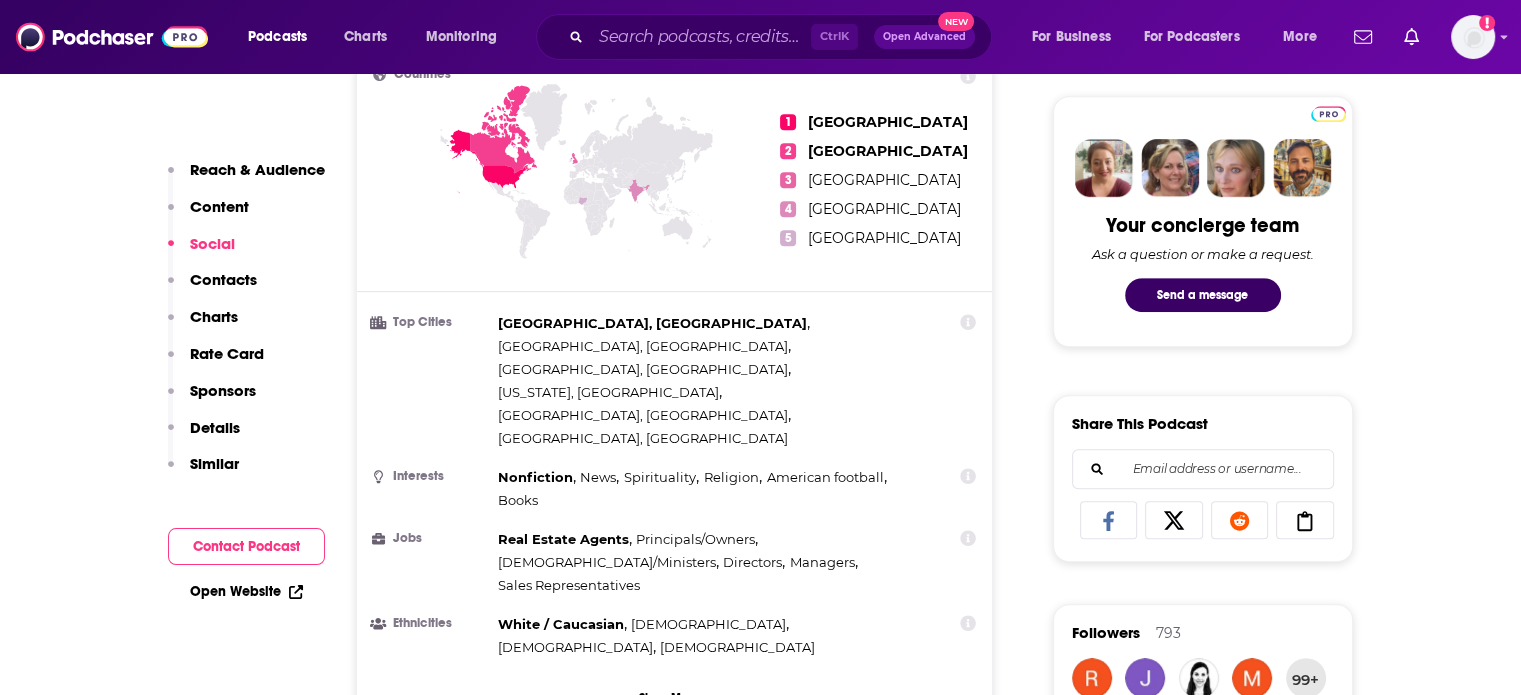 click on "Similar" at bounding box center (214, 463) 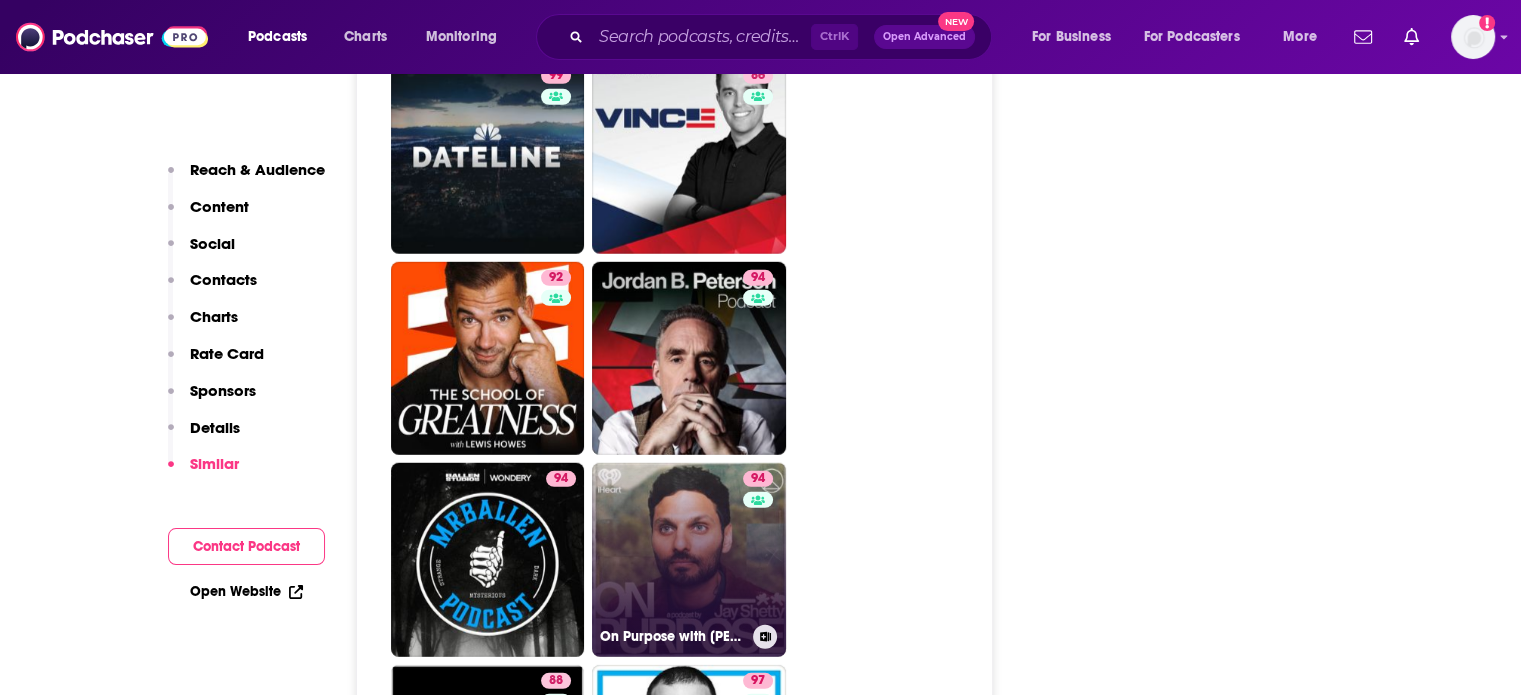 scroll, scrollTop: 5339, scrollLeft: 0, axis: vertical 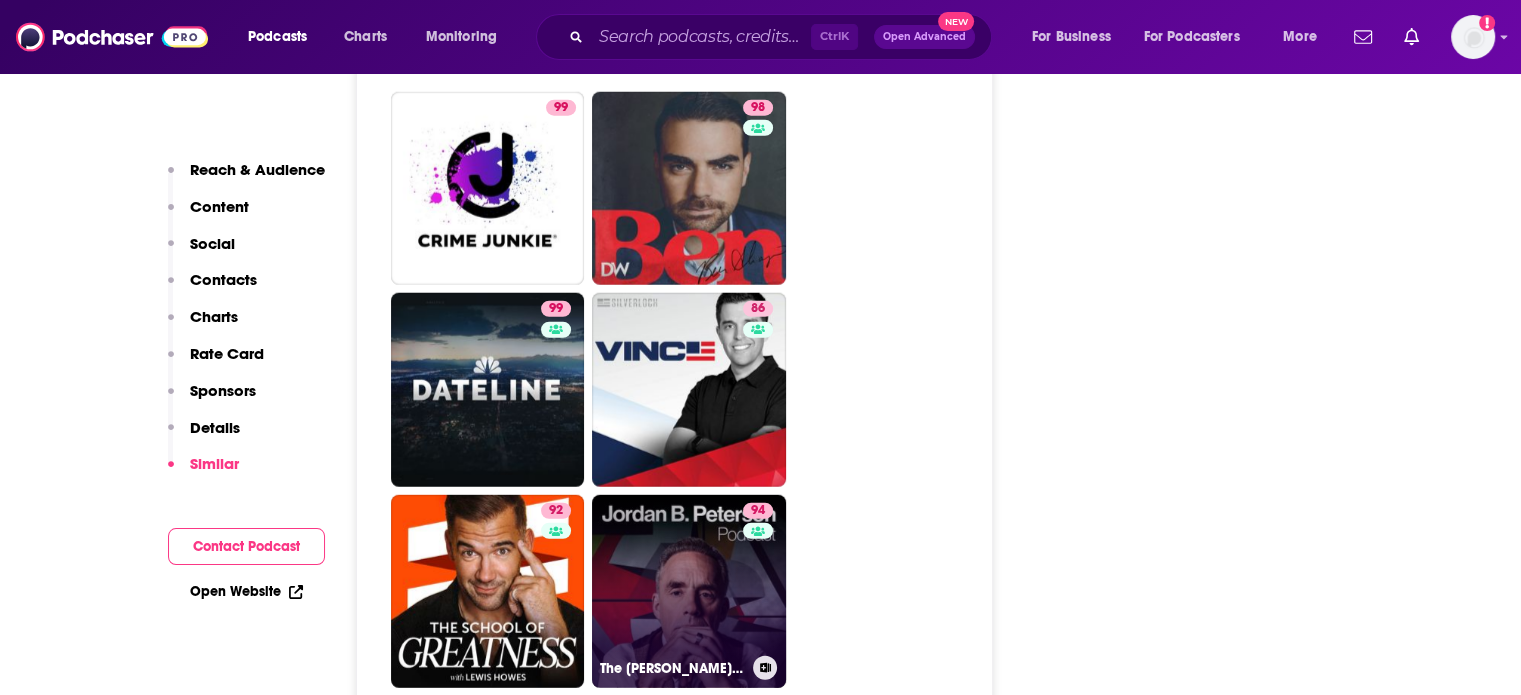 click on "94 The Jordan B. Peterson Podcast" at bounding box center [689, 592] 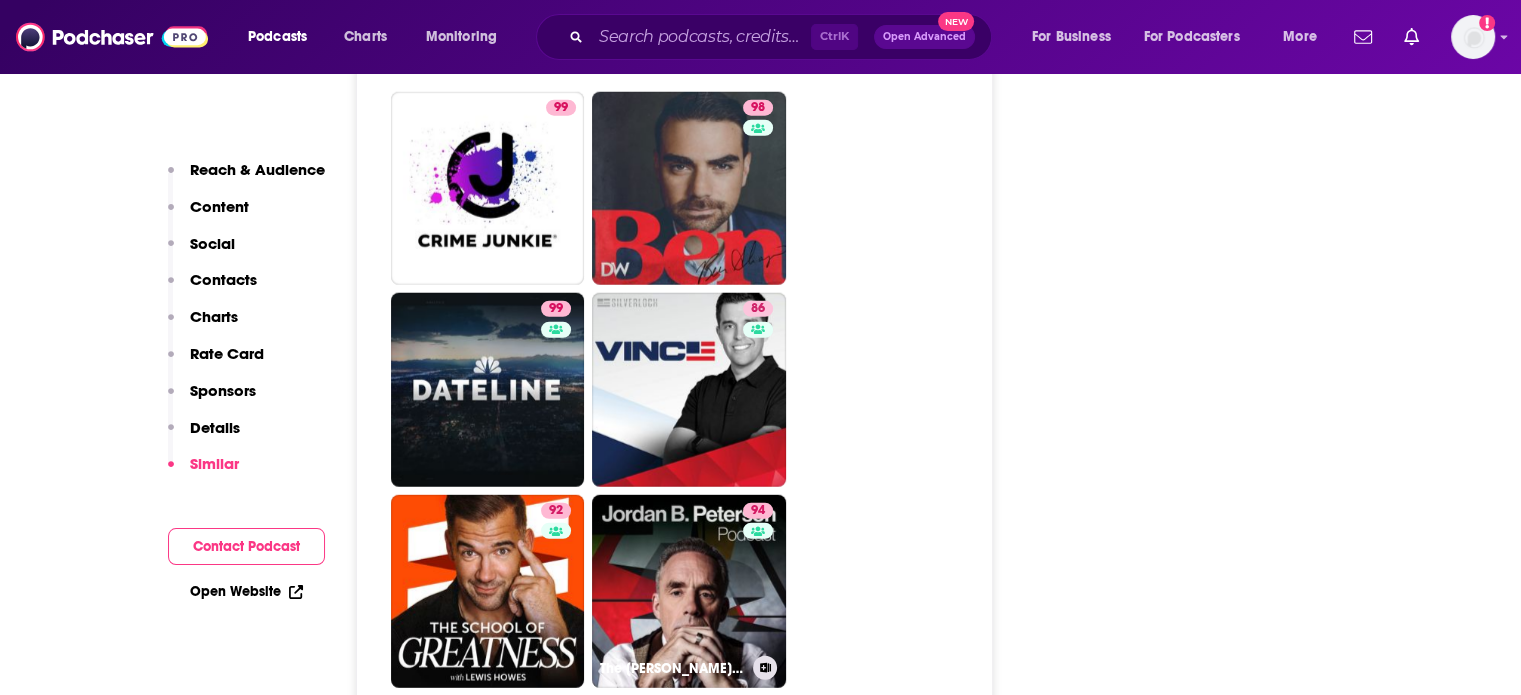 type on "https://www.podchaser.com/podcasts/the-jordan-b-peterson-podcast-225906" 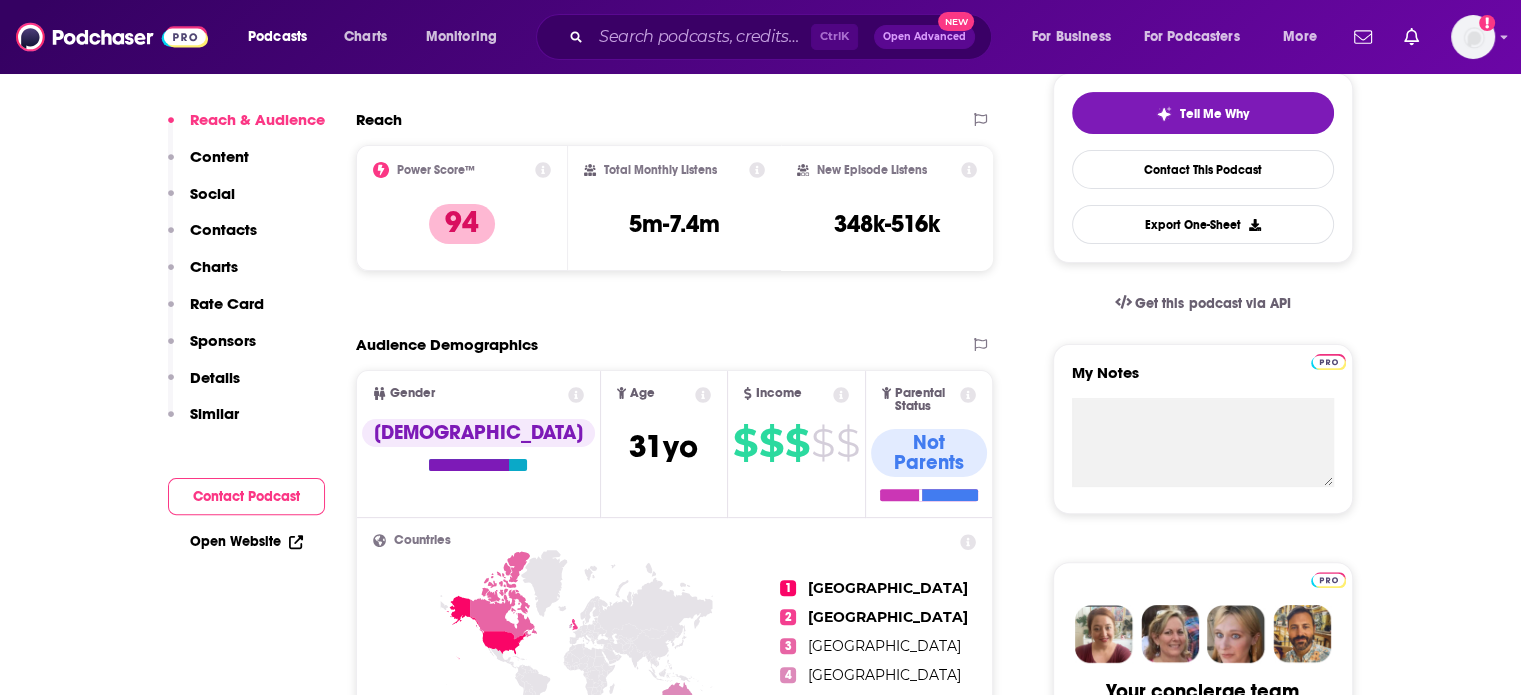 scroll, scrollTop: 233, scrollLeft: 0, axis: vertical 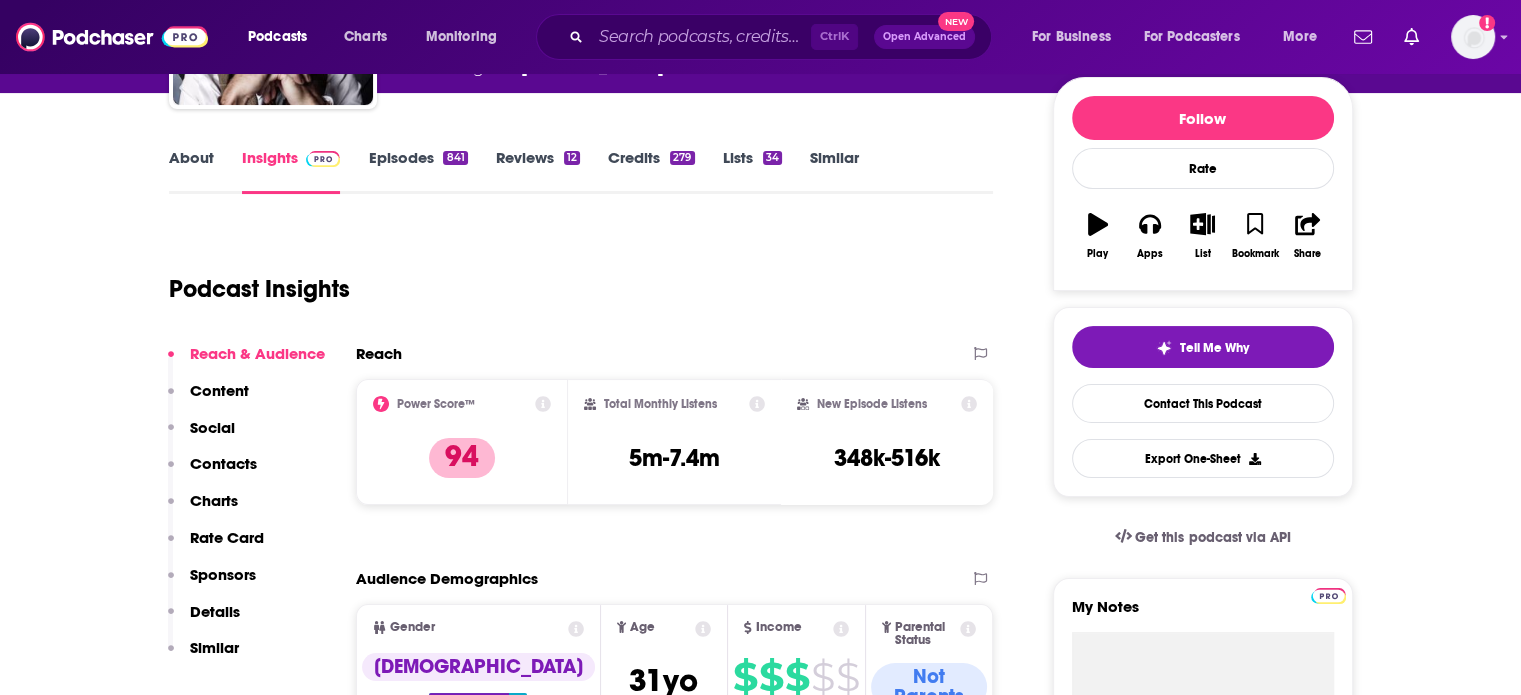click on "Episodes 841" at bounding box center (417, 171) 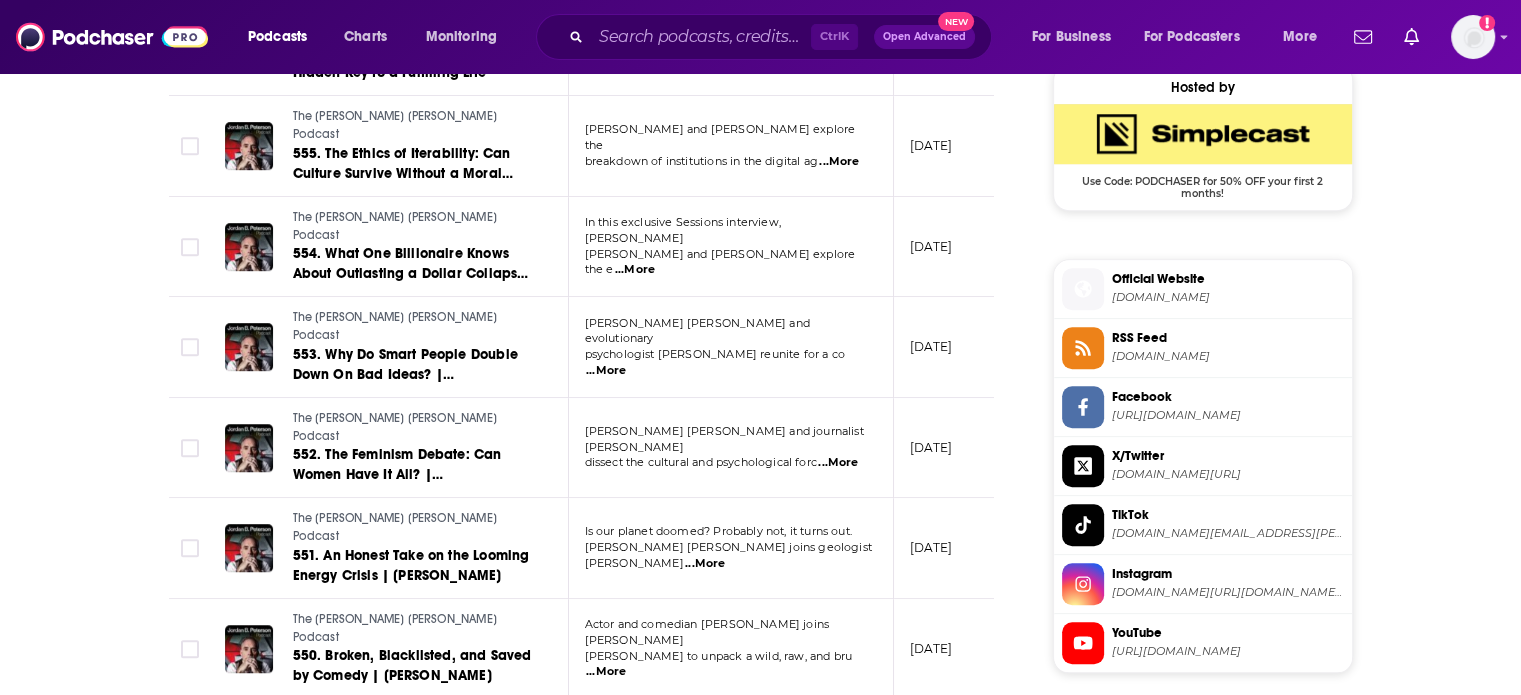 scroll, scrollTop: 1866, scrollLeft: 0, axis: vertical 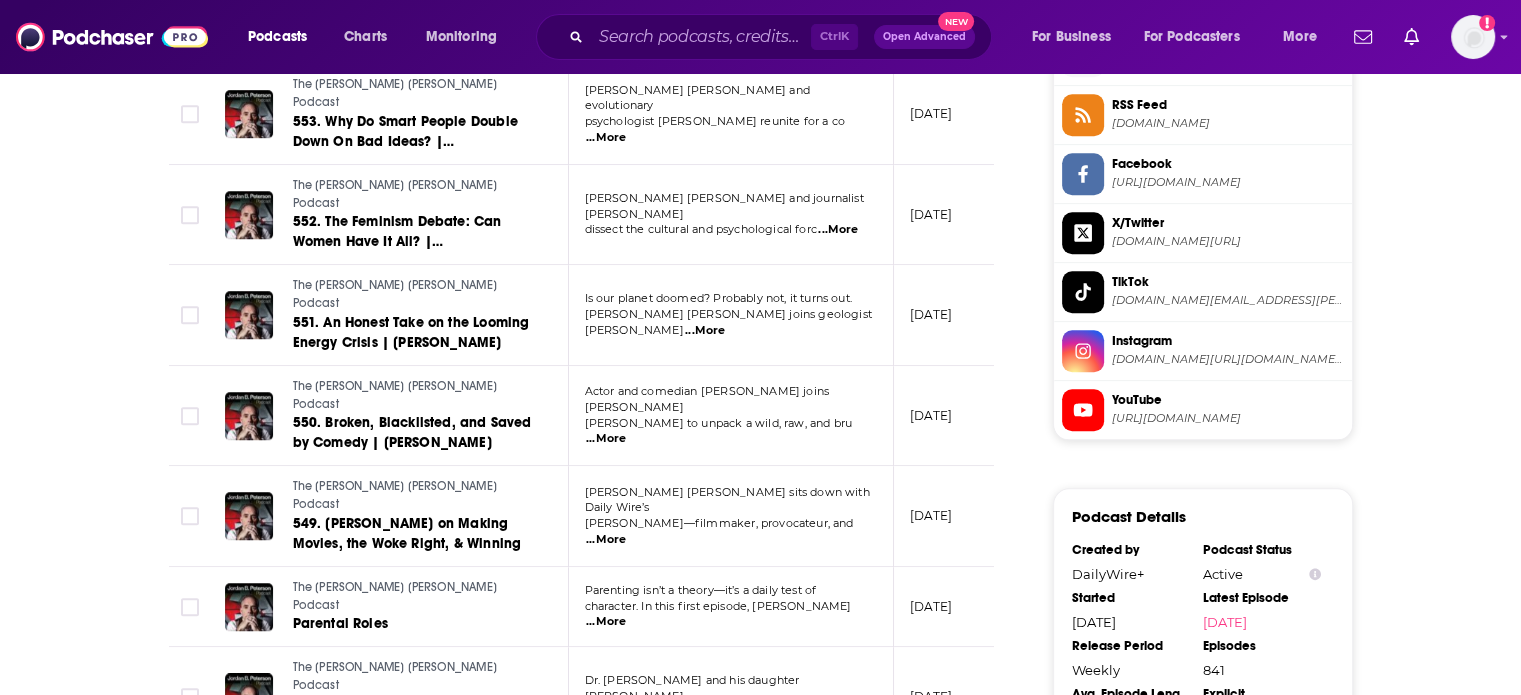 click on "...More" at bounding box center (838, 813) 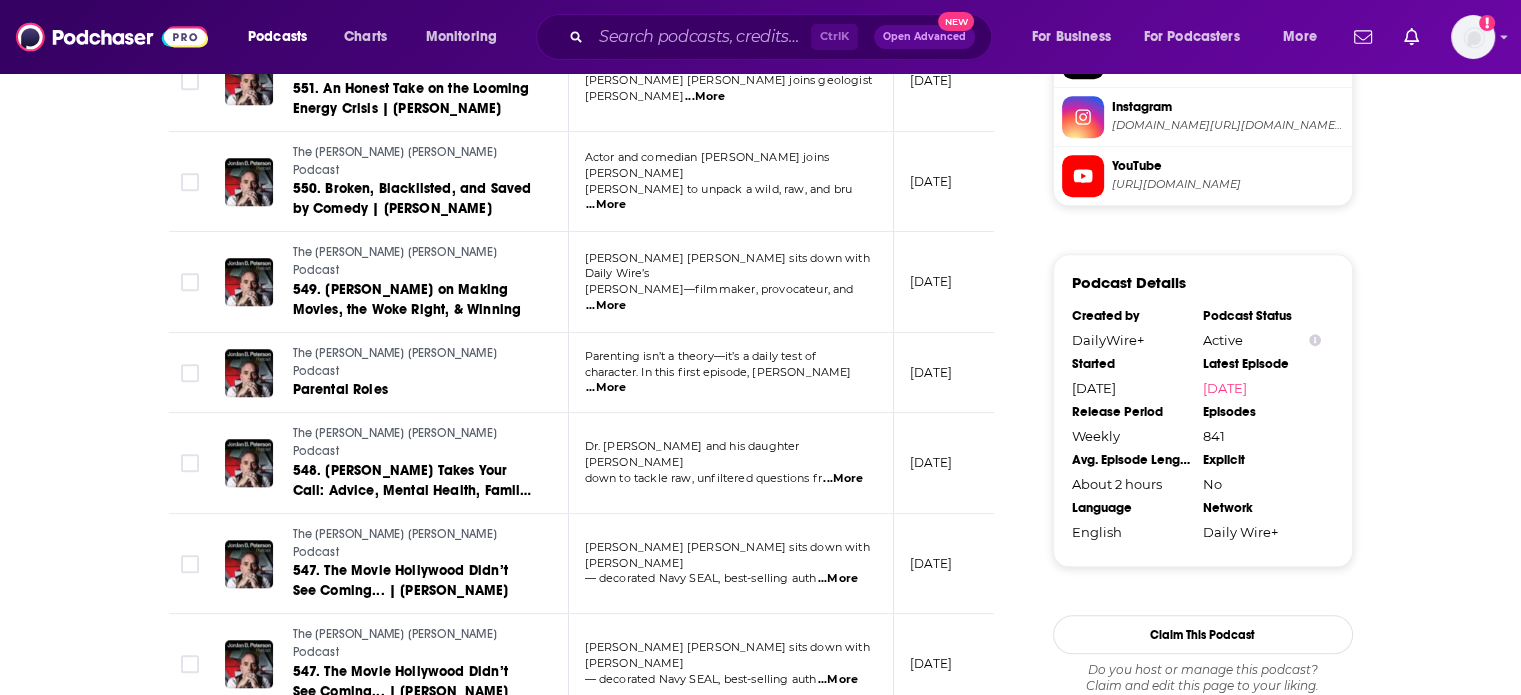 click on "...More" at bounding box center [841, 773] 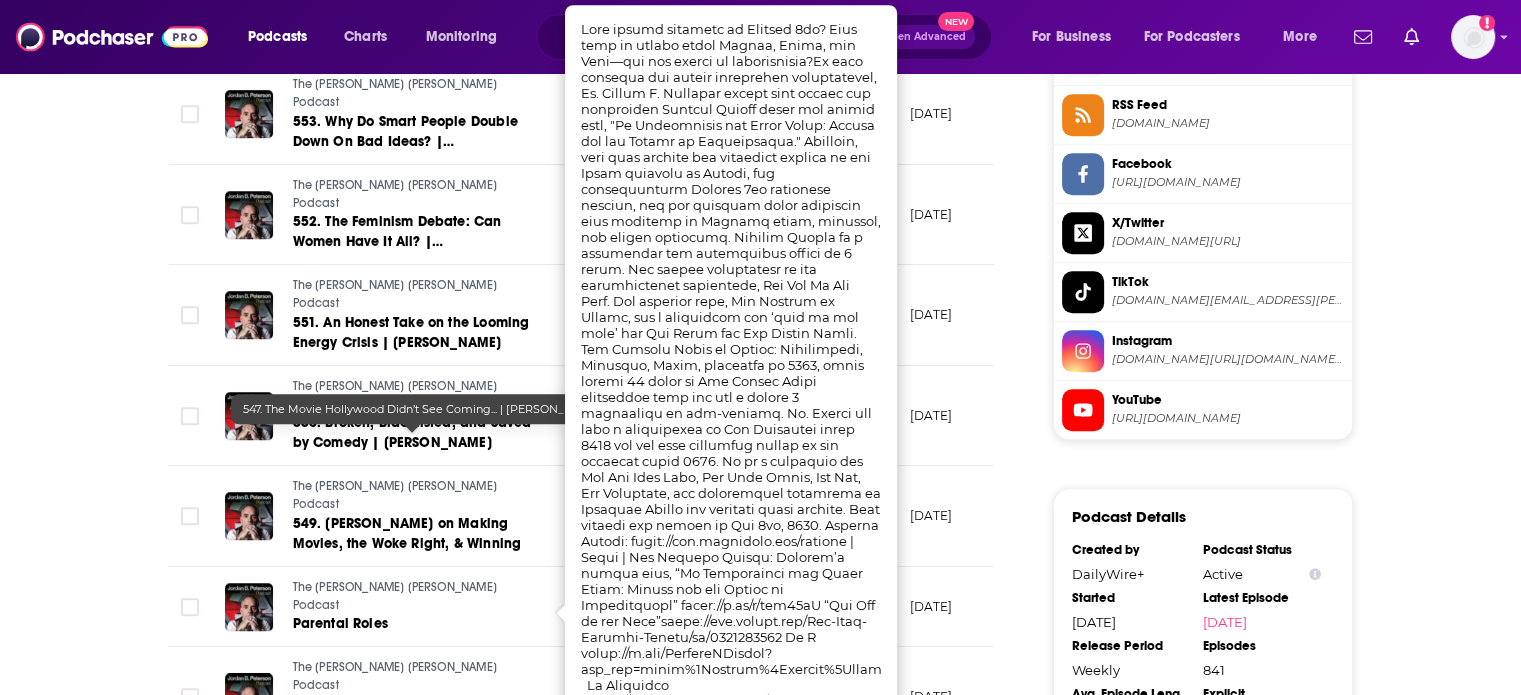 scroll, scrollTop: 2318, scrollLeft: 0, axis: vertical 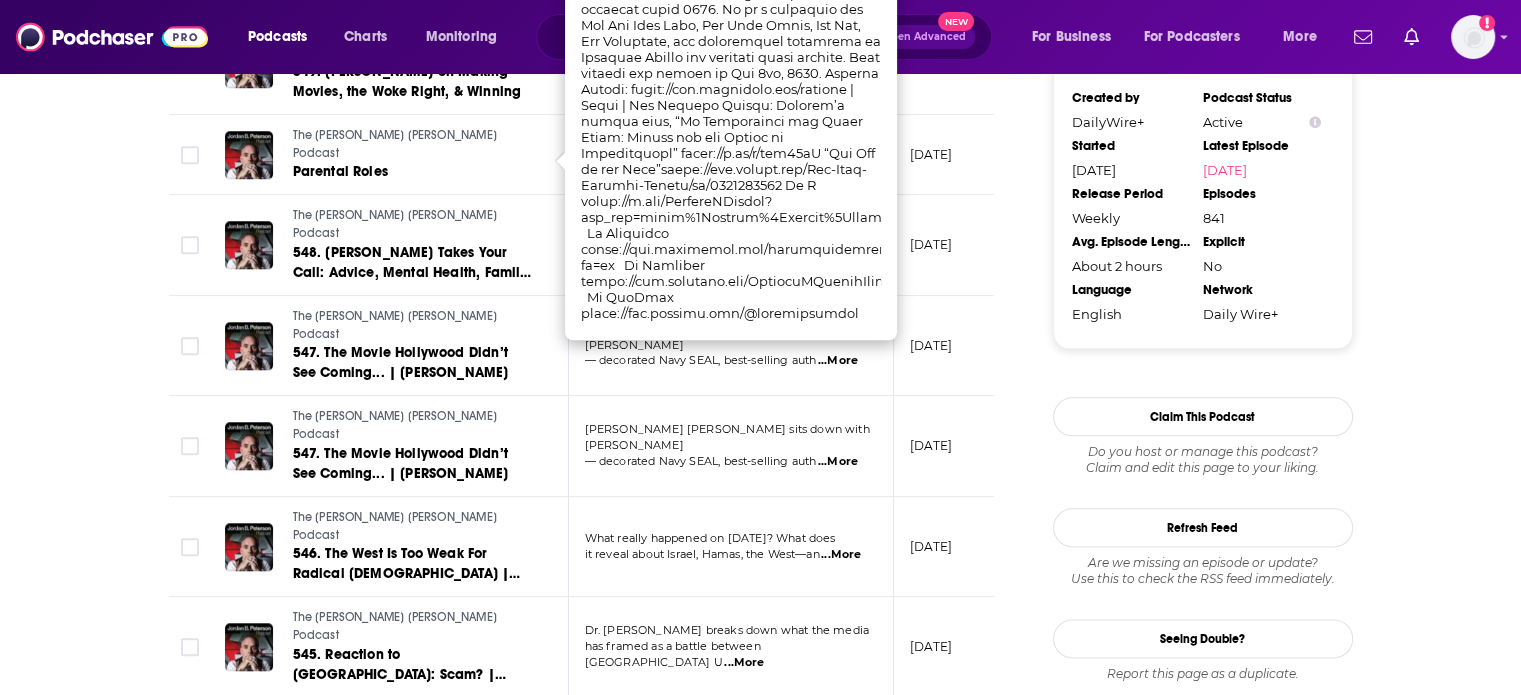 click on "544. When the Right Goes Too Far | Dr. James Lindsay" at bounding box center [409, 764] 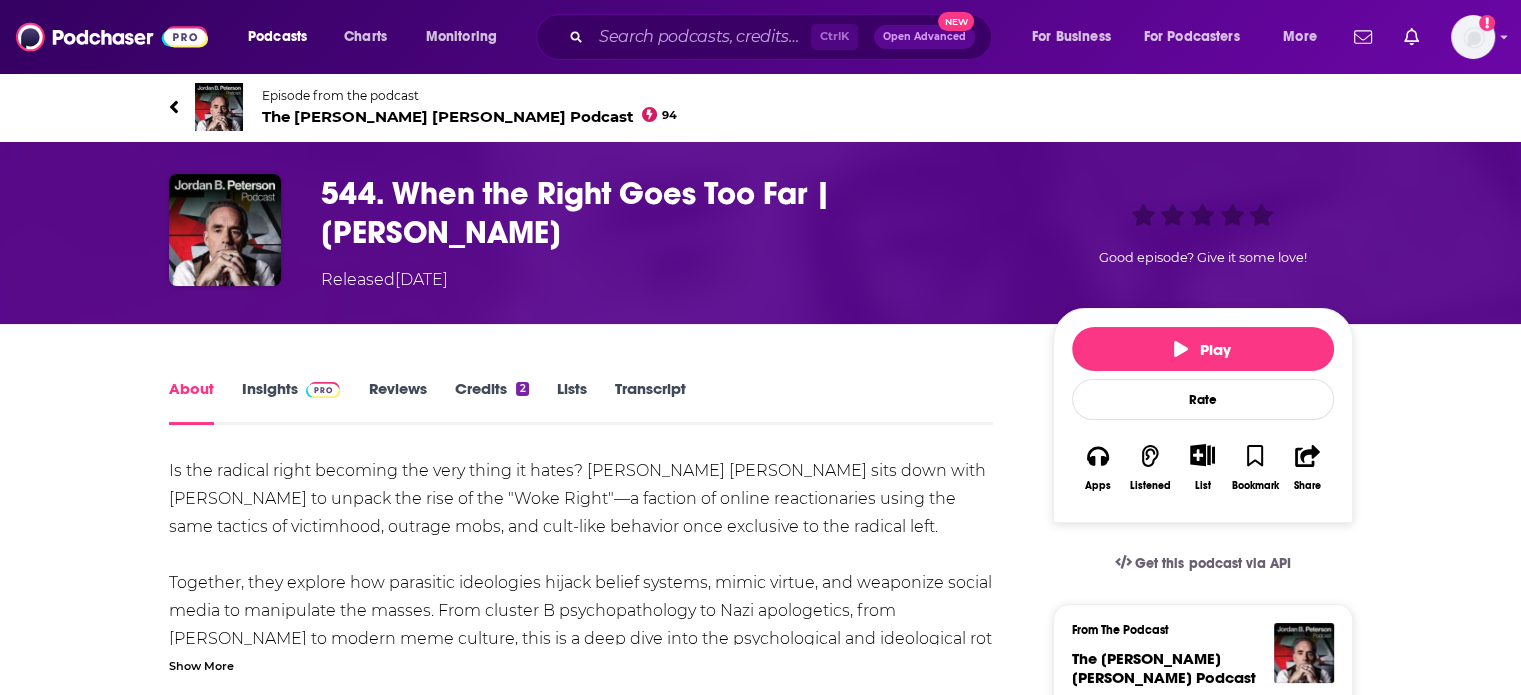 scroll, scrollTop: 856, scrollLeft: 0, axis: vertical 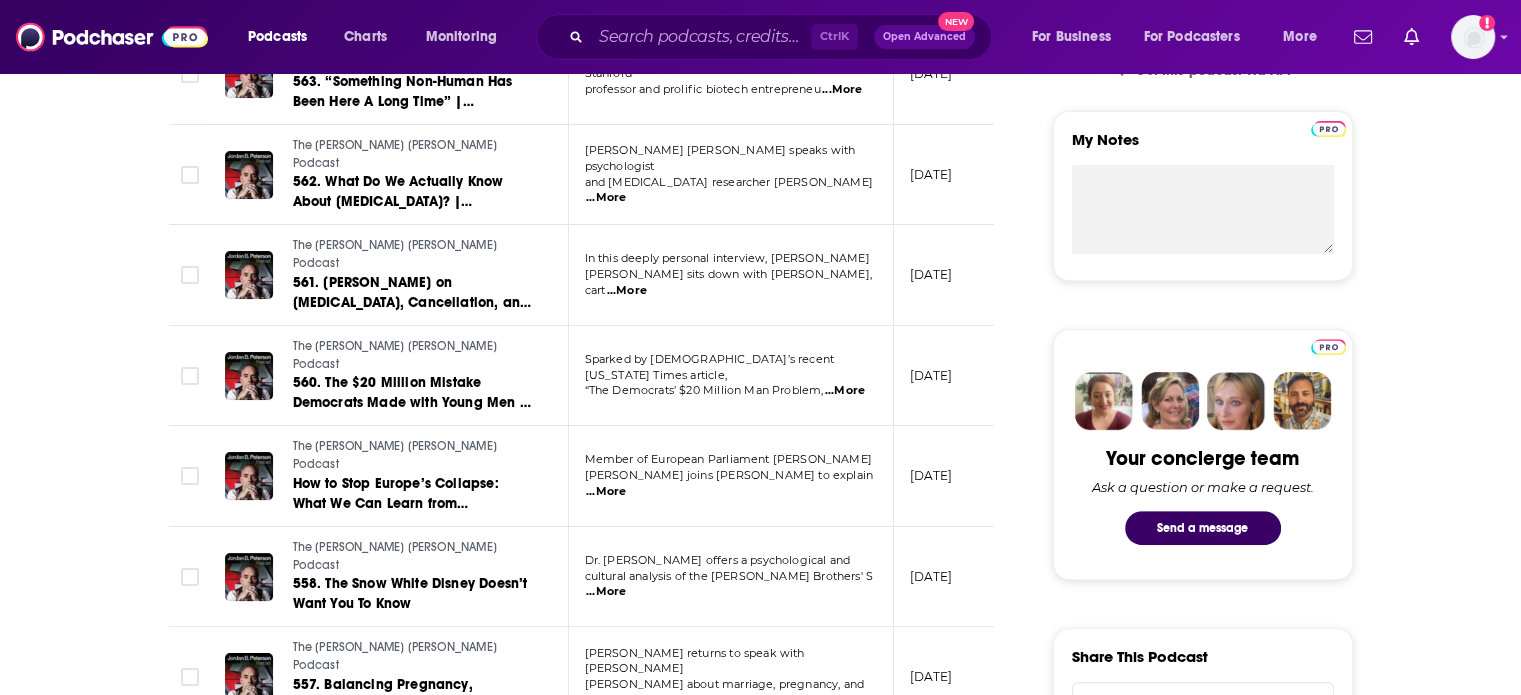 click on "...More" at bounding box center (606, 701) 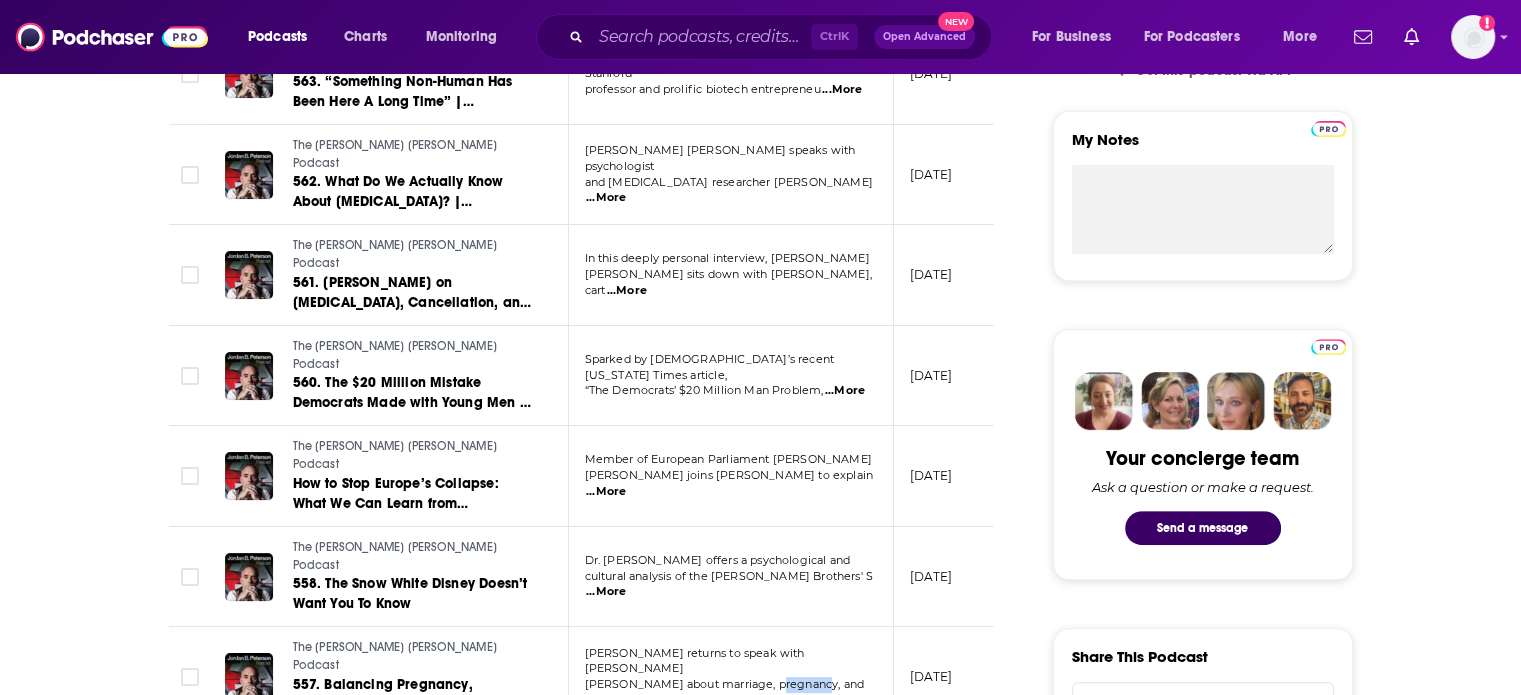 drag, startPoint x: 812, startPoint y: 564, endPoint x: 773, endPoint y: 564, distance: 39 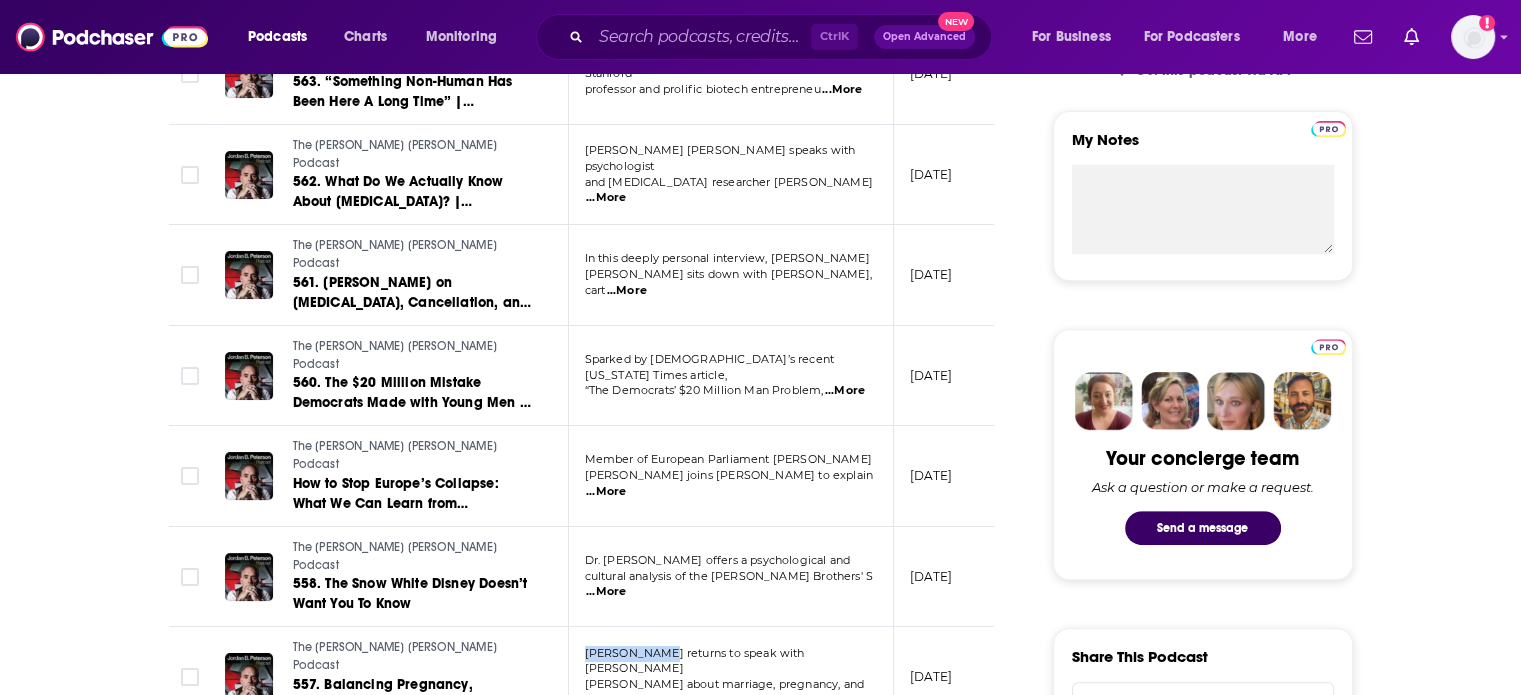 drag, startPoint x: 572, startPoint y: 533, endPoint x: 652, endPoint y: 531, distance: 80.024994 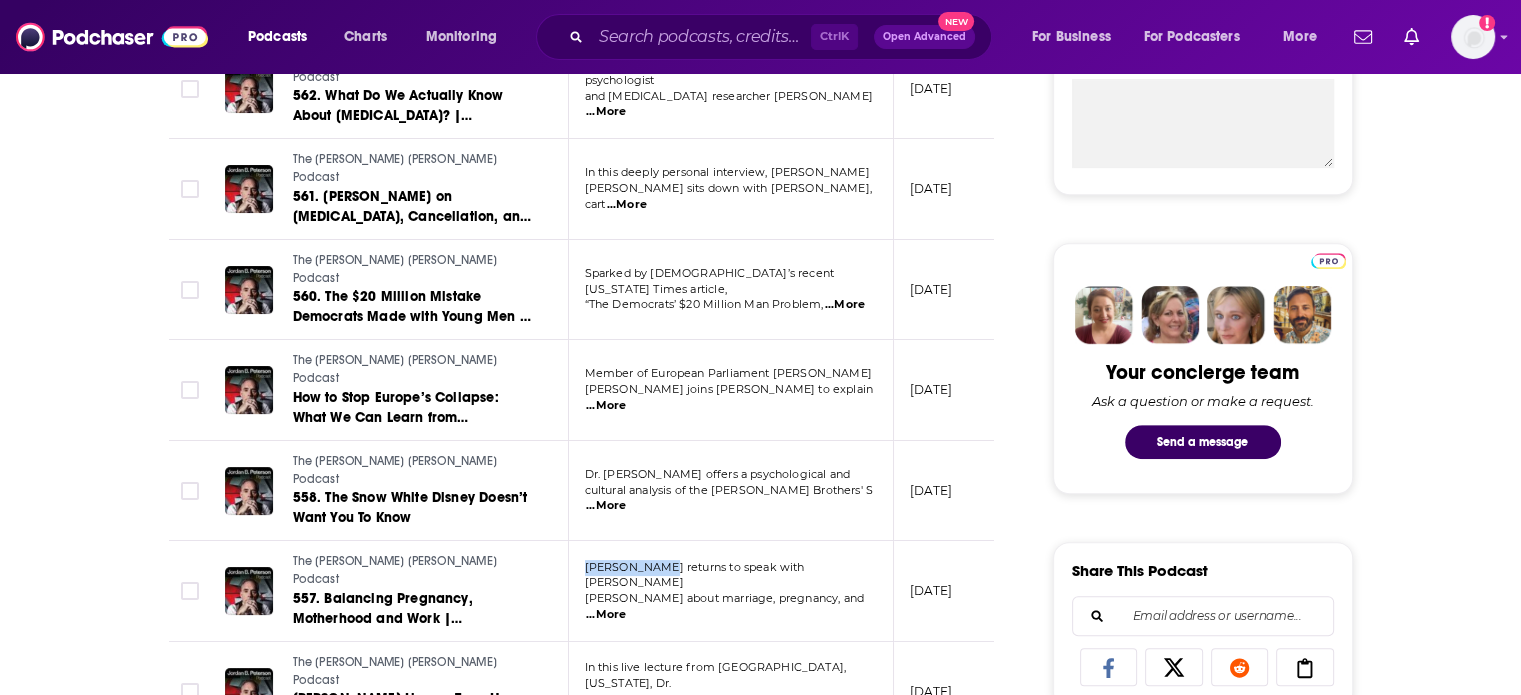 scroll, scrollTop: 1167, scrollLeft: 0, axis: vertical 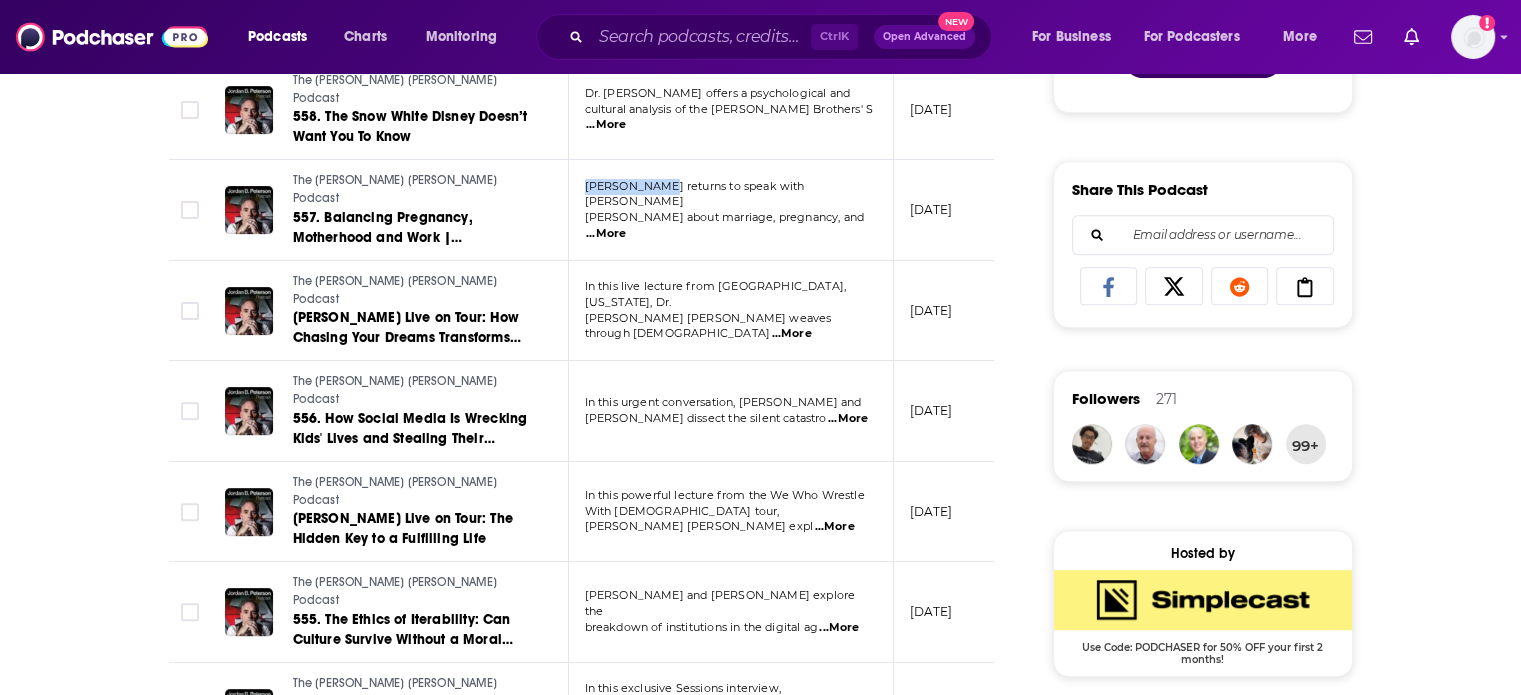 click on "...More" at bounding box center (635, 736) 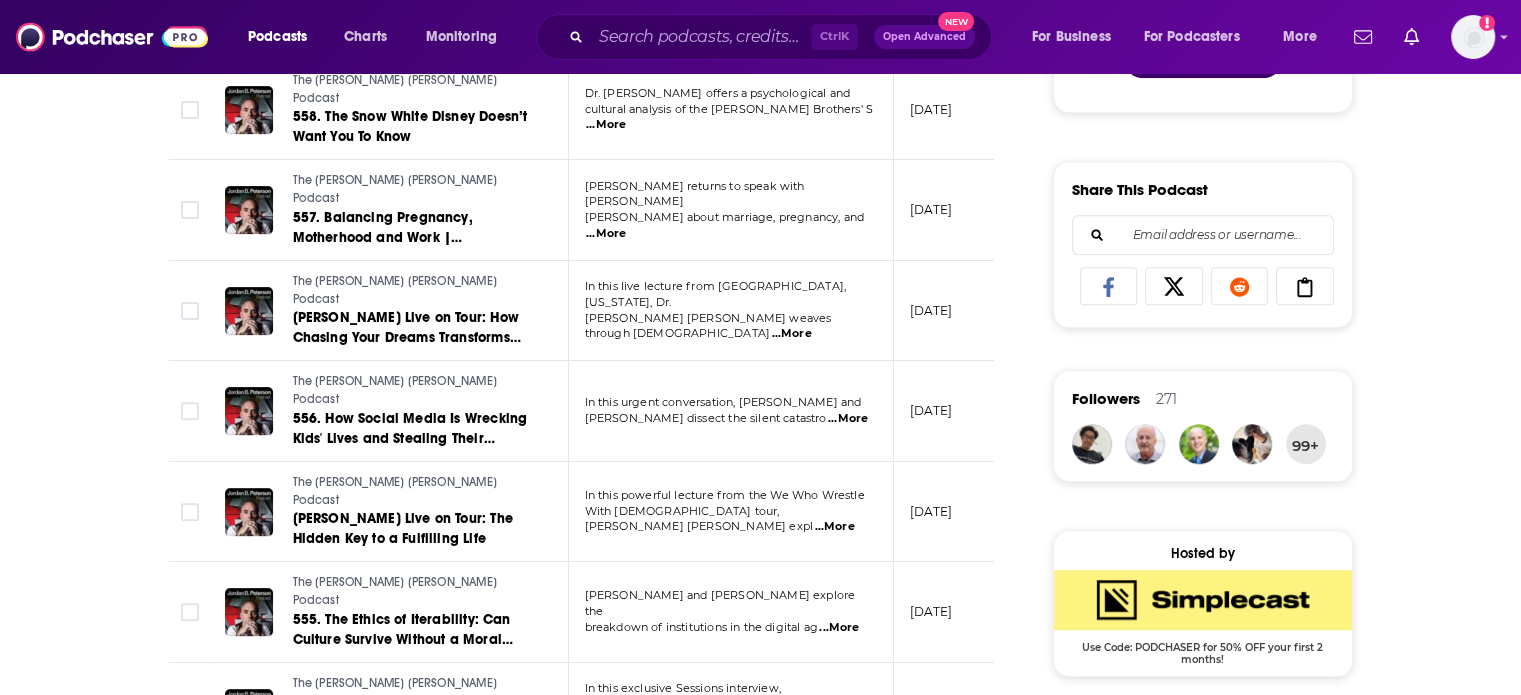 drag, startPoint x: 812, startPoint y: 497, endPoint x: 767, endPoint y: 502, distance: 45.276924 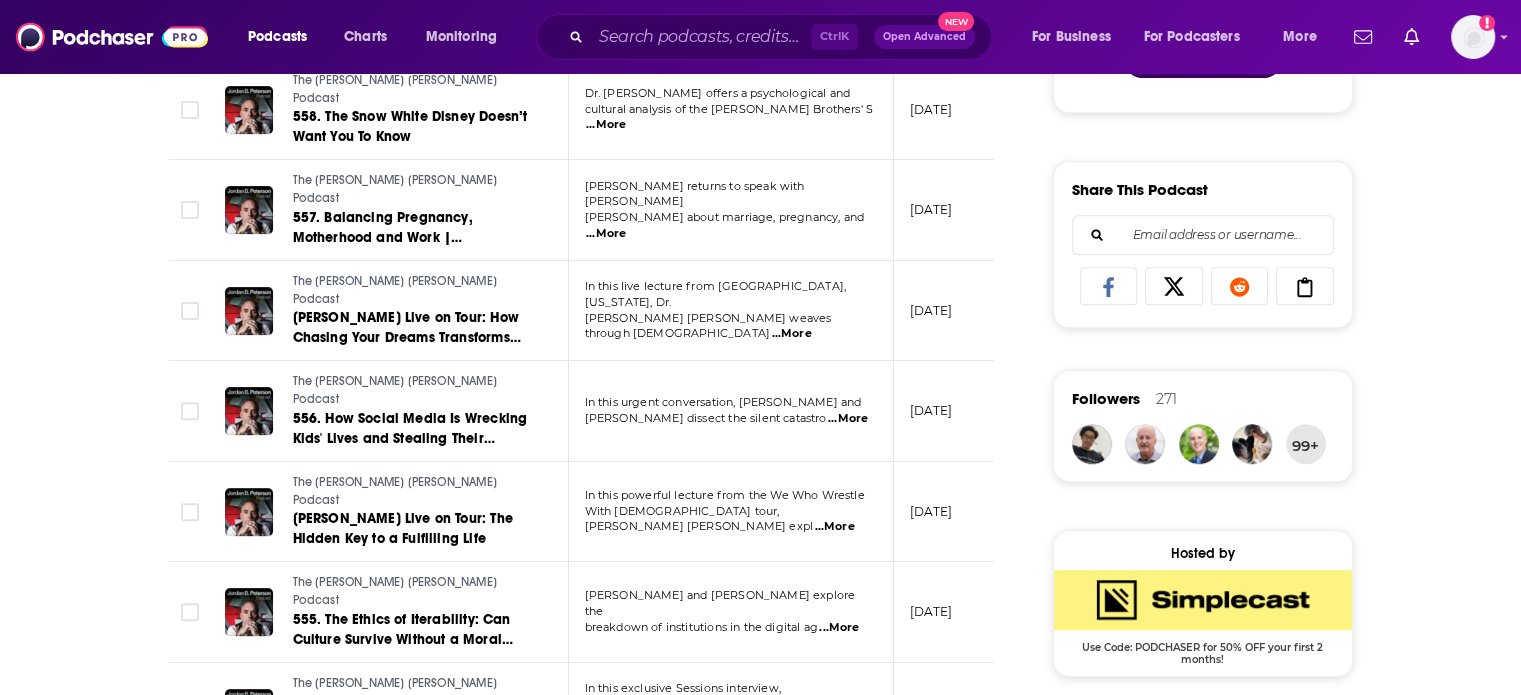 scroll, scrollTop: 1400, scrollLeft: 0, axis: vertical 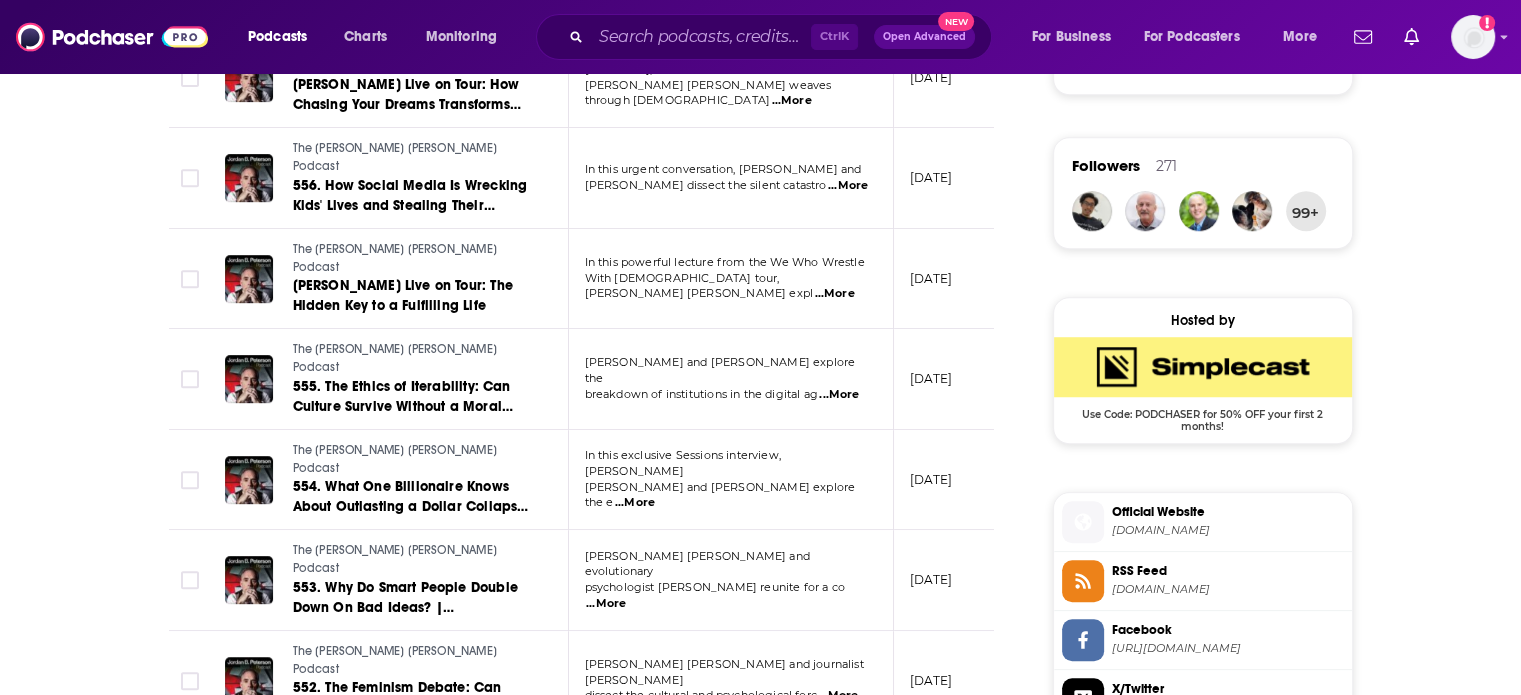 click on "...More" at bounding box center [838, 696] 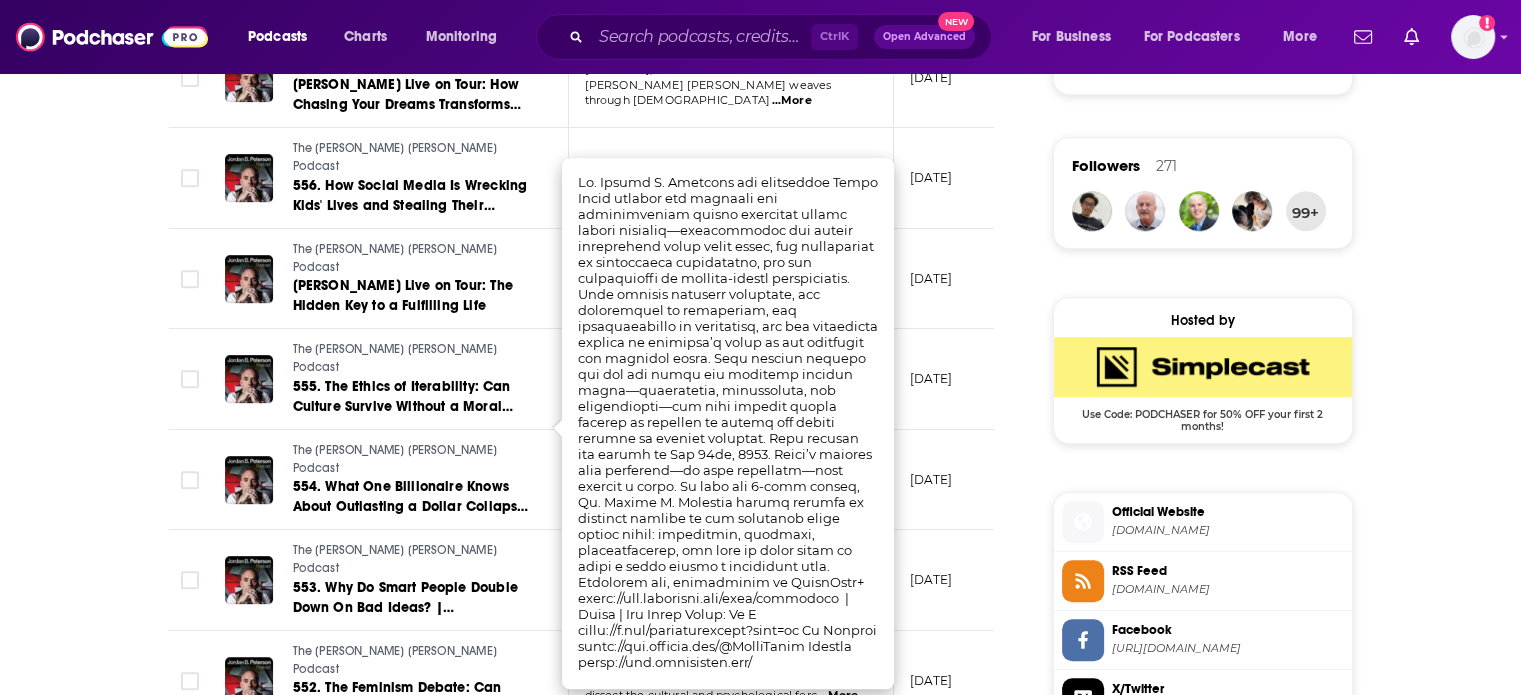 click on "About Insights Episodes 841 Reviews 12 Credits 279 Lists 34 Similar Episodes of The Jordan B. Peterson Podcast By Date Table Episode Description Date Aired Reach Episode Guests Length The Jordan B. Peterson Podcast 564. The Moral of the Story with JBP: Hansel & Gretel In this narrative analysis, Dr. Jordan B. Peterson breaks down the Grimm Brothers’ “Hansel  ...More July 21, 2025  Pending -- 49:10 s The Jordan B. Peterson Podcast 563. “Something Non-Human Has Been Here A Long Time” | Dr. Garry Nolan Dr. Jordan B. Peterson interviews Stanford professor and prolific biotech entrepreneu  ...More July 17, 2025 367k-545k Dr. Garry Nolan 1:32:07 s The Jordan B. Peterson Podcast 562. What Do We Actually Know About Autism? | Sir Simon Baron-Cohen Dr. Jordan B. Peterson speaks with psychologist and autism researcher Dr. Simon Baron-C  ...More July 14, 2025 376k-558k Simon Baron Cohen 1:38:47 s The Jordan B. Peterson Podcast 561. Scott Adams on Cancer, Cancellation, and the Power of Saying Yes | Scott Adams s s" at bounding box center [595, 397] 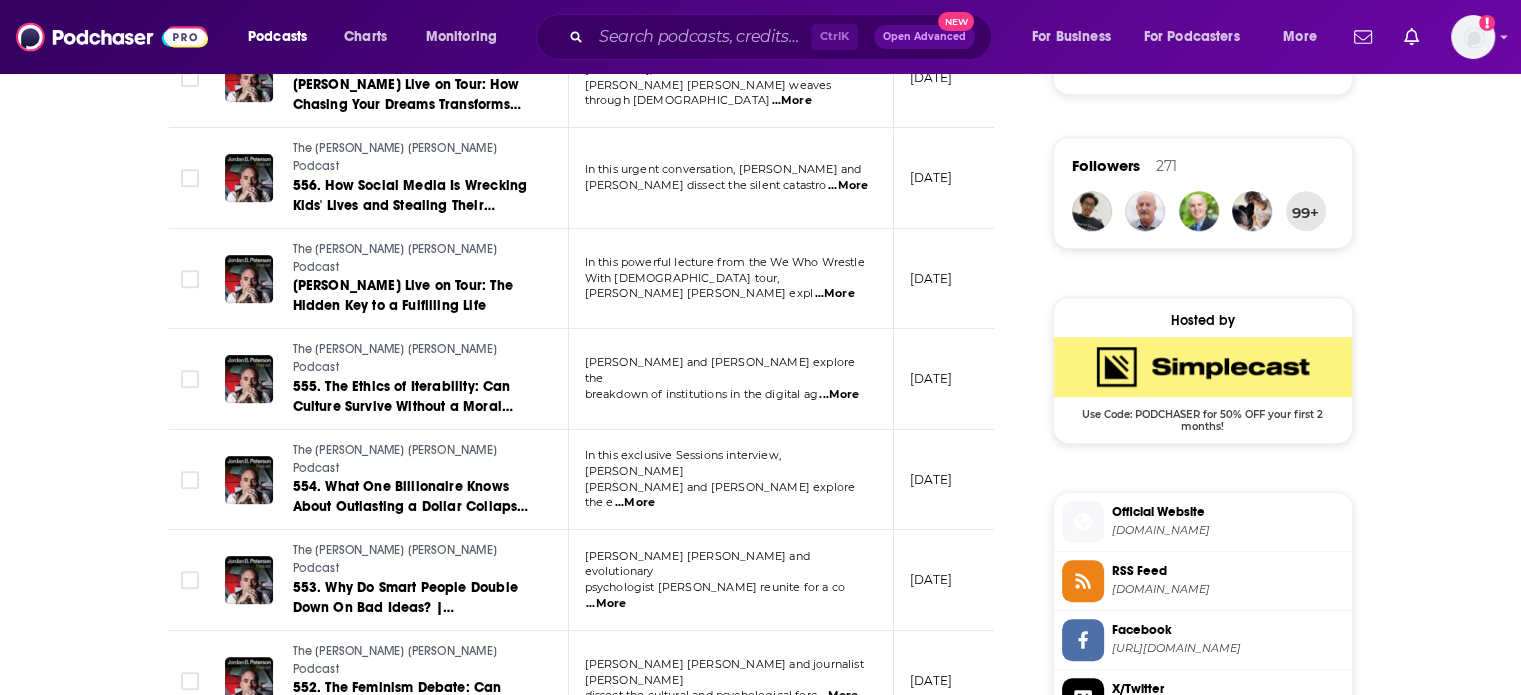 scroll, scrollTop: 0, scrollLeft: 0, axis: both 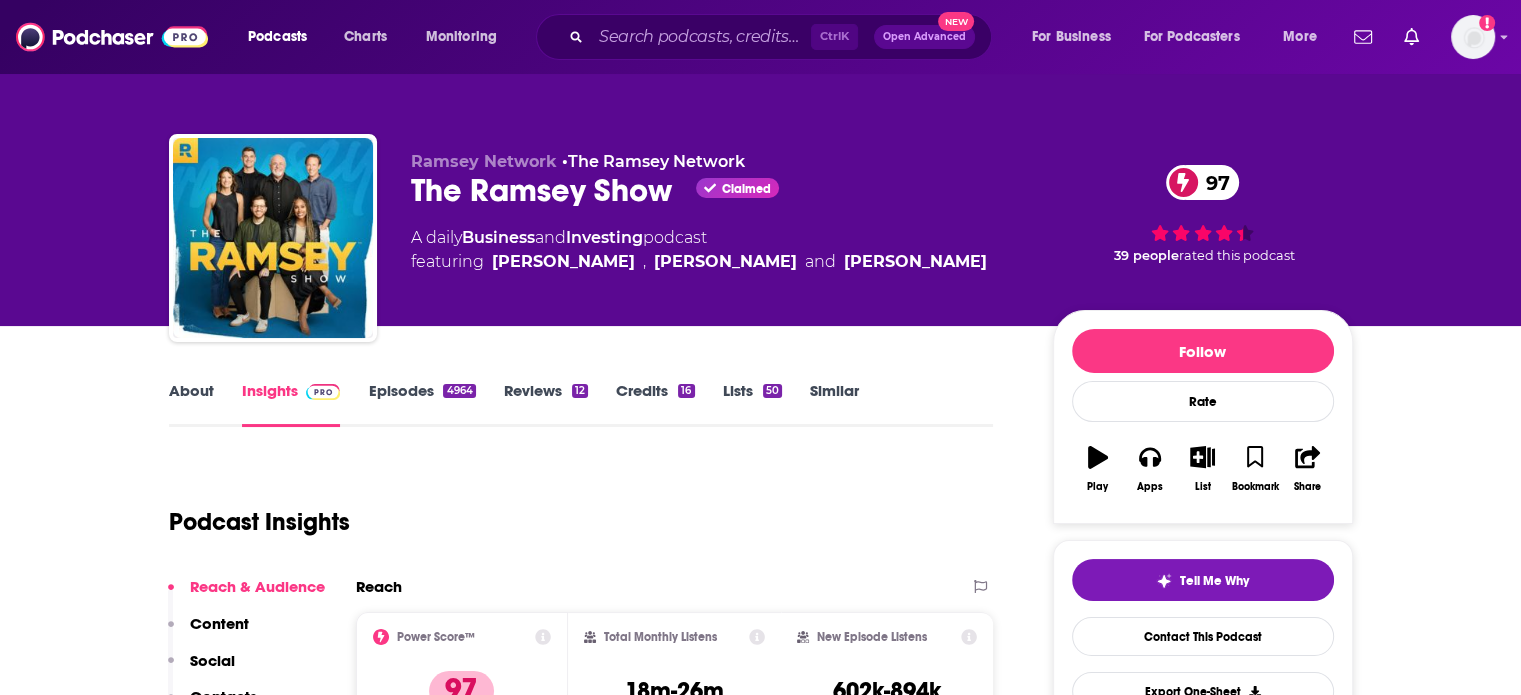click on "Sponsors" at bounding box center [212, 816] 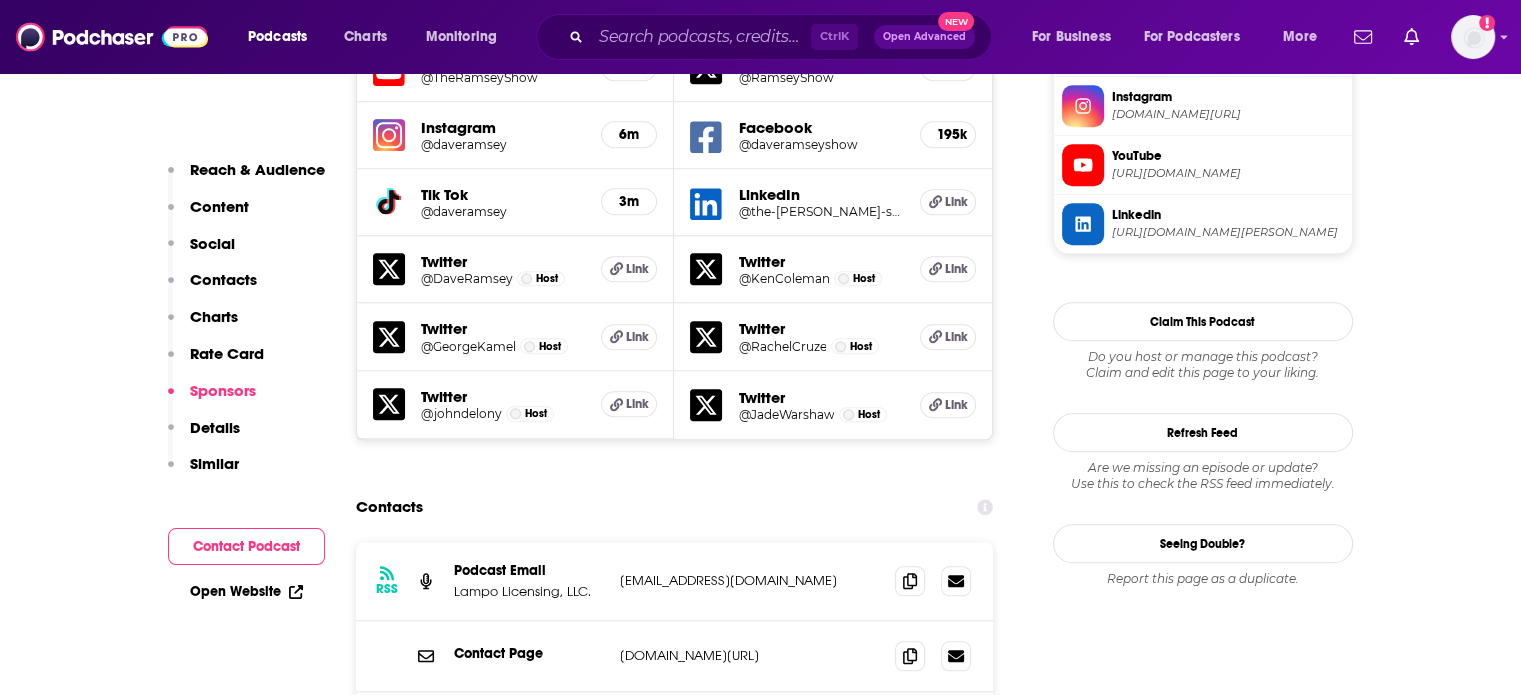click on "Similar" at bounding box center (214, 463) 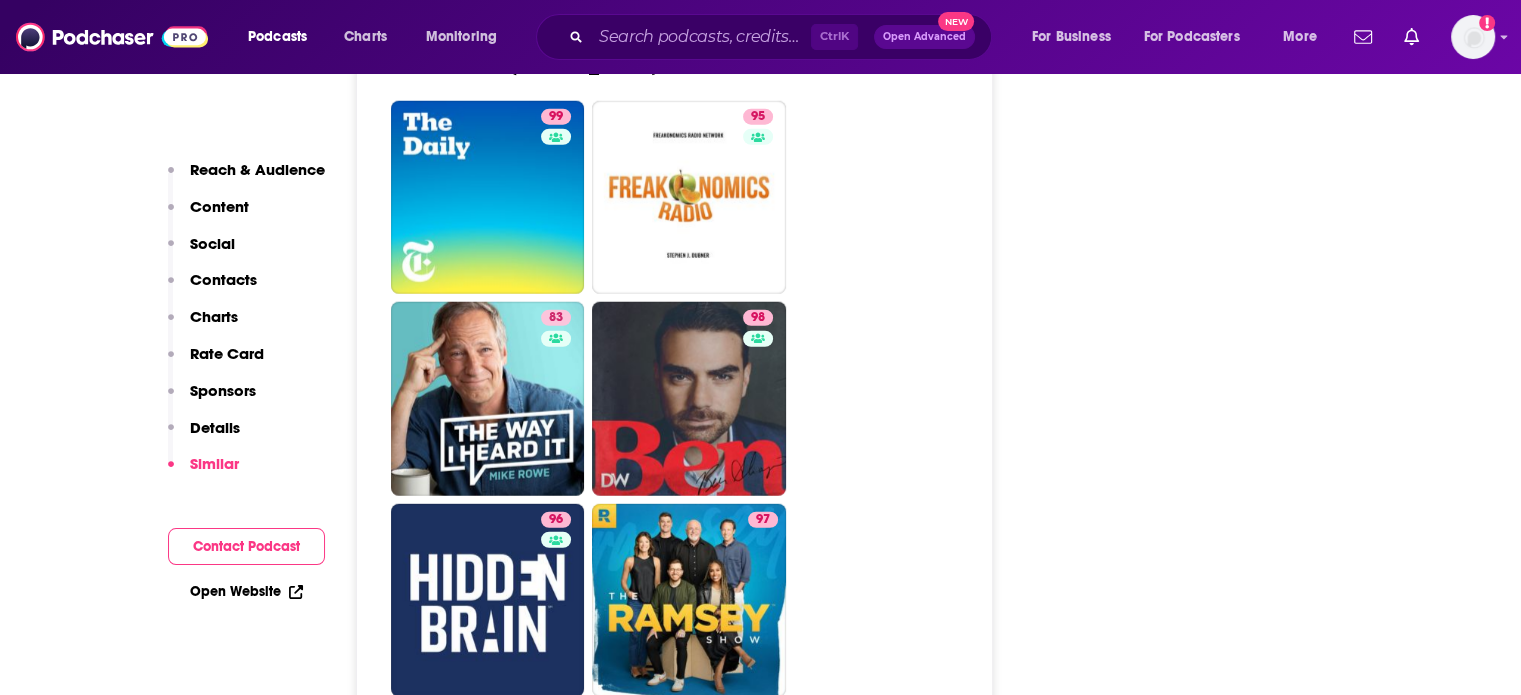 scroll, scrollTop: 5339, scrollLeft: 0, axis: vertical 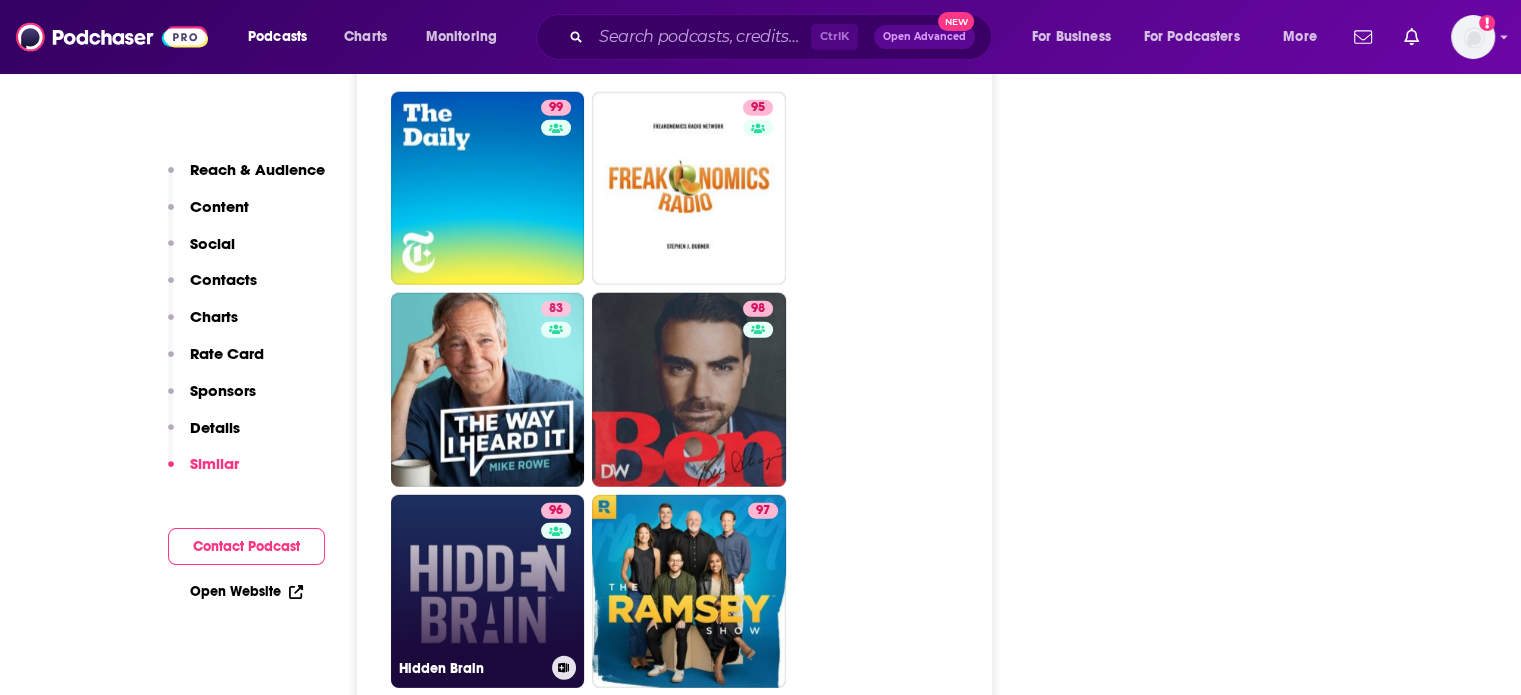 click on "96 Hidden Brain" at bounding box center (488, 592) 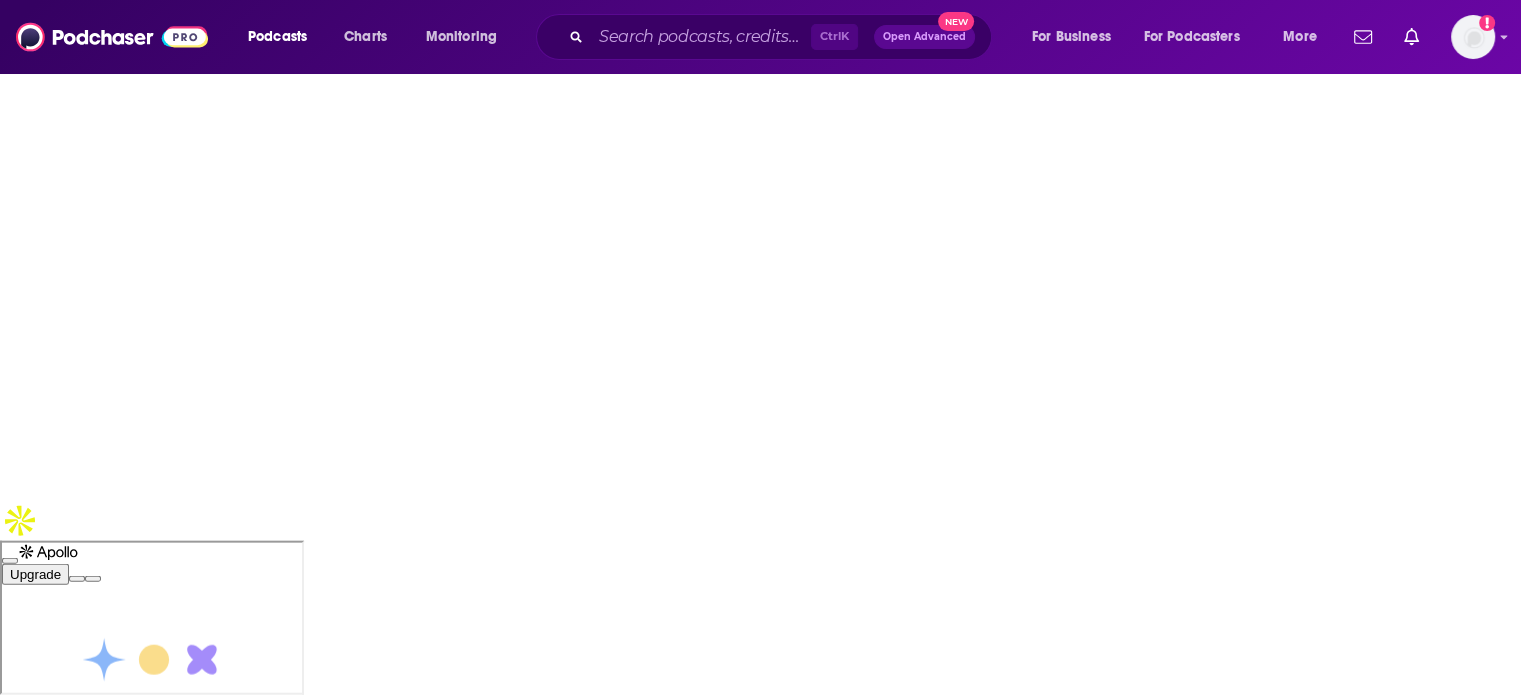 scroll, scrollTop: 0, scrollLeft: 0, axis: both 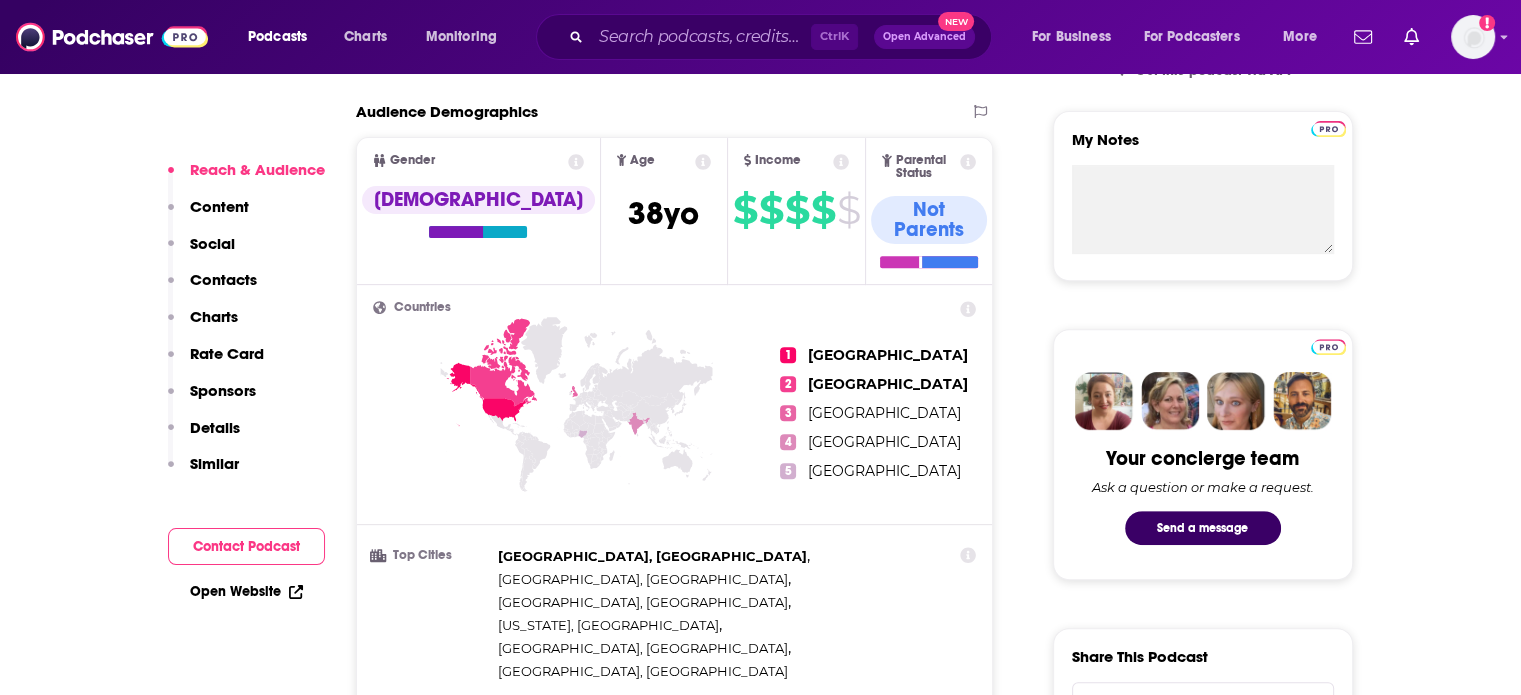 click on "Similar" at bounding box center (214, 463) 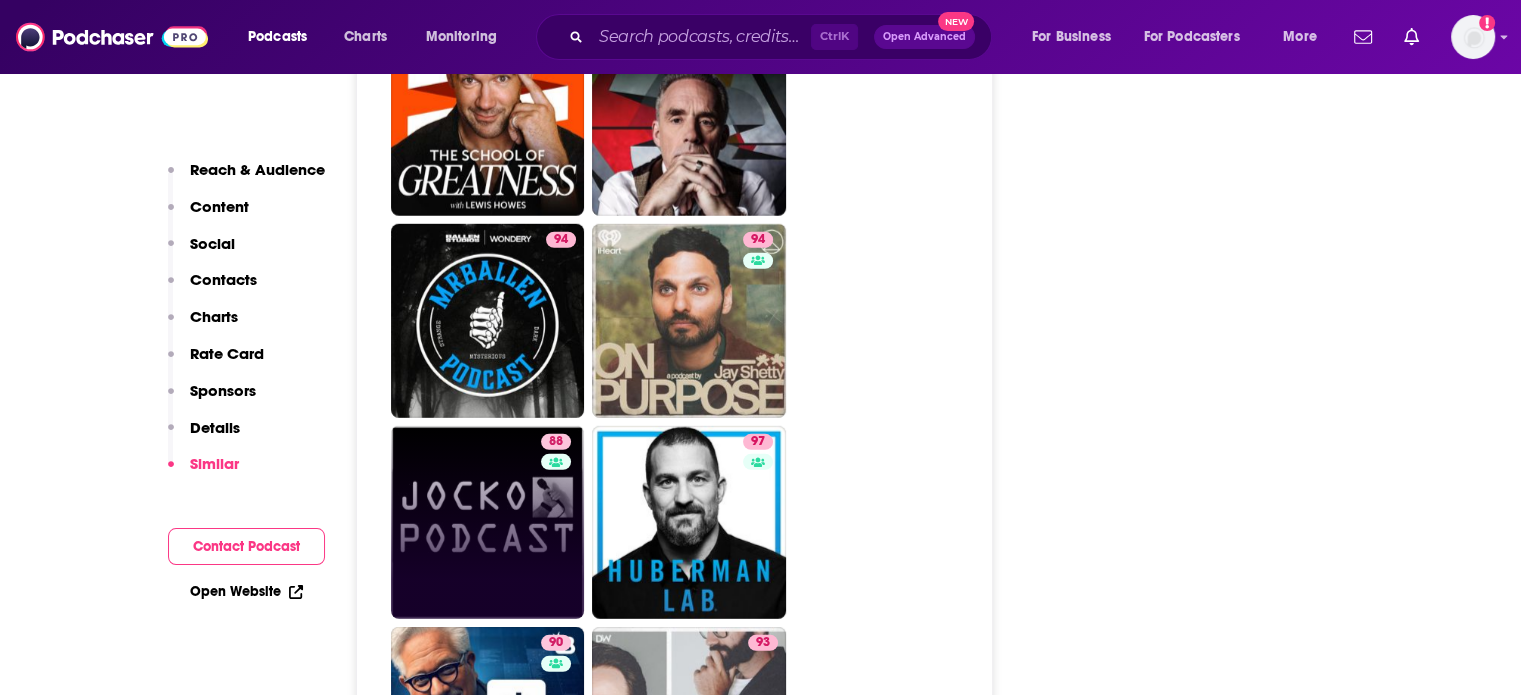 scroll, scrollTop: 5771, scrollLeft: 0, axis: vertical 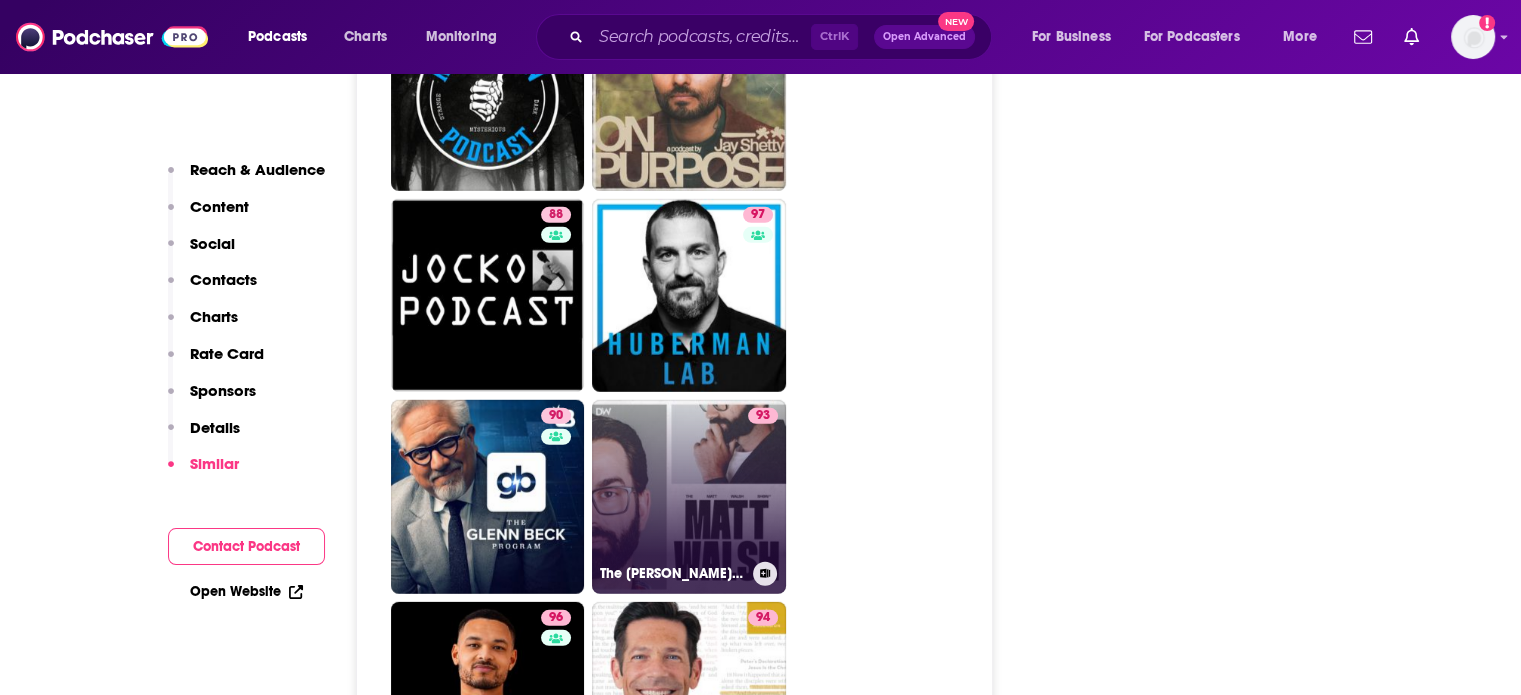 click on "93 The Matt Walsh Show" at bounding box center [689, 497] 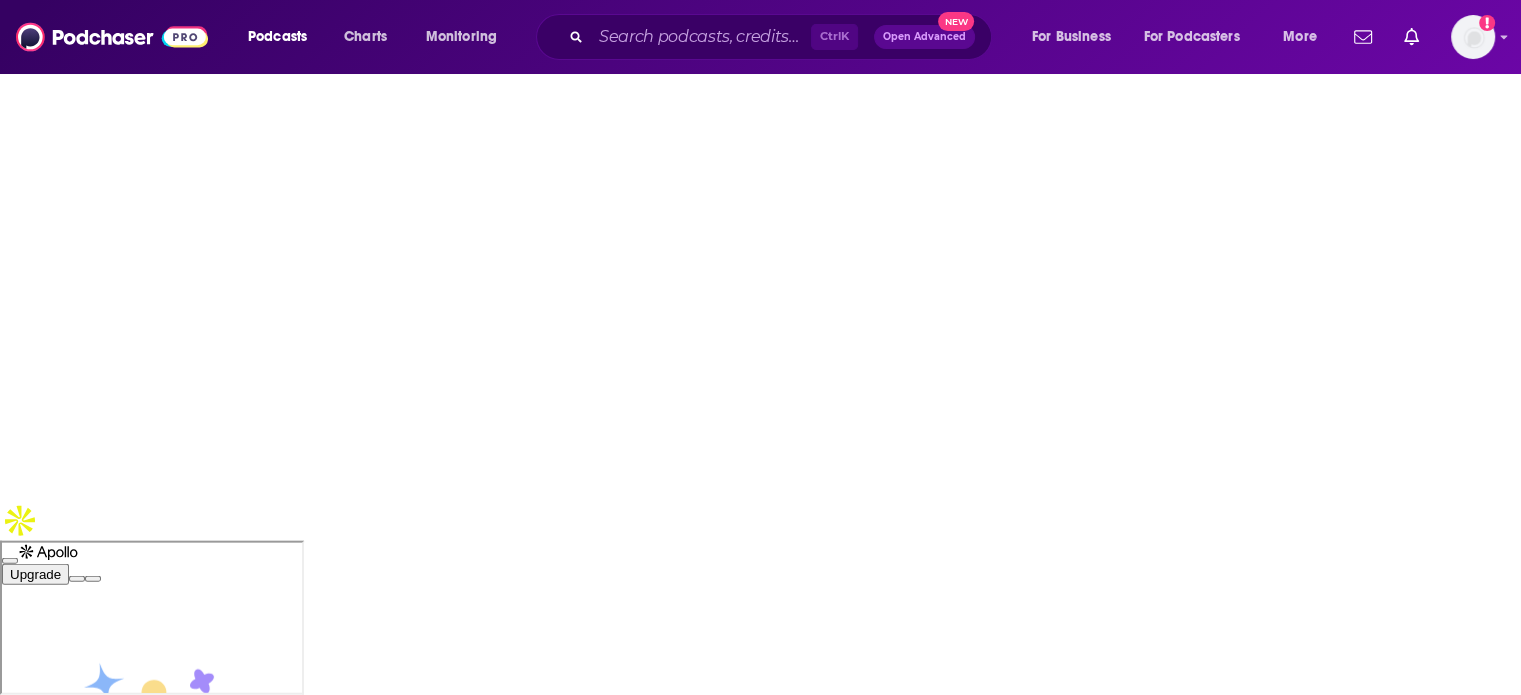 scroll, scrollTop: 0, scrollLeft: 0, axis: both 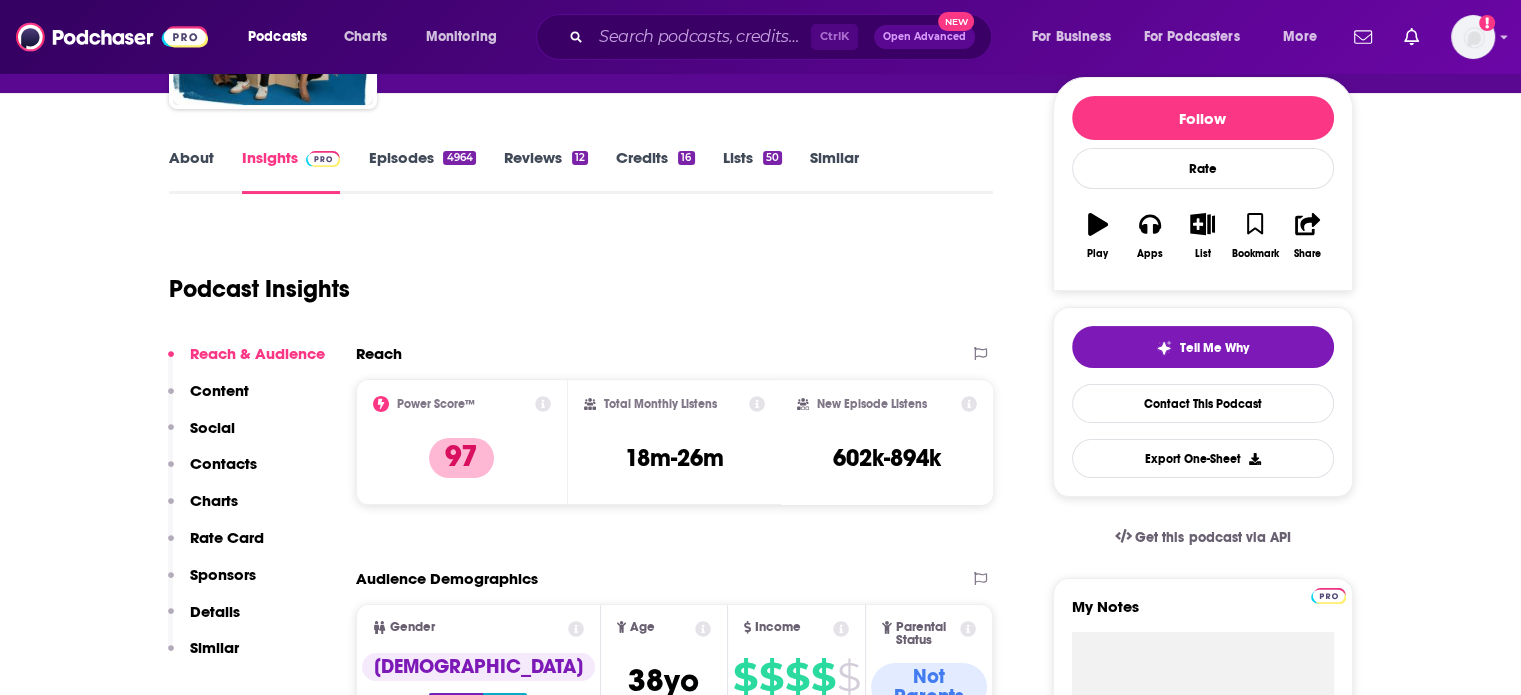 click on "Similar" at bounding box center [214, 647] 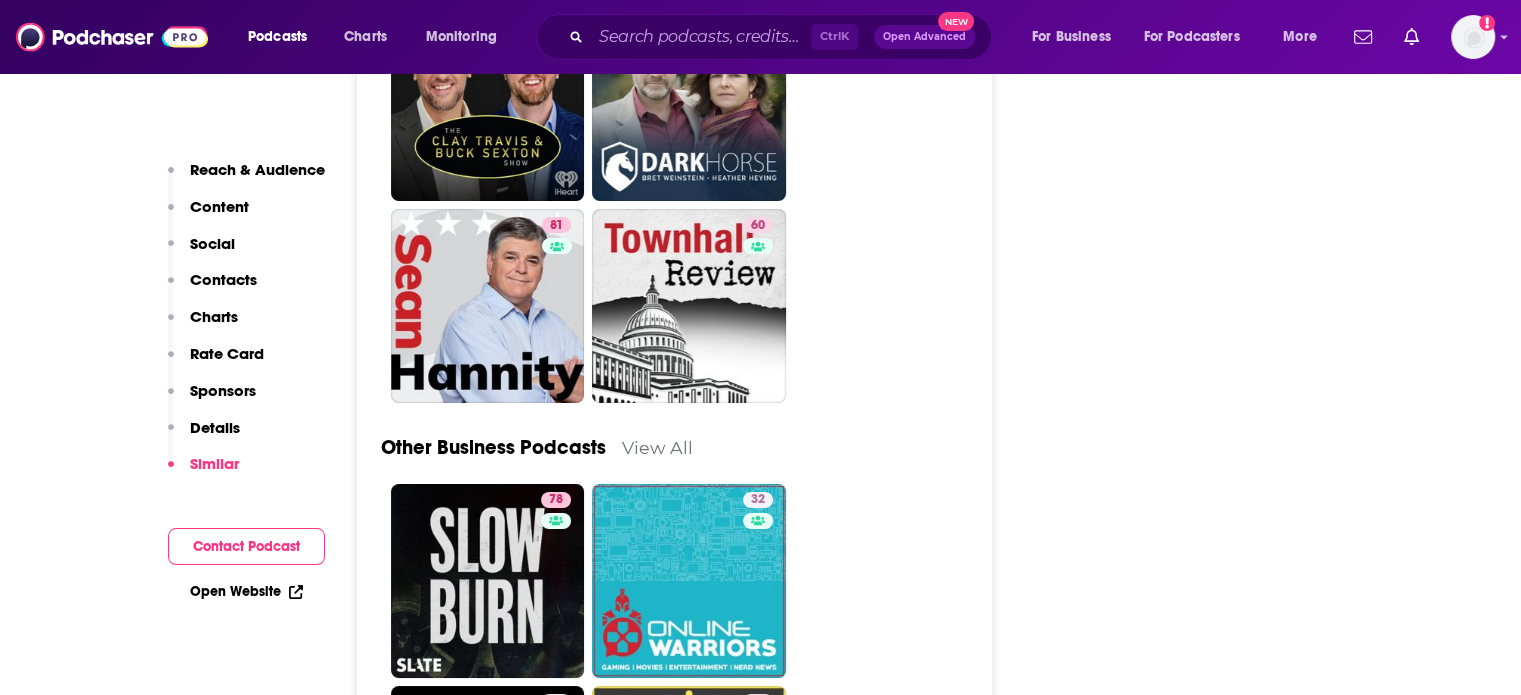 scroll, scrollTop: 7404, scrollLeft: 0, axis: vertical 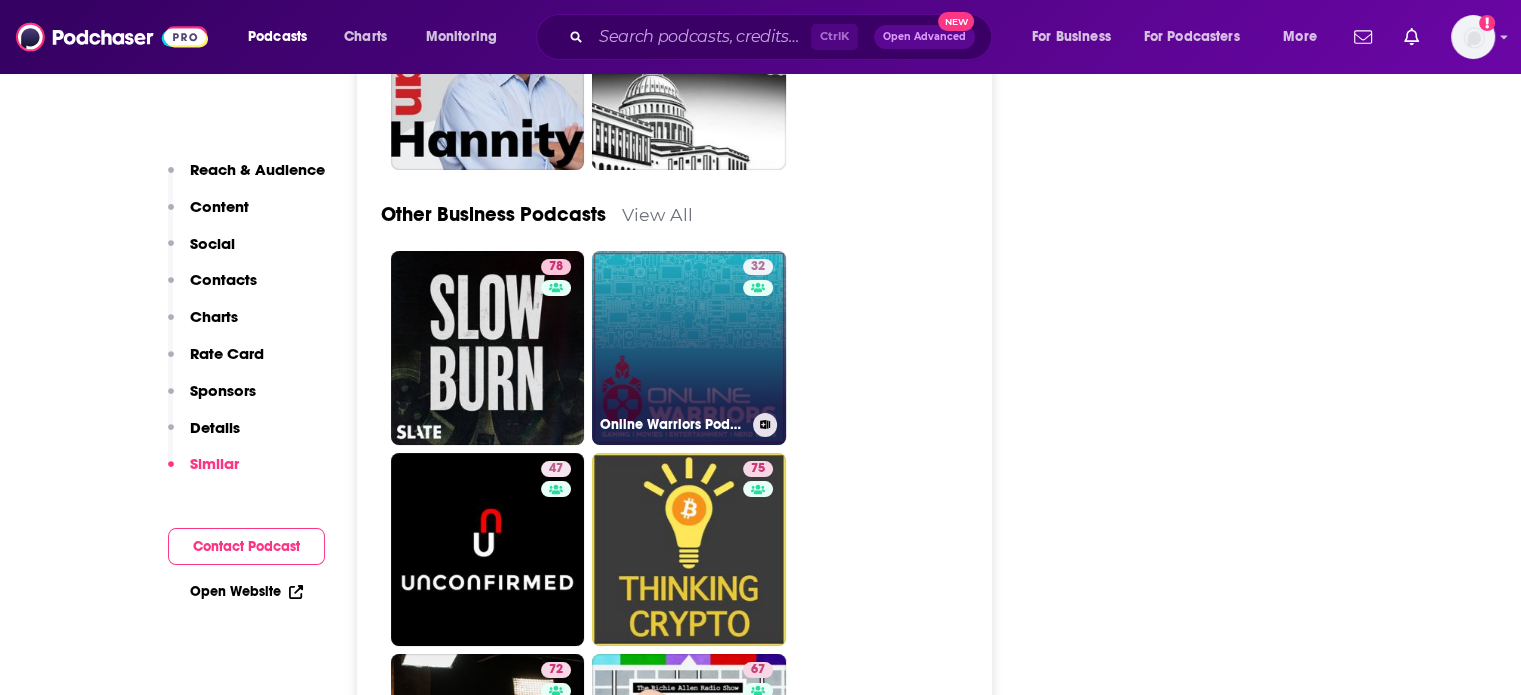 click on "32 Online Warriors Podcast" at bounding box center [689, 348] 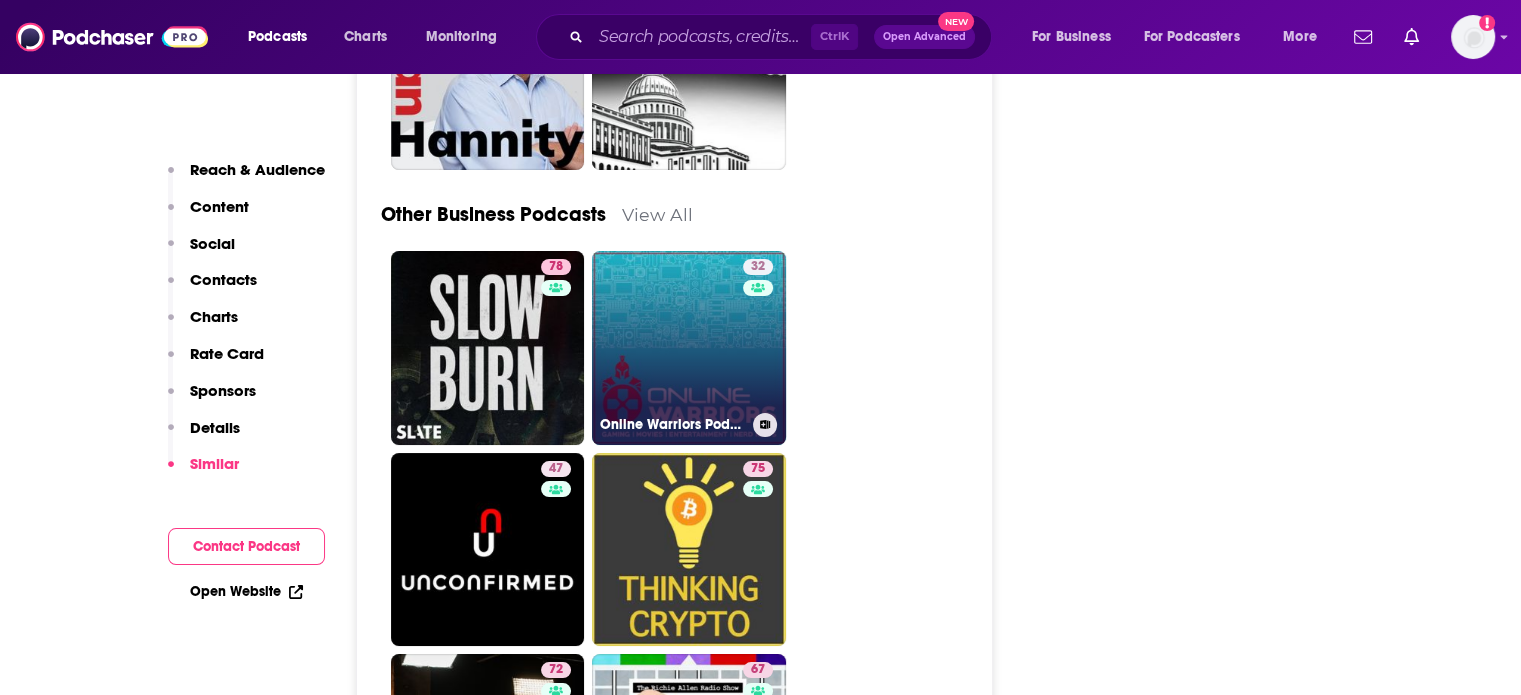 type on "https://www.podchaser.com/podcasts/online-warriors-podcast-525730" 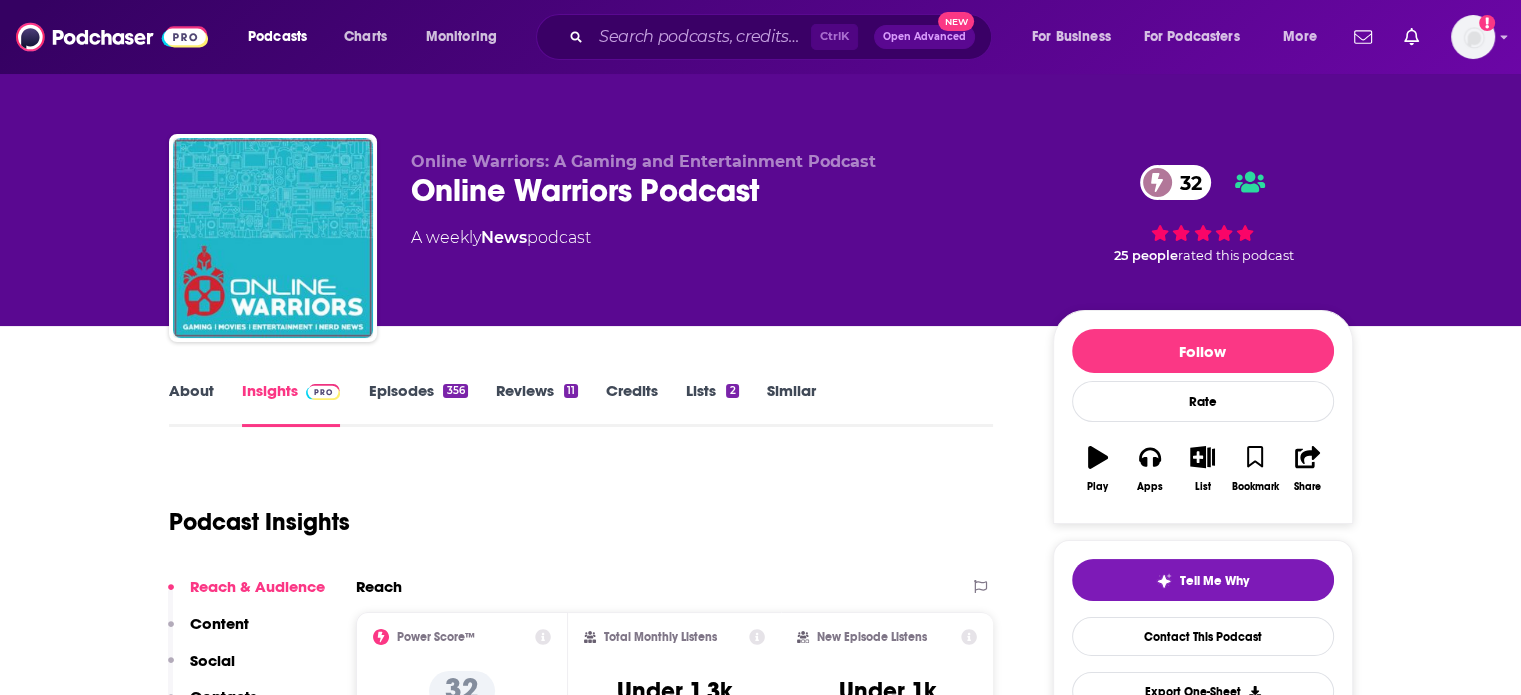 scroll, scrollTop: 233, scrollLeft: 0, axis: vertical 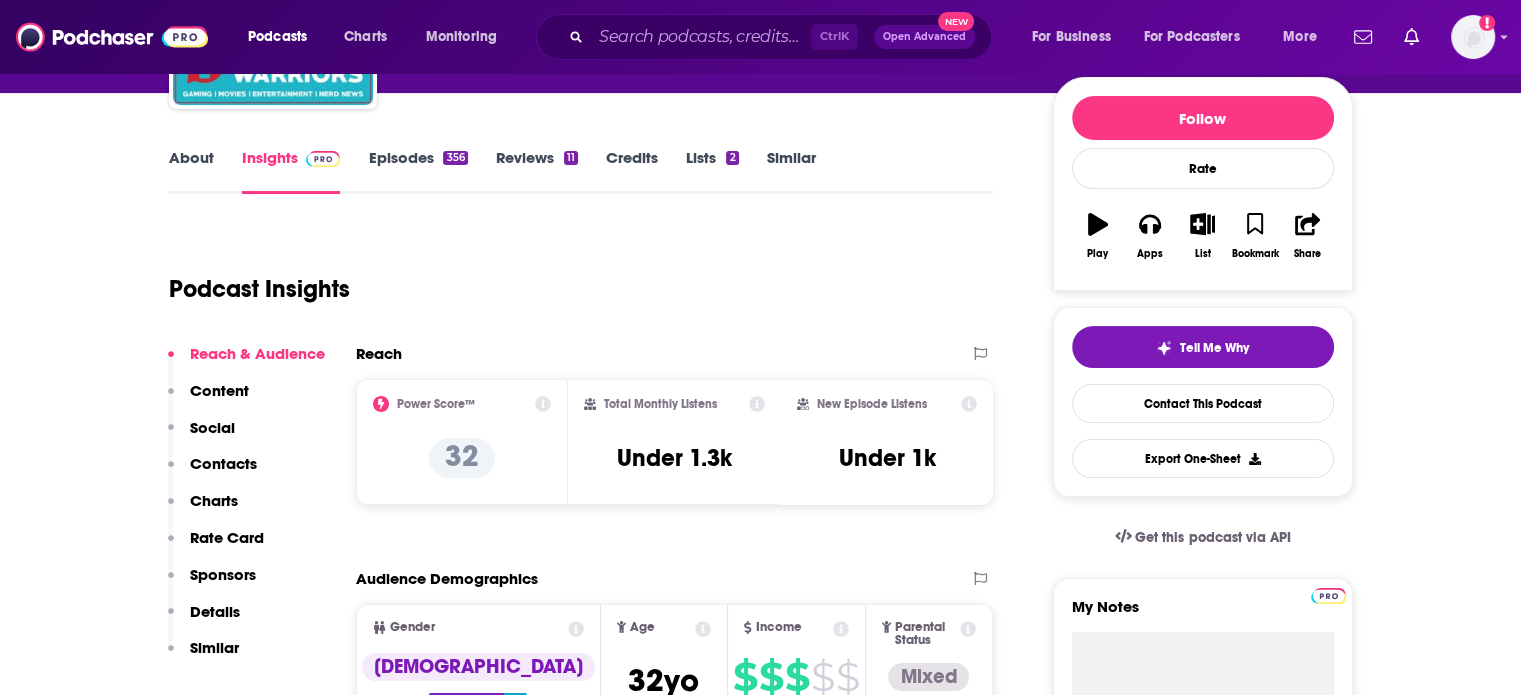 click on "Episodes 356" at bounding box center [417, 171] 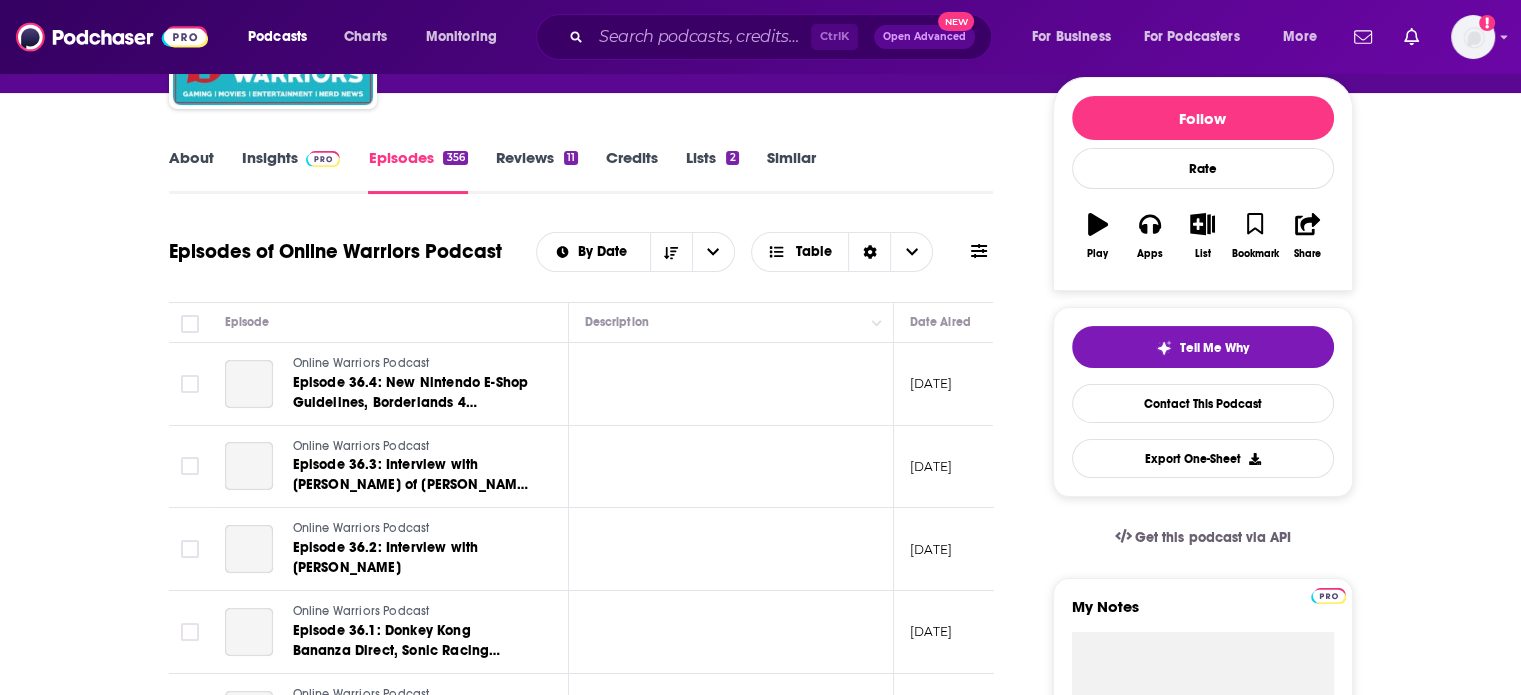 scroll, scrollTop: 466, scrollLeft: 0, axis: vertical 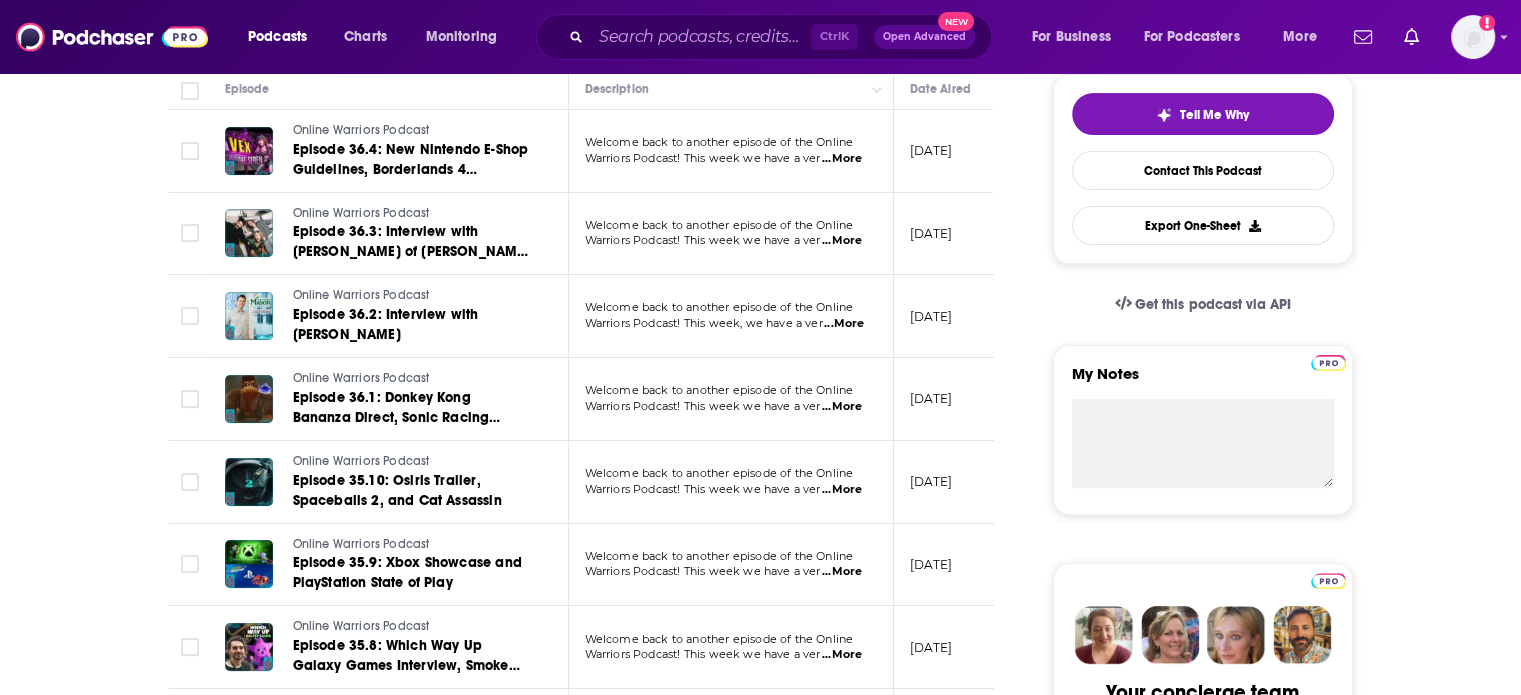 click on "...More" at bounding box center [842, 241] 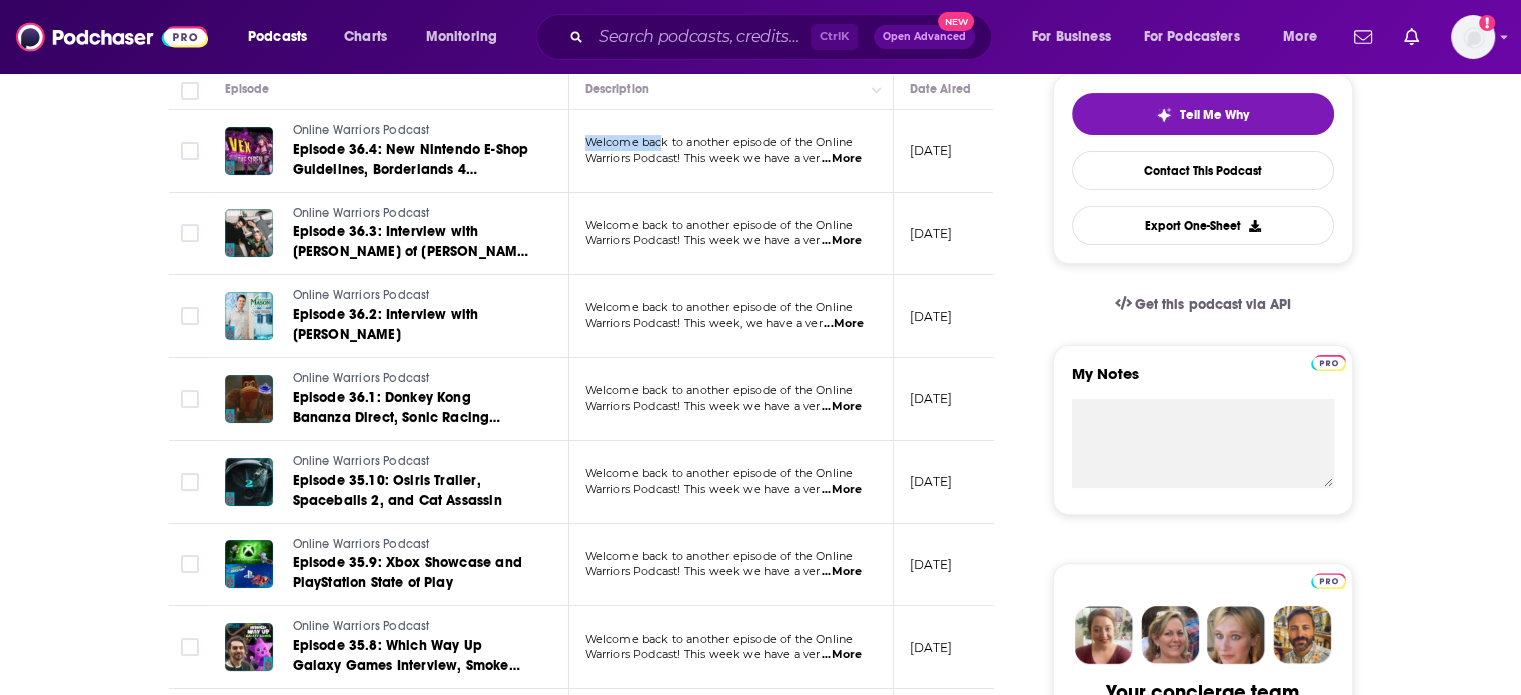 drag, startPoint x: 662, startPoint y: 149, endPoint x: 588, endPoint y: 149, distance: 74 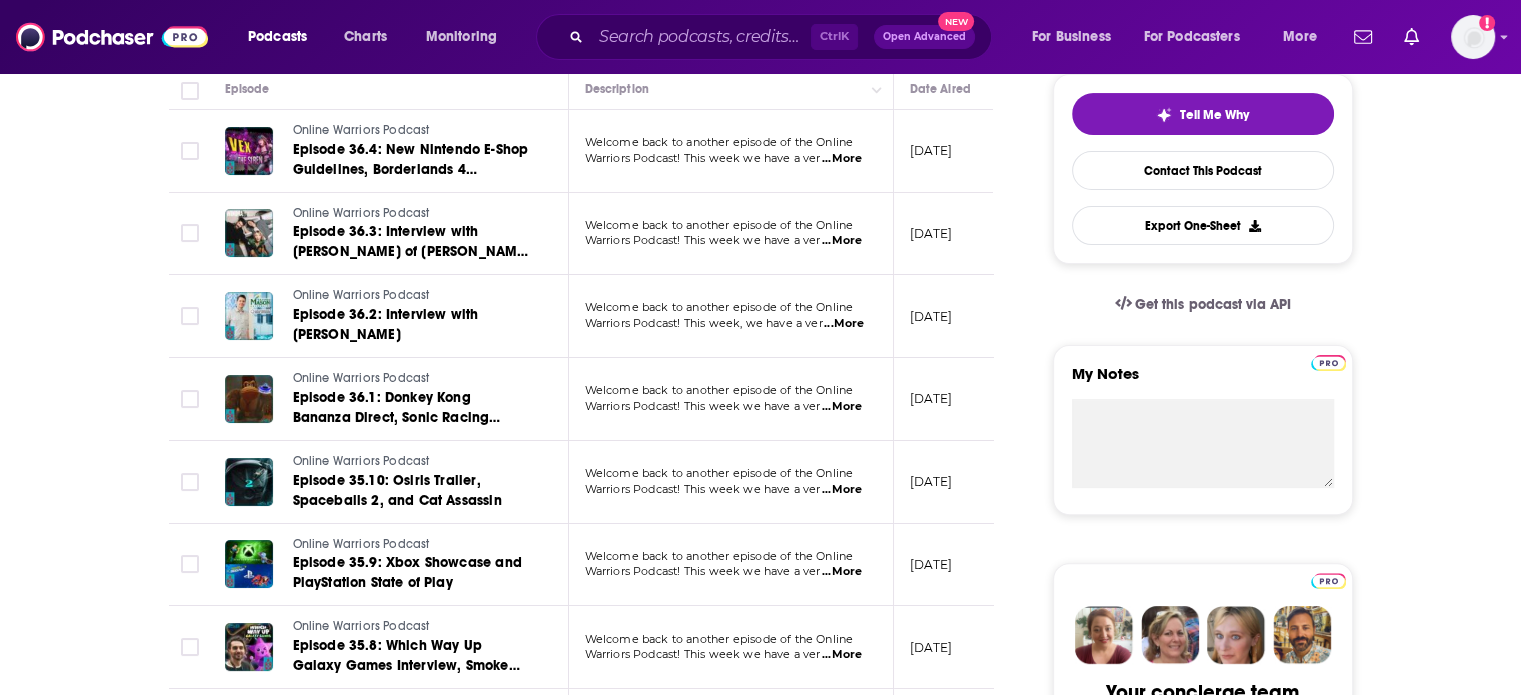 click on "...More" at bounding box center [842, 241] 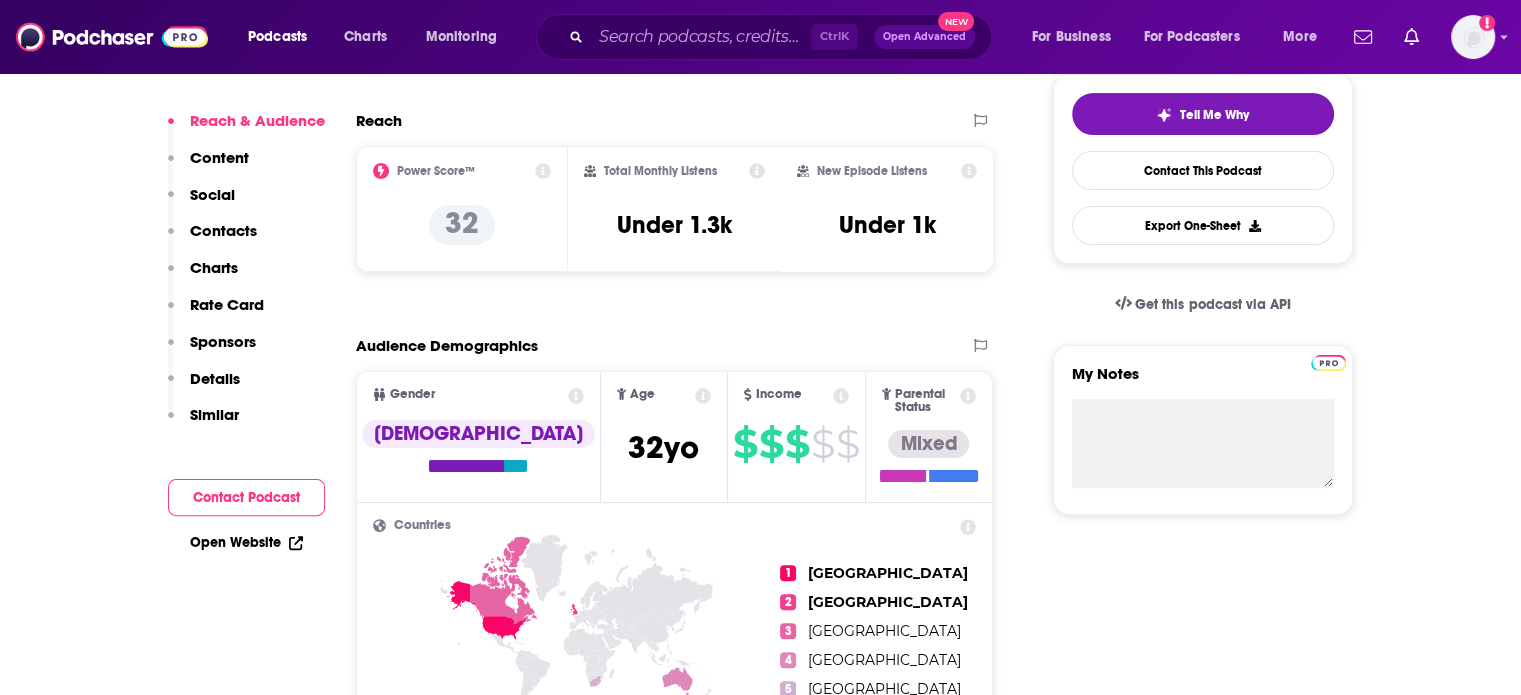 scroll, scrollTop: 0, scrollLeft: 0, axis: both 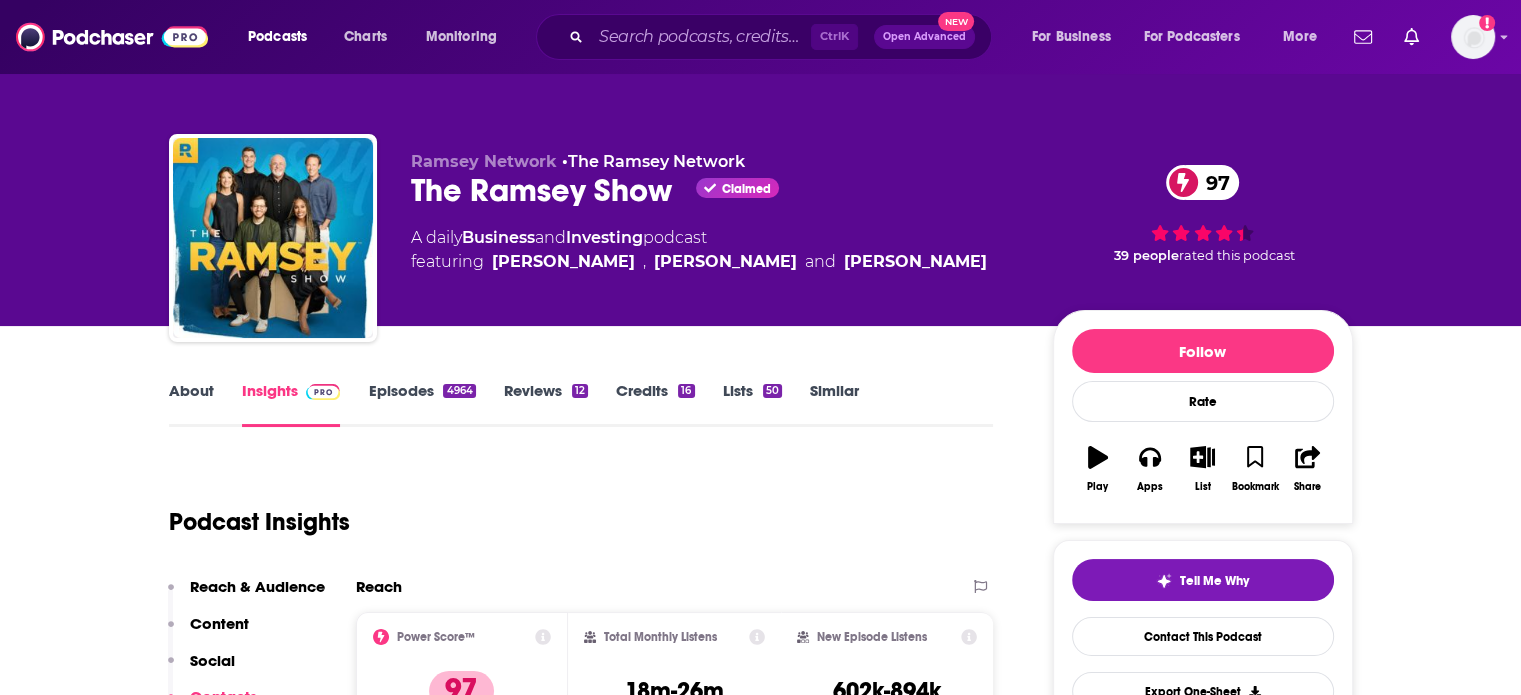 click on "Episodes 4964" at bounding box center [421, 404] 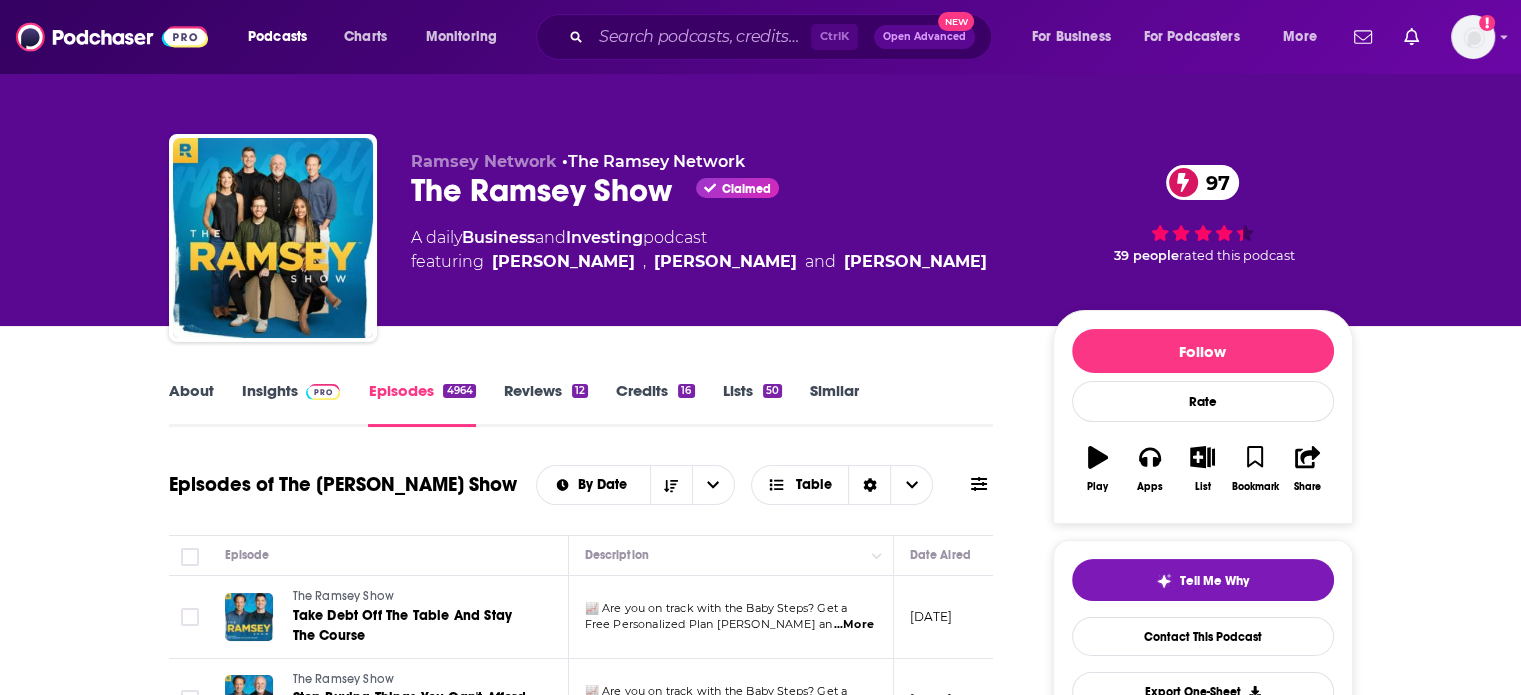 scroll, scrollTop: 2308, scrollLeft: 0, axis: vertical 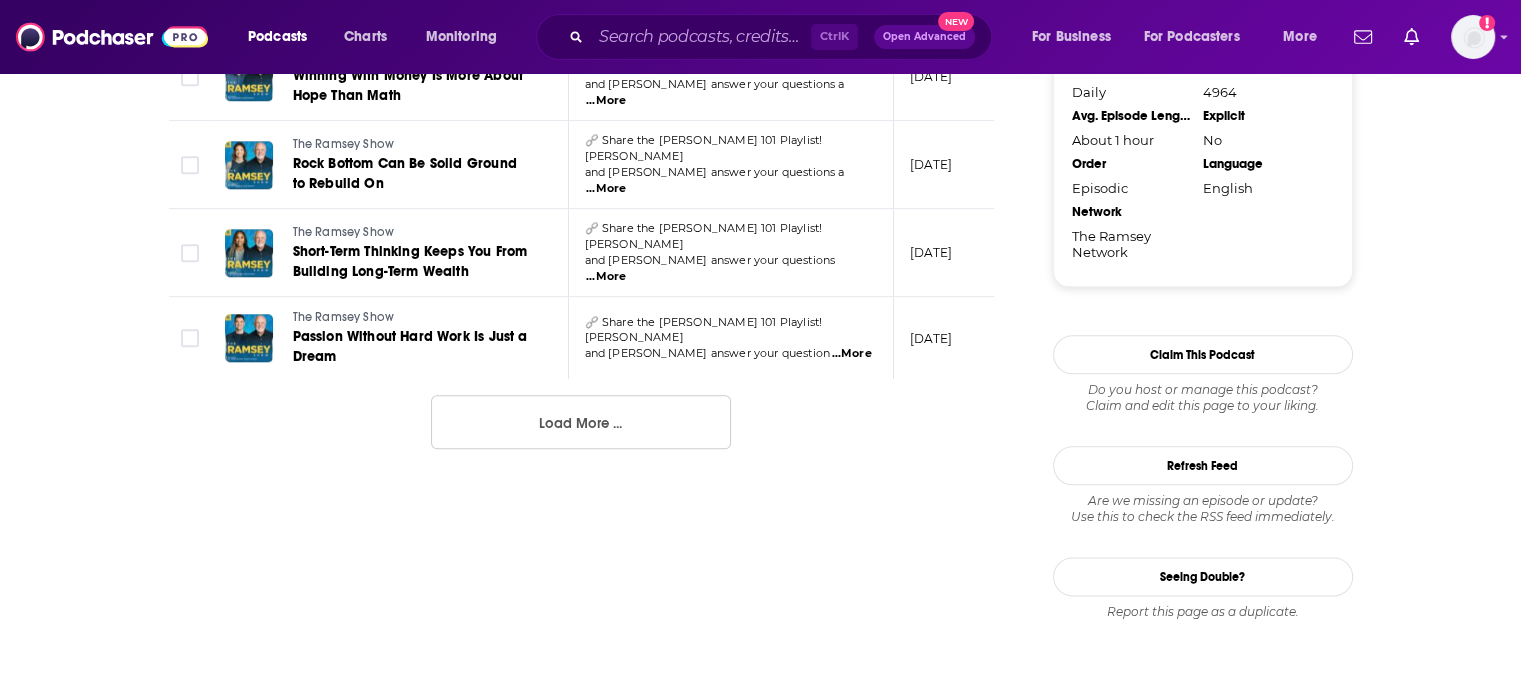 click on "Load More ..." at bounding box center [581, 422] 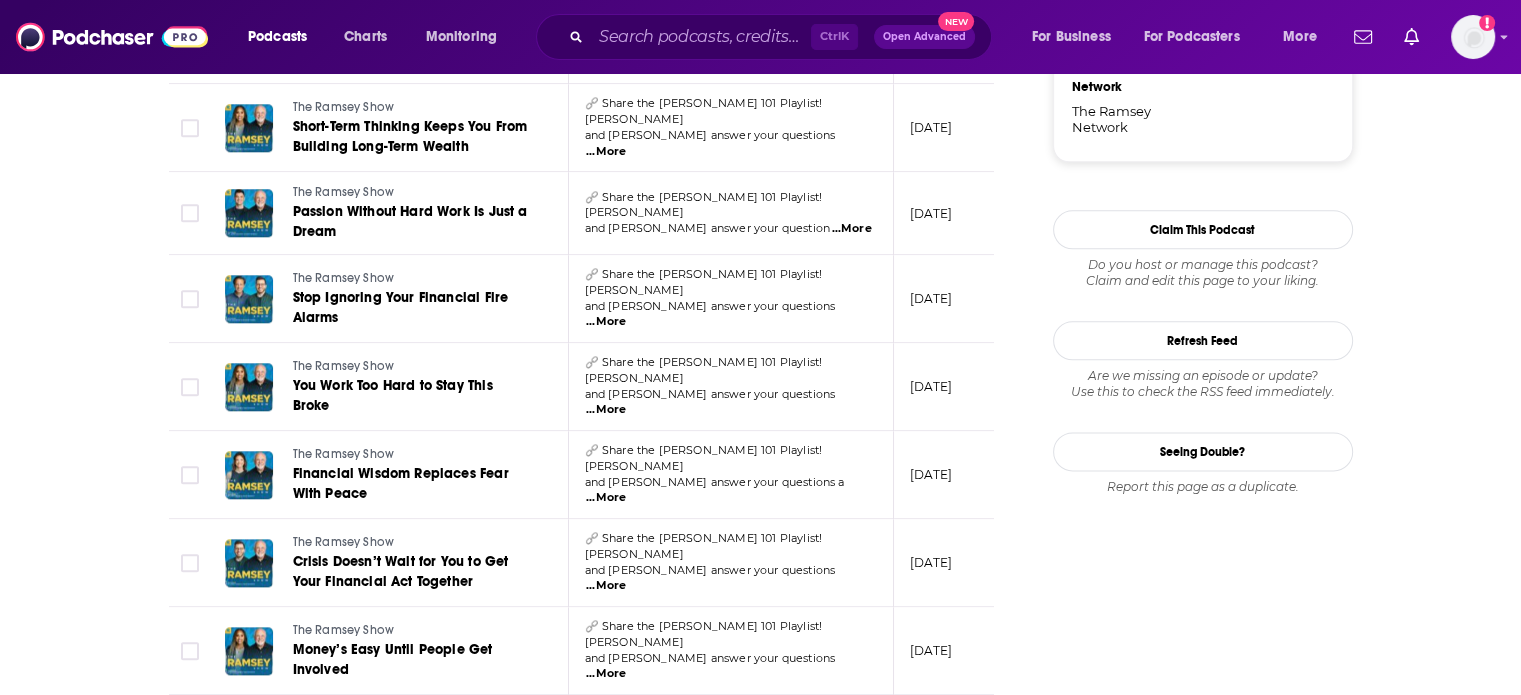 scroll, scrollTop: 0, scrollLeft: 0, axis: both 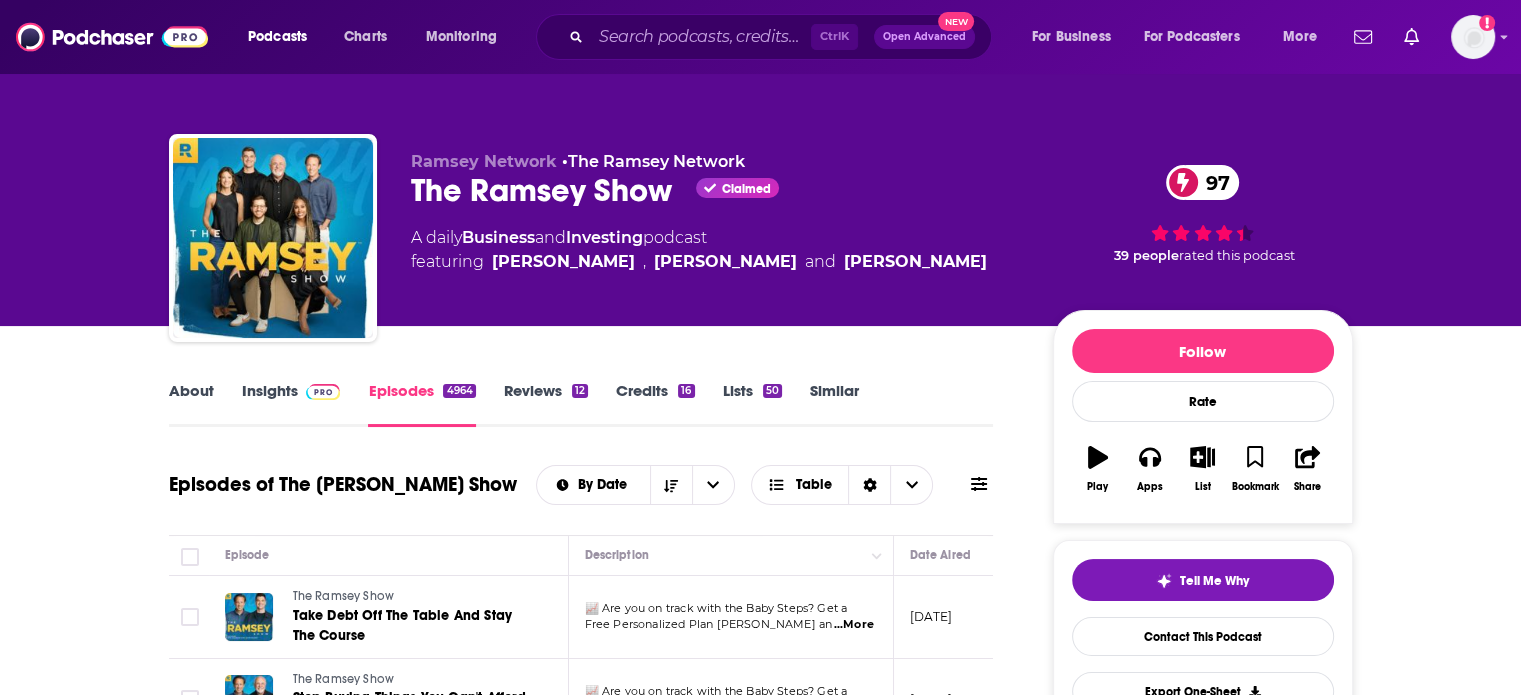 click on "Similar" at bounding box center (834, 404) 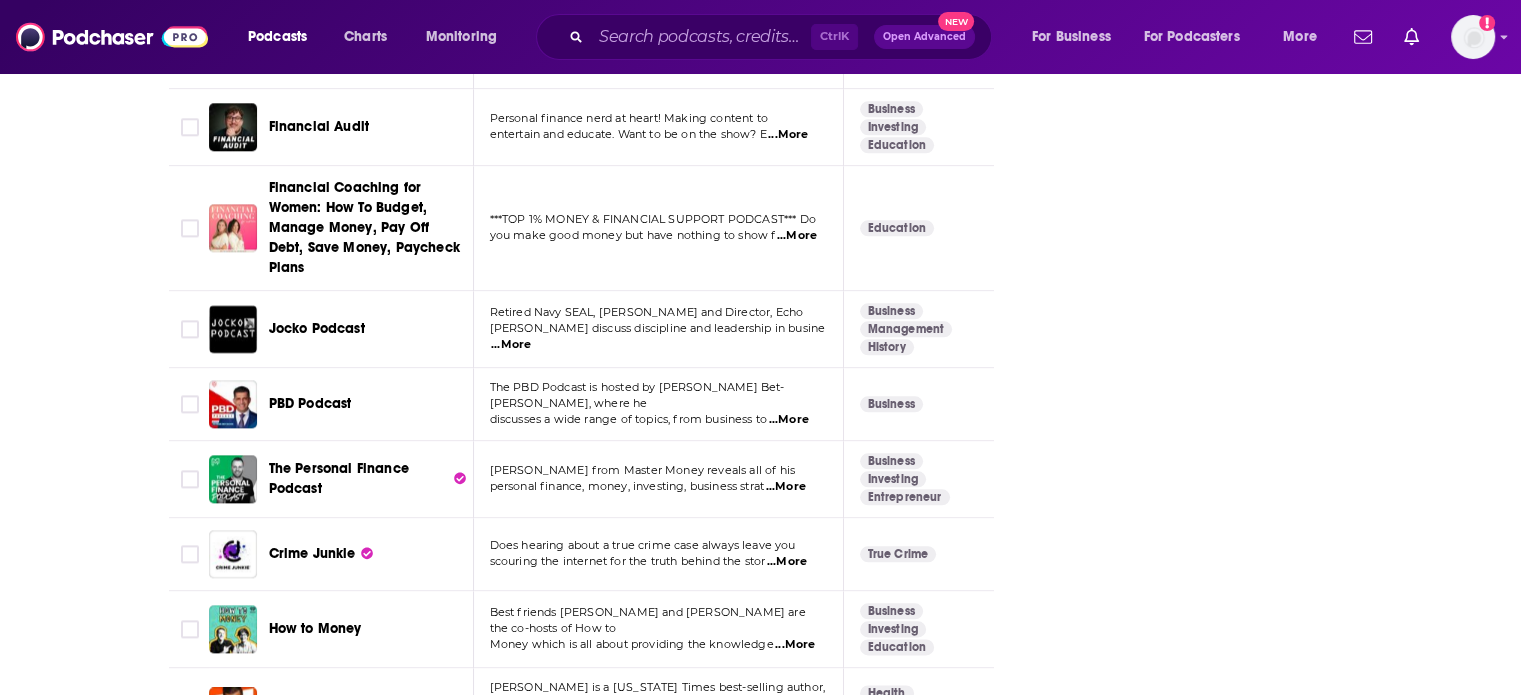 scroll, scrollTop: 3180, scrollLeft: 0, axis: vertical 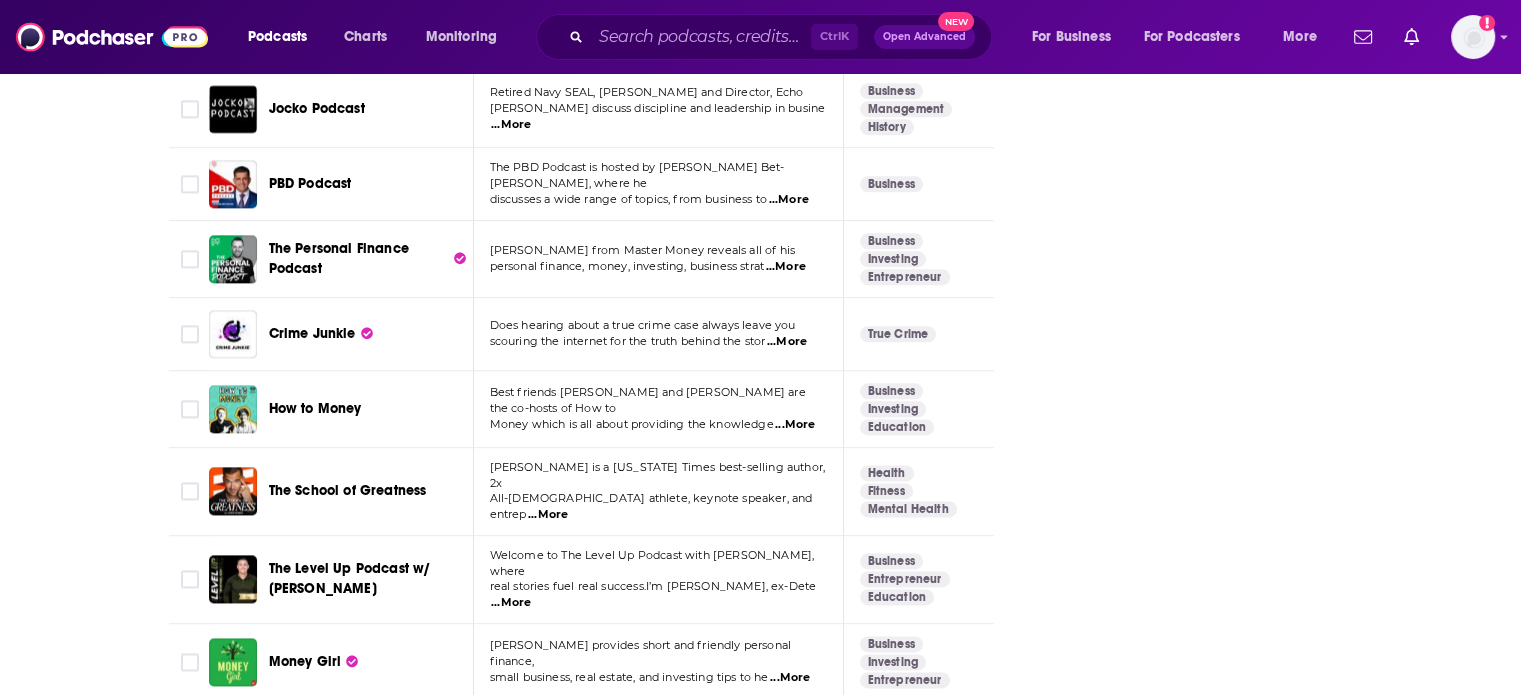 click on "...More" at bounding box center (787, 342) 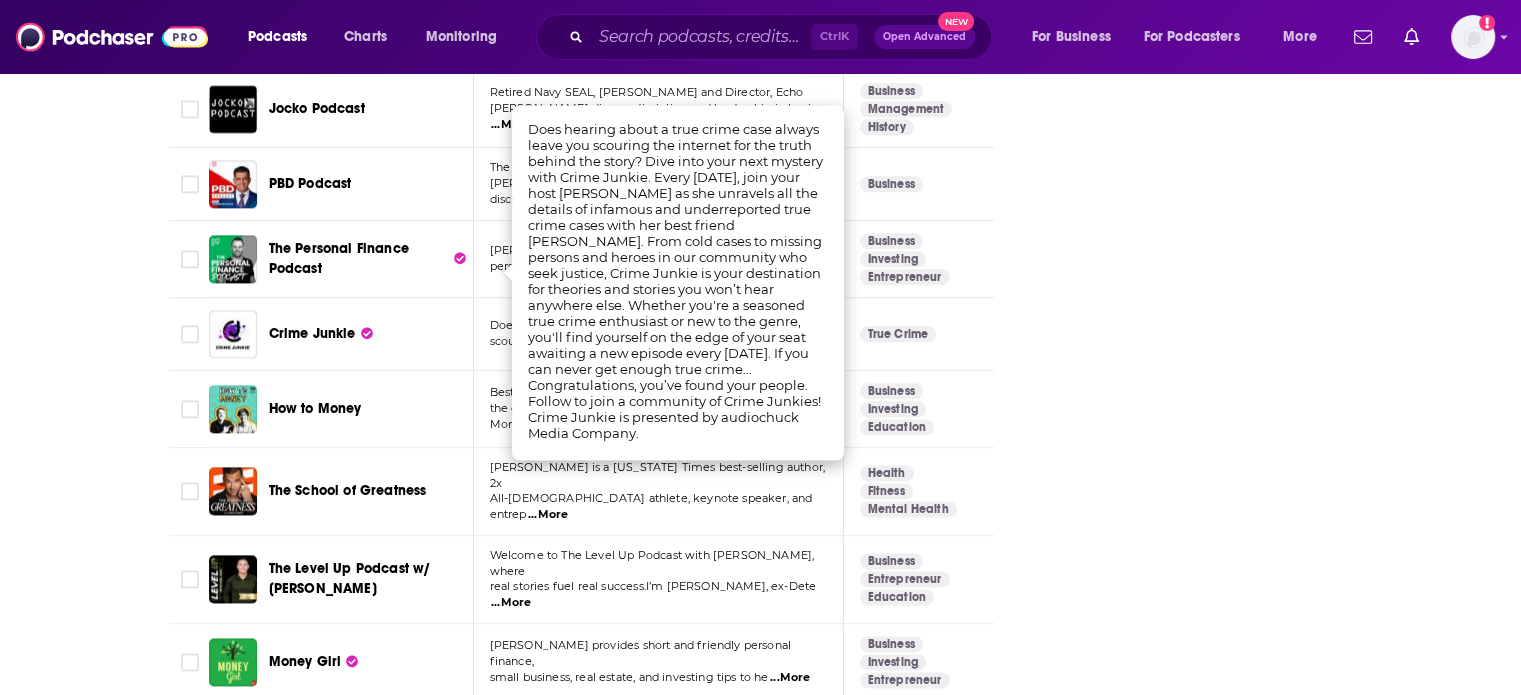click on "Follow Rate Play Apps List Bookmark Share Tell Me Why Contact This Podcast Export One-Sheet Get this podcast via API My Notes Your concierge team Ask a question or make a request. Send a message Share This Podcast Recommendation sent https://www.podchaser.com/podcasts/the-ramsey-show-30820 Copy Link Followers 793 99+ Official Website ramseysolutions.com RSS Feed feeds.megaphone.fm Facebook https://www.facebook.com/daveramseyshow X/Twitter twitter.com/RamseyShow TikTok tiktok.com/@daveramsey Instagram instagram.com/daveramsey YouTube https://www.youtube.com/@TheRamseyShow Linkedin https://www.linkedin.com/company/the-dave-ramsey-show/about/ Podcast Details Created by Ramsey Network Podcast Status Active Started Feb 21st, 2017 Latest Episode Jul 21st, 2025 Release Period Daily Episodes 4964 Avg. Episode Length About 1 hour Explicit No Order Episodic Language English Network The Ramsey Network Claim This Podcast Do you host or manage this podcast? Claim and edit this page to your liking. Refresh Feed" at bounding box center (1203, 1122) 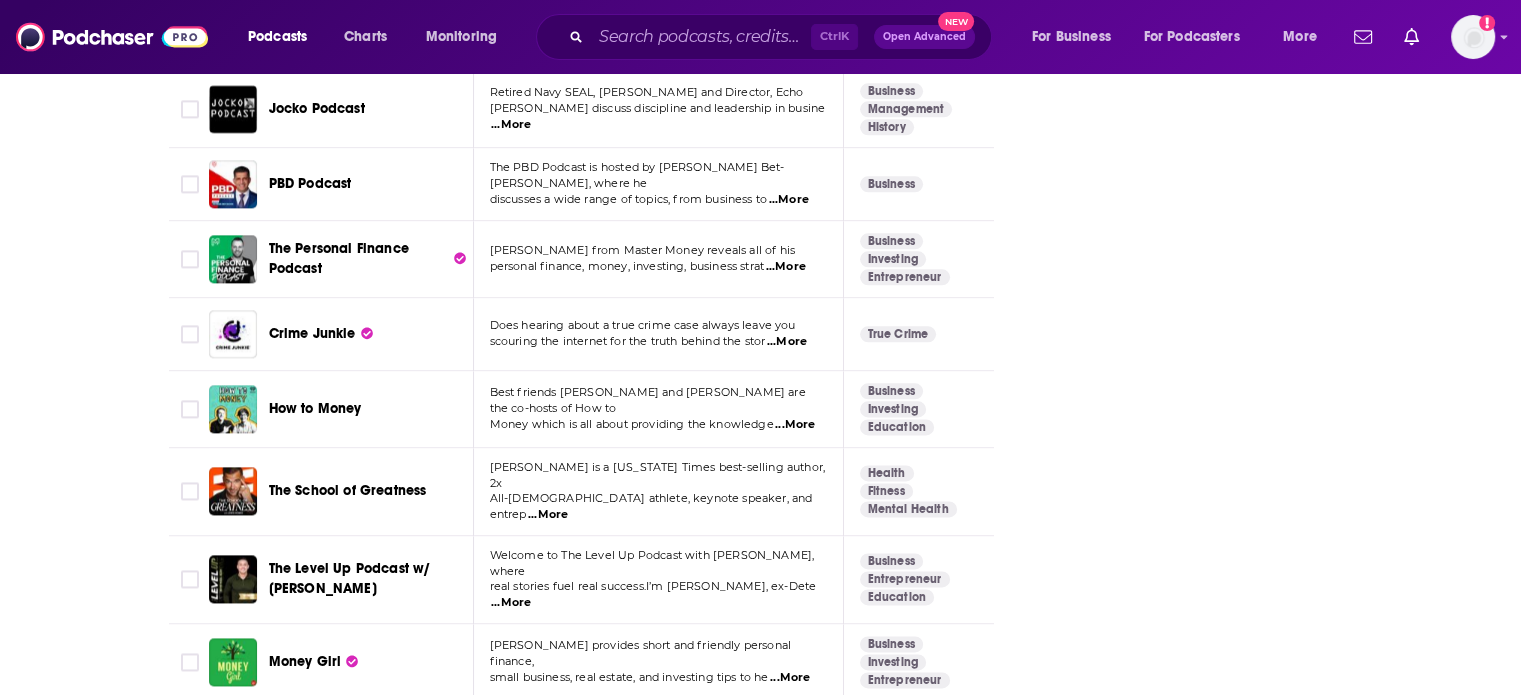 scroll, scrollTop: 3647, scrollLeft: 0, axis: vertical 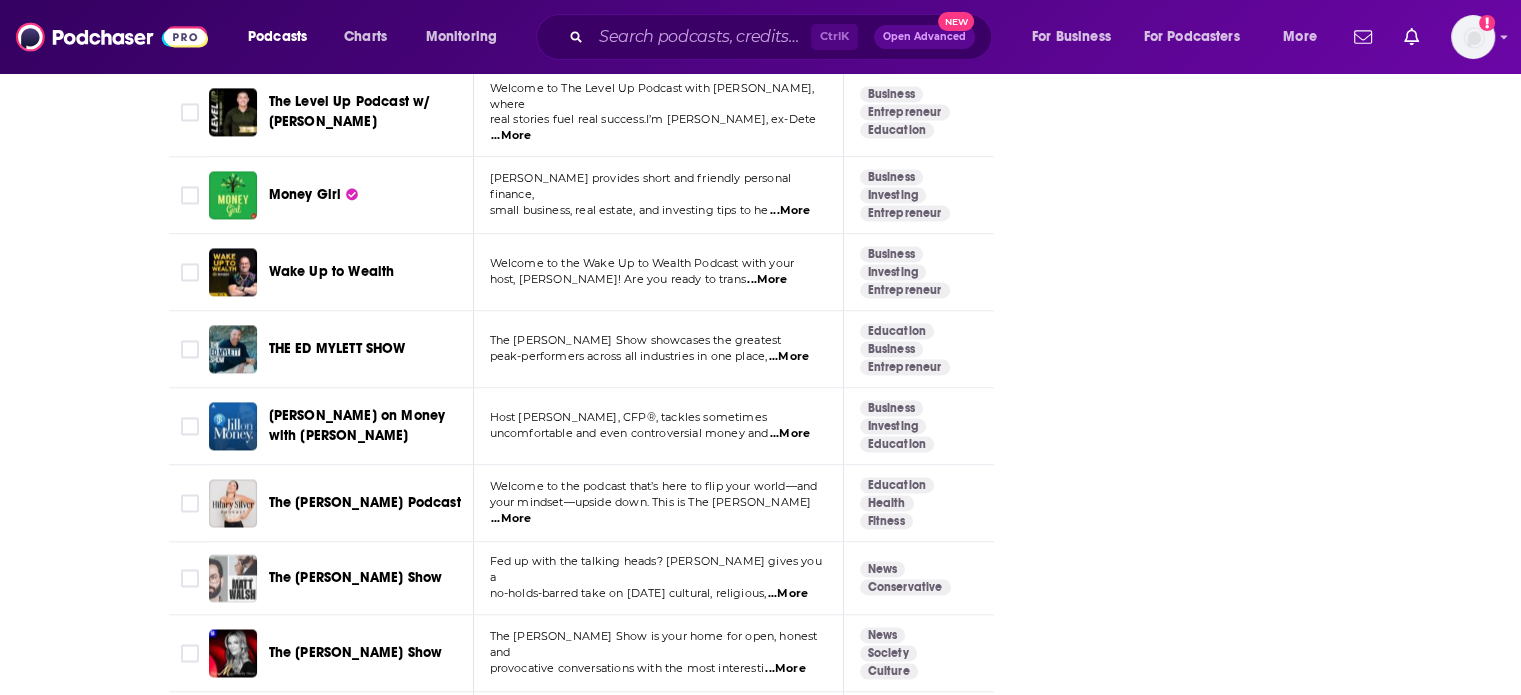 click on "...More" at bounding box center (790, 211) 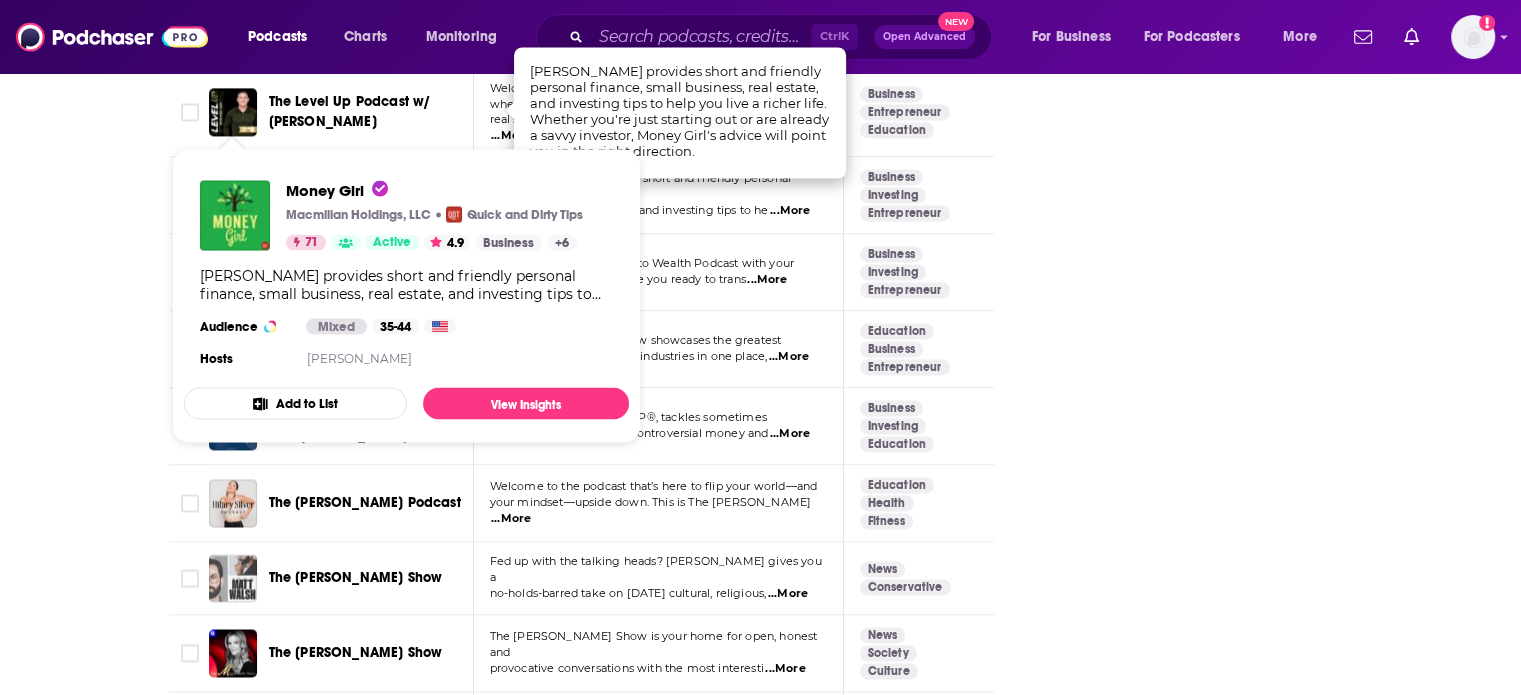 drag, startPoint x: 90, startPoint y: 357, endPoint x: 467, endPoint y: 252, distance: 391.34894 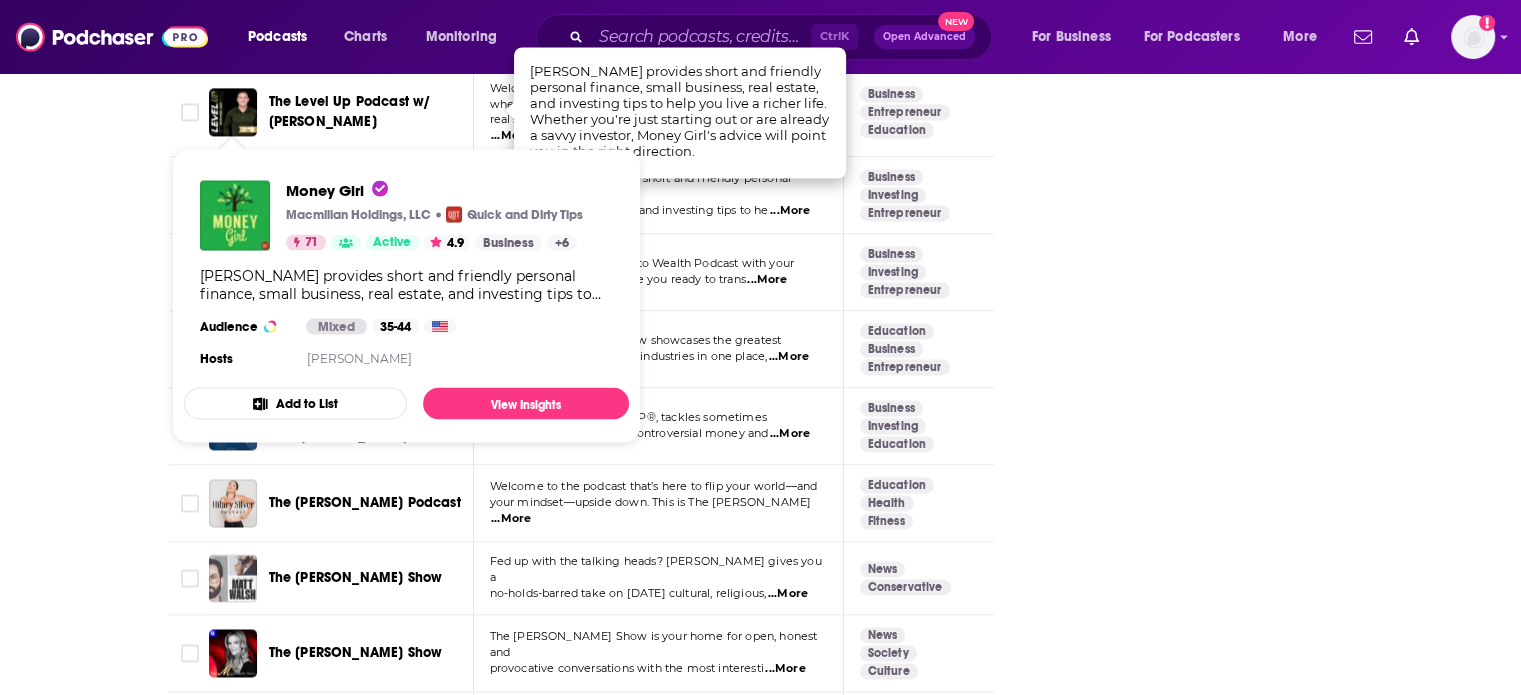 click on "About Insights Episodes 4964 Reviews 12 Credits 16 Lists 50 Similar Podcasts like  The Ramsey Show Explore similar podcast featuring your favorite guest interviews, hosted podcasts, and production roles. If you like  The Ramsey Show  then you might like these  100 similar podcasts ! Relevancy Table Filters Podcast Description Categories Reach (Monthly) Reach (Episode) Top Country The Dr. John Delony Show The Dr. John Delony Show is a caller-driven show that gives you real talk on relationships and mental health c  ...More Health Fitness Mental Health 87 2.1m-3.1m 96k-143k   US The Ben Shapiro Show Tired of the lies? Tired of the spin? Are you ready to hear the hard-hitting truth in comprehensive, conserva  ...More News Politics Conservative 98 35m-52m 1m-1.5m   US Money Rehab with Nicole Lapin Ever notice that we will talk about everything before we talk about money? Sex? No problem. Politics? Brin  ...More Business Education 87 133m-197m 2.5m-3.6m   US Pull up a chair to the happy hour you wish your friends" at bounding box center [760, 671] 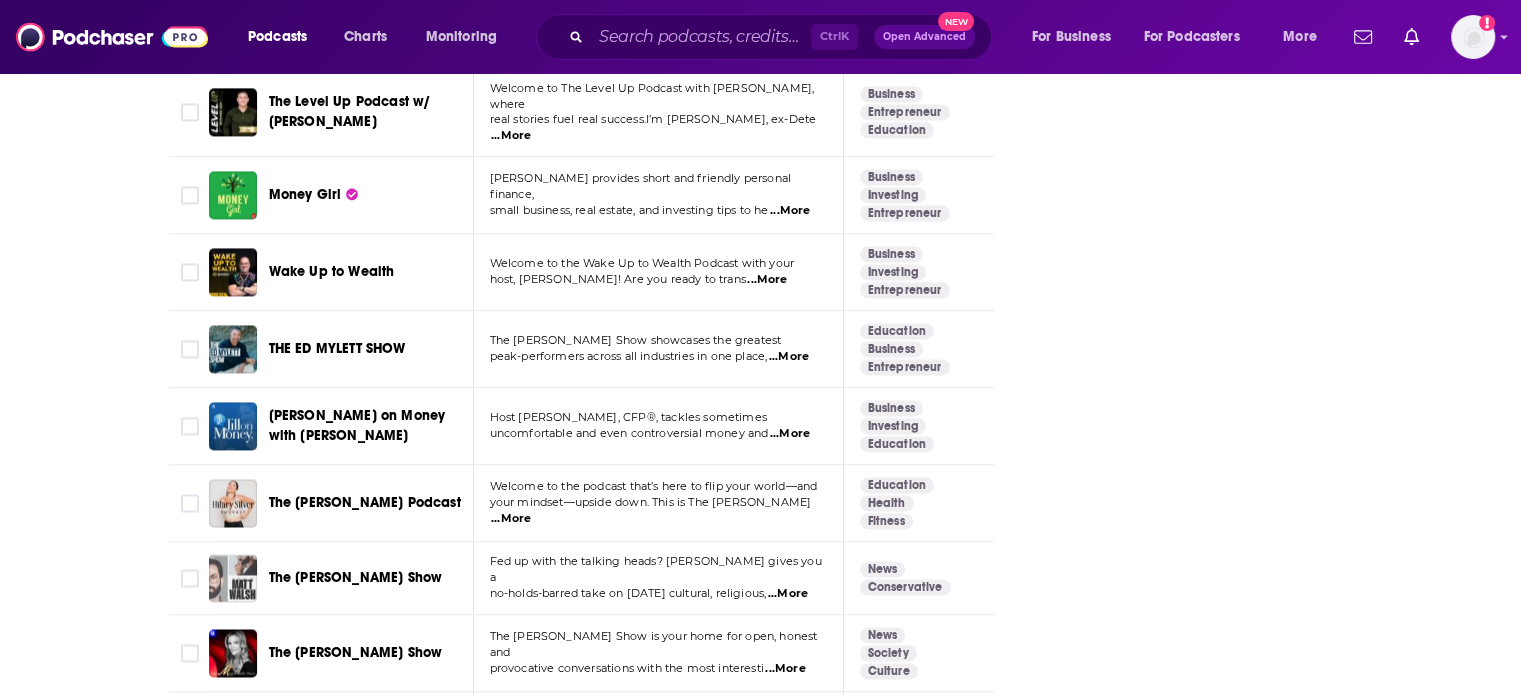 click on "...More" at bounding box center (789, 357) 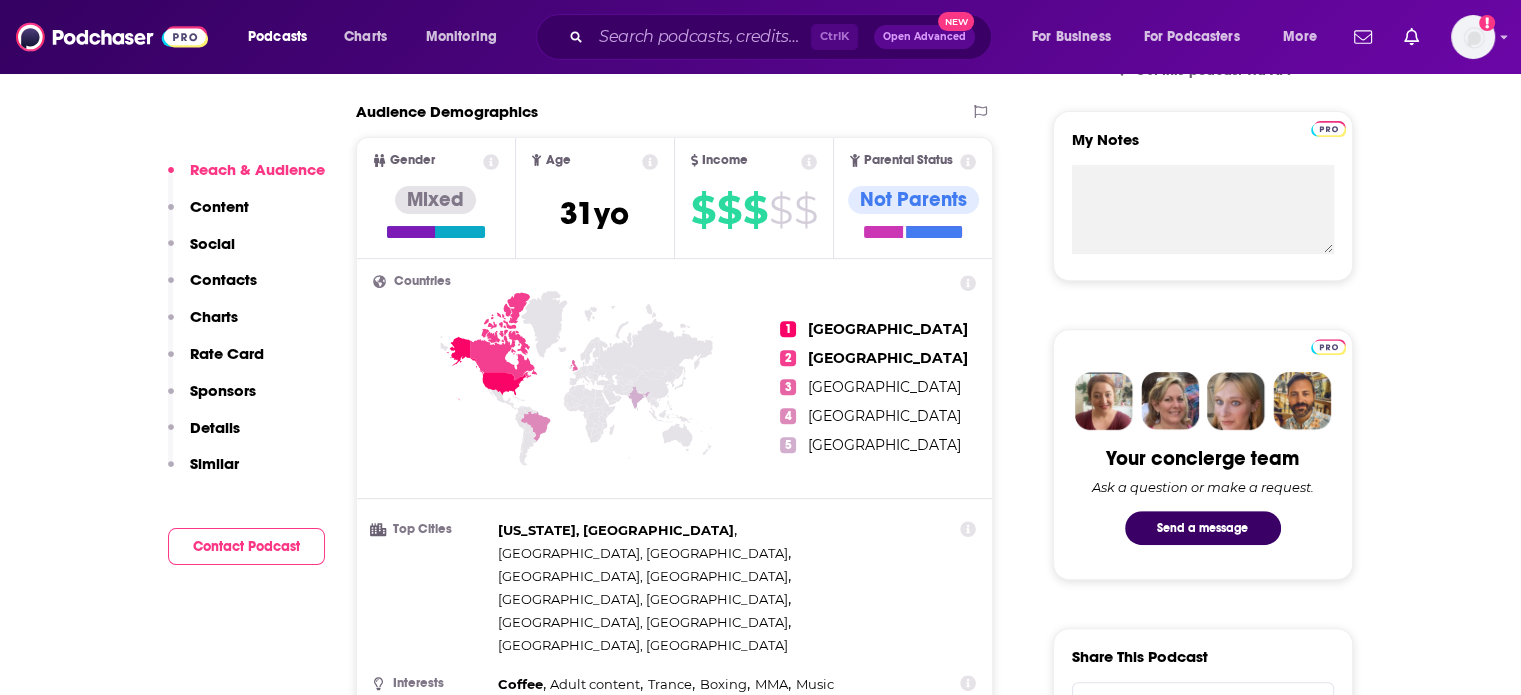 scroll, scrollTop: 933, scrollLeft: 0, axis: vertical 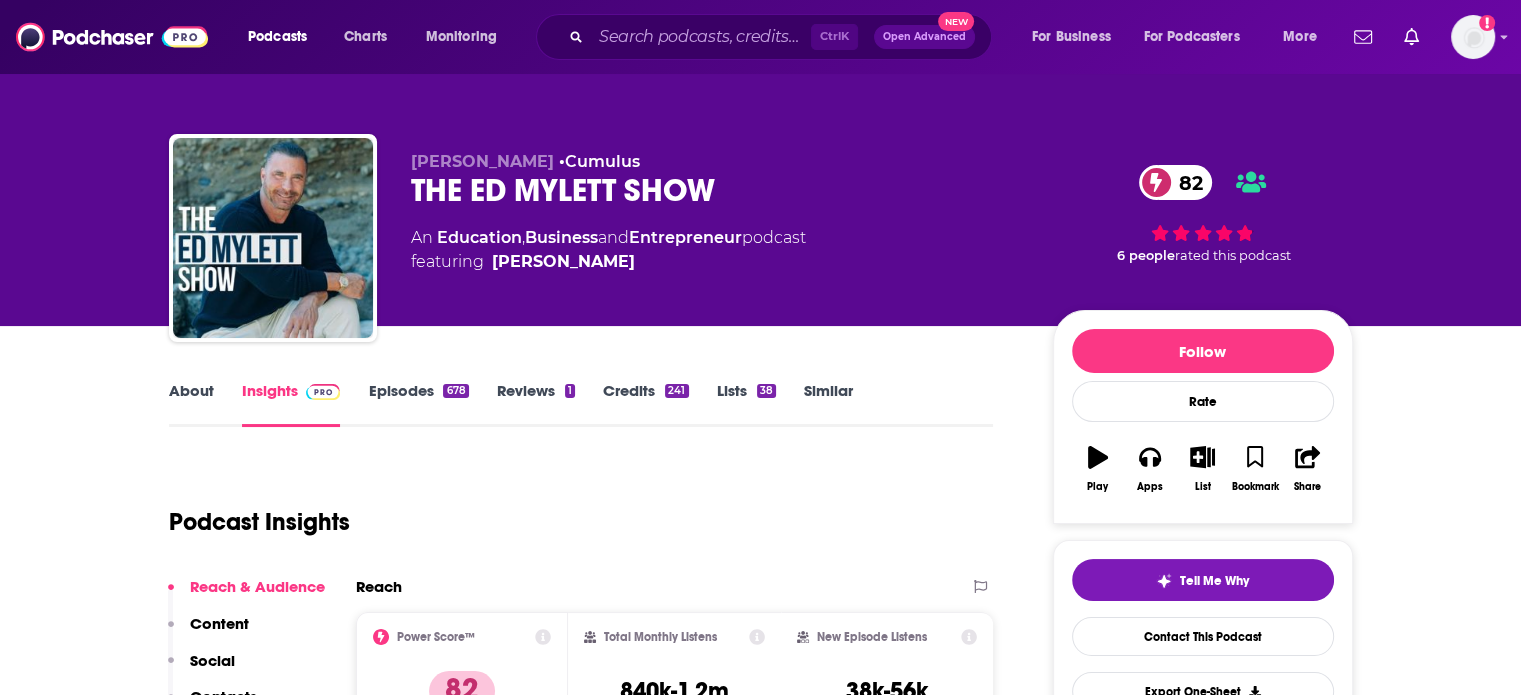 click on "Episodes 678" at bounding box center (418, 404) 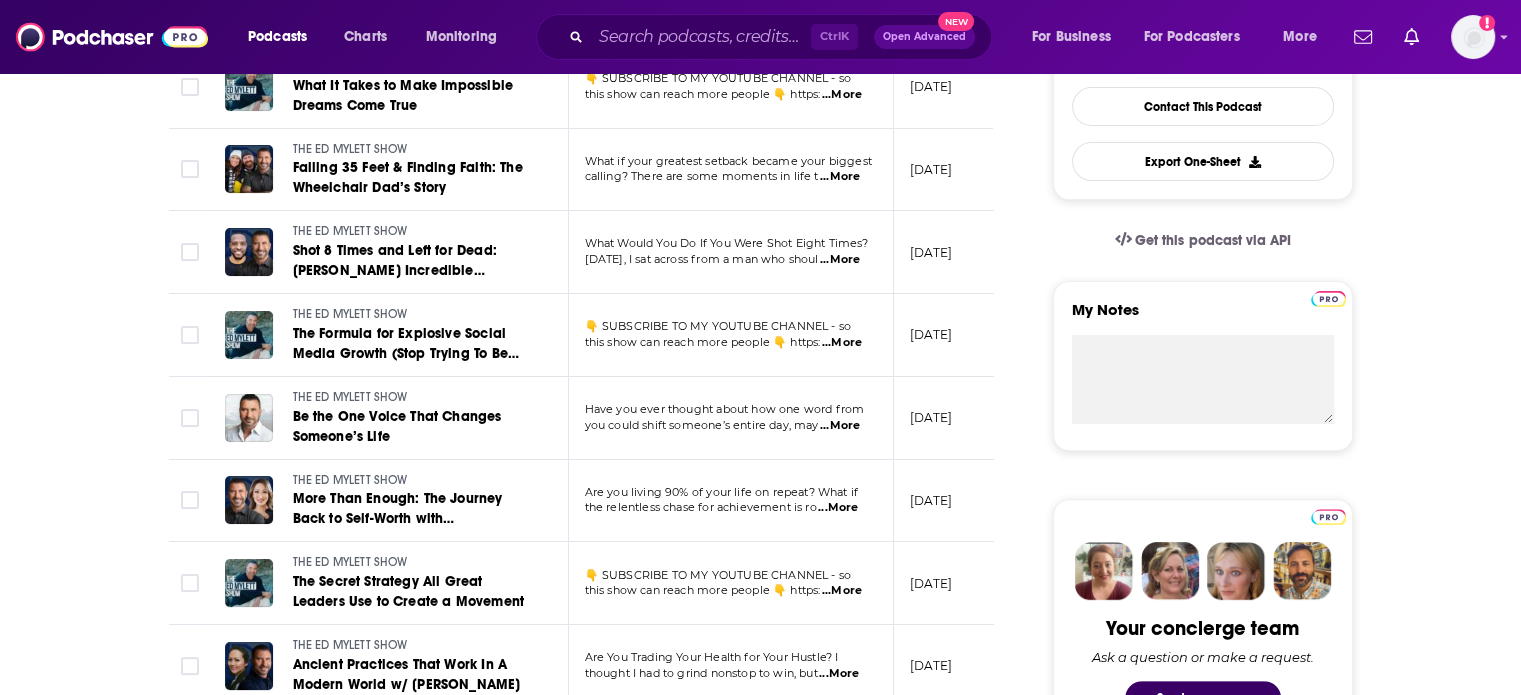 scroll, scrollTop: 700, scrollLeft: 0, axis: vertical 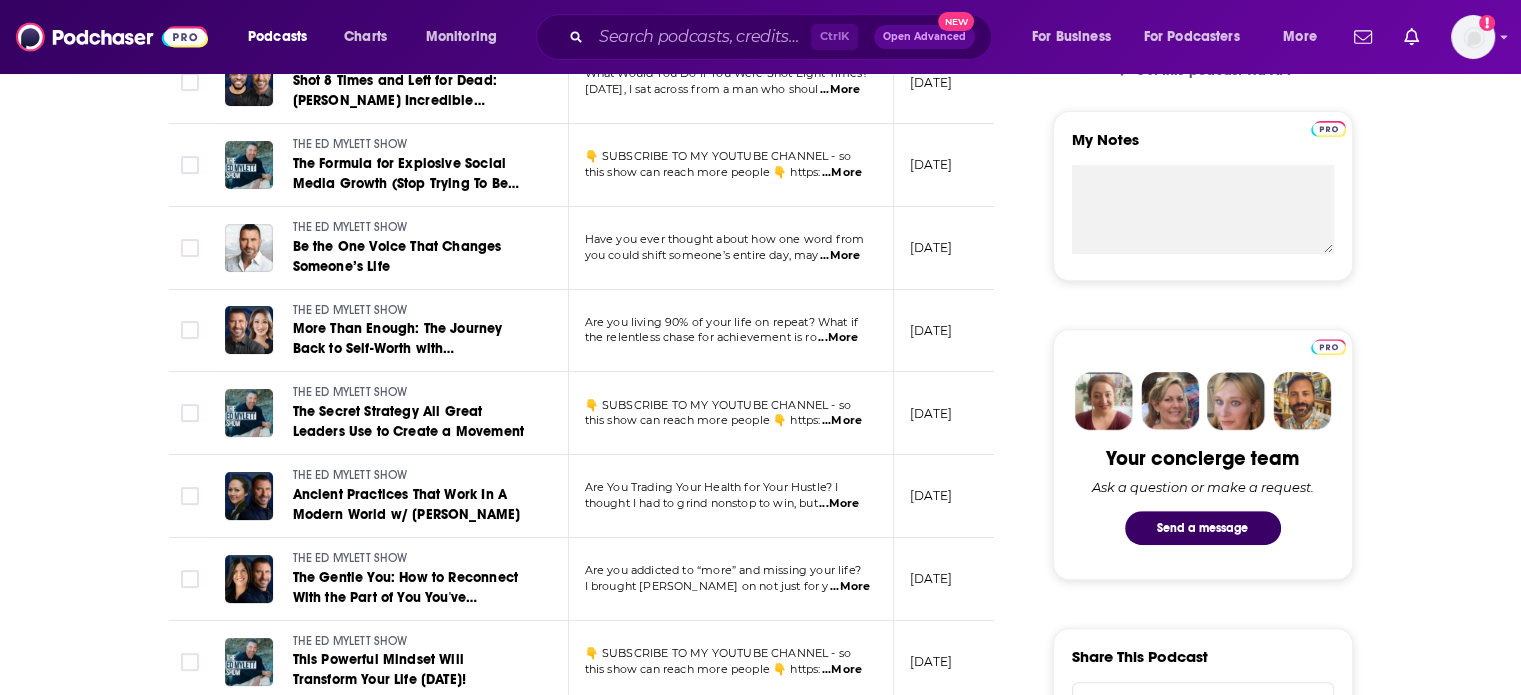 click on "...More" at bounding box center (839, 504) 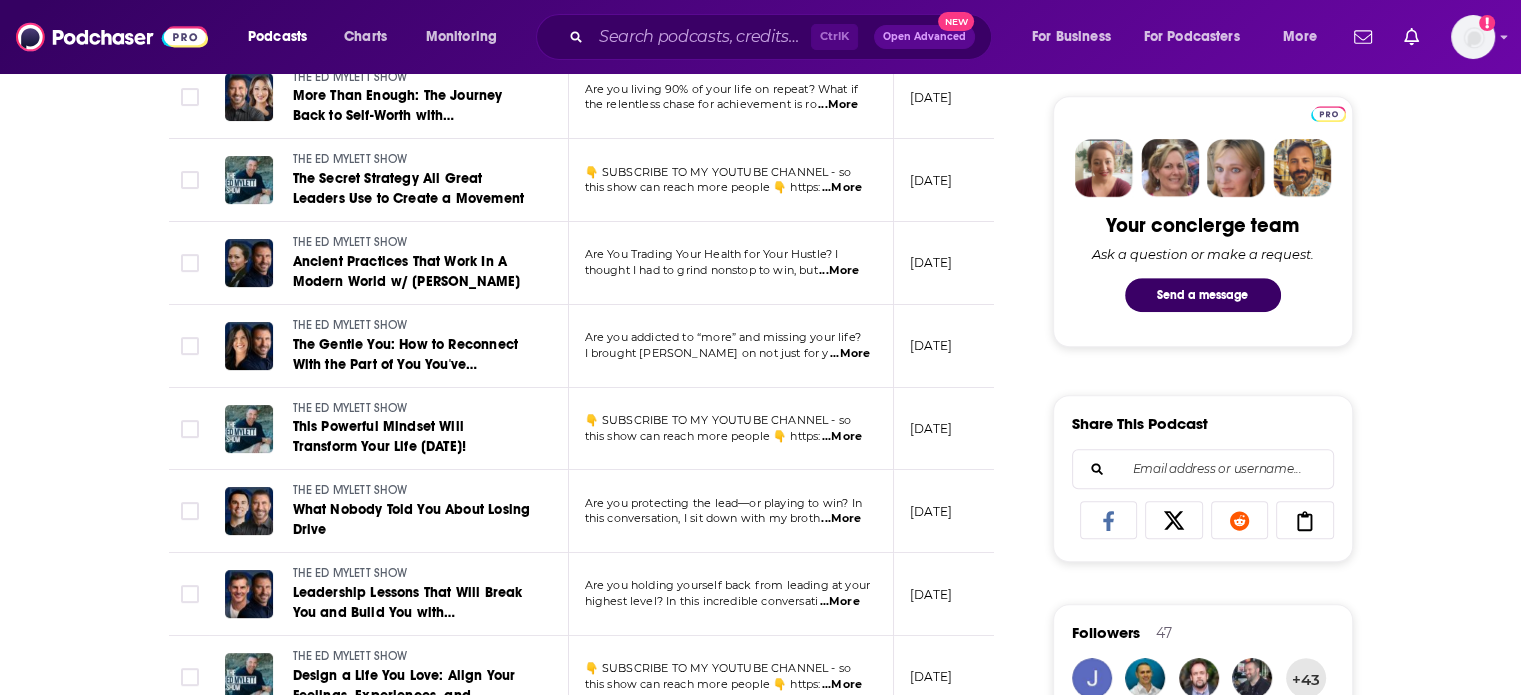 click on "...More" at bounding box center [842, 437] 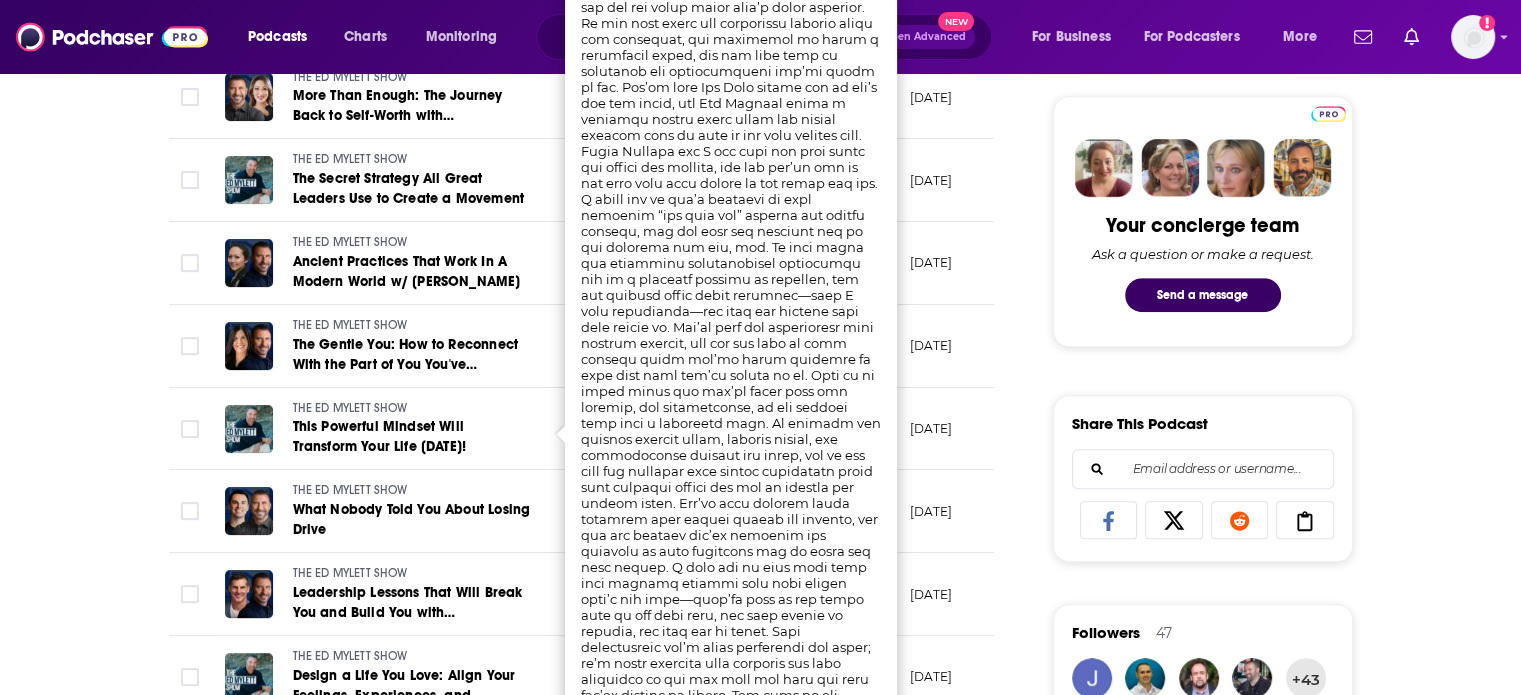 scroll, scrollTop: 700, scrollLeft: 0, axis: vertical 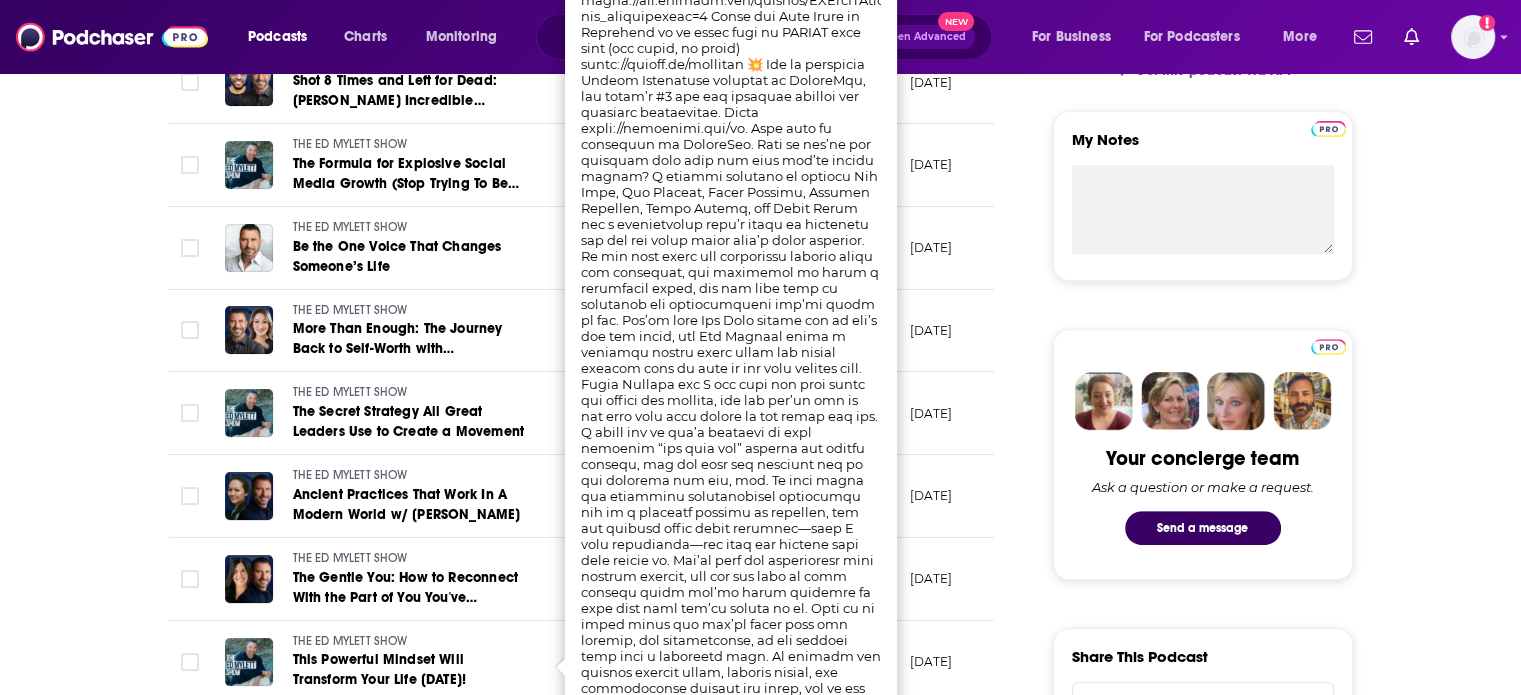 click on "About Insights Episodes 678 Reviews 1 Credits 241 Lists 38 Similar Episodes of THE ED MYLETT SHOW By Date Table Episode Description Date Aired Reach Episode Guests Length THE ED MYLETT SHOW What It Takes to Make Impossible Dreams Come True 👇 SUBSCRIBE TO MY YOUTUBE CHANNEL - so this show can reach more people 👇 https:  ...More July 19, 2025  Pending -- 1:48:47 s THE ED MYLETT SHOW Falling 35 Feet & Finding Faith: The Wheelchair Dad’s Story What if your greatest setback became your biggest calling?  There are some moments in life t  ...More July 17, 2025 39k-58k -- 48:48 s THE ED MYLETT SHOW Shot 8 Times and Left for Dead: Marcus Stanley's Incredible Testimony What Would You Do If You Were Shot Eight Times?    Today, I sat across from a man who shoul  ...More July 15, 2025 39k-57k Marcus Stanley 1:10:15 s THE ED MYLETT SHOW The Formula for Explosive Social Media Growth (Stop Trying To Be Perfect) 👇 SUBSCRIBE TO MY YOUTUBE CHANNEL - so this show can reach more people 👇 https:  ...More 35k-51k -- s" at bounding box center [595, 990] 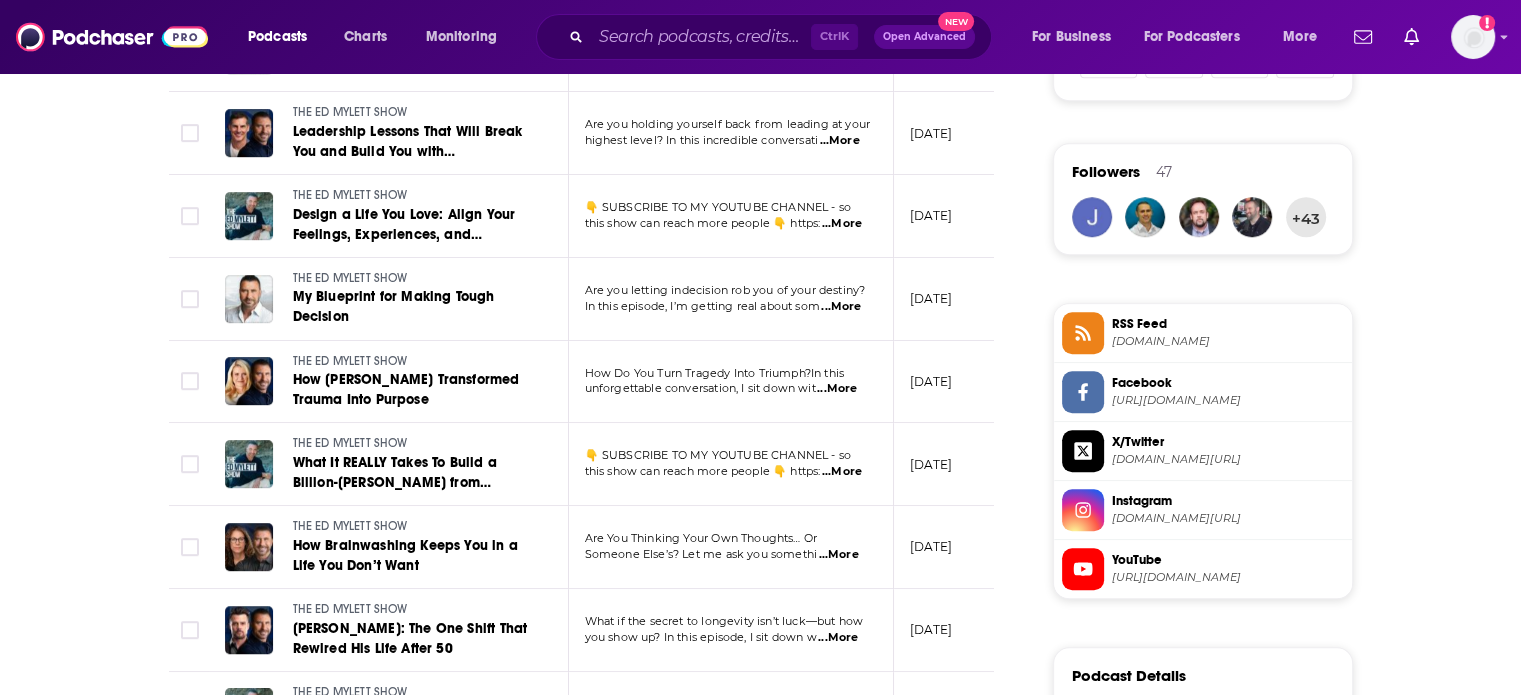 scroll, scrollTop: 1400, scrollLeft: 0, axis: vertical 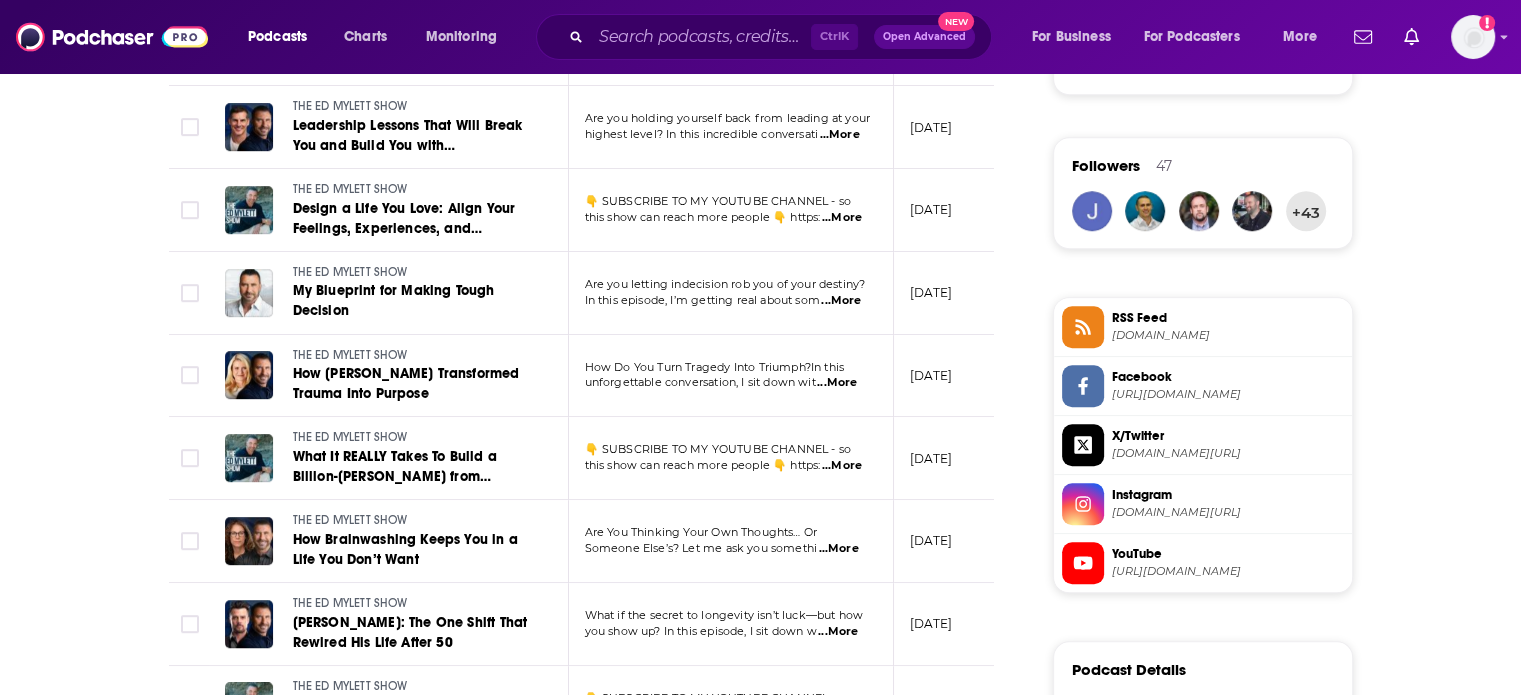 click on "...More" at bounding box center [842, 466] 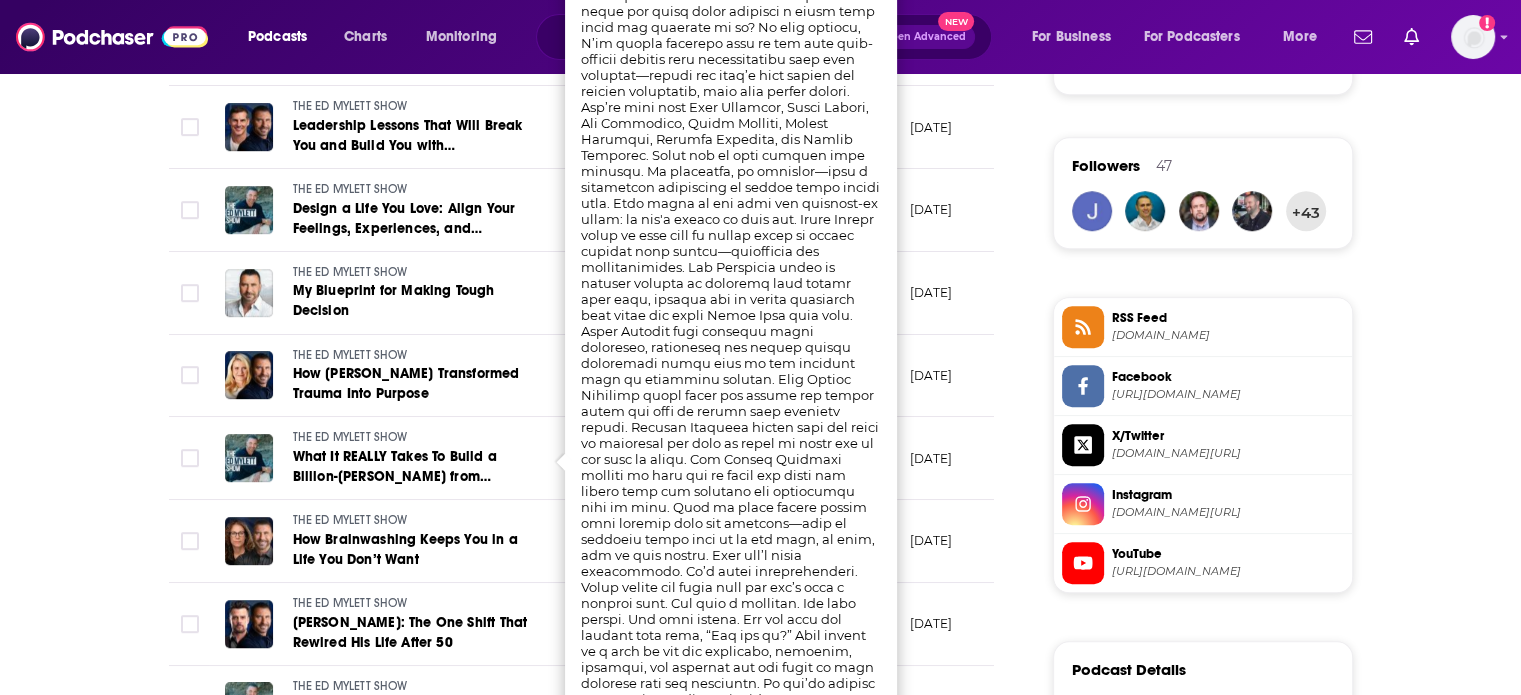 click on "About Insights Episodes 678 Reviews 1 Credits 241 Lists 38 Similar Episodes of THE ED MYLETT SHOW By Date Table Episode Description Date Aired Reach Episode Guests Length THE ED MYLETT SHOW What It Takes to Make Impossible Dreams Come True 👇 SUBSCRIBE TO MY YOUTUBE CHANNEL - so this show can reach more people 👇 https:  ...More July 19, 2025  Pending -- 1:48:47 s THE ED MYLETT SHOW Falling 35 Feet & Finding Faith: The Wheelchair Dad’s Story What if your greatest setback became your biggest calling?  There are some moments in life t  ...More July 17, 2025 39k-58k -- 48:48 s THE ED MYLETT SHOW Shot 8 Times and Left for Dead: Marcus Stanley's Incredible Testimony What Would You Do If You Were Shot Eight Times?    Today, I sat across from a man who shoul  ...More July 15, 2025 39k-57k Marcus Stanley 1:10:15 s THE ED MYLETT SHOW The Formula for Explosive Social Media Growth (Stop Trying To Be Perfect) 👇 SUBSCRIBE TO MY YOUTUBE CHANNEL - so this show can reach more people 👇 https:  ...More 35k-51k -- s" at bounding box center (760, 264) 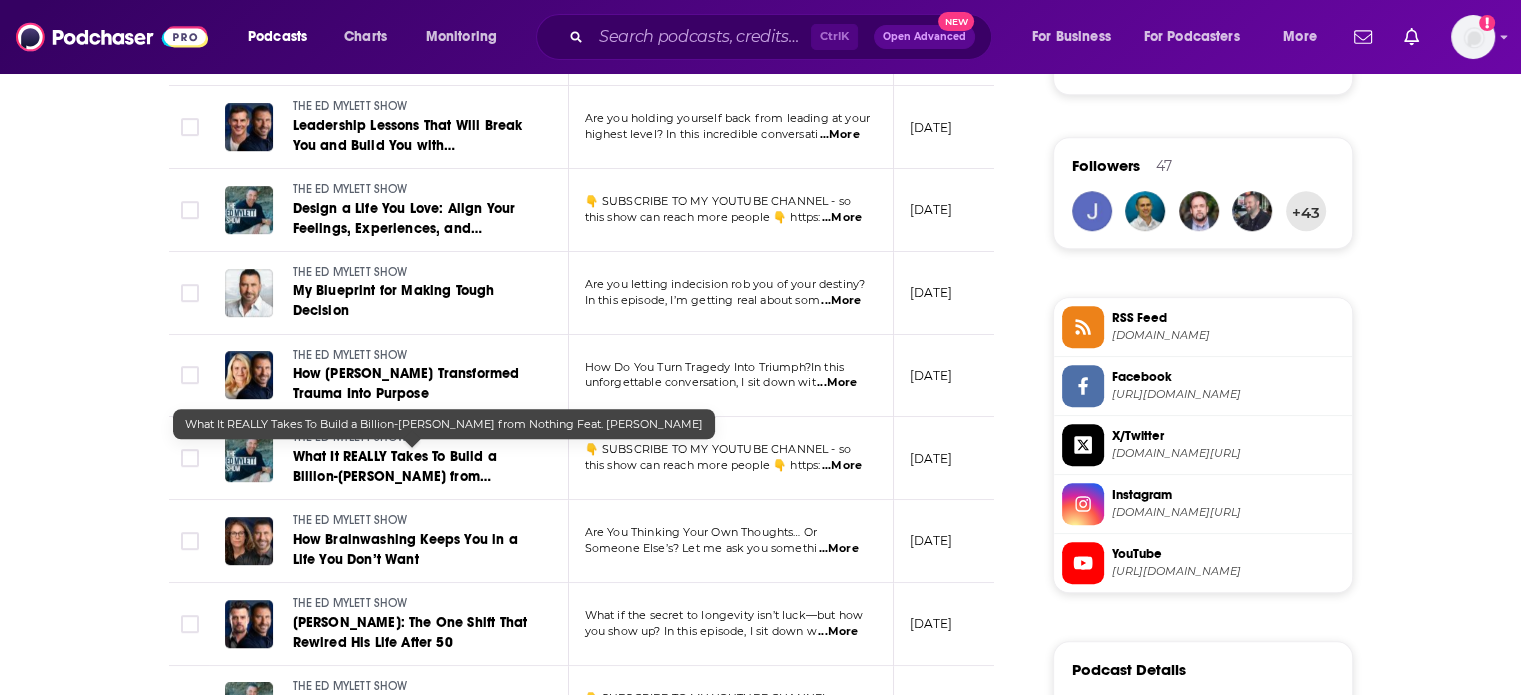 scroll, scrollTop: 1633, scrollLeft: 0, axis: vertical 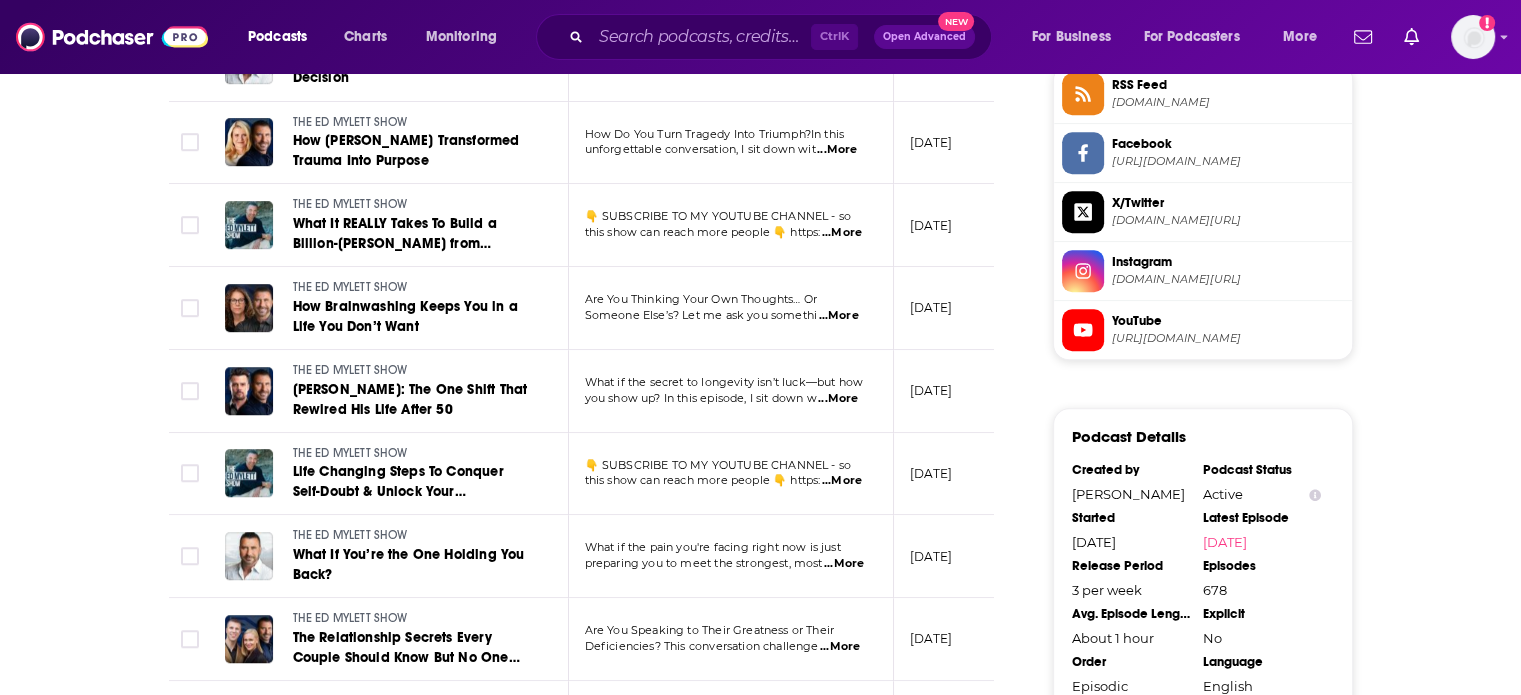 click on "...More" at bounding box center (838, 399) 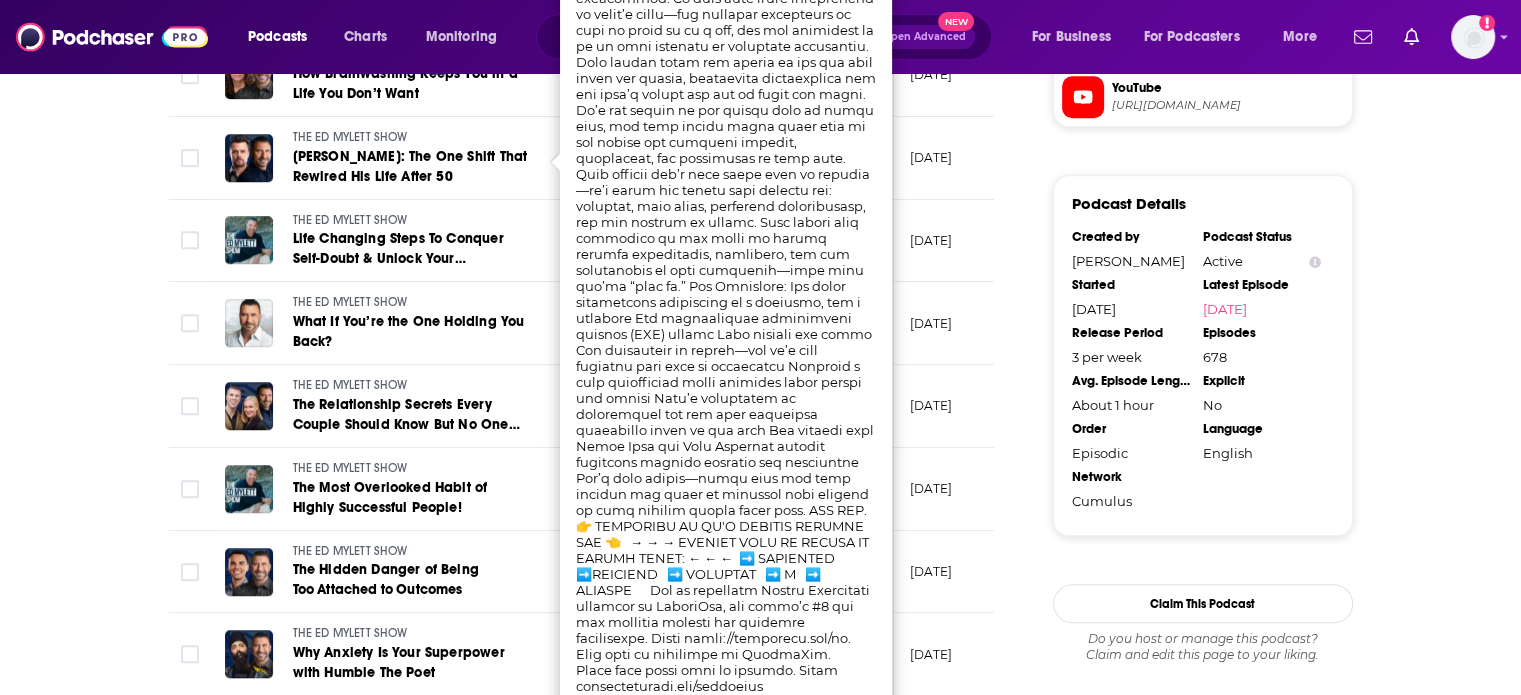 scroll, scrollTop: 1633, scrollLeft: 0, axis: vertical 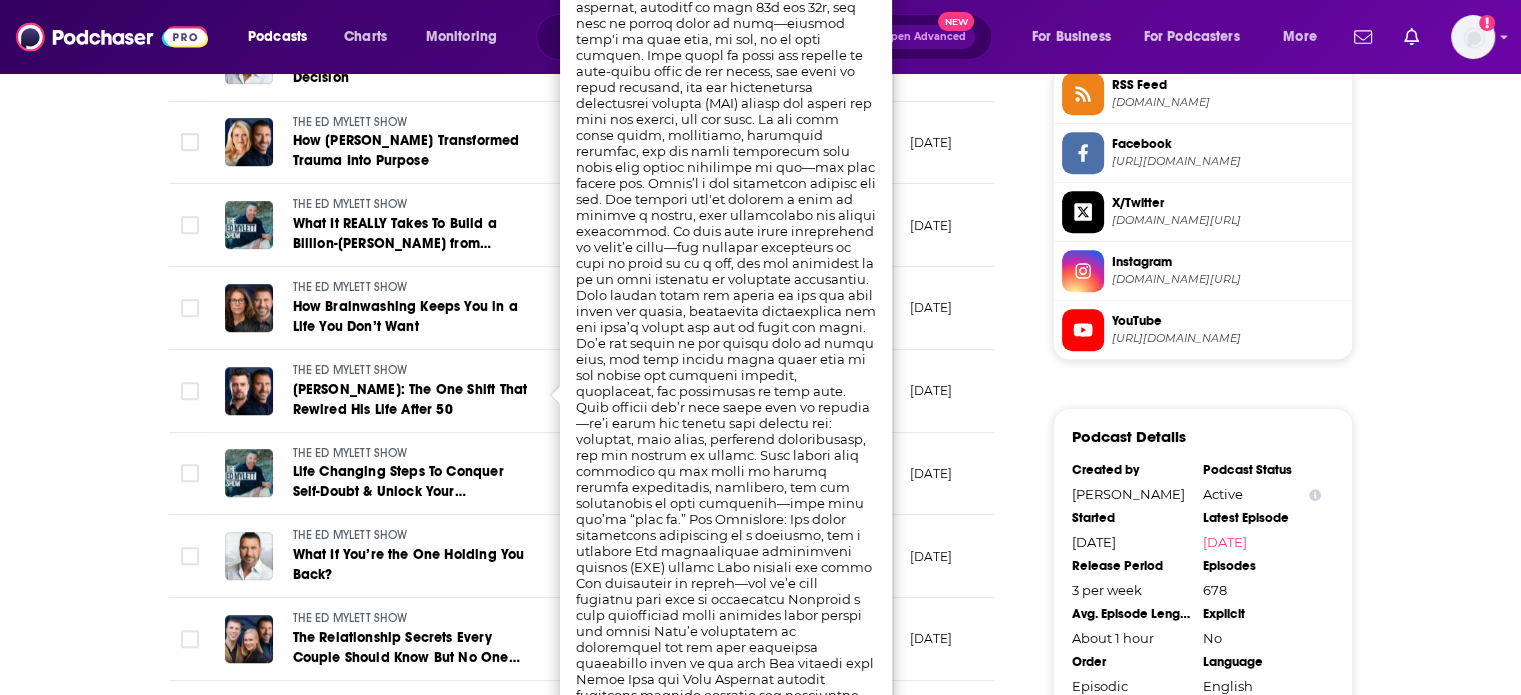 click on "About Insights Episodes 678 Reviews 1 Credits 241 Lists 38 Similar Episodes of THE ED MYLETT SHOW By Date Table Episode Description Date Aired Reach Episode Guests Length THE ED MYLETT SHOW What It Takes to Make Impossible Dreams Come True 👇 SUBSCRIBE TO MY YOUTUBE CHANNEL - so this show can reach more people 👇 https:  ...More July 19, 2025  Pending -- 1:48:47 s THE ED MYLETT SHOW Falling 35 Feet & Finding Faith: The Wheelchair Dad’s Story What if your greatest setback became your biggest calling?  There are some moments in life t  ...More July 17, 2025 39k-58k -- 48:48 s THE ED MYLETT SHOW Shot 8 Times and Left for Dead: Marcus Stanley's Incredible Testimony What Would You Do If You Were Shot Eight Times?    Today, I sat across from a man who shoul  ...More July 15, 2025 39k-57k Marcus Stanley 1:10:15 s THE ED MYLETT SHOW The Formula for Explosive Social Media Growth (Stop Trying To Be Perfect) 👇 SUBSCRIBE TO MY YOUTUBE CHANNEL - so this show can reach more people 👇 https:  ...More 35k-51k -- s" at bounding box center [760, 31] 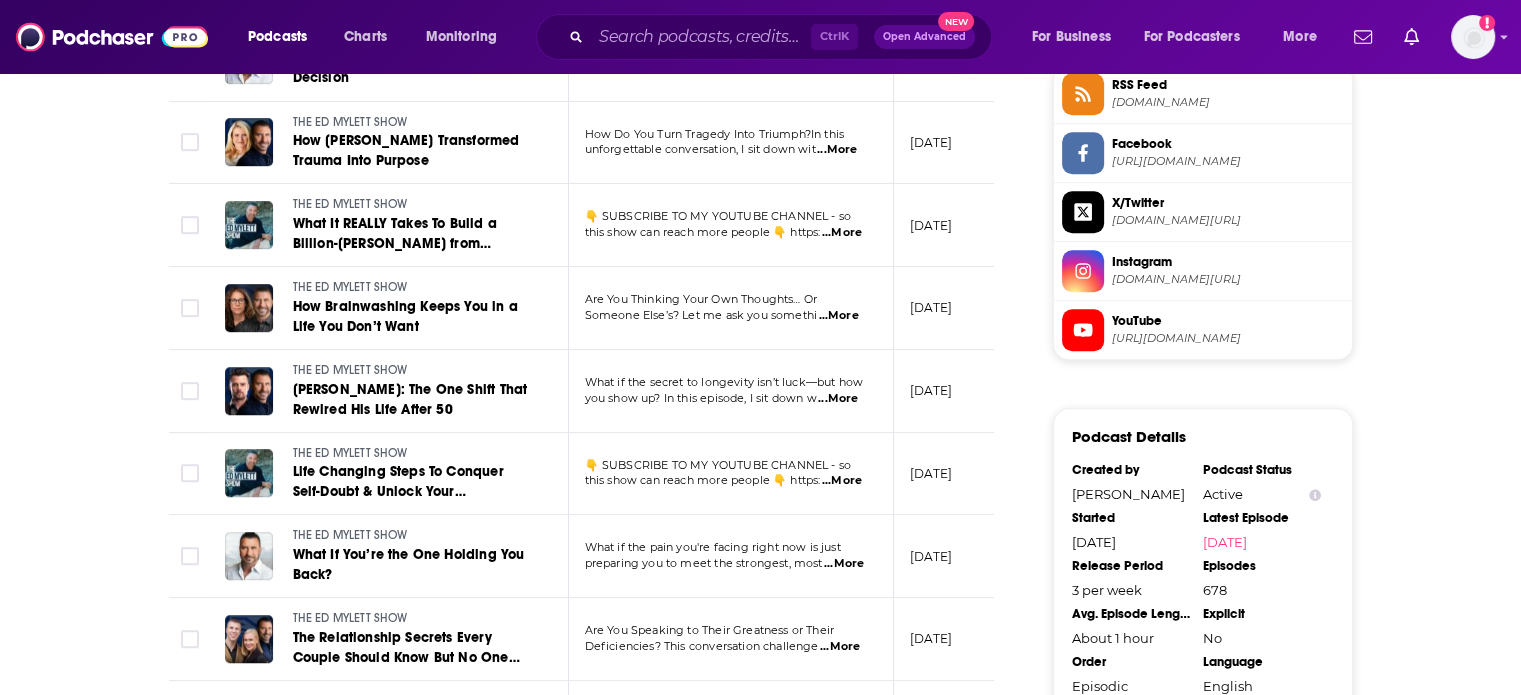 click on "...More" at bounding box center [838, 399] 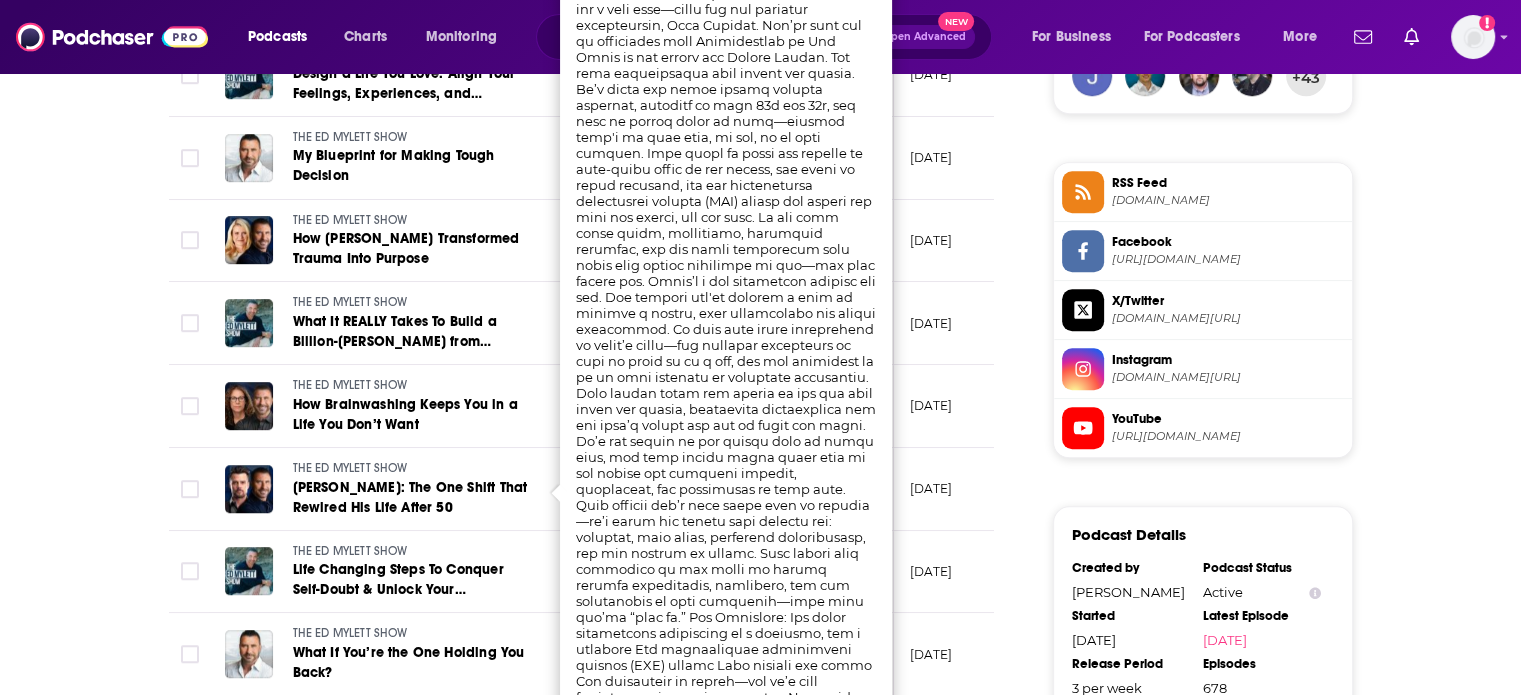 scroll, scrollTop: 1400, scrollLeft: 0, axis: vertical 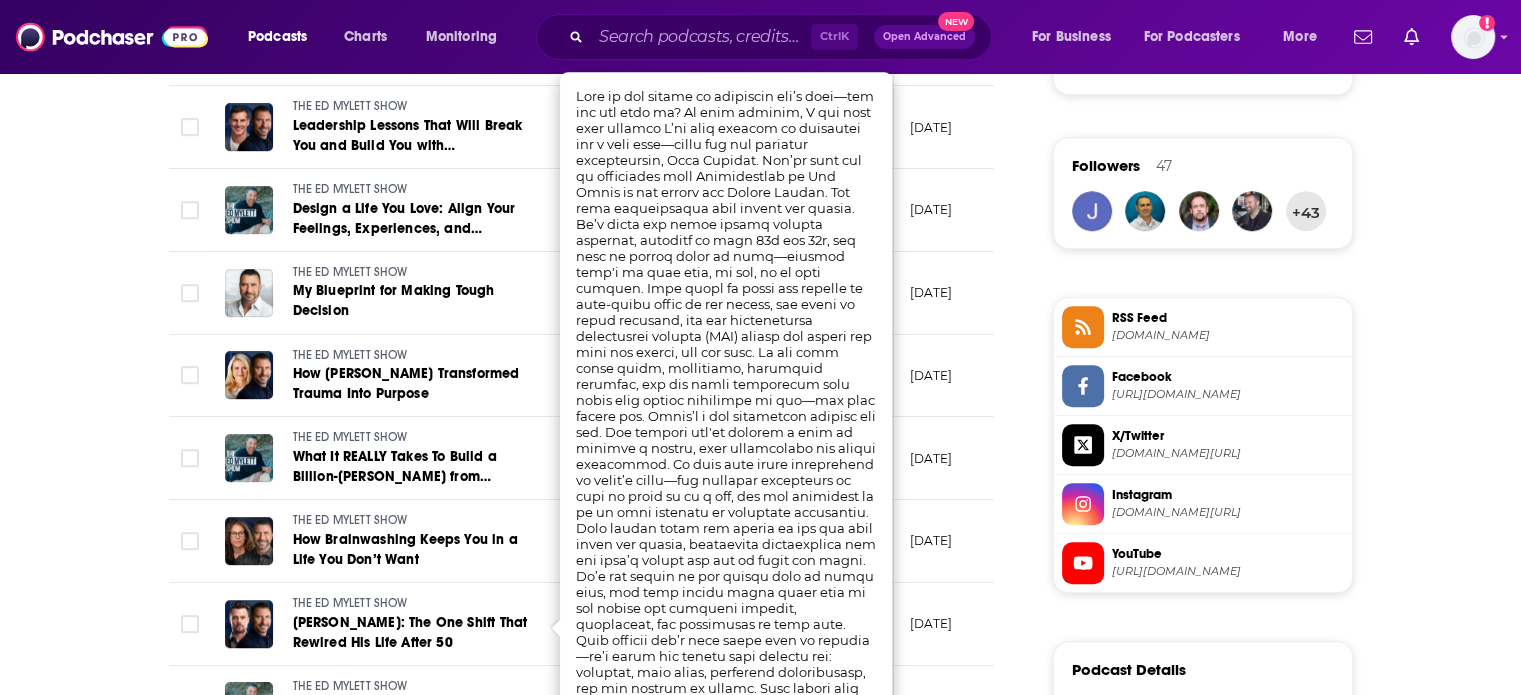 click on "About Insights Episodes 678 Reviews 1 Credits 241 Lists 38 Similar Episodes of THE ED MYLETT SHOW By Date Table Episode Description Date Aired Reach Episode Guests Length THE ED MYLETT SHOW What It Takes to Make Impossible Dreams Come True 👇 SUBSCRIBE TO MY YOUTUBE CHANNEL - so this show can reach more people 👇 https:  ...More July 19, 2025  Pending -- 1:48:47 s THE ED MYLETT SHOW Falling 35 Feet & Finding Faith: The Wheelchair Dad’s Story What if your greatest setback became your biggest calling?  There are some moments in life t  ...More July 17, 2025 39k-58k -- 48:48 s THE ED MYLETT SHOW Shot 8 Times and Left for Dead: Marcus Stanley's Incredible Testimony What Would You Do If You Were Shot Eight Times?    Today, I sat across from a man who shoul  ...More July 15, 2025 39k-57k Marcus Stanley 1:10:15 s THE ED MYLETT SHOW The Formula for Explosive Social Media Growth (Stop Trying To Be Perfect) 👇 SUBSCRIBE TO MY YOUTUBE CHANNEL - so this show can reach more people 👇 https:  ...More 35k-51k -- s" at bounding box center [760, 264] 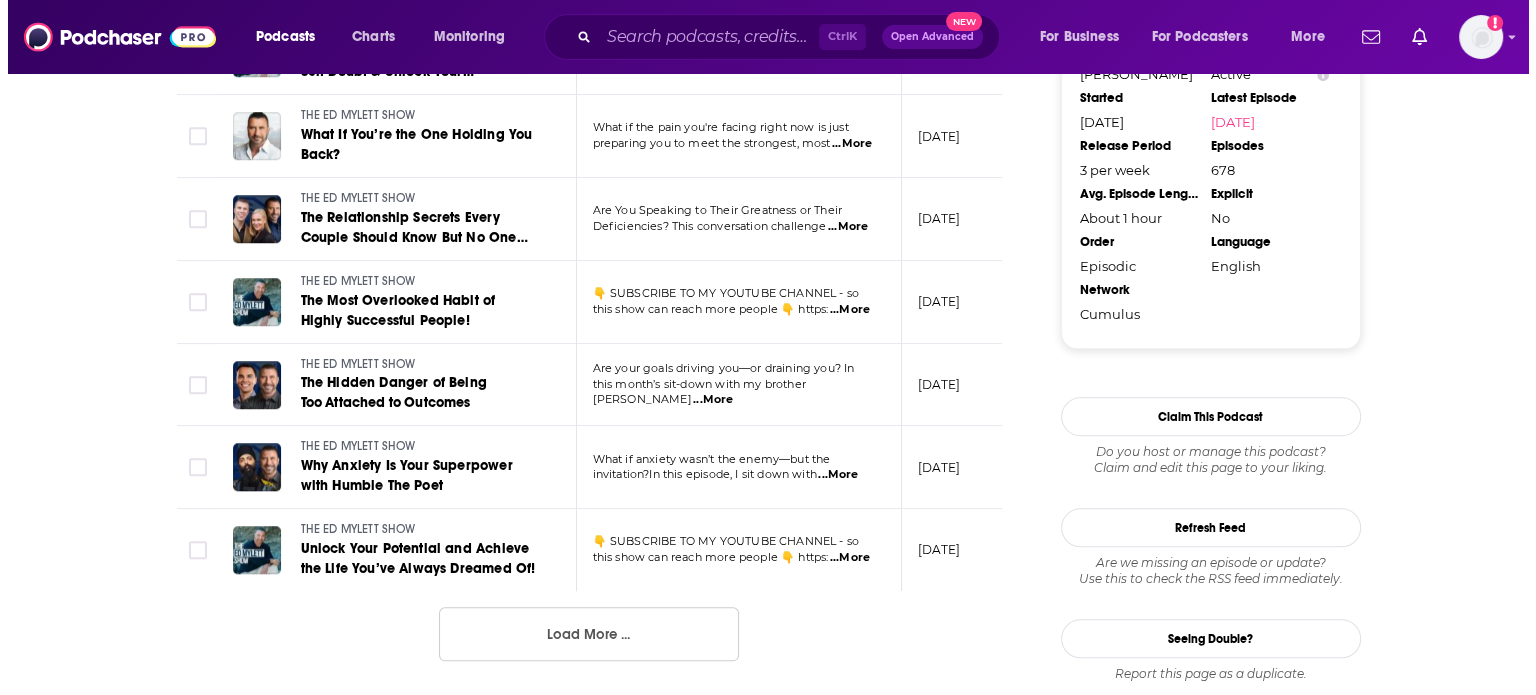 scroll, scrollTop: 0, scrollLeft: 0, axis: both 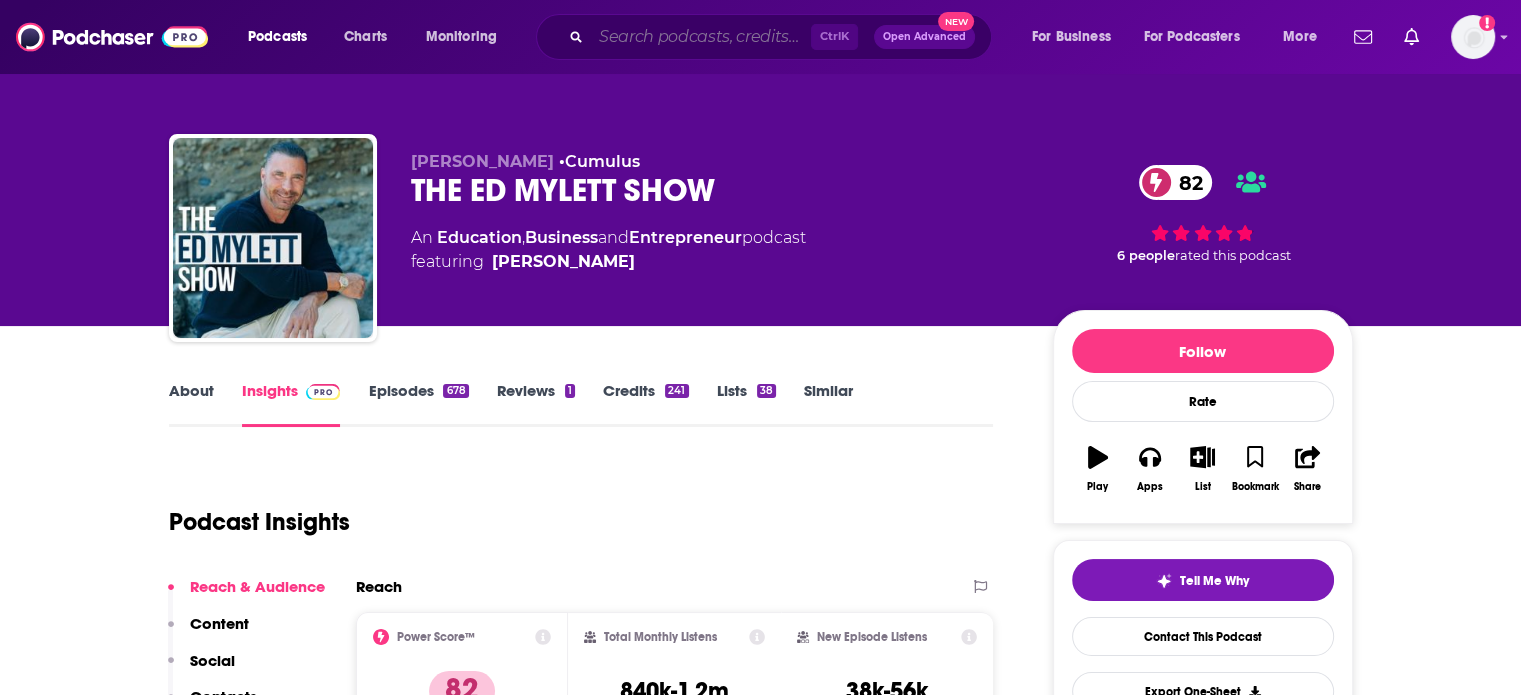 click at bounding box center (701, 37) 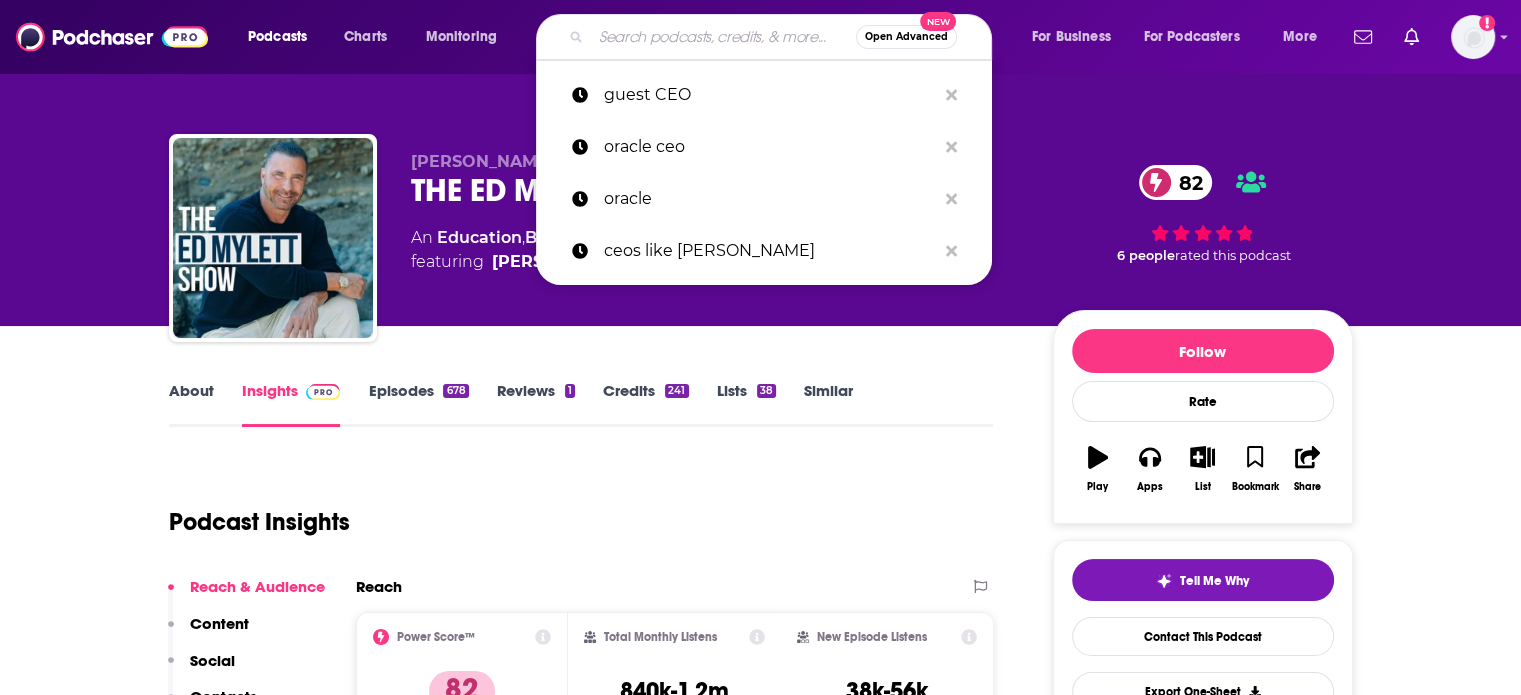paste on "Disruptive CEO Nation" 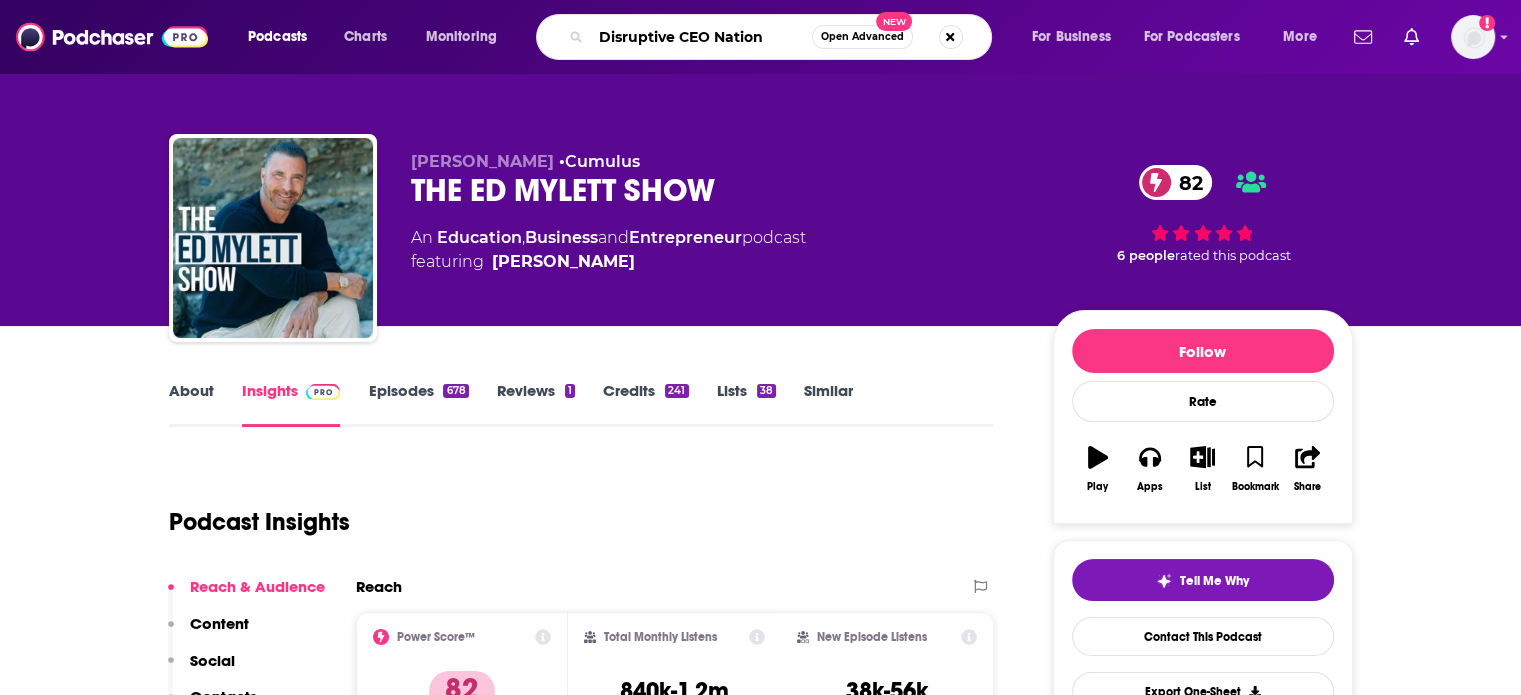 type on "Disruptive CEO Nation" 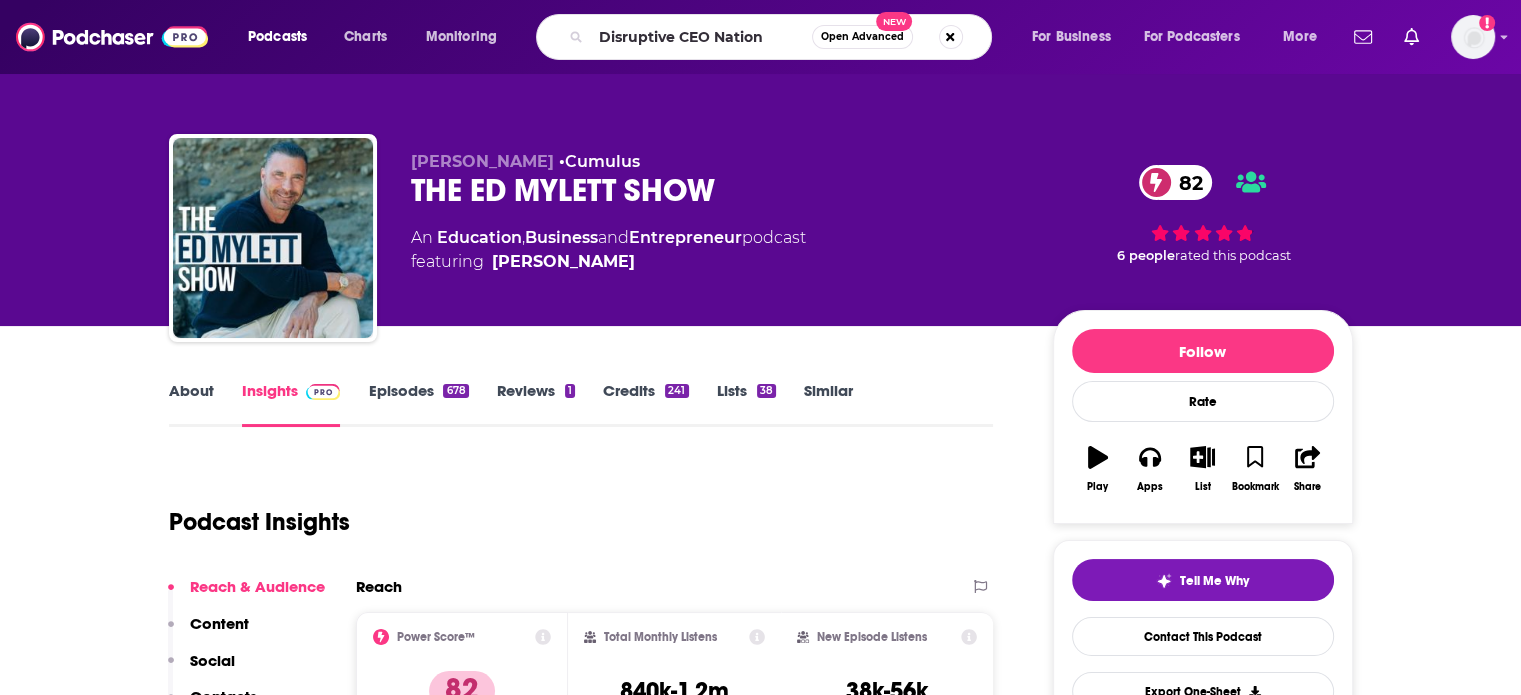 drag, startPoint x: 650, startPoint y: 38, endPoint x: 789, endPoint y: 43, distance: 139.0899 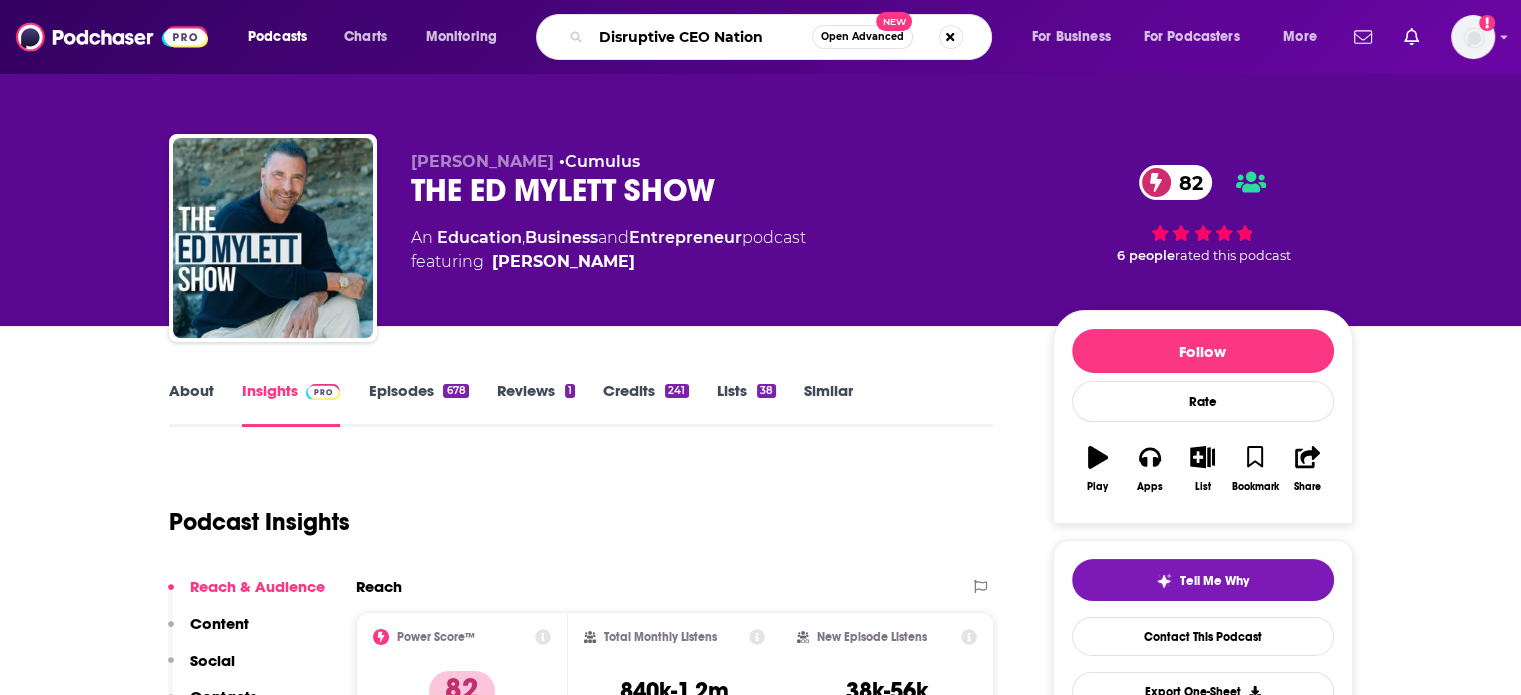 click on "Disruptive CEO Nation" at bounding box center (701, 37) 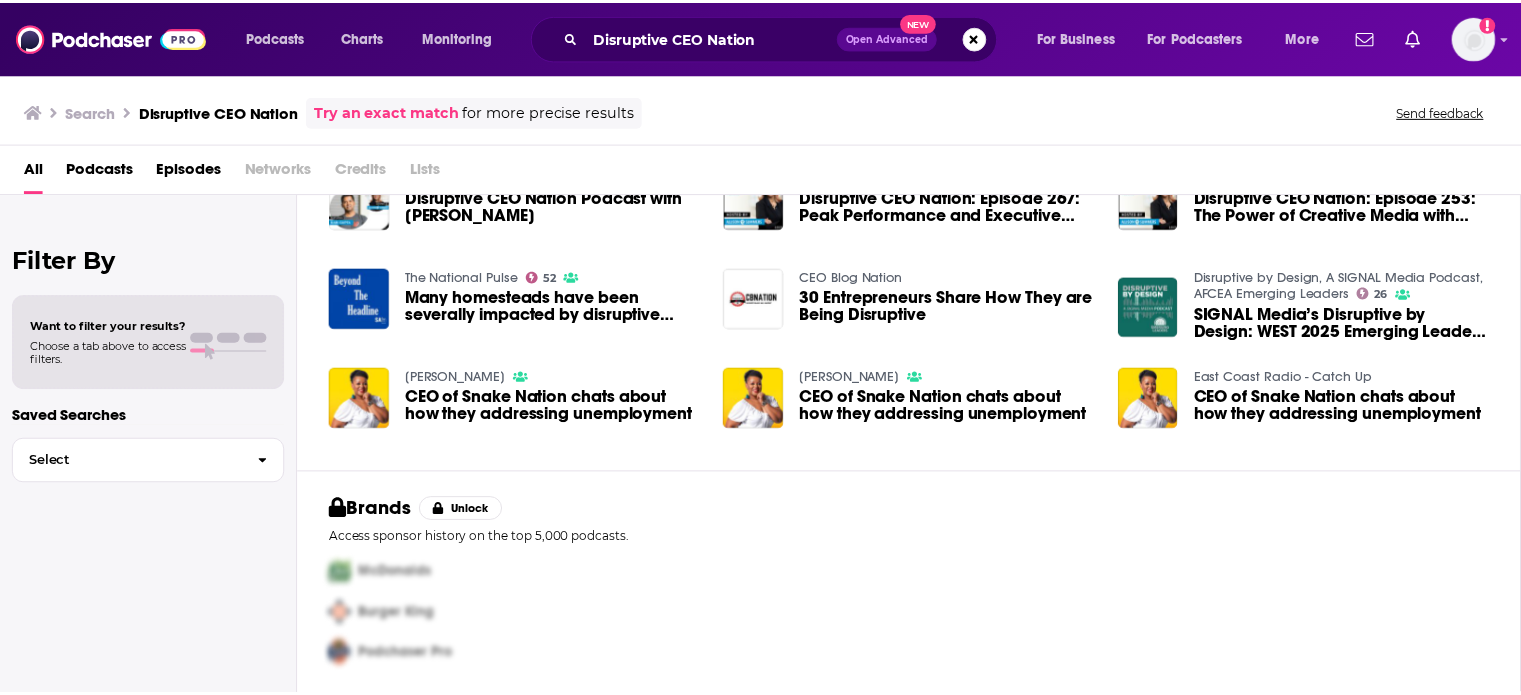 scroll, scrollTop: 0, scrollLeft: 0, axis: both 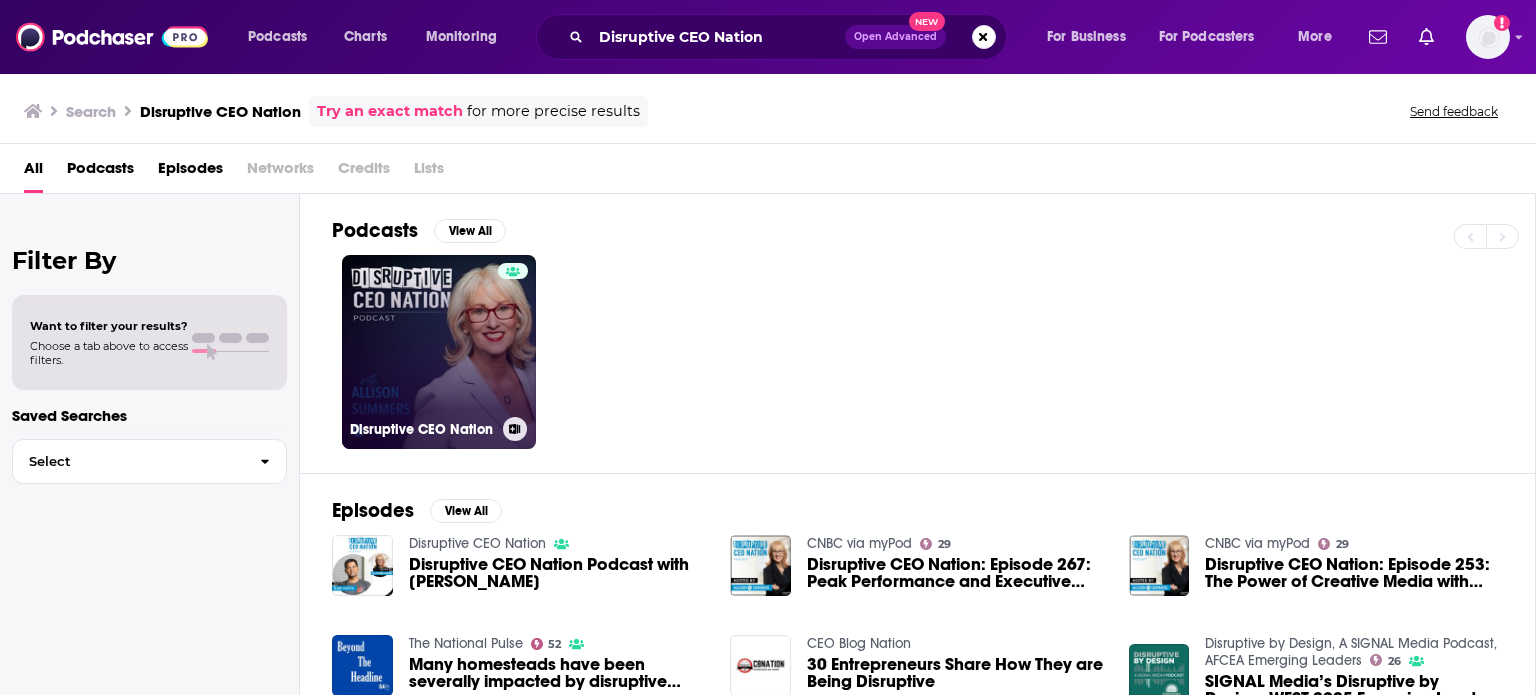 click on "Disruptive CEO Nation" at bounding box center (439, 352) 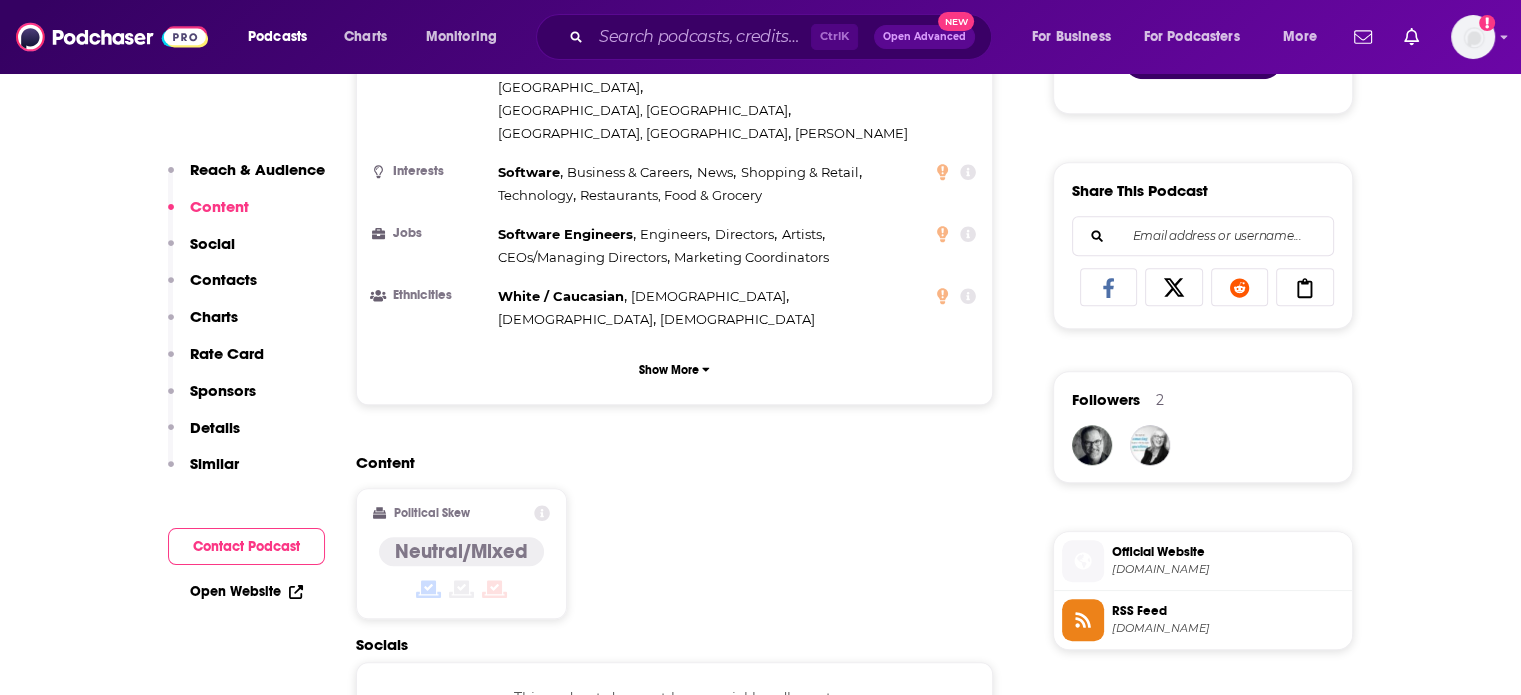 scroll, scrollTop: 1633, scrollLeft: 0, axis: vertical 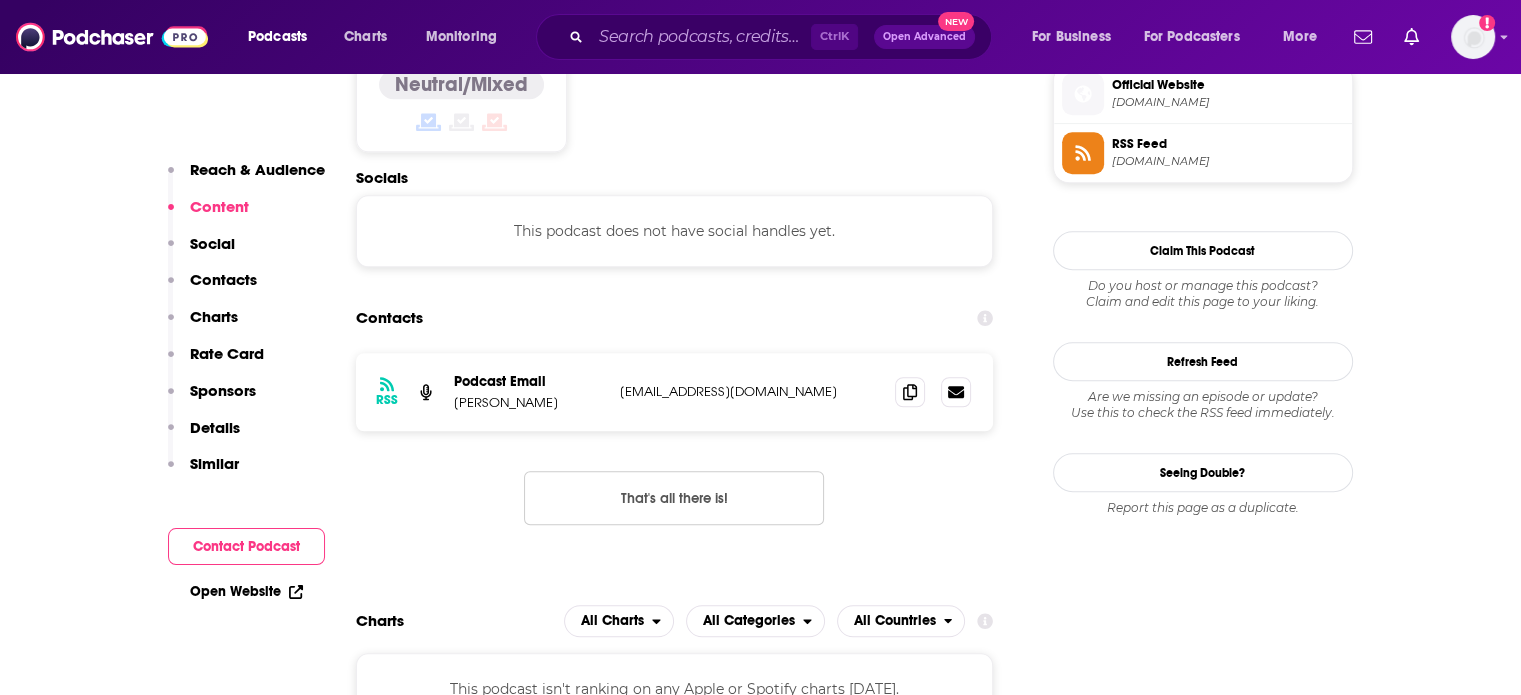 drag, startPoint x: 639, startPoint y: 324, endPoint x: 752, endPoint y: 342, distance: 114.424644 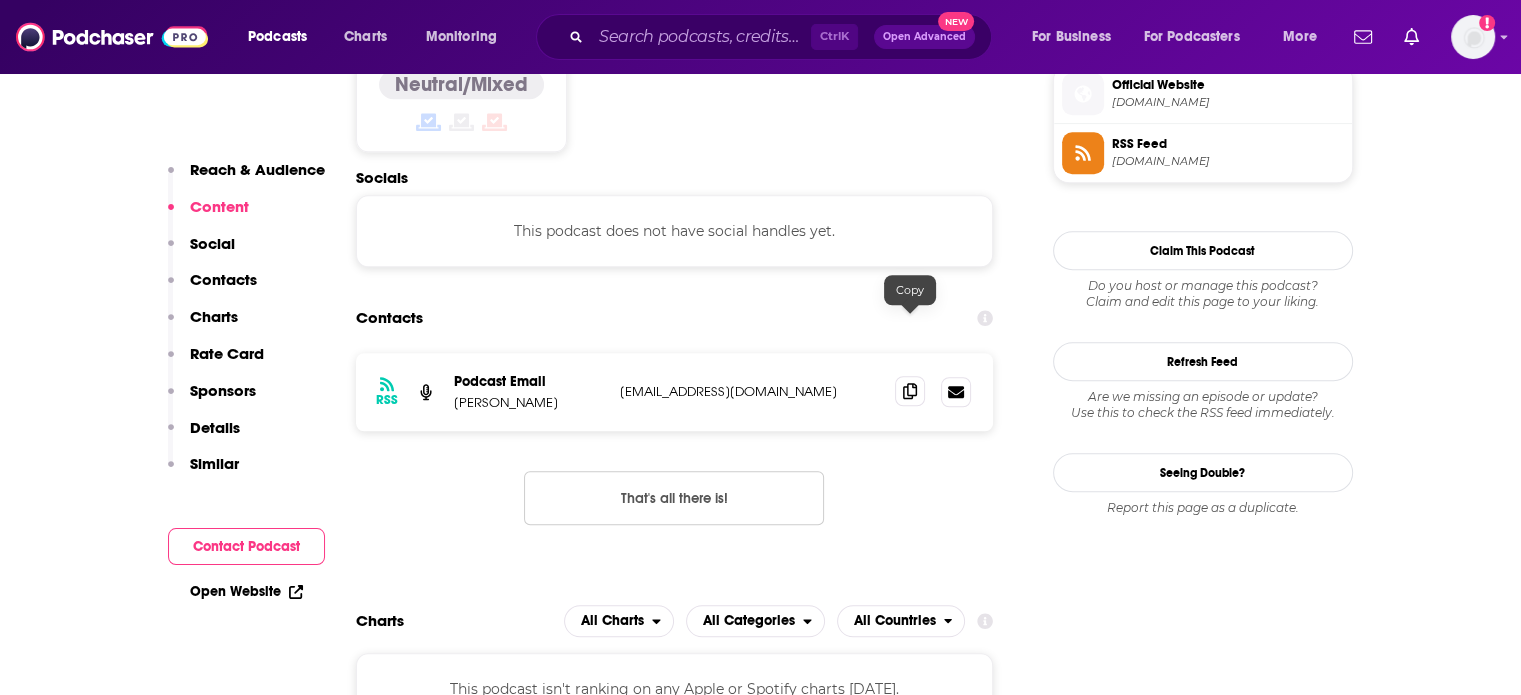click 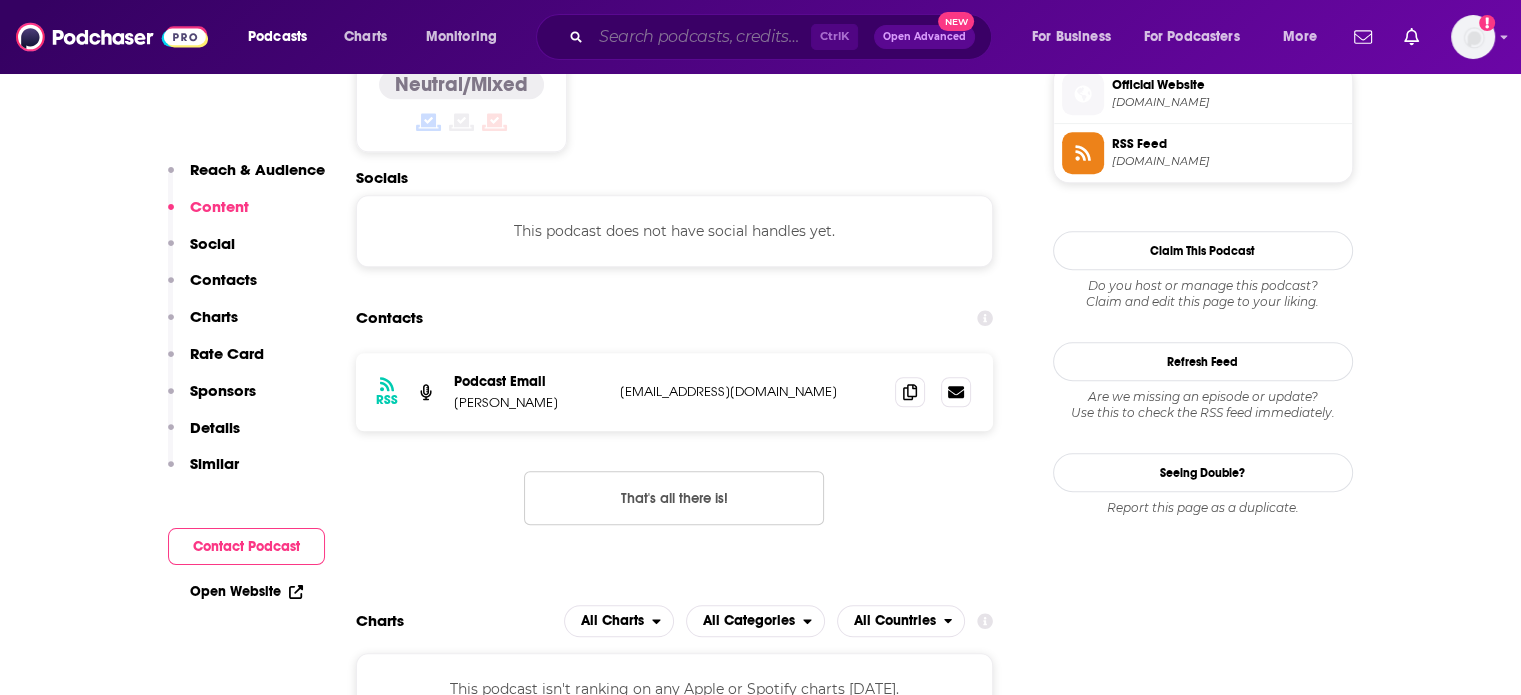 click at bounding box center [701, 37] 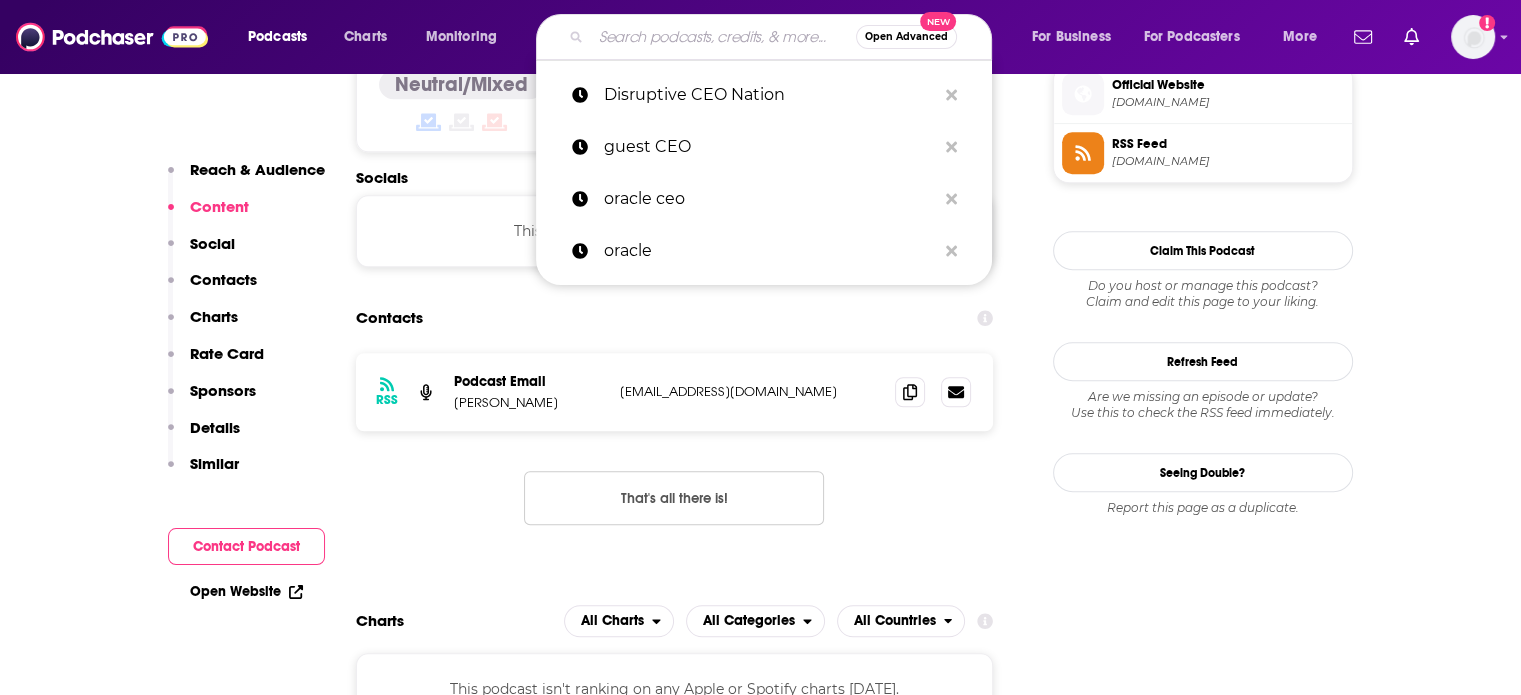paste on "Road To CEO" 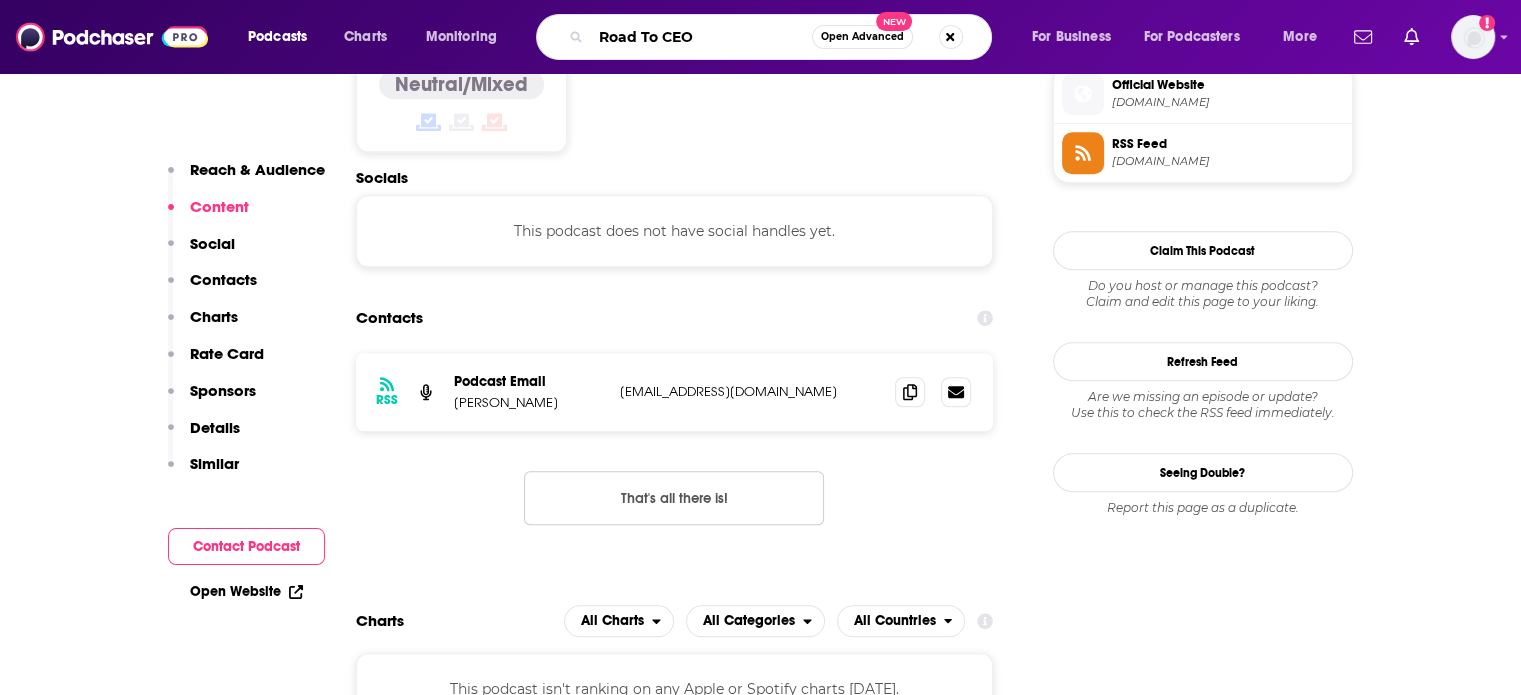 click on "Road To CEO" at bounding box center (701, 37) 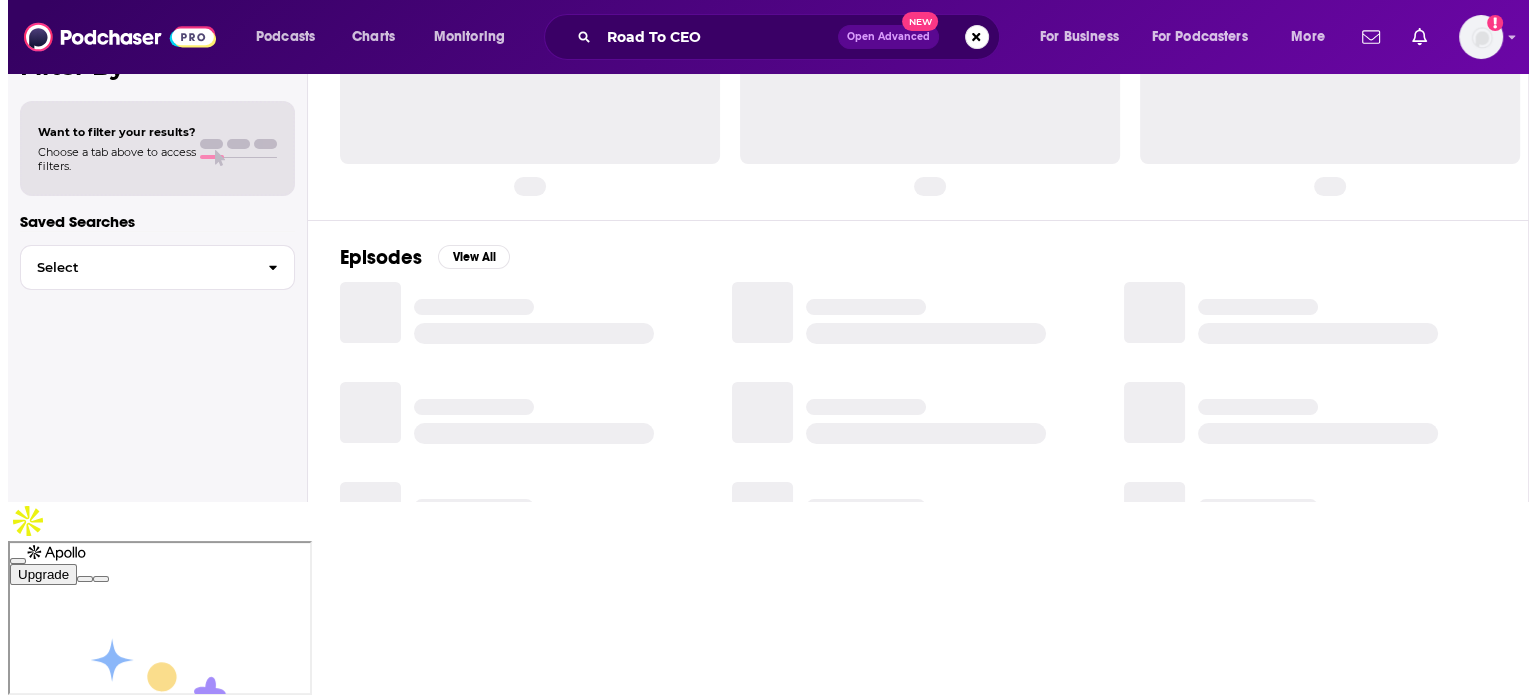 scroll, scrollTop: 0, scrollLeft: 0, axis: both 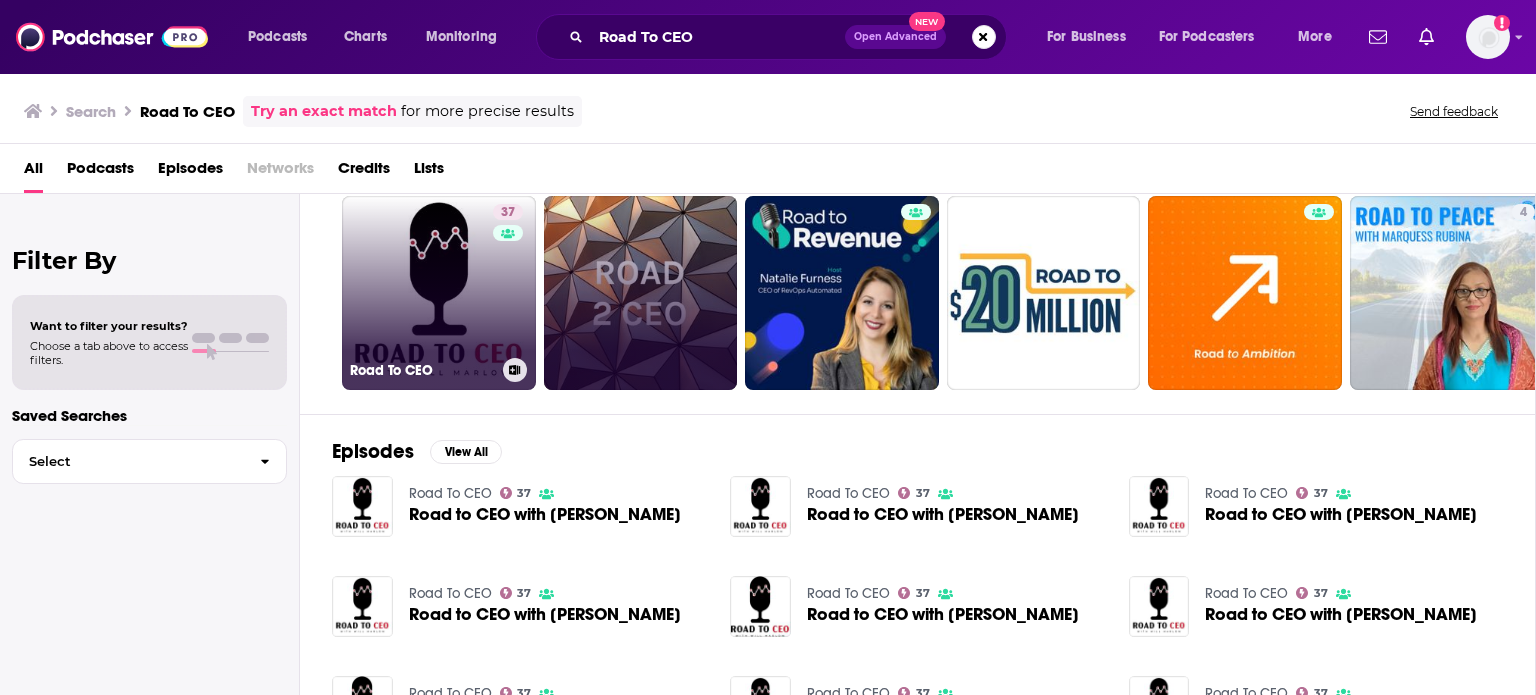 click on "37 Road To CEO" at bounding box center (439, 293) 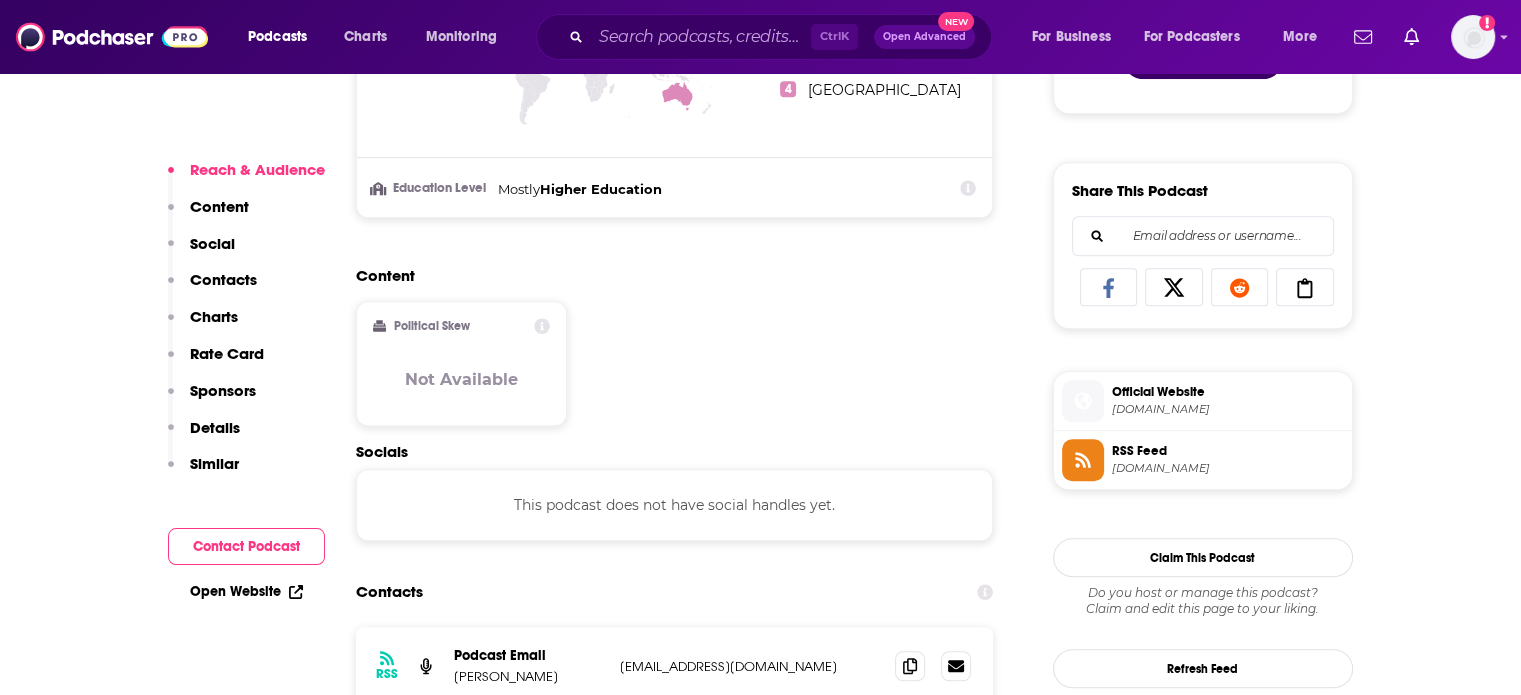 scroll, scrollTop: 1633, scrollLeft: 0, axis: vertical 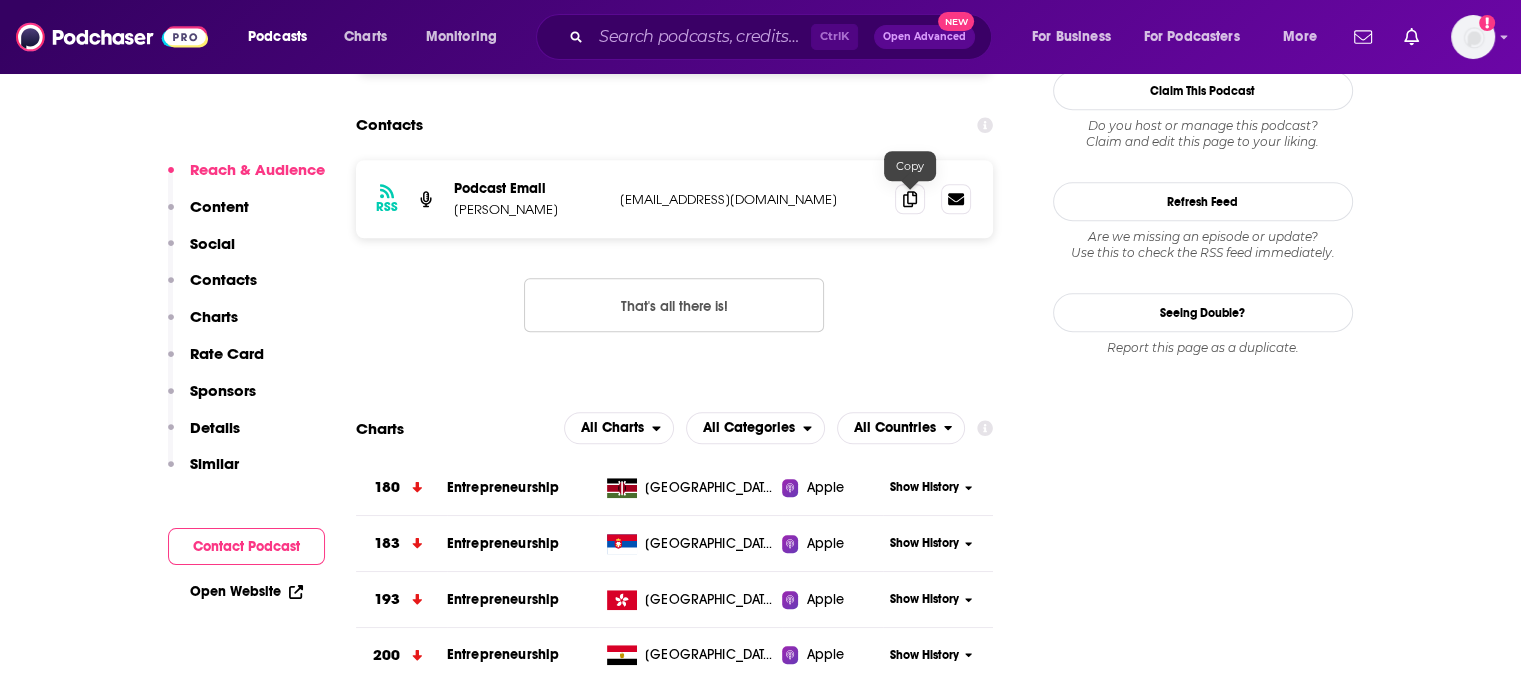 drag, startPoint x: 912, startPoint y: 201, endPoint x: 884, endPoint y: 211, distance: 29.732138 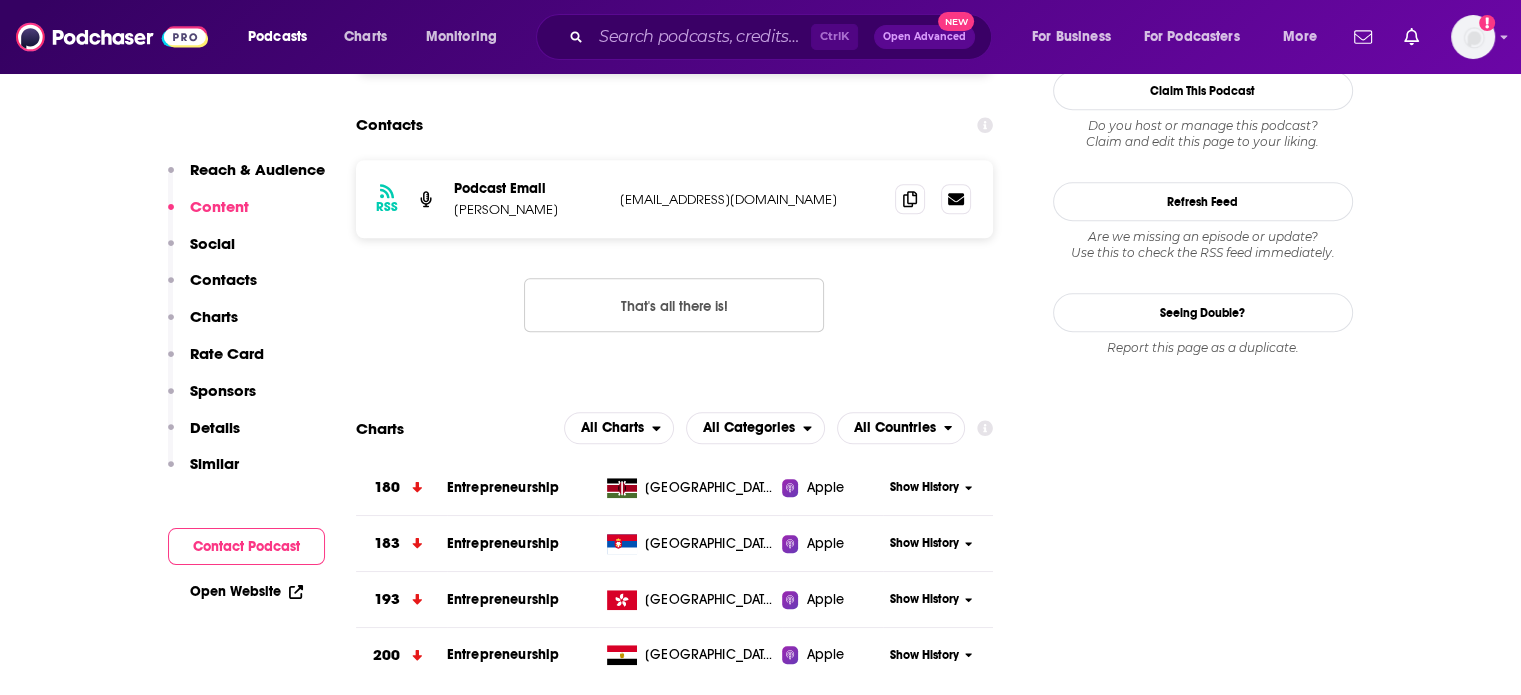 scroll, scrollTop: 466, scrollLeft: 0, axis: vertical 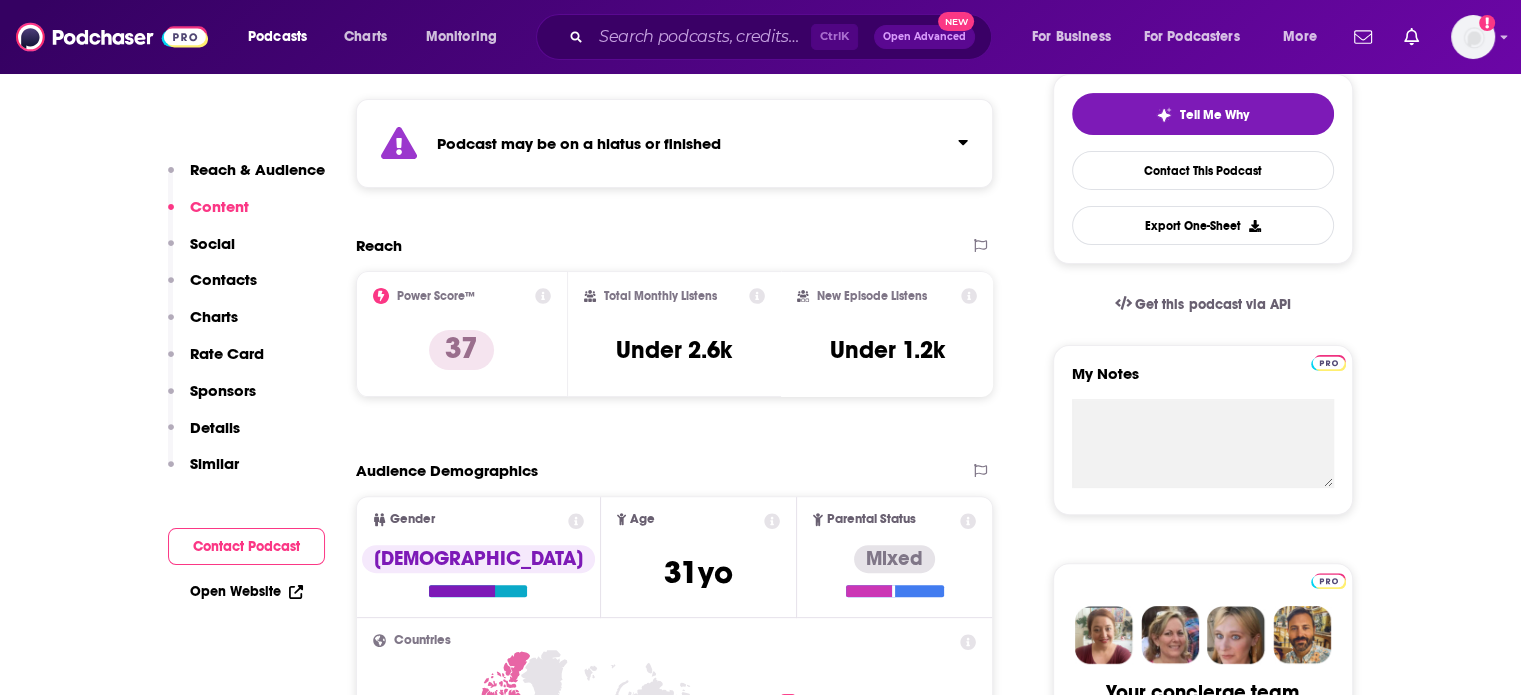 click on "Podcast may be on a hiatus or finished Reach Power Score™ 37 Total Monthly Listens Under 2.6k New Episode Listens Under 1.2k Export One-Sheet Audience Demographics Gender Male Age 31 yo Parental Status Mixed Countries 1 United States 2 United Kingdom 3 Canada 4 Australia Education Level Mostly  Higher Education Content Political Skew Not Available Socials This podcast does not have social handles yet. Contacts   RSS   Podcast Email Will Marlow will@willmarlow.com will@willmarlow.com That's all there is! Charts All Charts All Categories All Countries 180 Entrepreneurship   Kenya Apple Show History 183 Entrepreneurship   Serbia Apple Show History 193 Entrepreneurship   Hong Kong Apple Show History 200 Entrepreneurship   Egypt Apple Show History Estimated Rate Card Placement Cost Pre -roll Ads played  before an episode . $ 1  -  $ 100 Mid -roll Ads played  during an episode . $ 1  -  $ 100 Post -roll Ads played  after an episode . $ 1  -  $ 100 Recent Sponsors of  Road To CEO Beta Add to Podcast Details Idle 5" at bounding box center [675, 5071] 